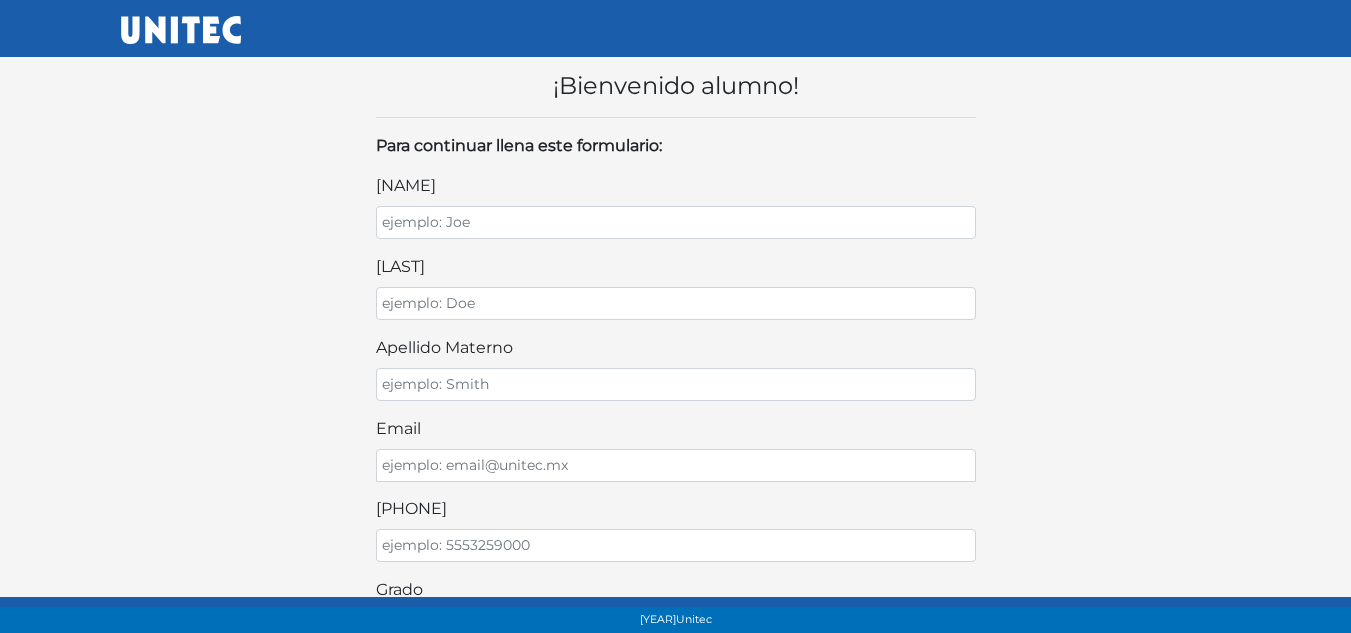 scroll, scrollTop: 0, scrollLeft: 0, axis: both 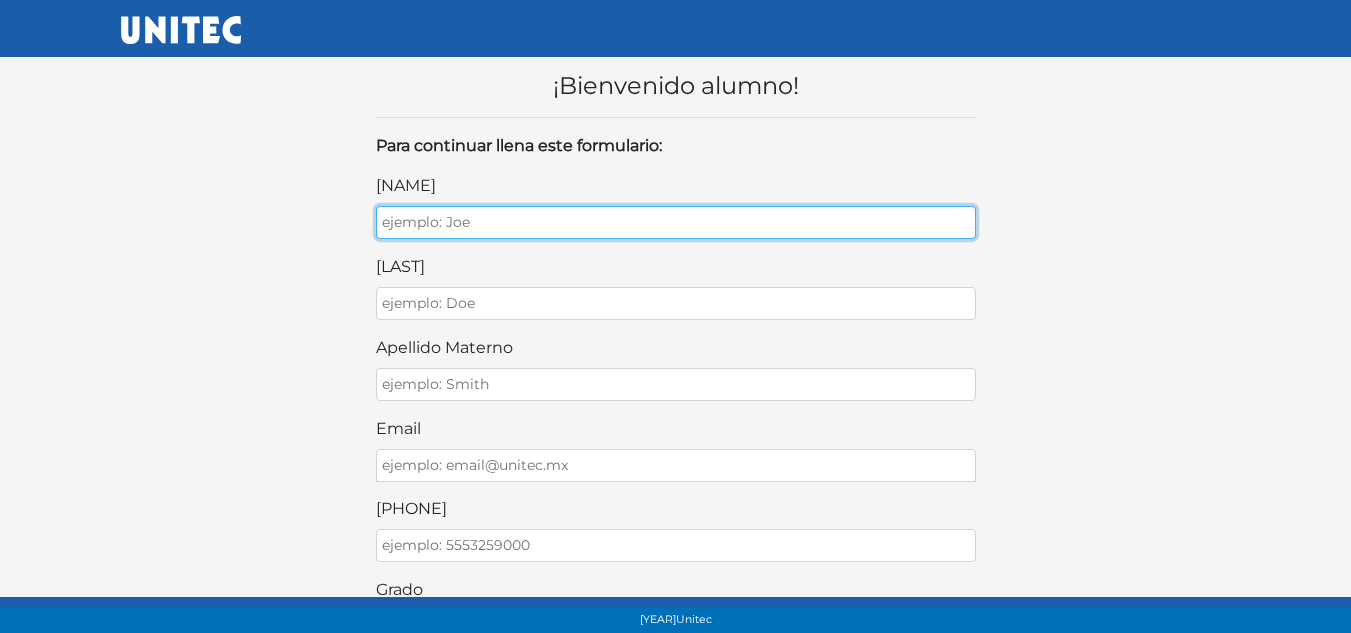 click on "[NAME]" at bounding box center [676, 222] 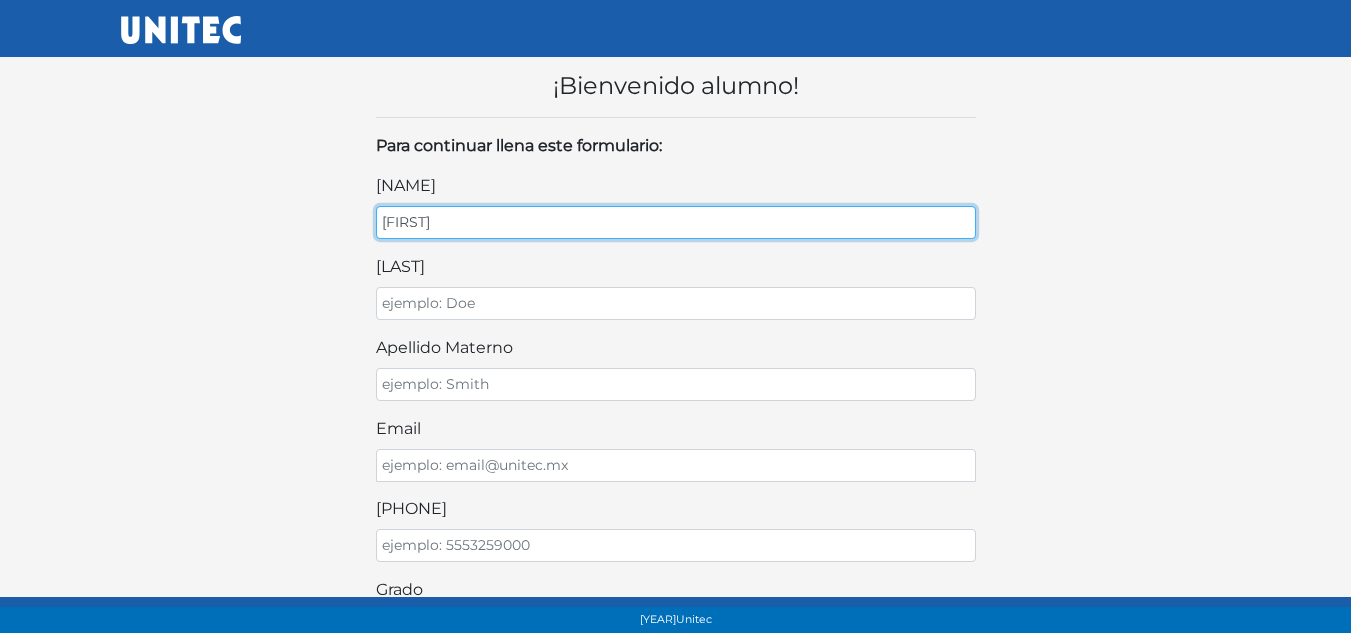 type on "ulises" 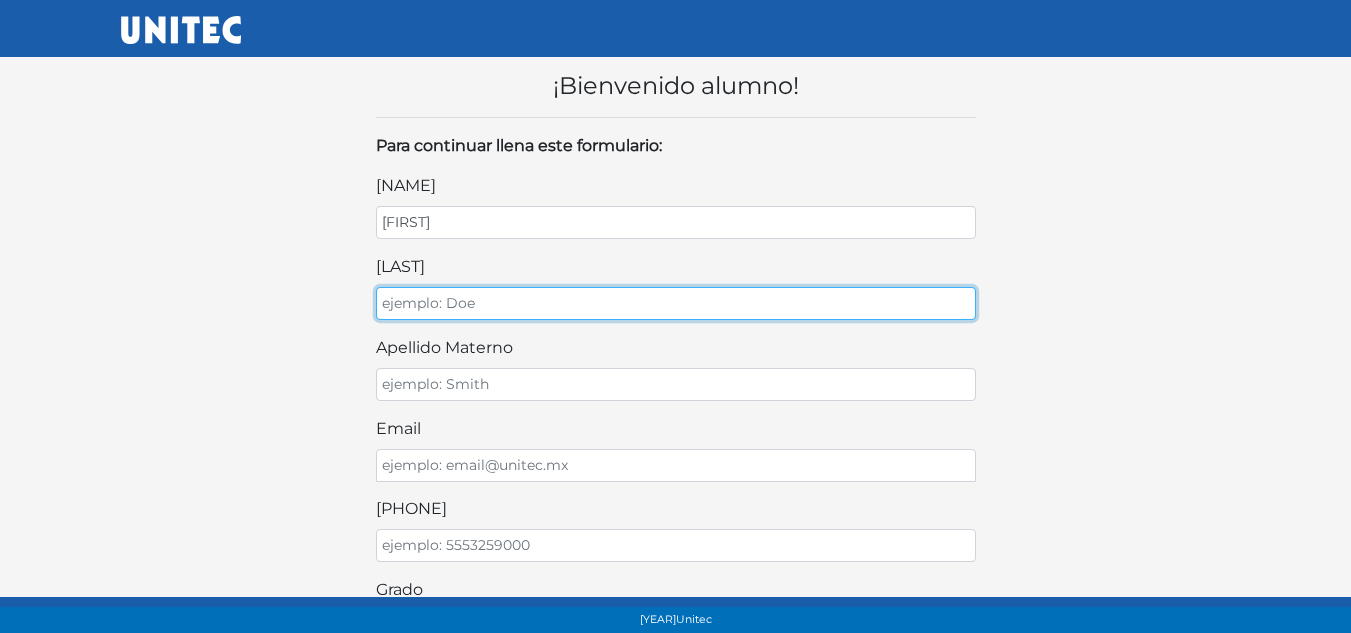 click on "apellido paterno" at bounding box center [676, 303] 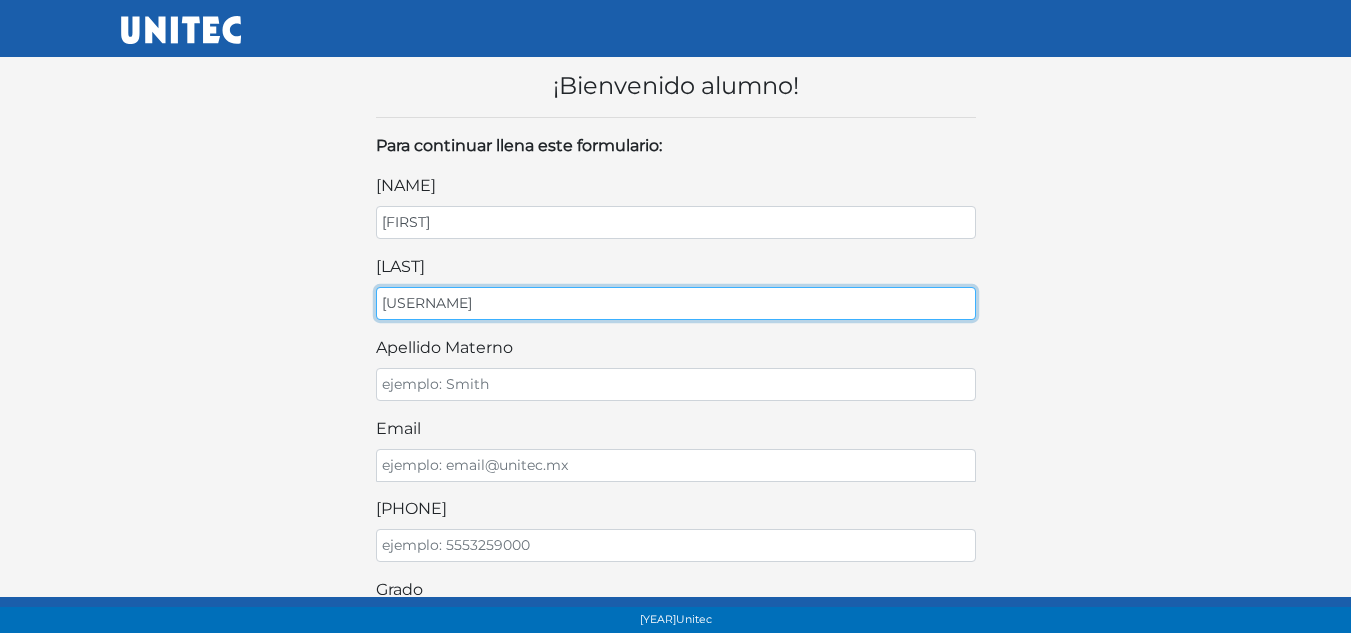 type on "arroyo" 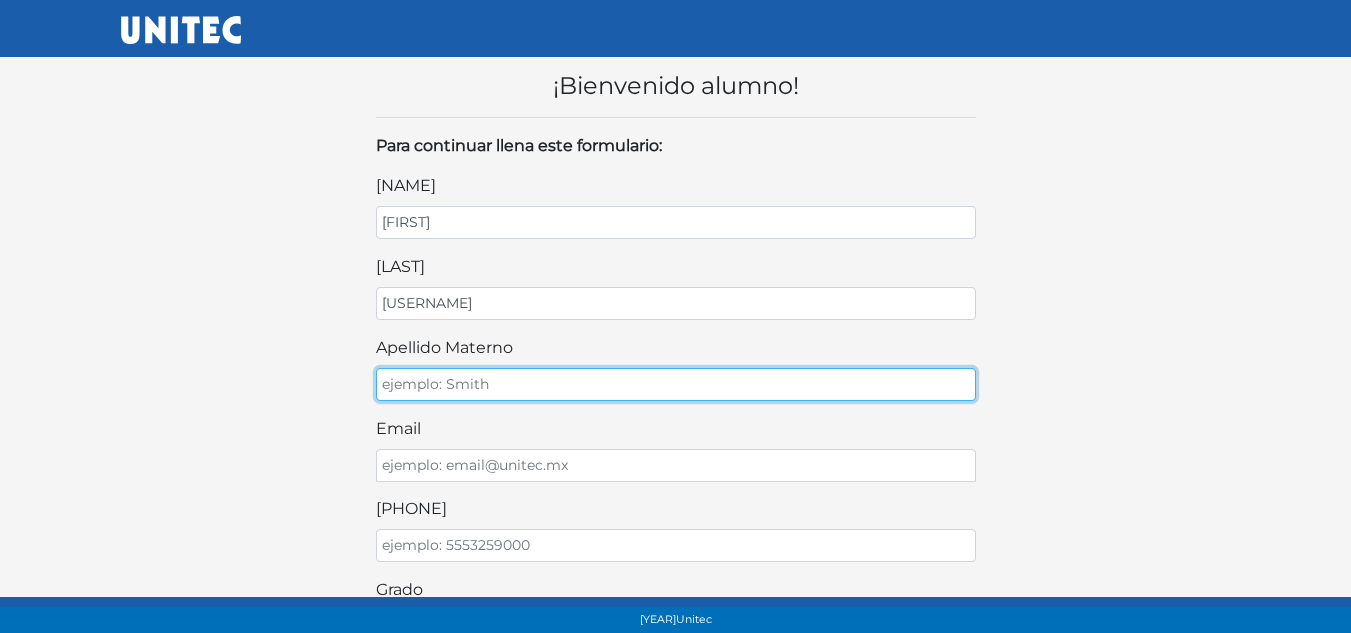 click on "apellido materno" at bounding box center [676, 384] 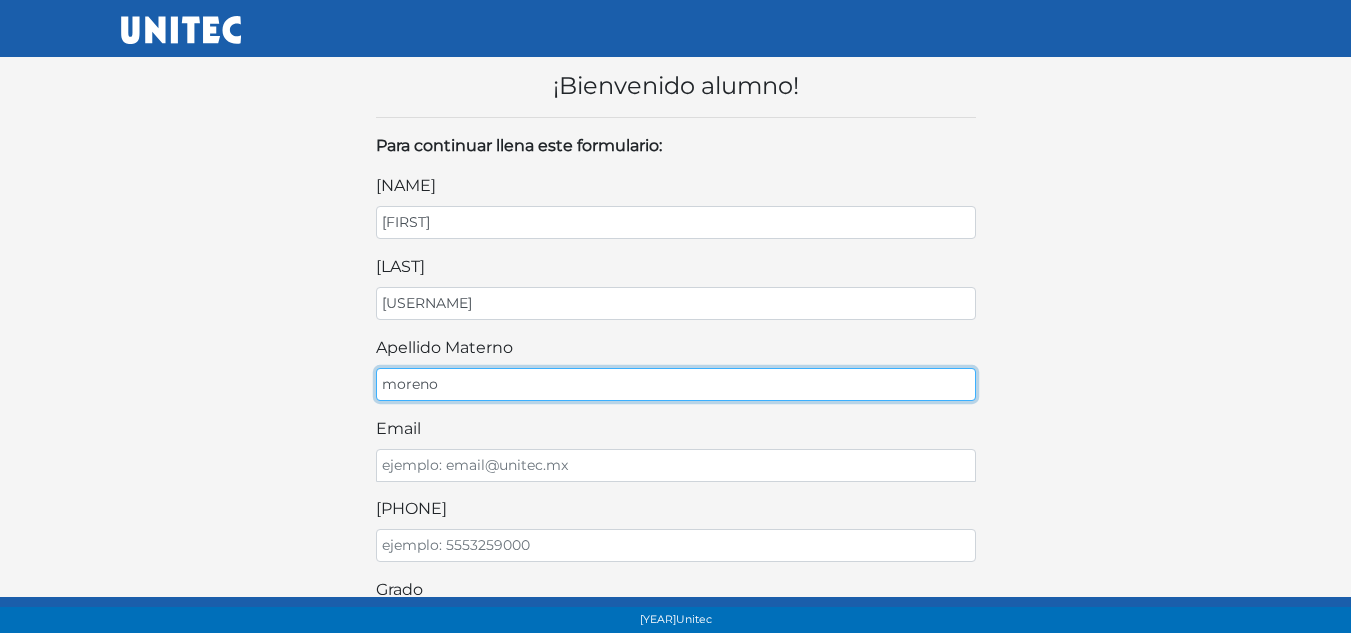 type on "moreno" 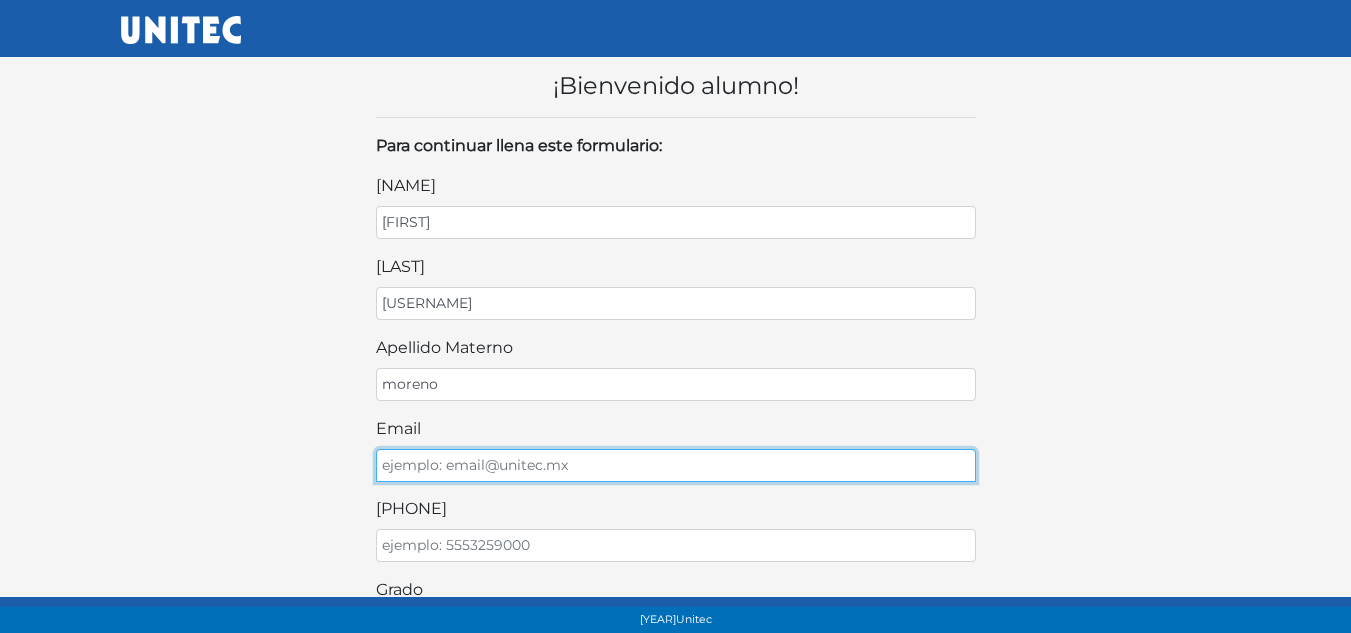 click on "email" at bounding box center [676, 465] 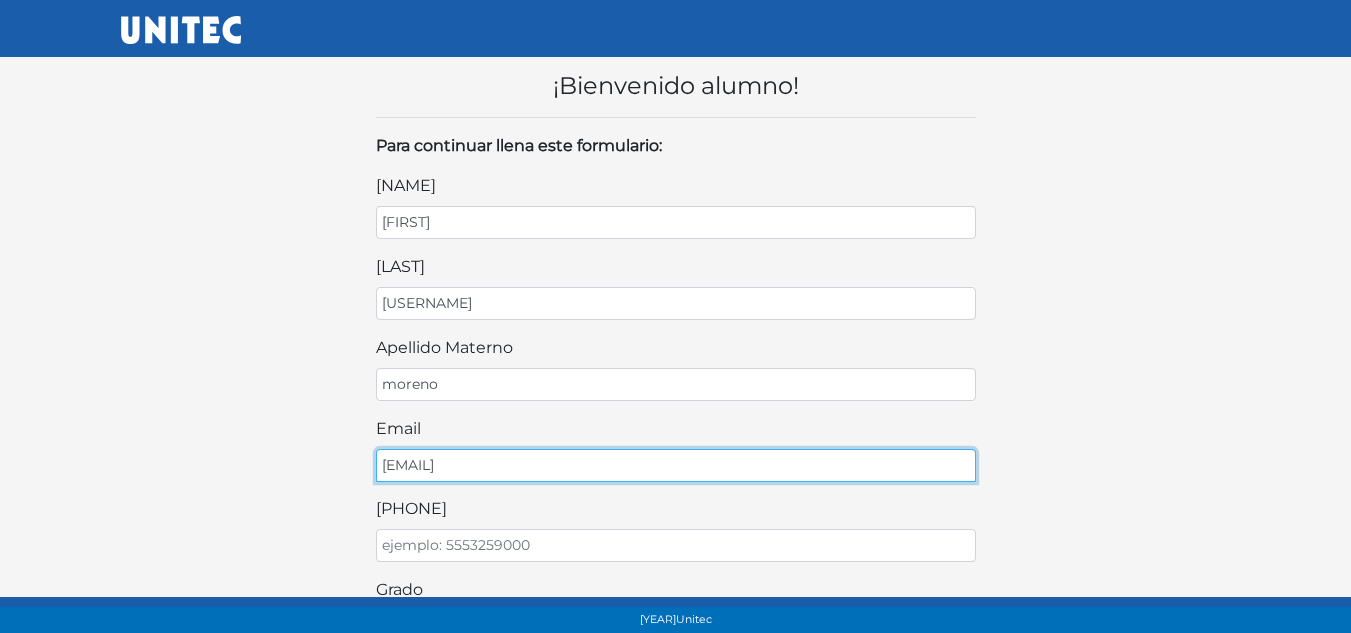 type on "arroyoulises093@" 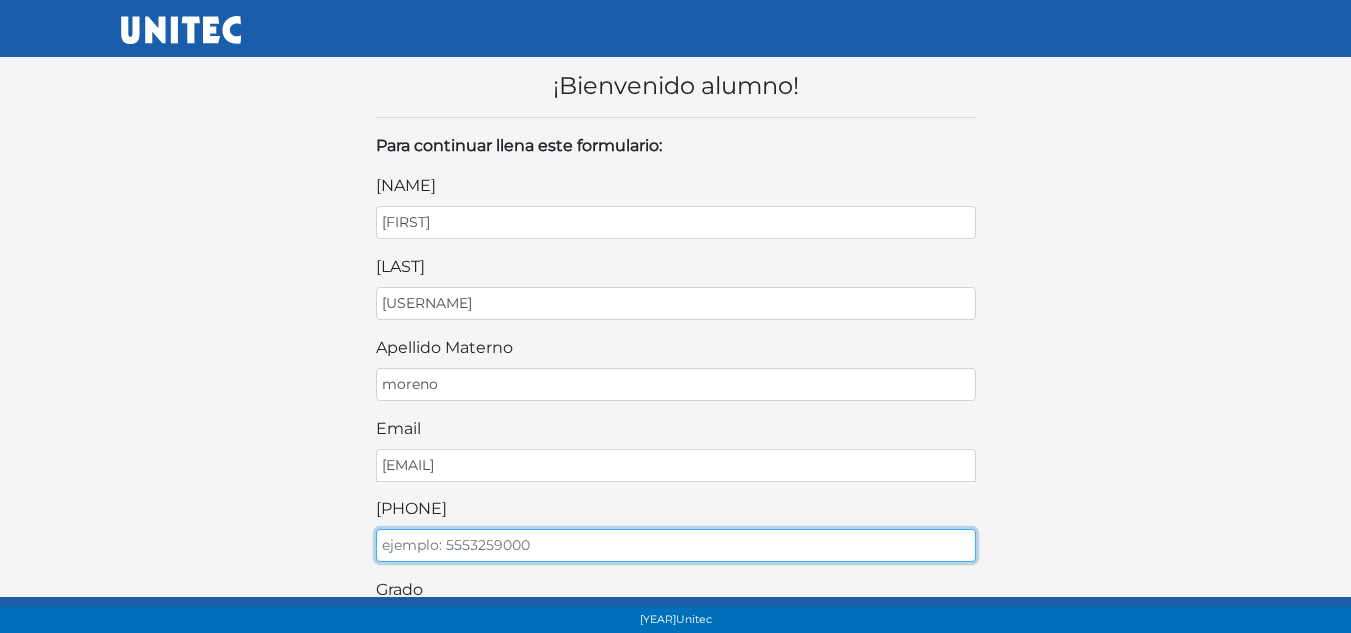 click on "teléfono celular" at bounding box center [676, 545] 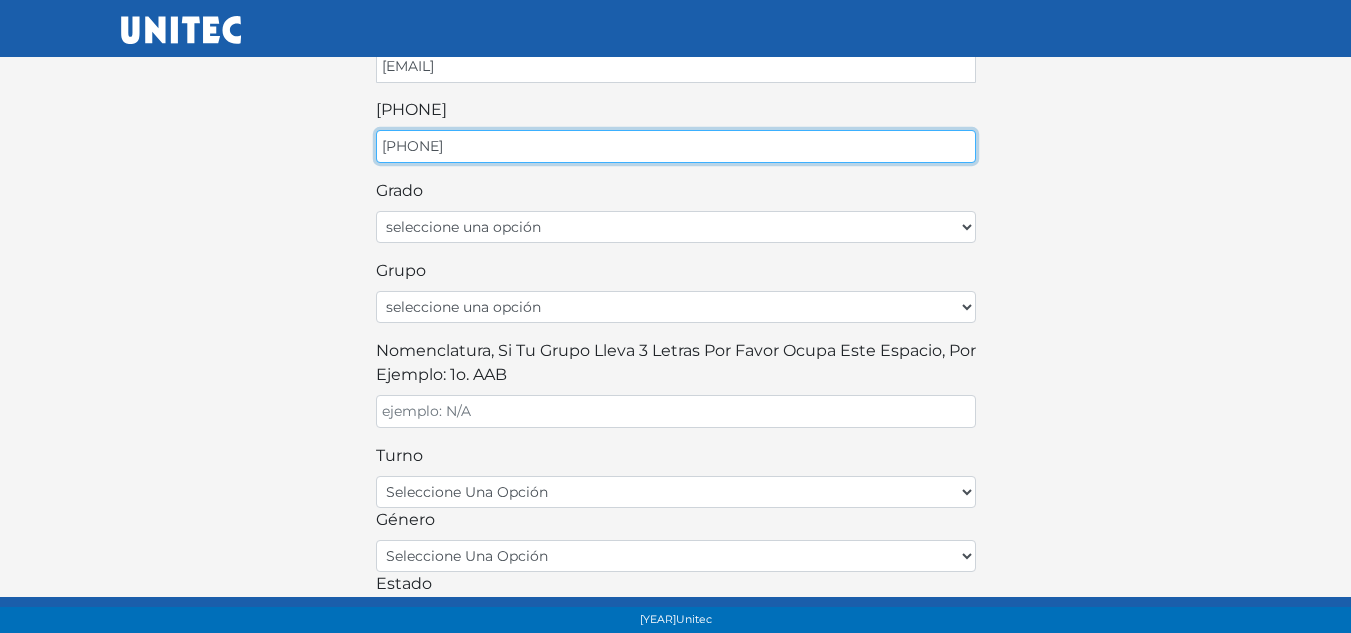 scroll, scrollTop: 400, scrollLeft: 0, axis: vertical 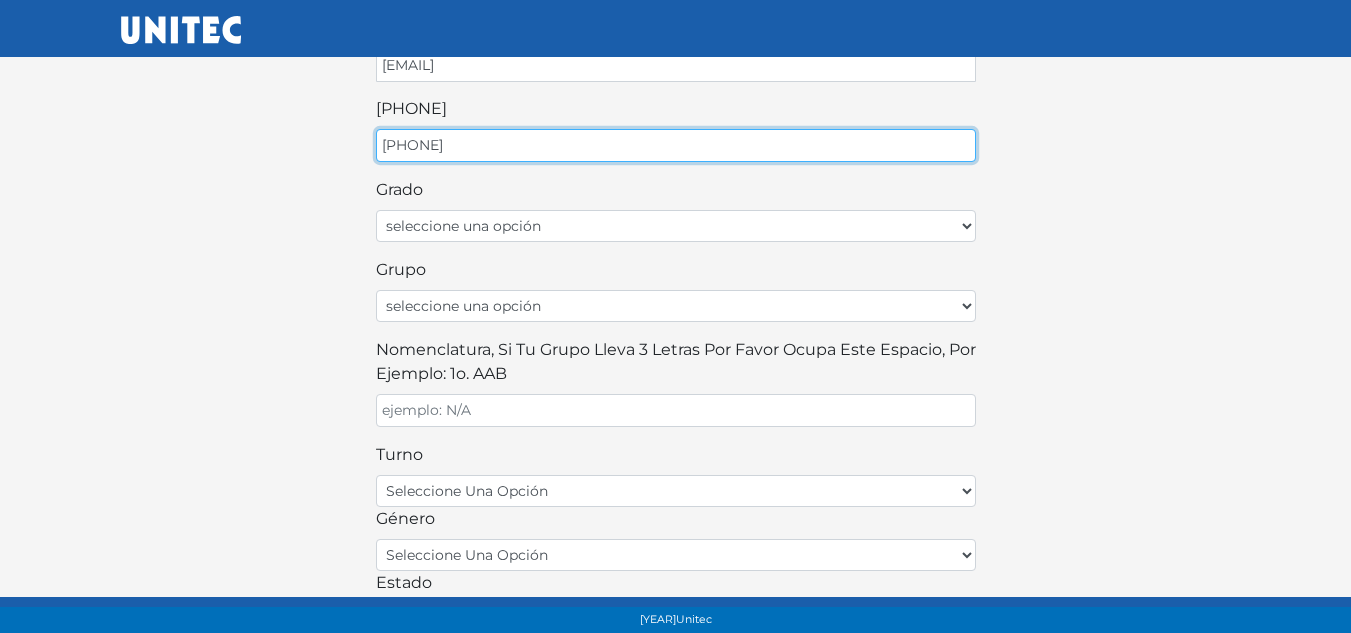 type on "5573983554" 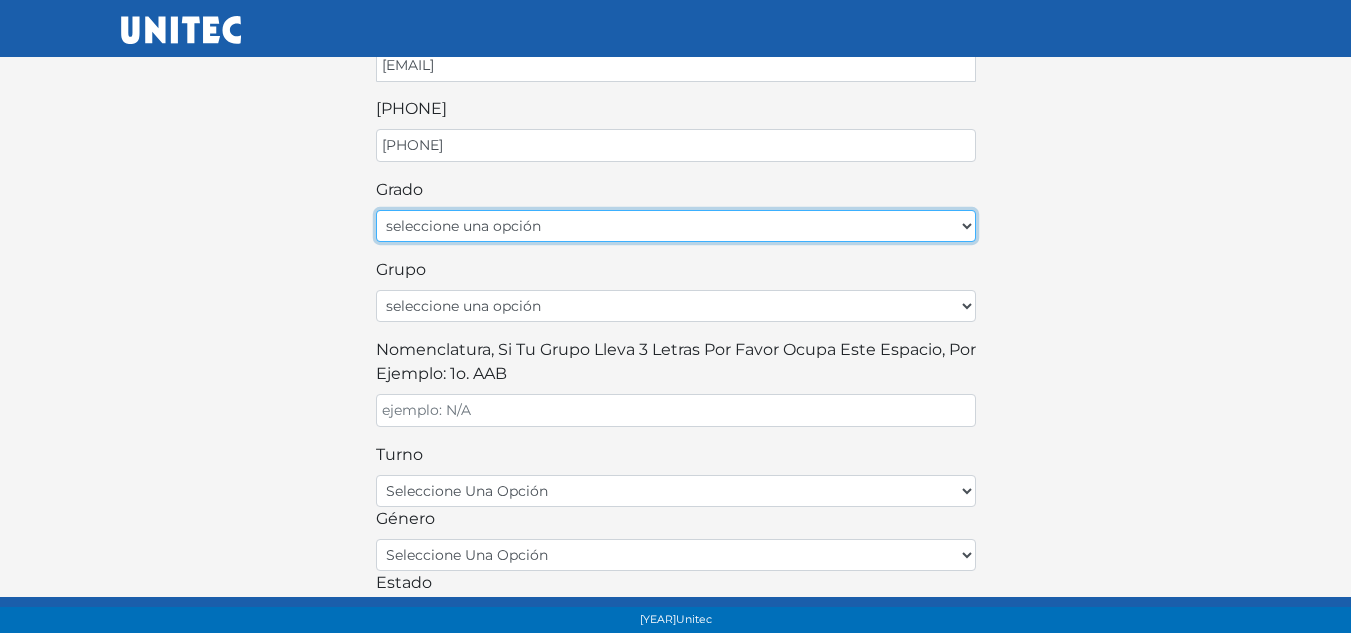 click on "seleccione una opción Primer grado Segundo grado Tercer grado Cuarto grado Quinto grado Sexto grado" at bounding box center (676, 226) 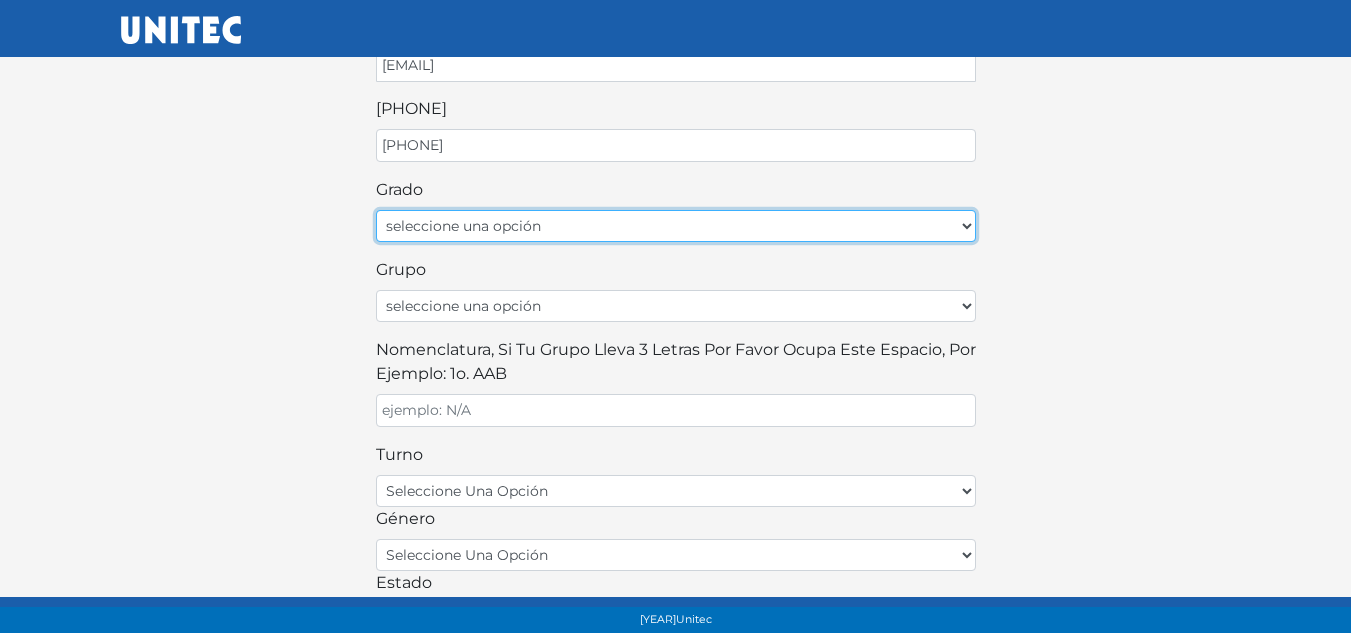 select on "6to" 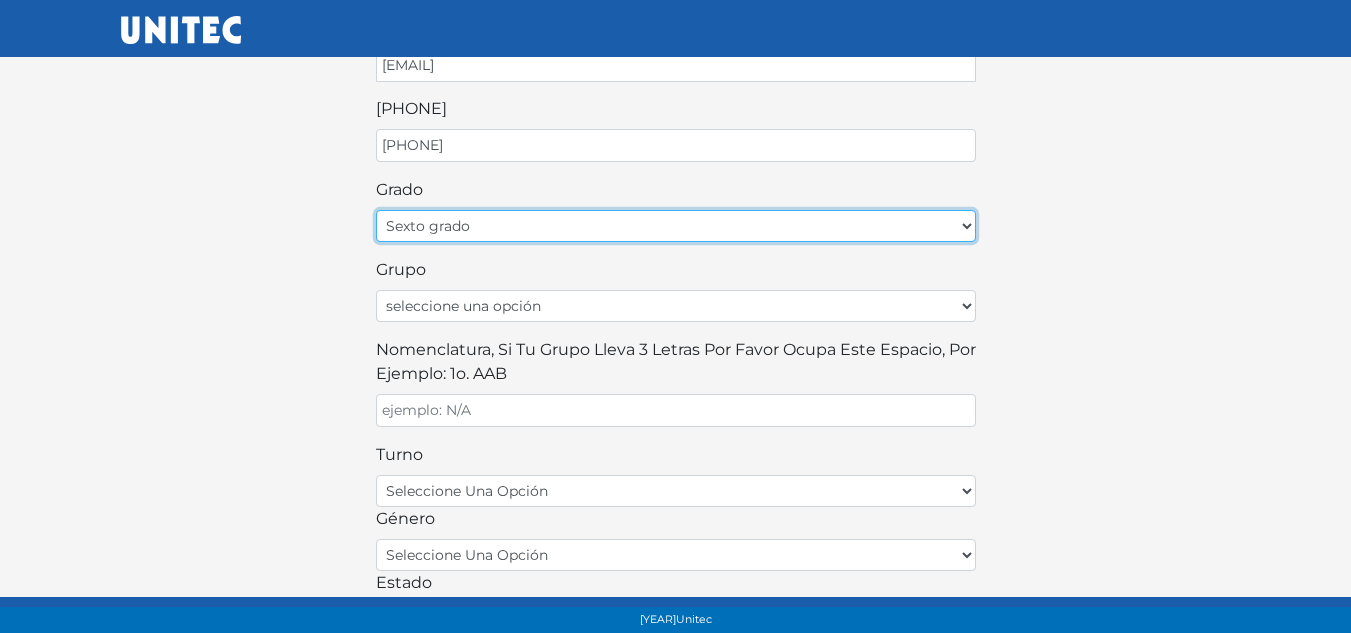 click on "seleccione una opción Primer grado Segundo grado Tercer grado Cuarto grado Quinto grado Sexto grado" at bounding box center (676, 226) 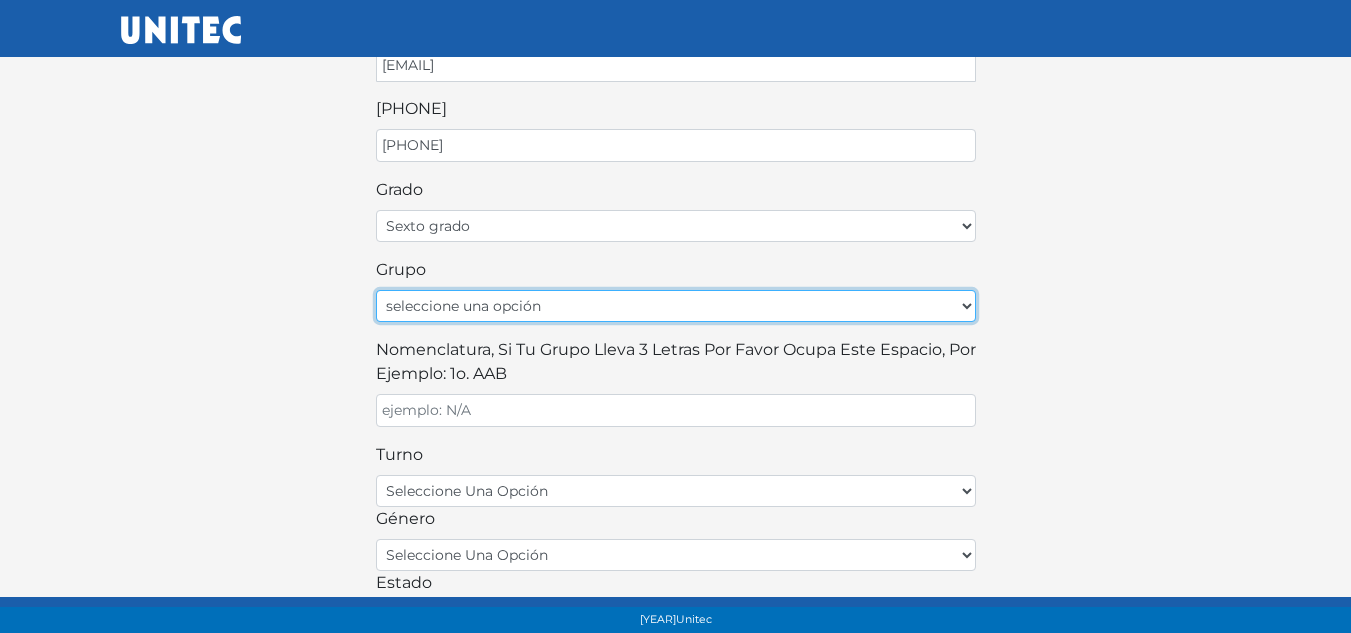 click on "seleccione una opción A B C D E F G H I J K L M N O P Q R S T U V W X Y Z" at bounding box center (676, 306) 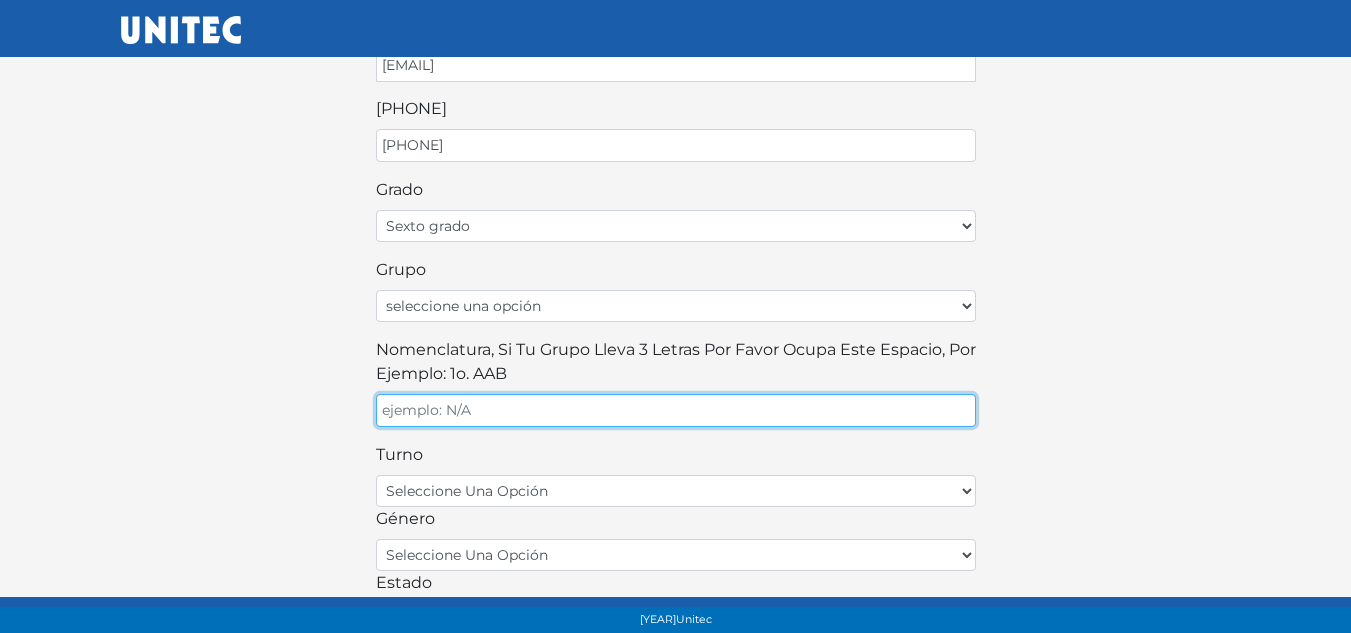 click on "Nomenclatura, si tu grupo lleva 3 letras por favor ocupa este espacio, por ejemplo: 1o. AAB" at bounding box center (676, 410) 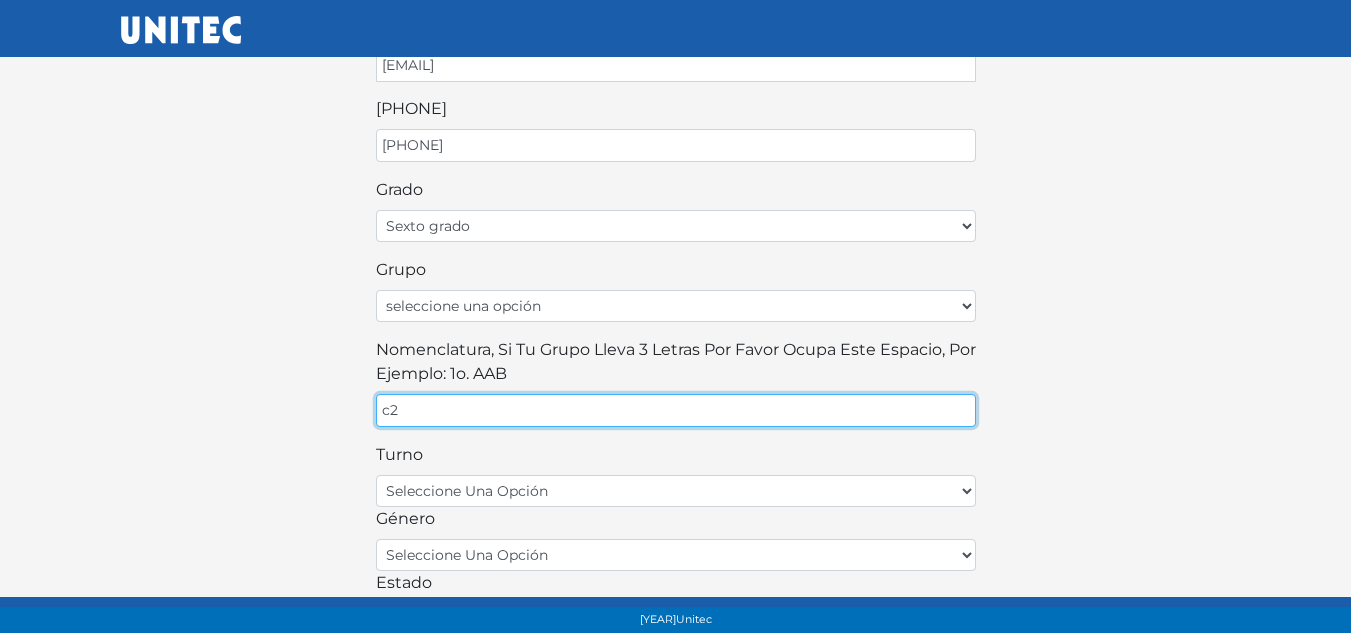 type on "c2" 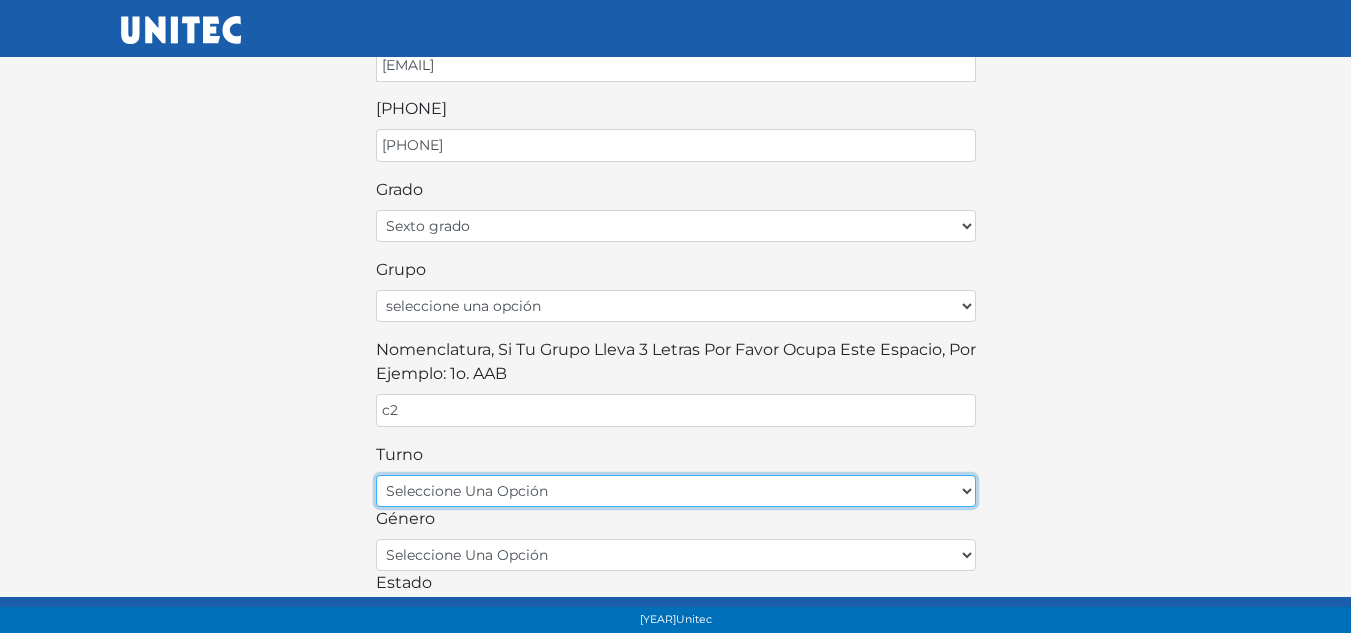 click on "seleccione una opción matutino vespertino" at bounding box center (676, 491) 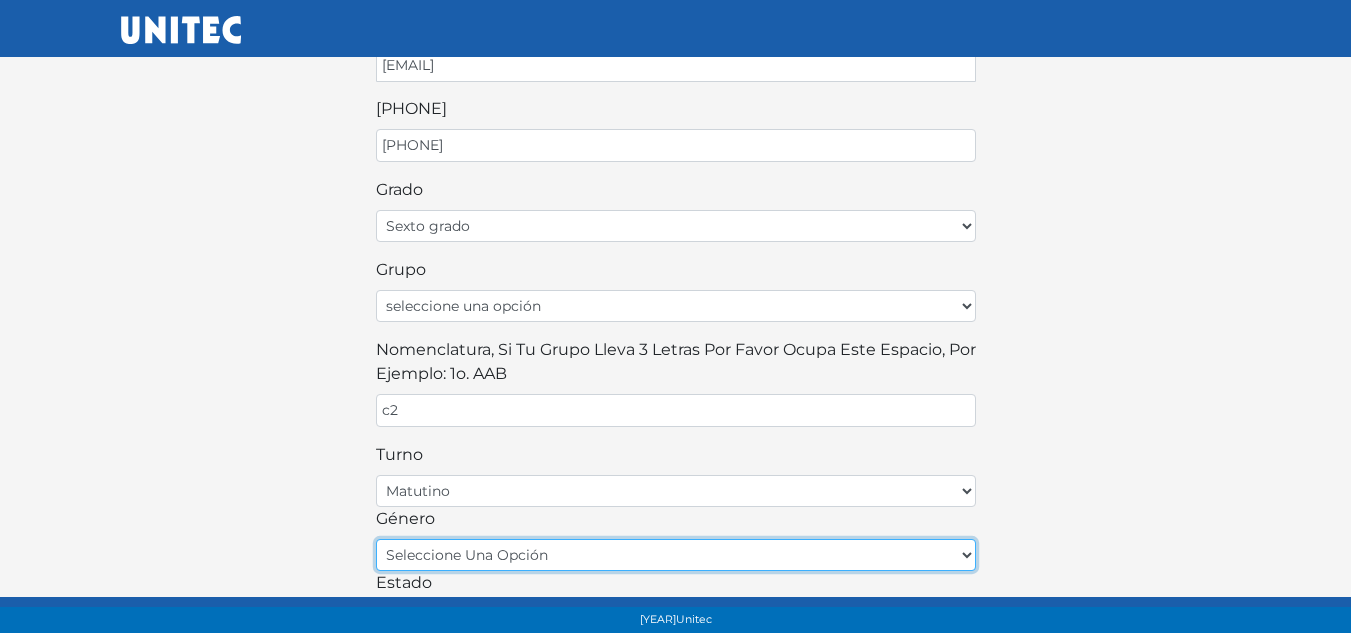 click on "seleccione una opción femenino masculino" at bounding box center [676, 555] 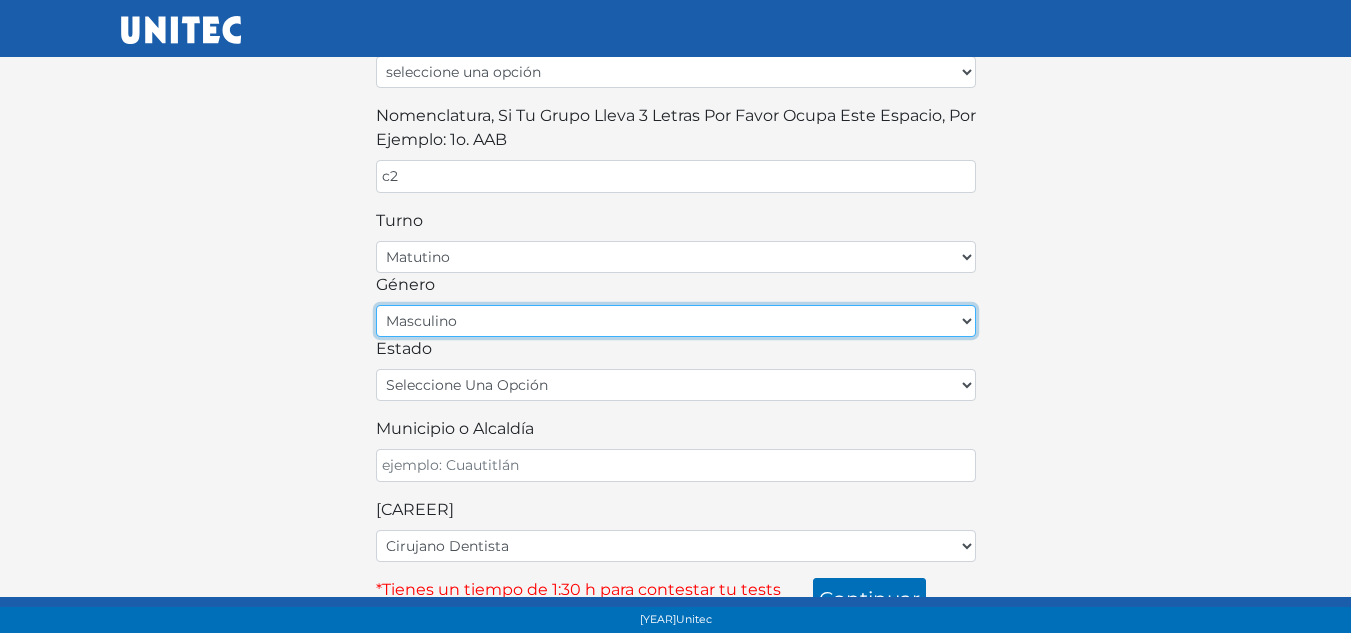 scroll, scrollTop: 640, scrollLeft: 0, axis: vertical 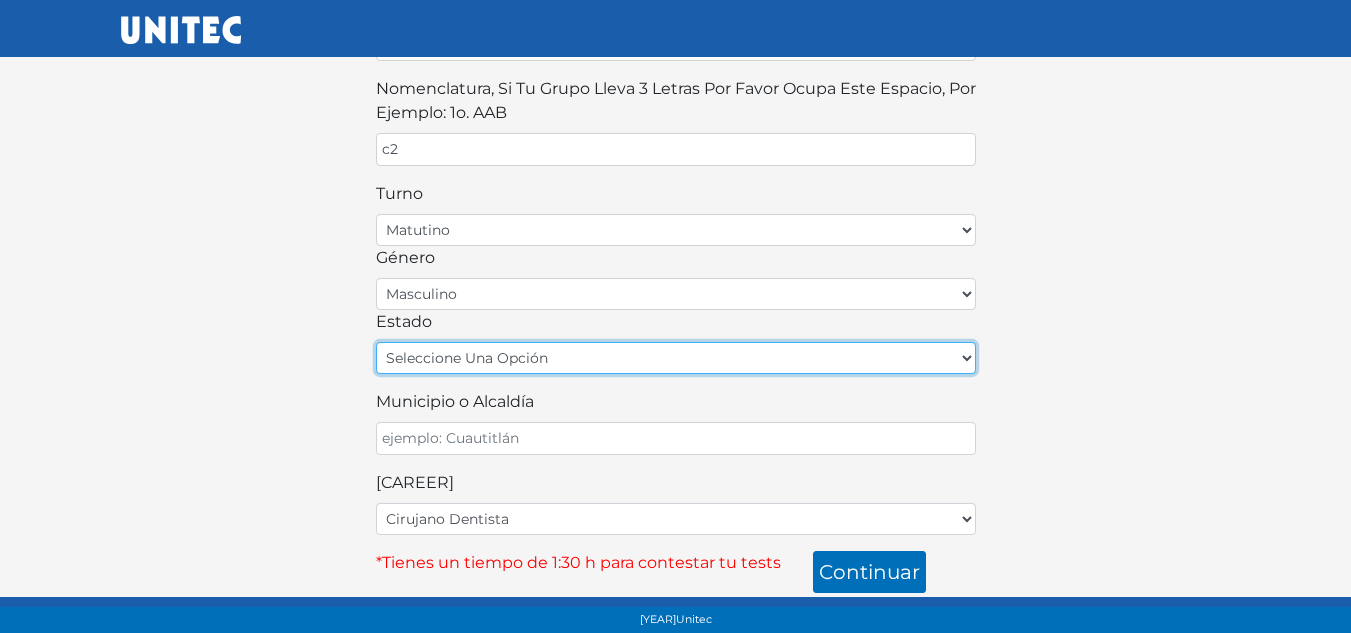 click on "seleccione una opción Aguascalientes Baja California Baja California Sur Campeche Chiapas Chihuahua Ciudad de México Coahuila Colima Durango Guanajuato Guerrero Hidalgo Jalisco México Michoacán Morelos Nayarit Nuevo León Oaxaca Puebla Querétaro Quintana Roo San Luis Potosí Sinaloa Sonora Tabasco Tamaulipas Tlaxcala Veracruz Yucatán Zacatecas" at bounding box center [676, 358] 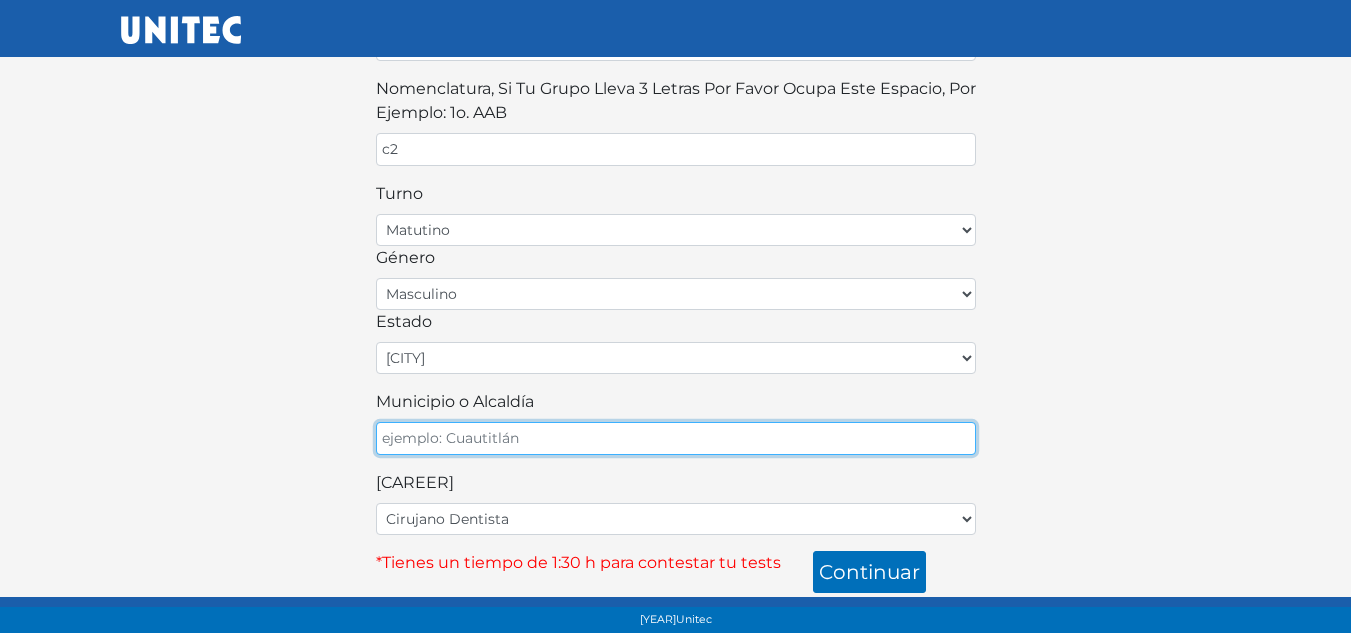 click on "Municipio o Alcaldía" at bounding box center [676, 438] 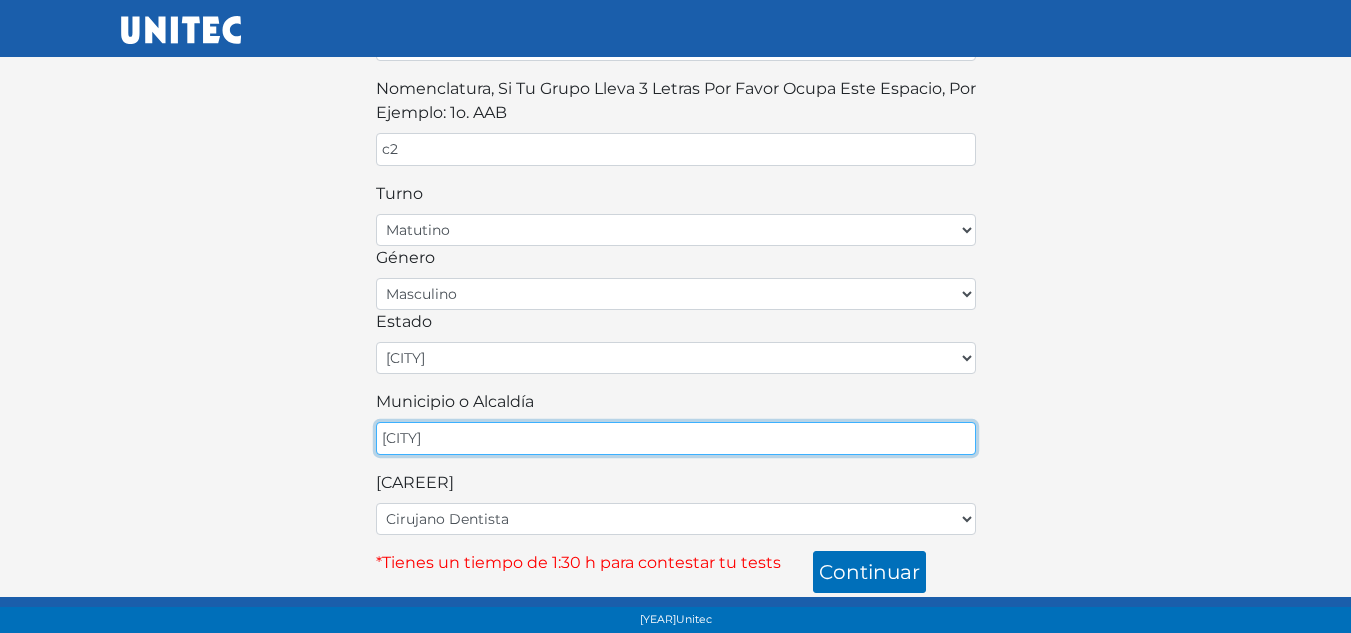 type on "nezahualcoyot" 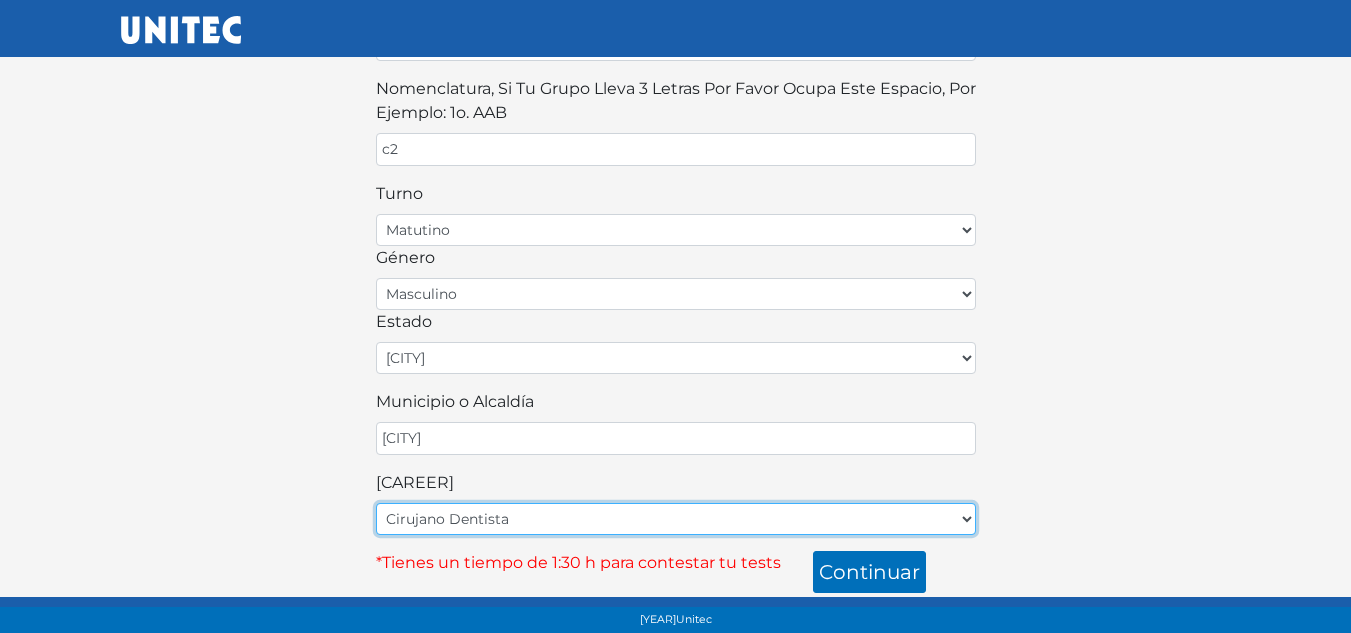 click on "Cirujano Dentista Cultura Física y Deportes Enfermería (5 materias) Enfermería (6 materias) Fisioterapia (4 materias) Fisioterapia (5 materias) Nutrición (4 materias) Nutrición (5 materias) Ing. Ambiental y Sustentabilidad Ing. Civil Ing. en Gestión de Negocios Ing. en Sistemas Computacionales Ing. en Sistemas Computacionales Ing. en Sistemas Digitales y Robótica Ing. en Telecomunicaciones y Electrónica Ing. en Industrial y de Sistemas Ing. en Industrial y de Sistemas Ing. Mecánica Ing. Mecatrónica Ing. Química Administración de Empresas Administración de Empresas de Entretenimiento y Comunicación Administración de Tecnologías de la Información Administración Financiera Arquitectura Ciencias de la Comunicación Comercio Internacional Contaduría Pública Contaduría Pública y Finanzas Criminología Derecho Diseño de Modas Diseño Gráfico Diseño Industrial Diseño, Animación y Arte Digital Economía Finanzas Gastronomía Internacional en Turismo y Reuniones (5 materias) Mercadotecnia" at bounding box center (676, 519) 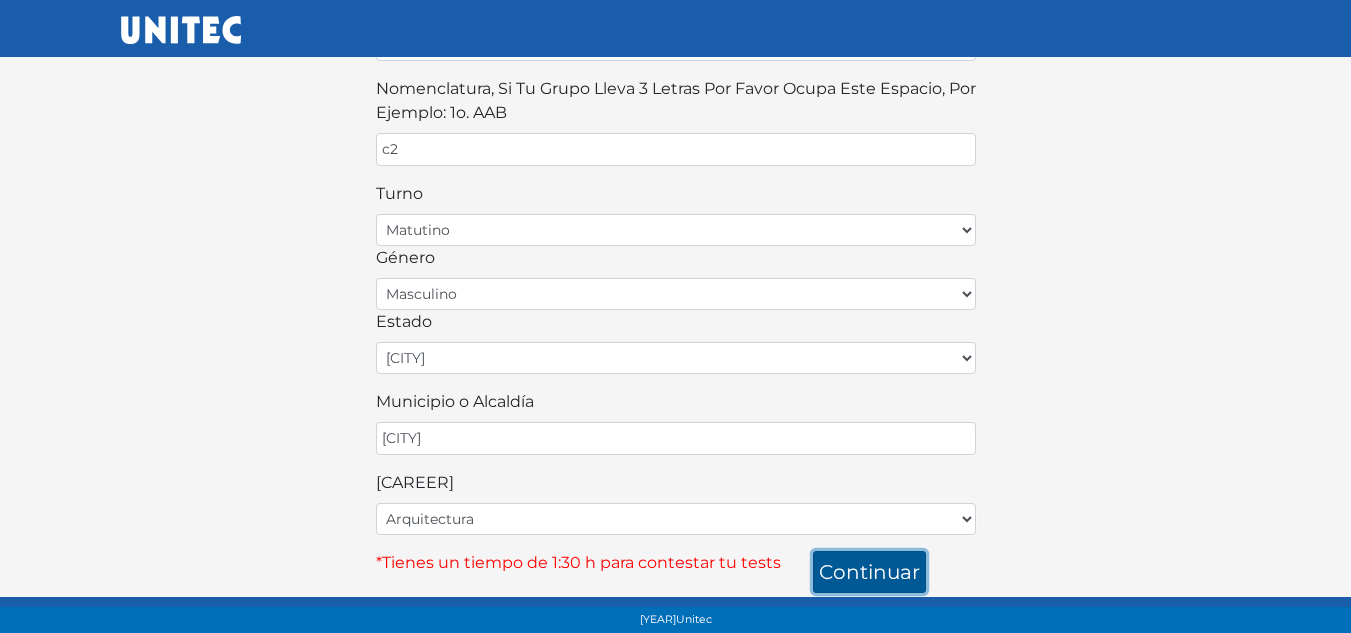 click on "continuar" at bounding box center [869, 572] 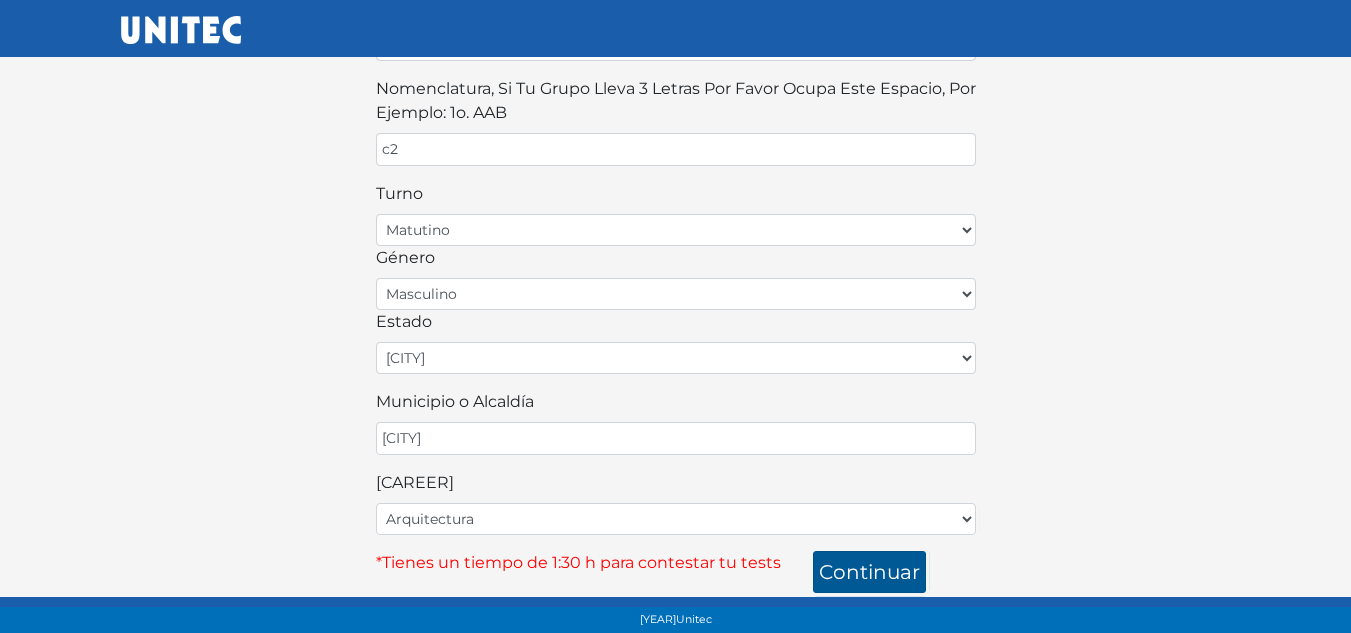 scroll, scrollTop: 449, scrollLeft: 0, axis: vertical 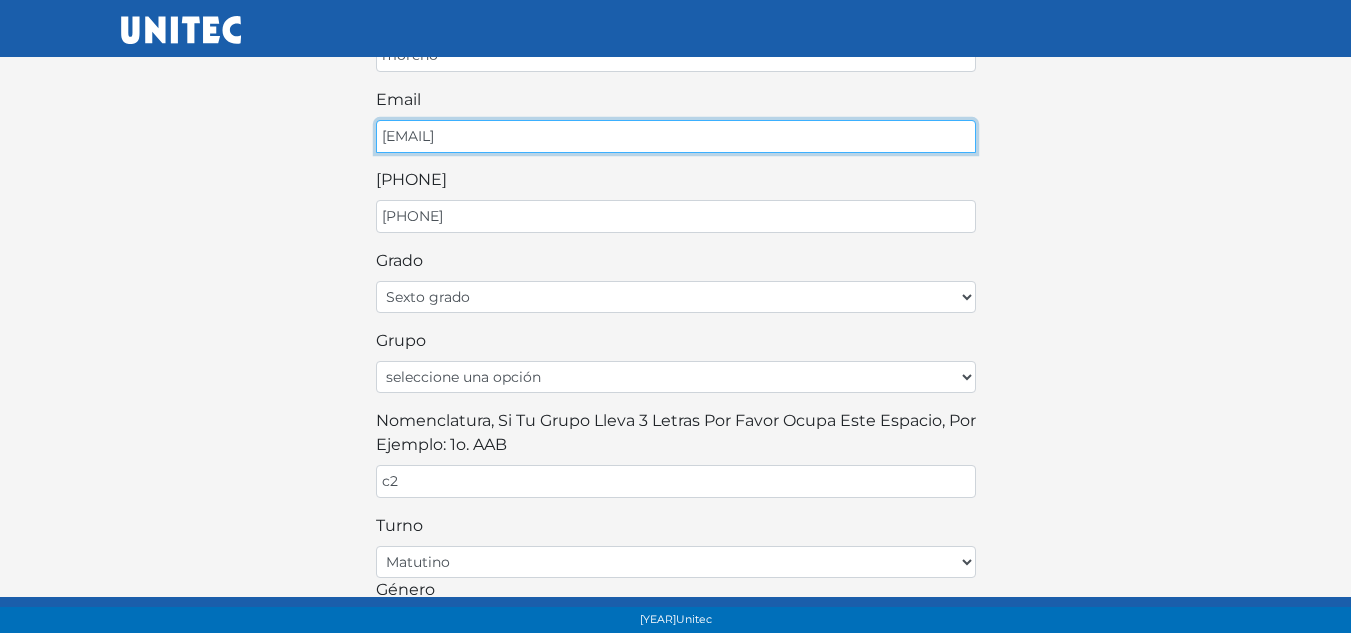 click on "arroyoulises093@" at bounding box center (676, 136) 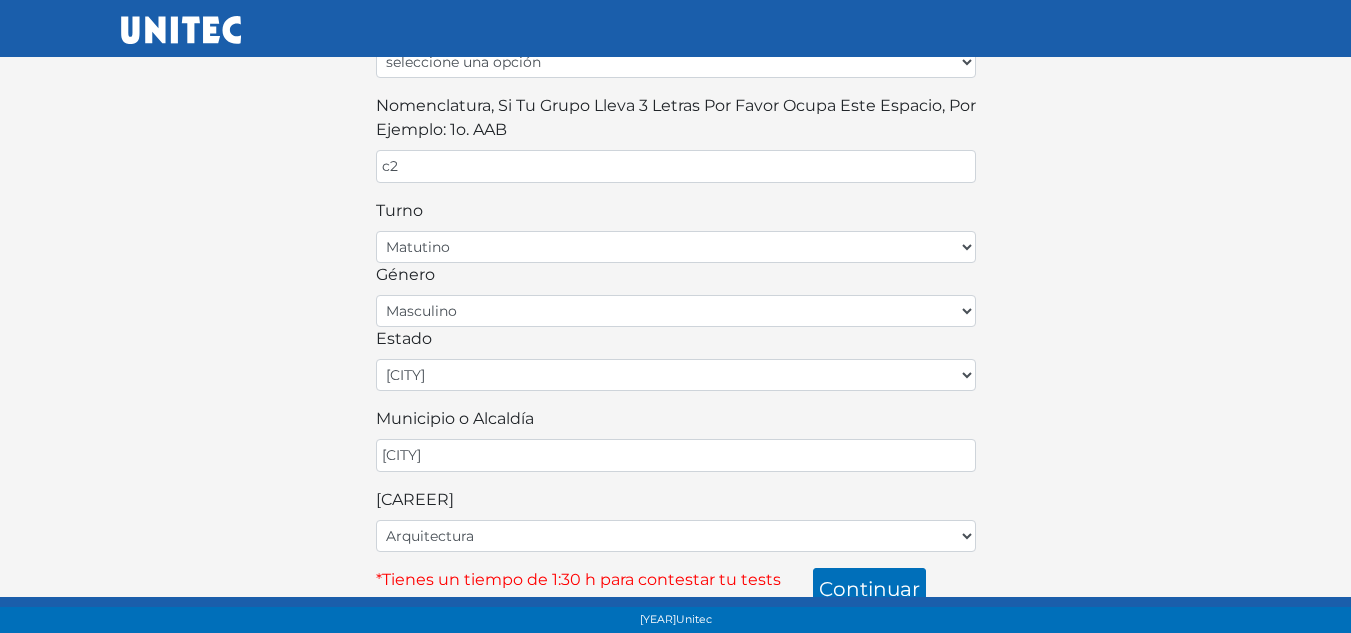 scroll, scrollTop: 661, scrollLeft: 0, axis: vertical 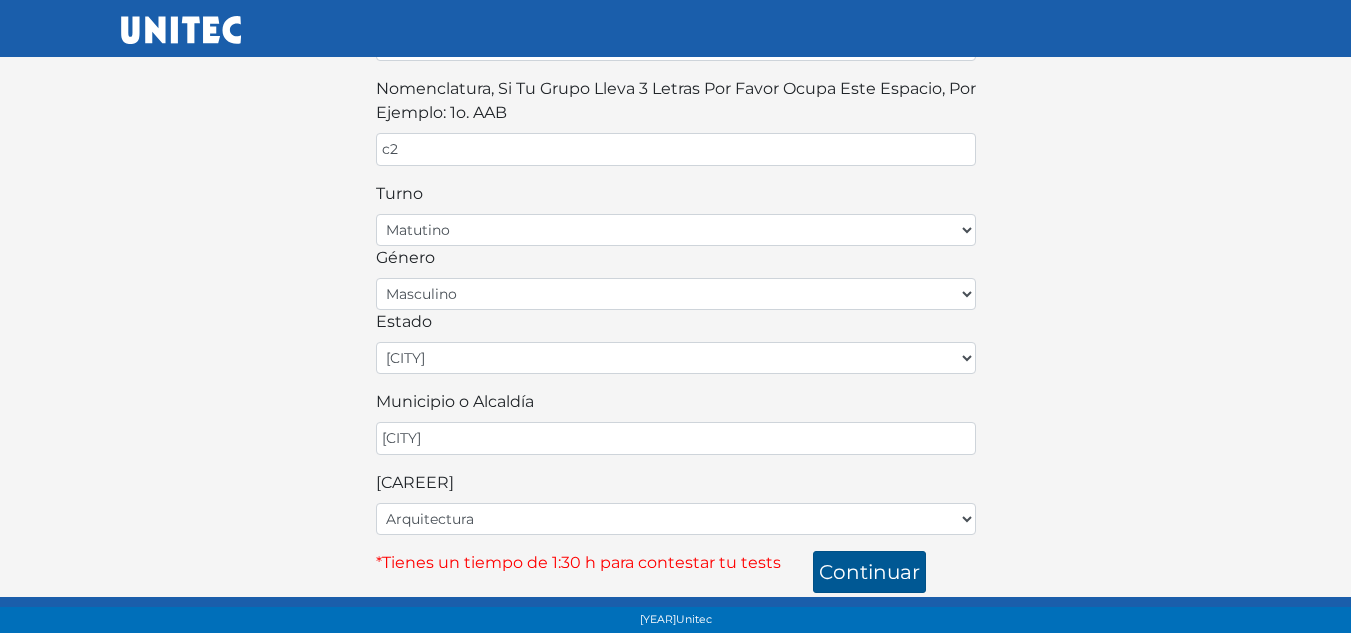 type on "arroyoulises093@icloud.com" 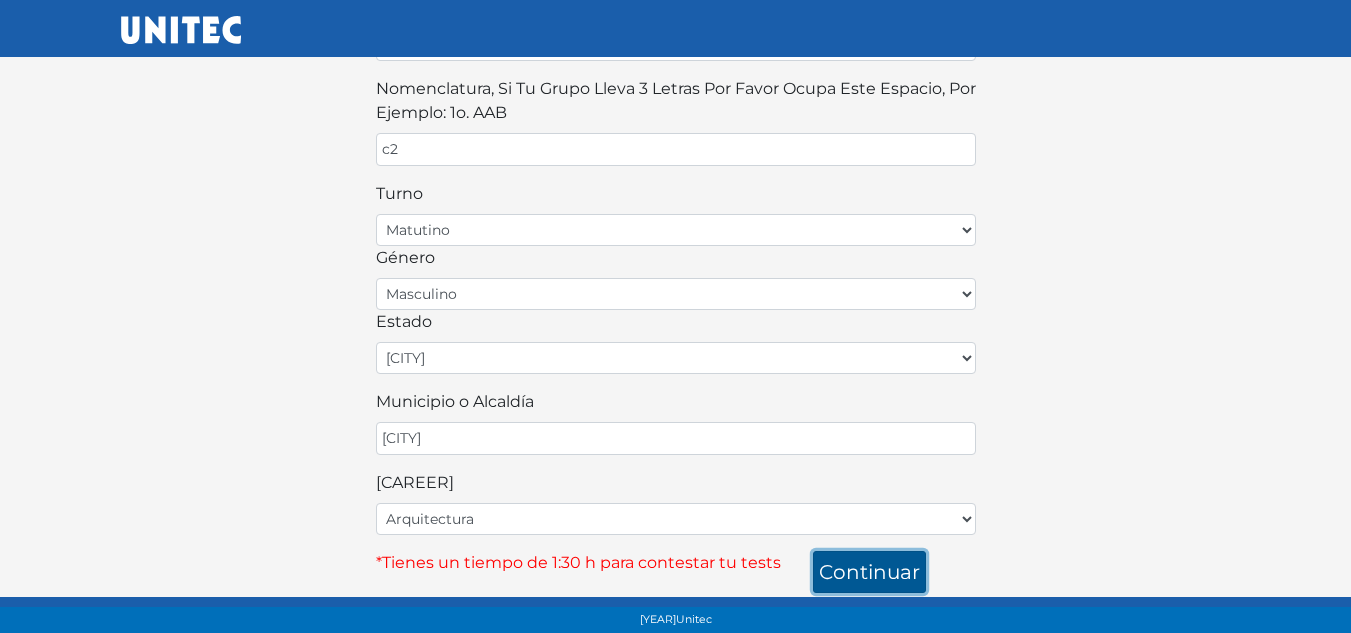 click on "continuar" at bounding box center (869, 572) 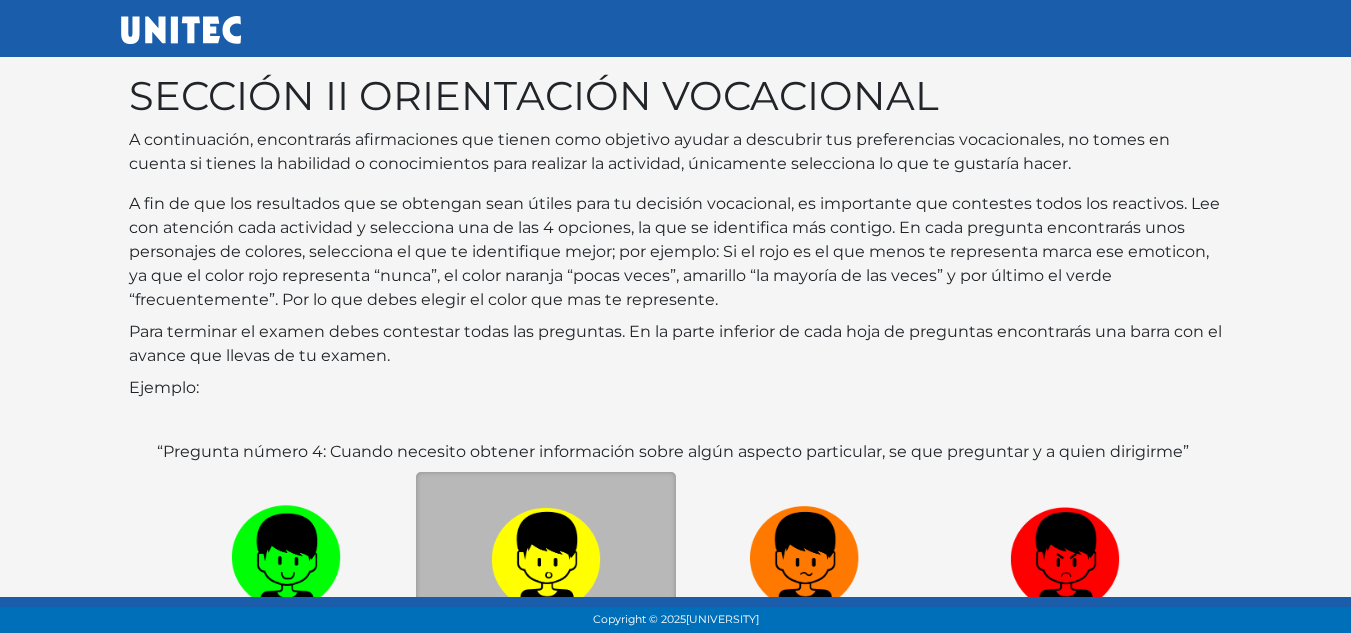scroll, scrollTop: 0, scrollLeft: 0, axis: both 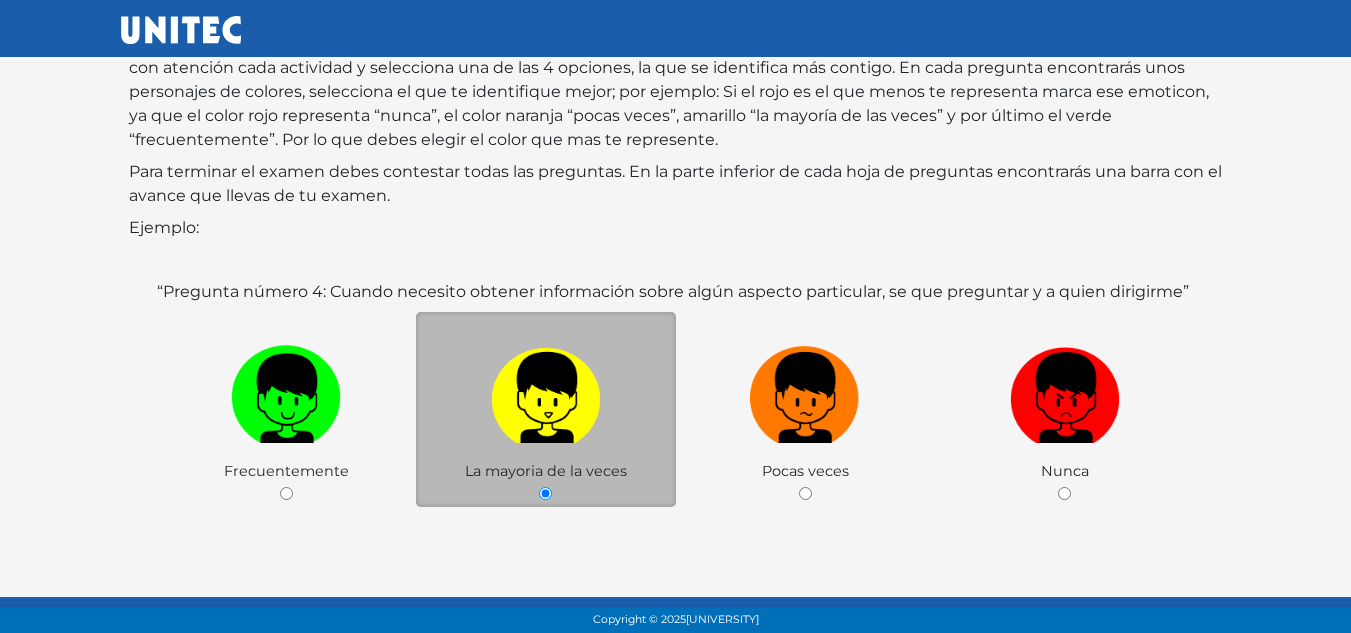 click at bounding box center (546, 390) 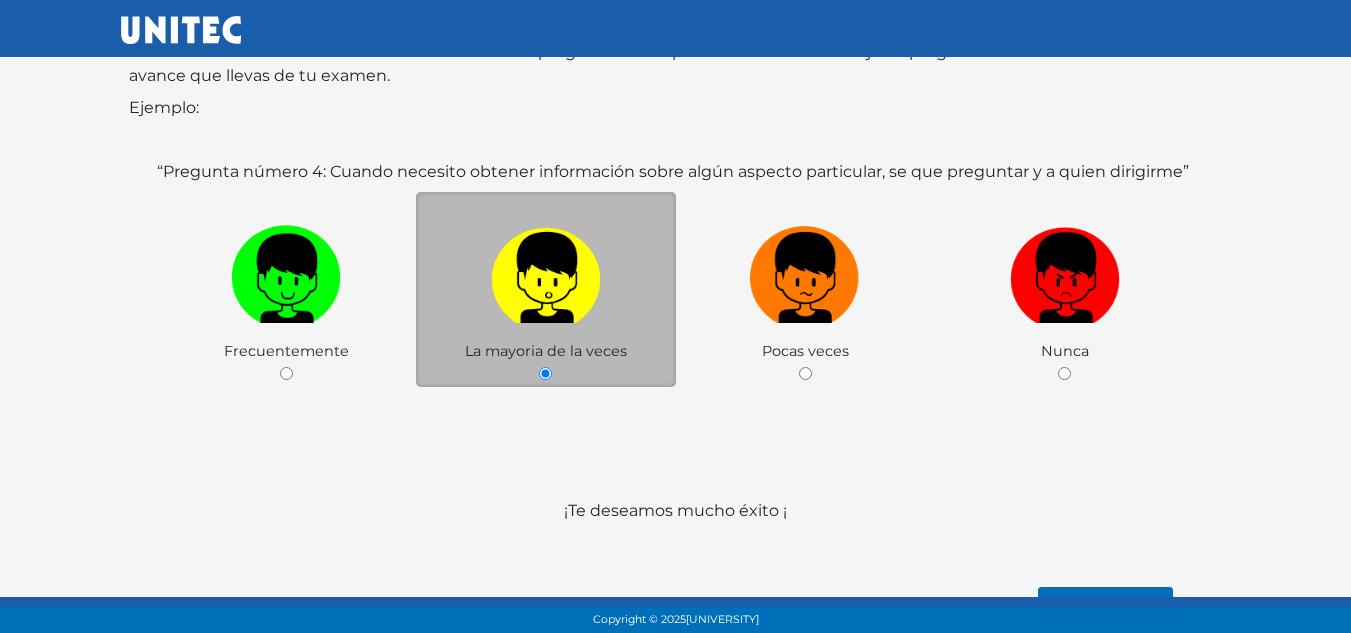 scroll, scrollTop: 316, scrollLeft: 0, axis: vertical 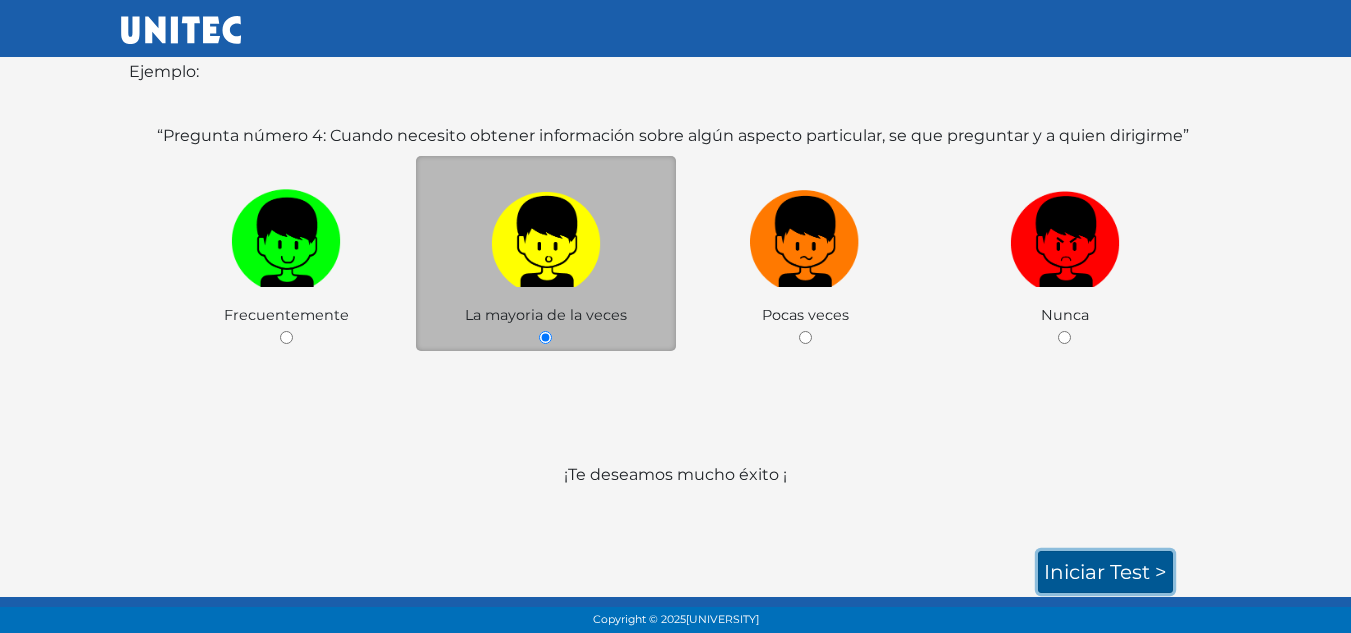 click on "Iniciar test >" at bounding box center (1105, 572) 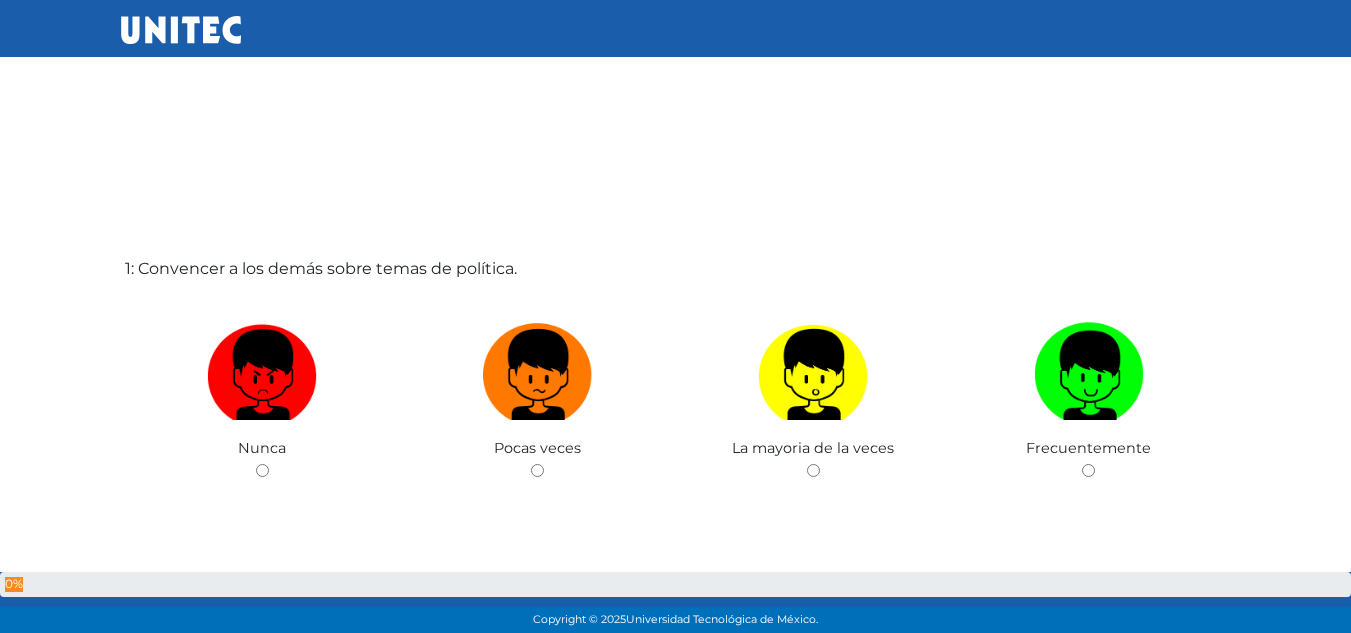 scroll, scrollTop: 100, scrollLeft: 0, axis: vertical 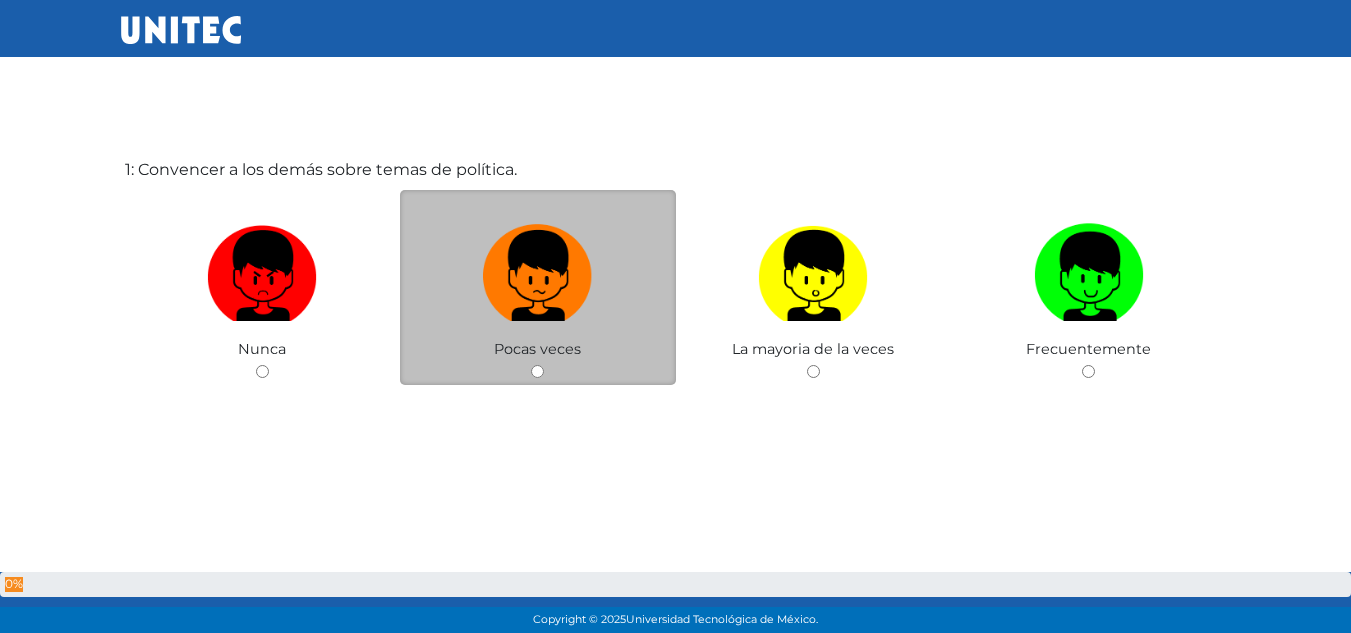 click on "Pocas veces" at bounding box center [537, 349] 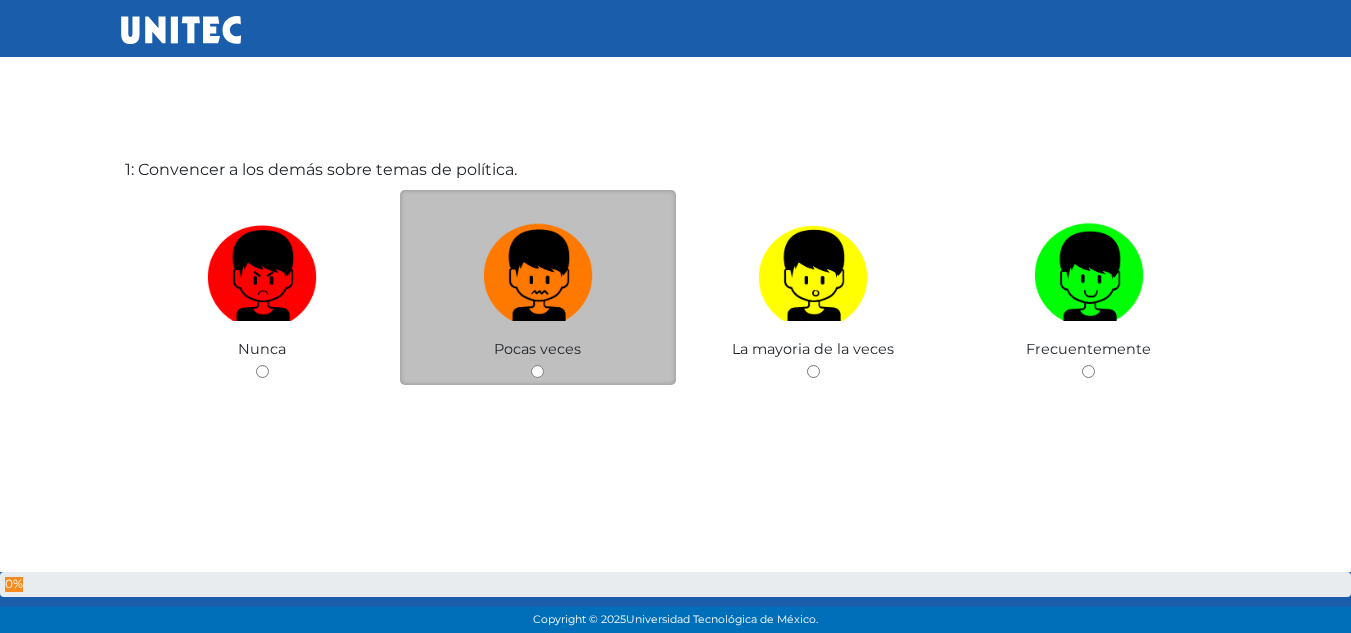 click at bounding box center [538, 268] 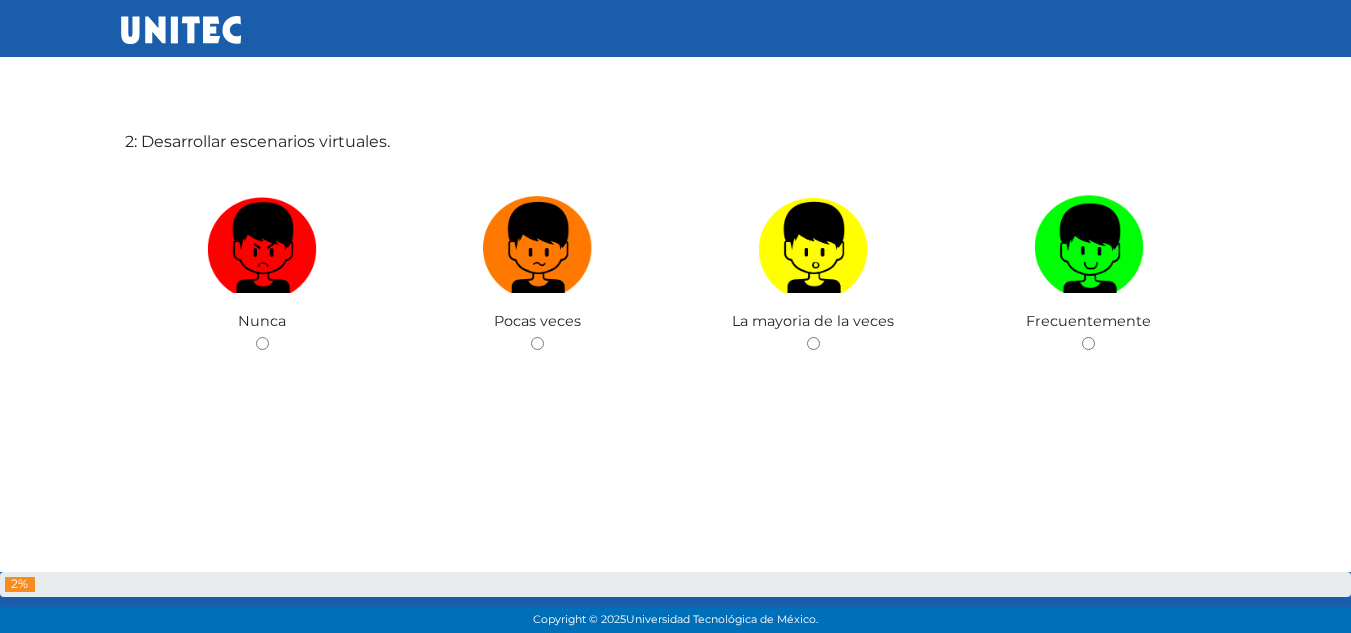 scroll, scrollTop: 767, scrollLeft: 0, axis: vertical 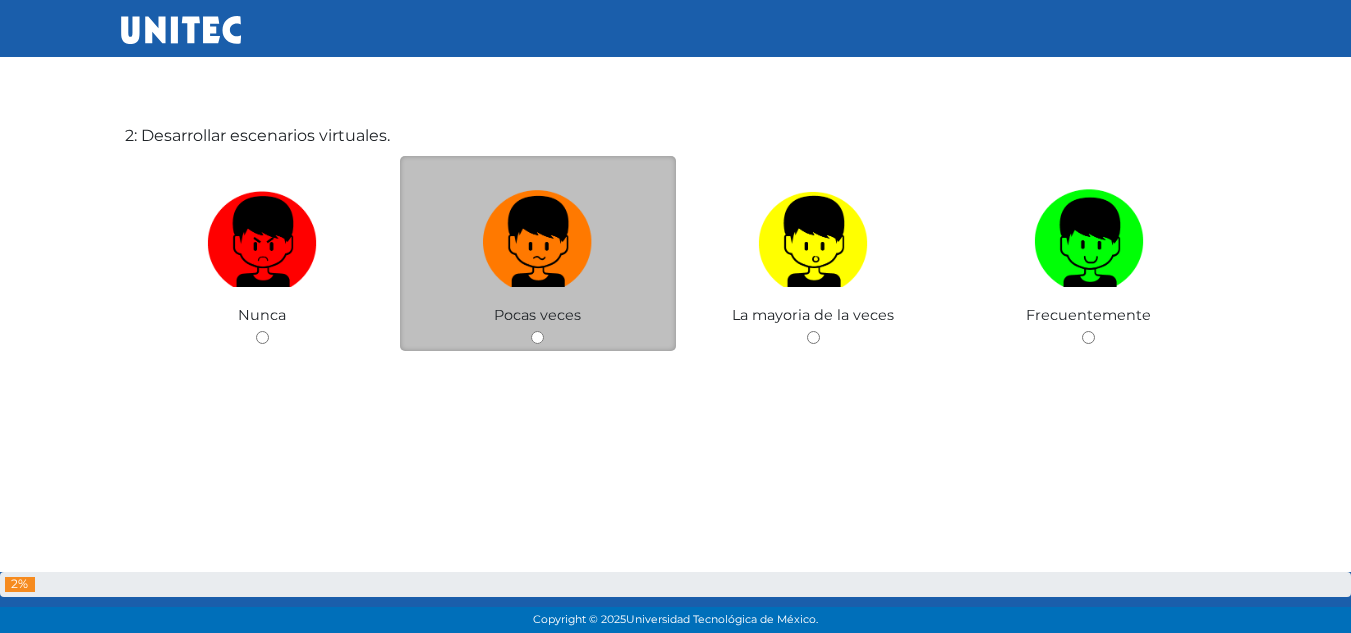 click on "Pocas veces" at bounding box center [538, 253] 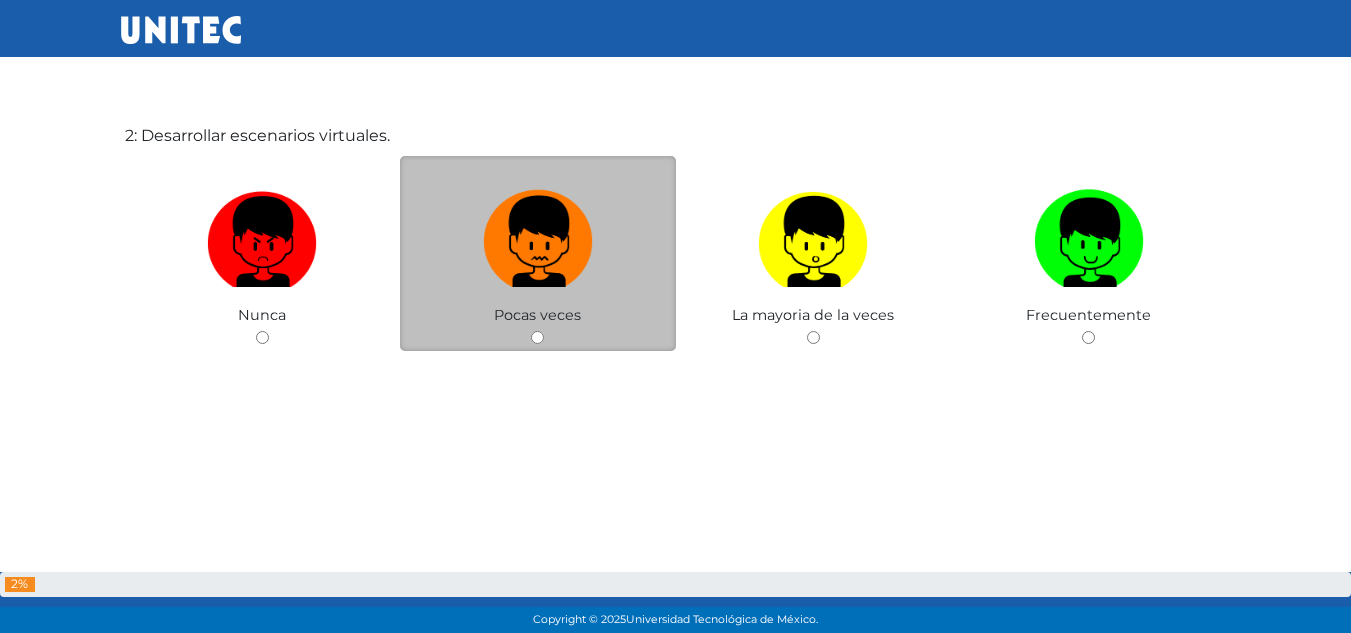 click at bounding box center [538, 234] 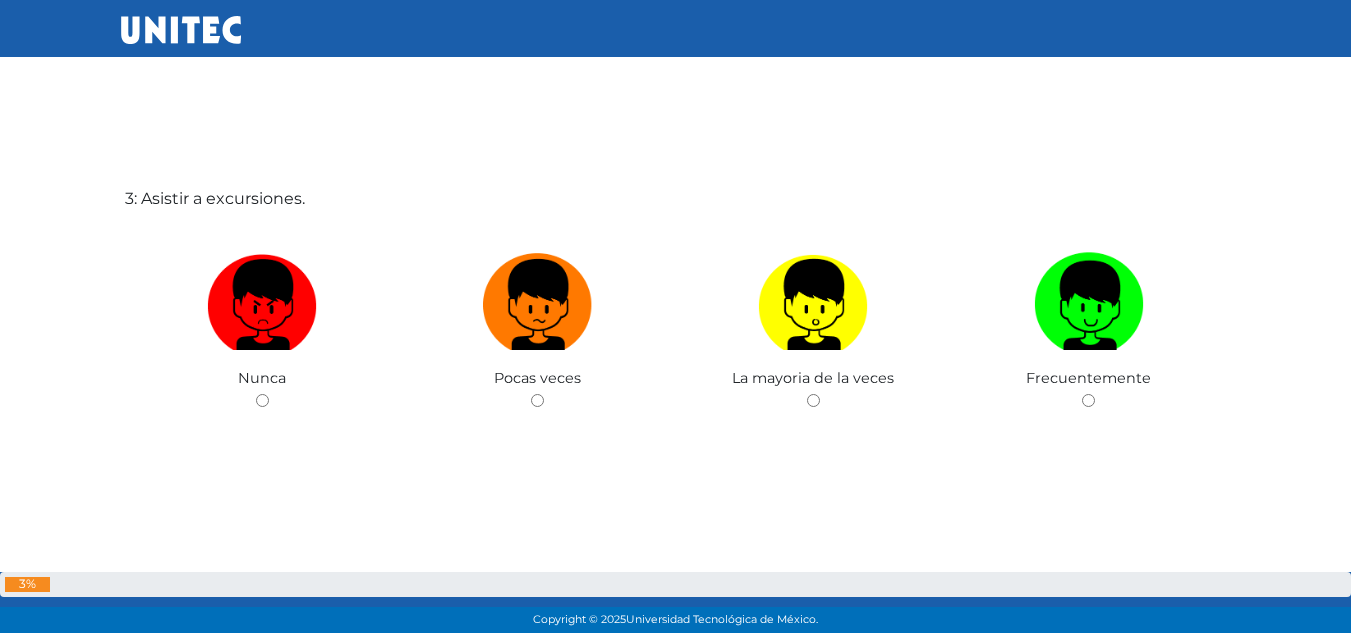 scroll, scrollTop: 1355, scrollLeft: 0, axis: vertical 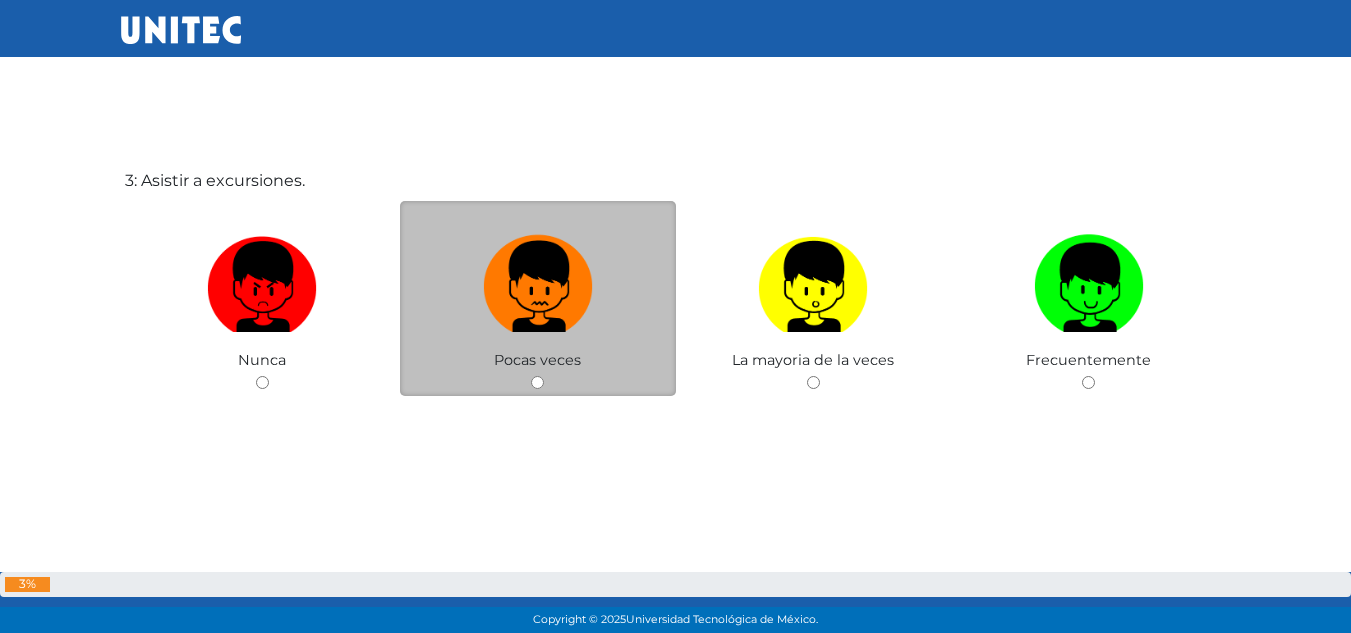 click at bounding box center (538, 279) 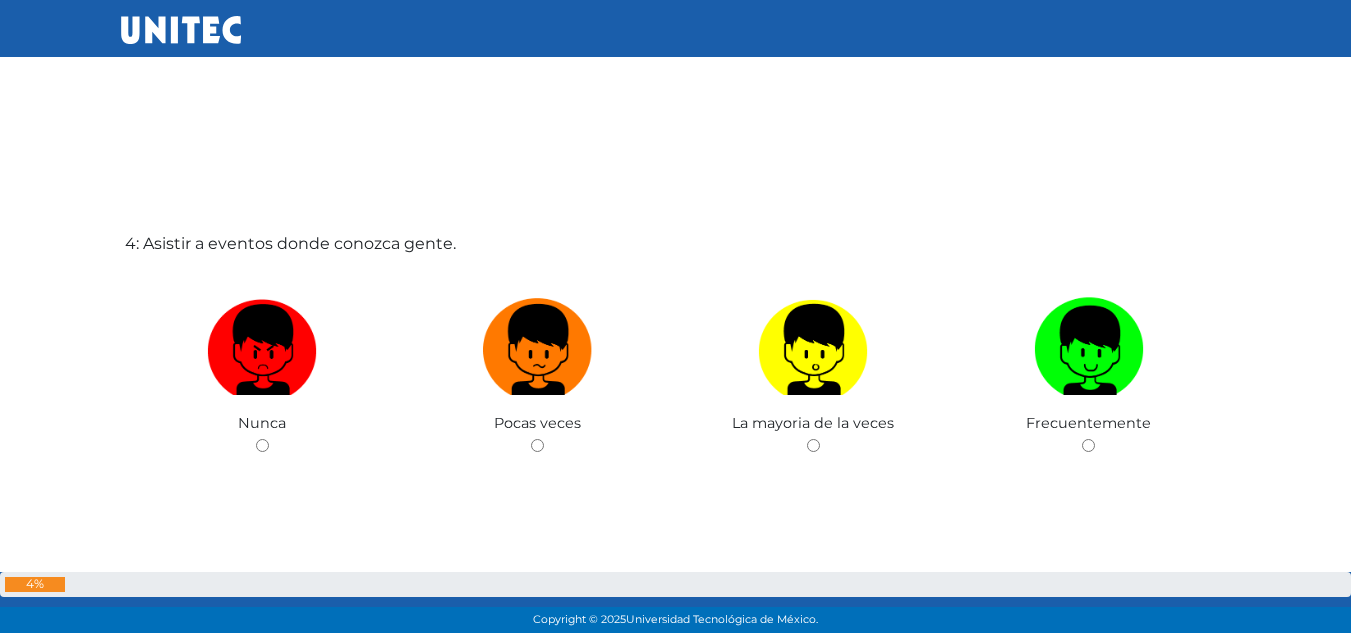 scroll, scrollTop: 1999, scrollLeft: 0, axis: vertical 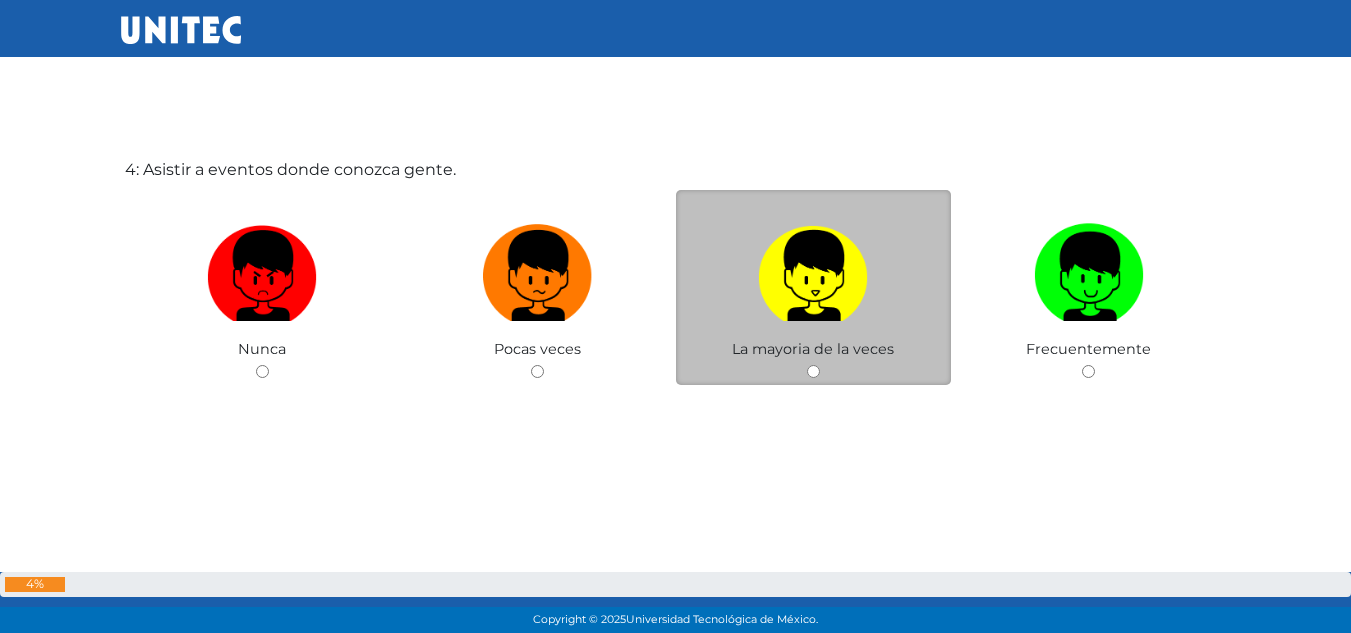 click at bounding box center [813, 268] 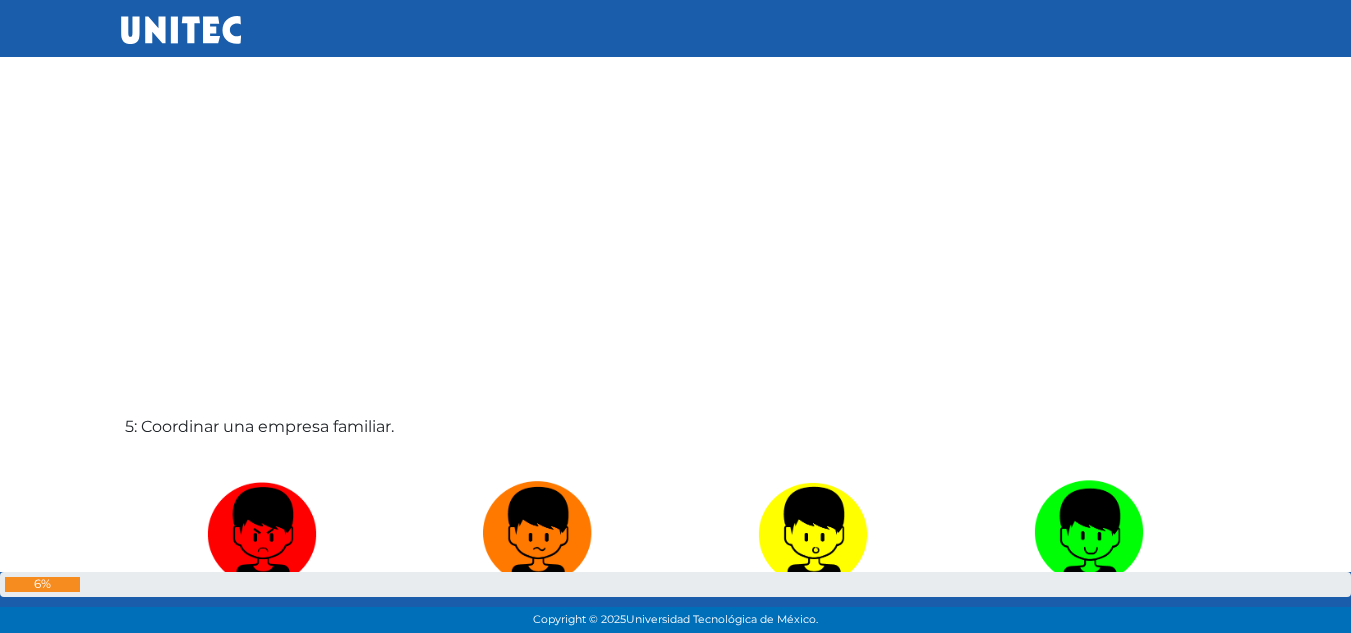 scroll, scrollTop: 2632, scrollLeft: 0, axis: vertical 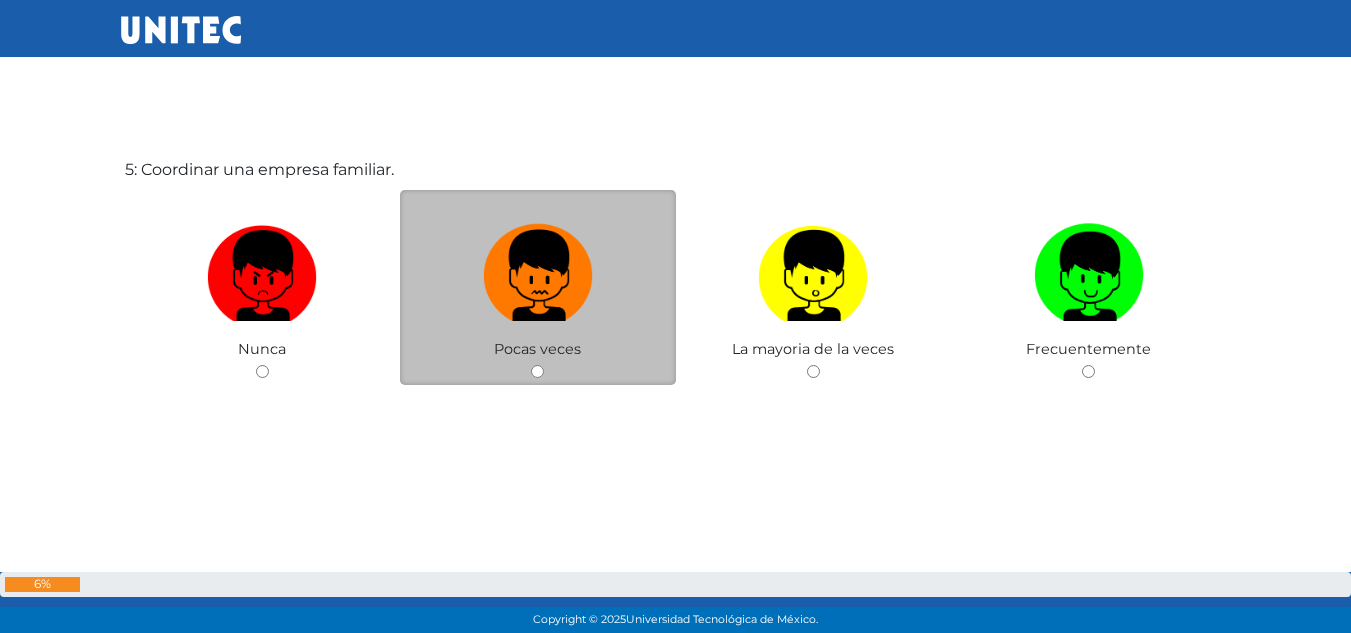 click at bounding box center [538, 268] 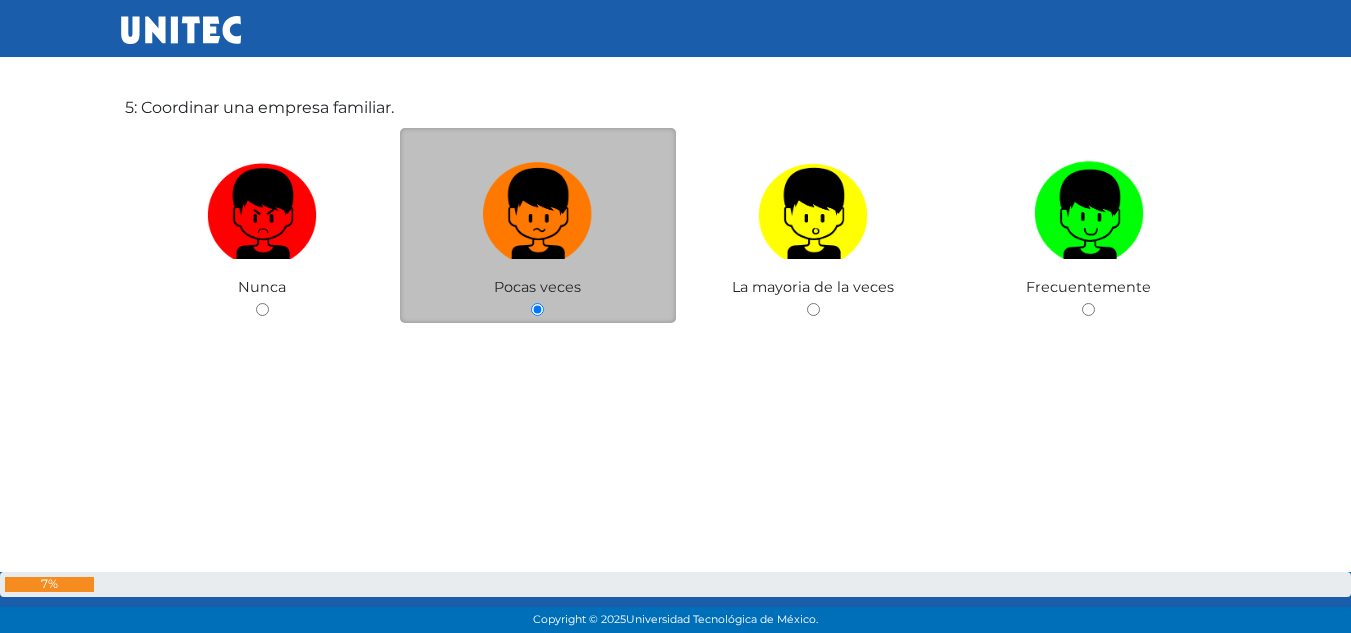 scroll, scrollTop: 2702, scrollLeft: 0, axis: vertical 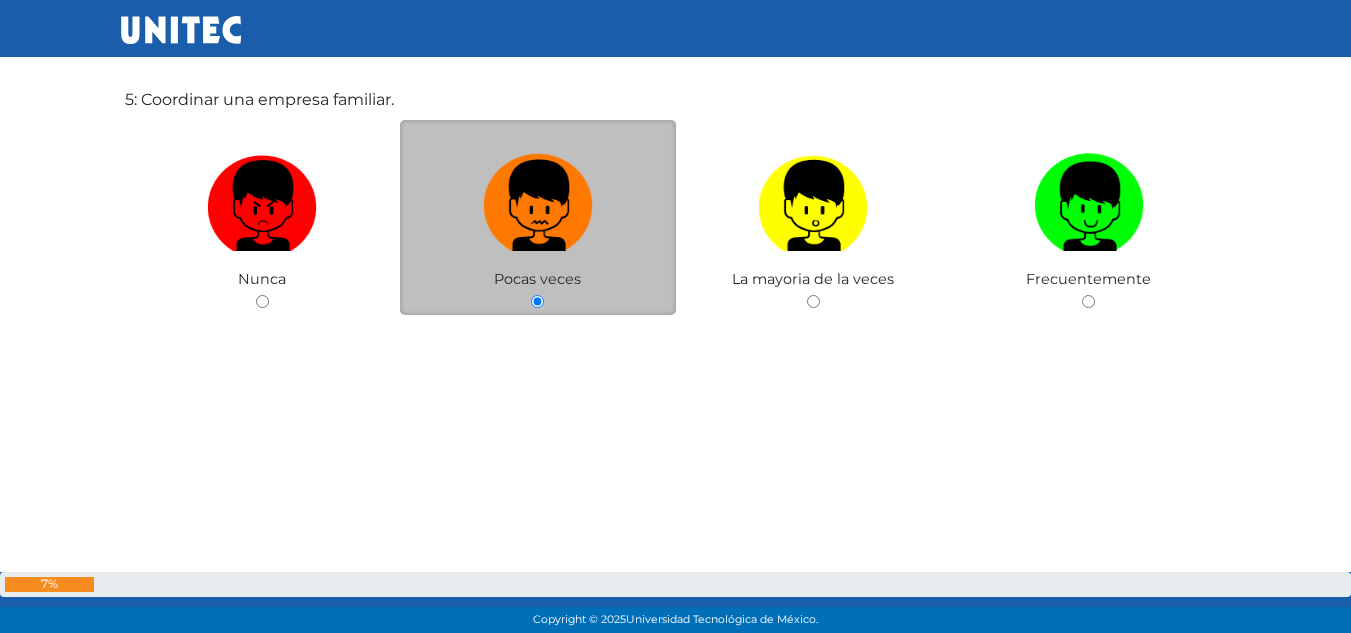 click at bounding box center (538, 198) 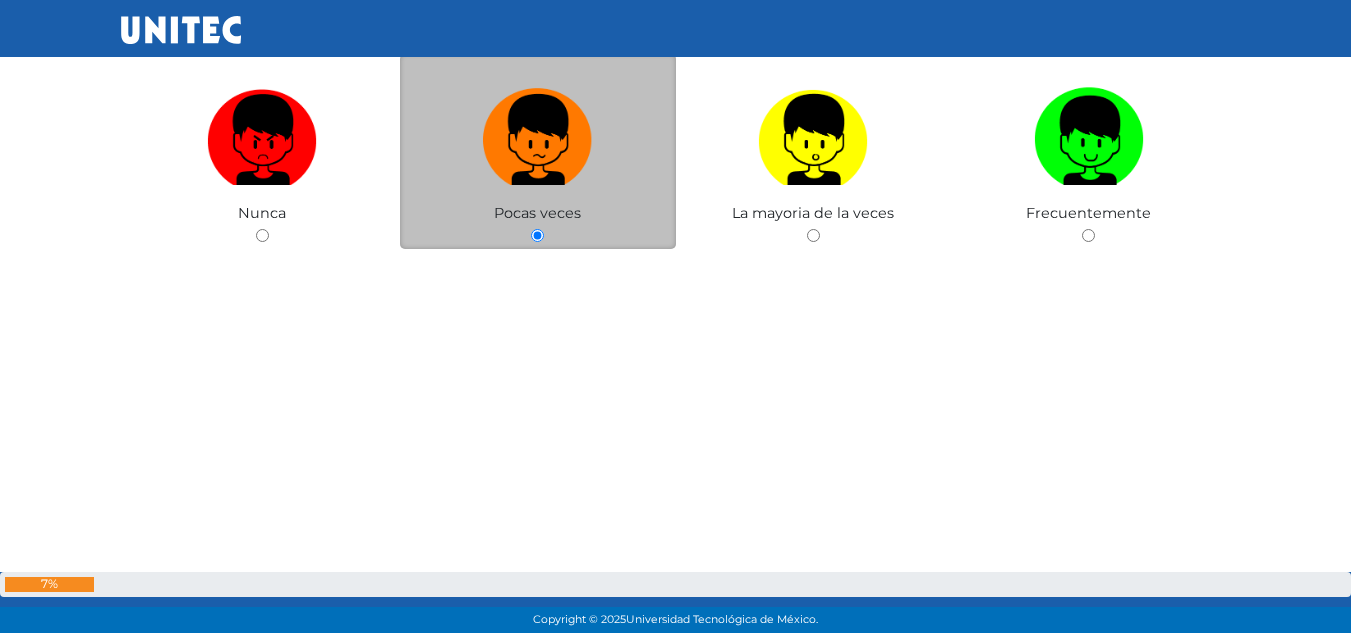 scroll, scrollTop: 2772, scrollLeft: 0, axis: vertical 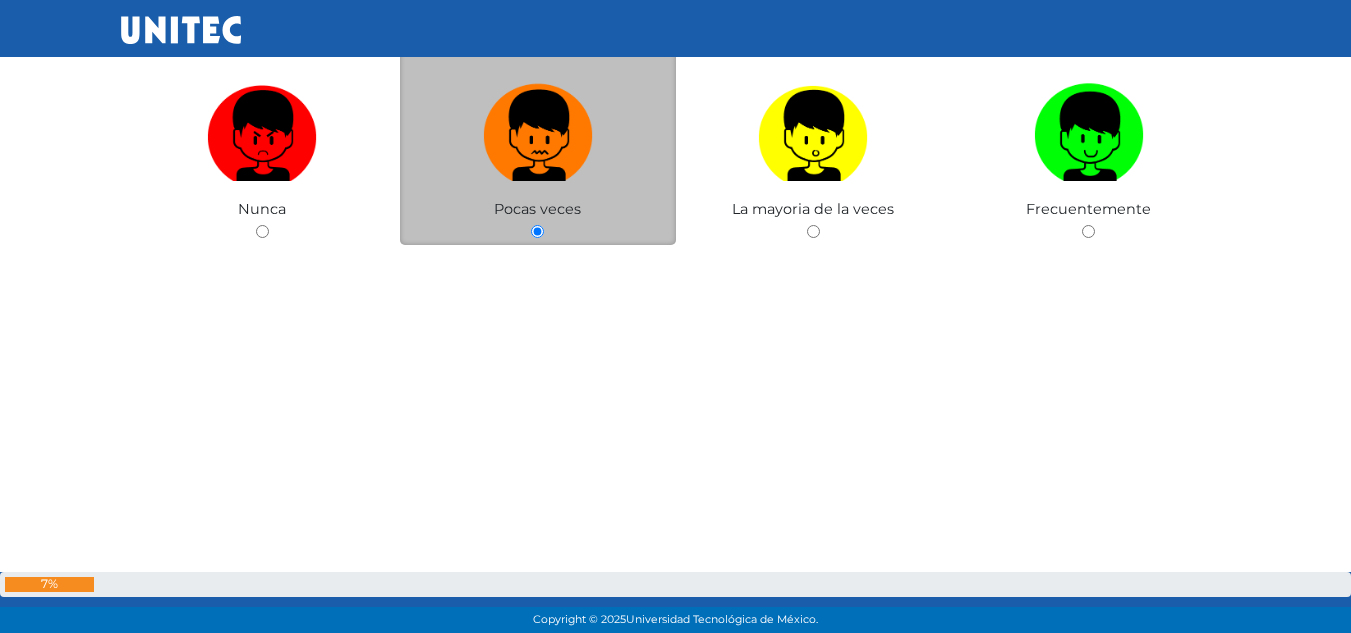 click at bounding box center [538, 128] 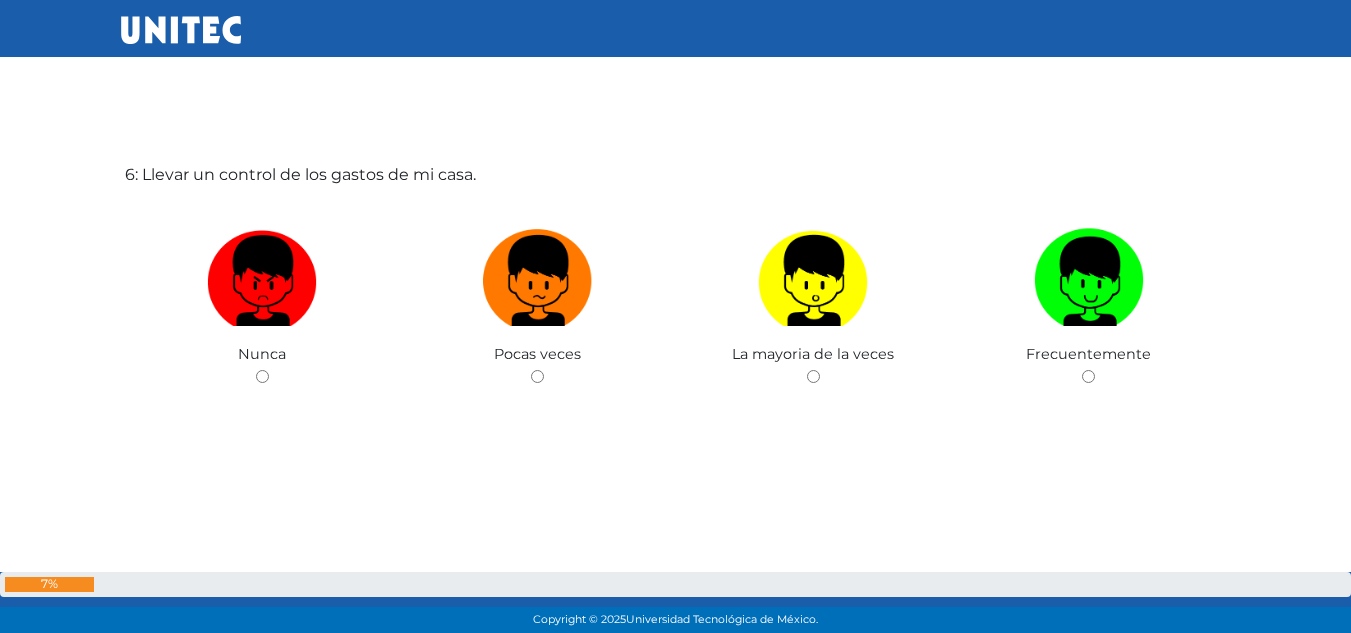 scroll, scrollTop: 3265, scrollLeft: 0, axis: vertical 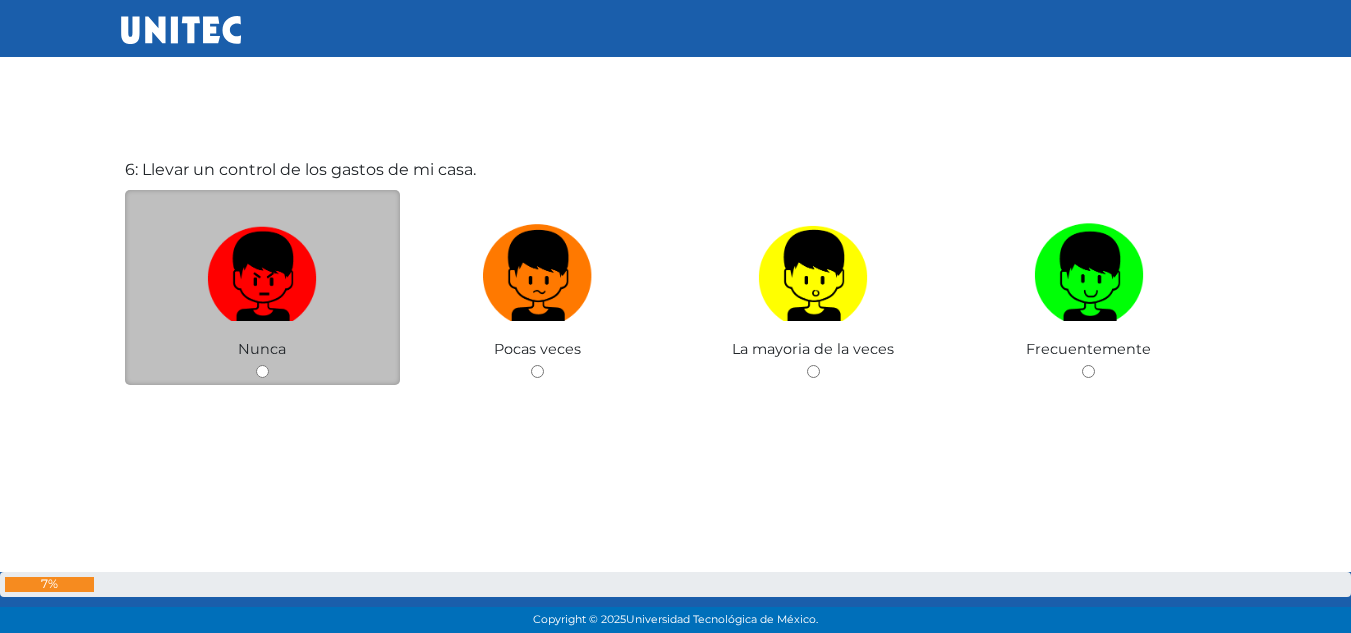 click at bounding box center (262, 268) 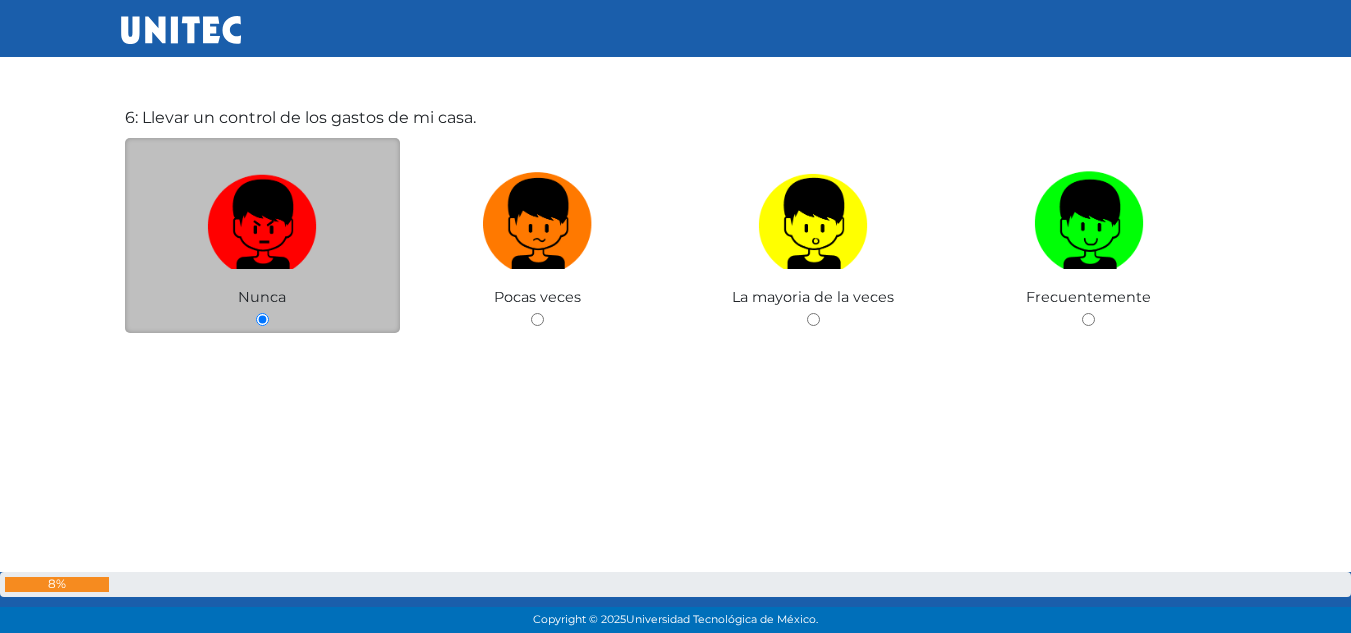 scroll, scrollTop: 3335, scrollLeft: 0, axis: vertical 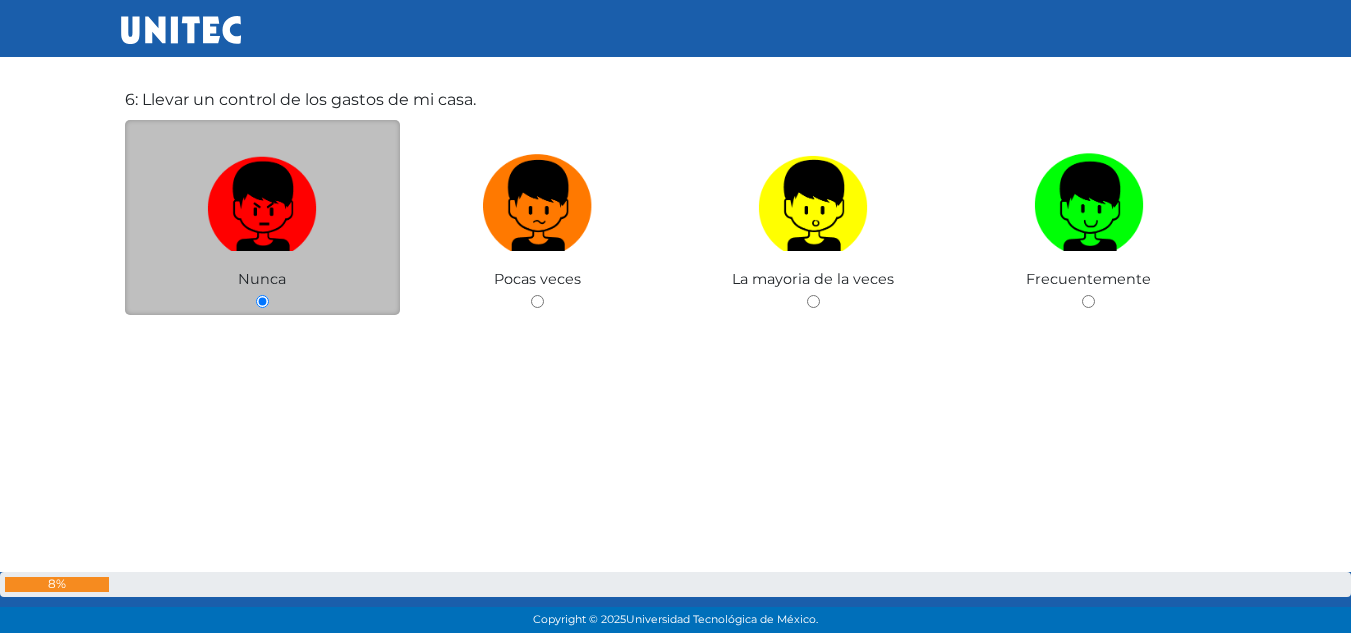 click at bounding box center (262, 198) 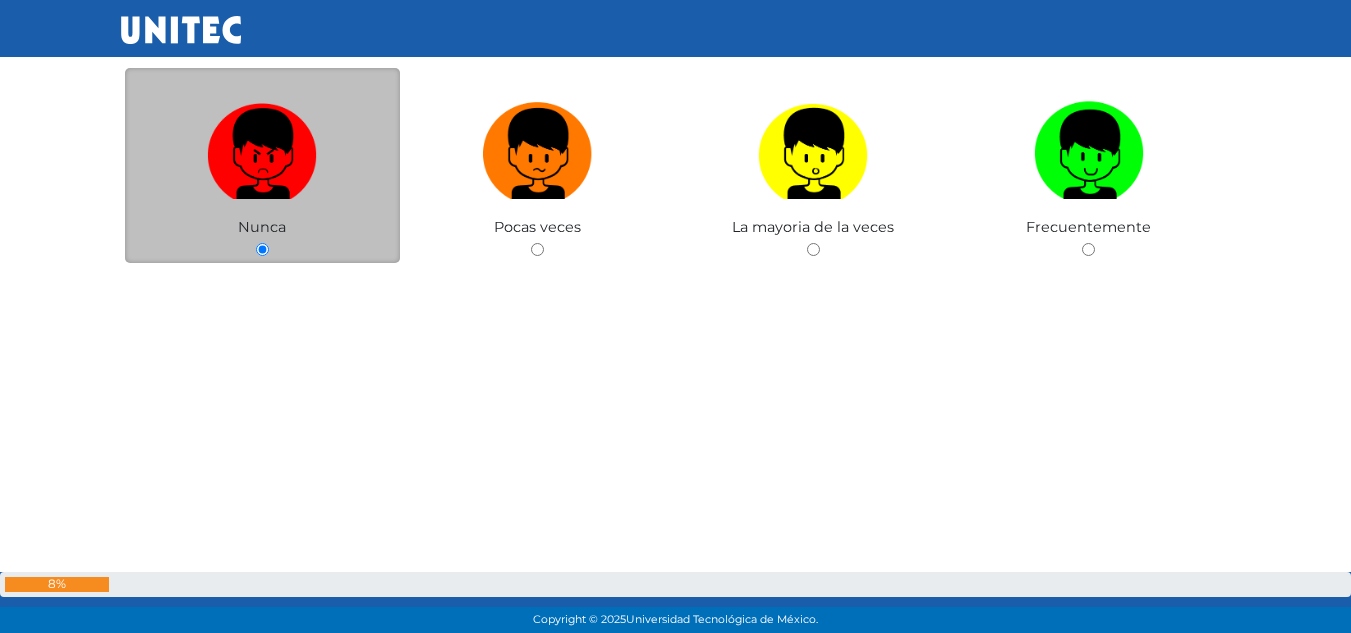 scroll, scrollTop: 3405, scrollLeft: 0, axis: vertical 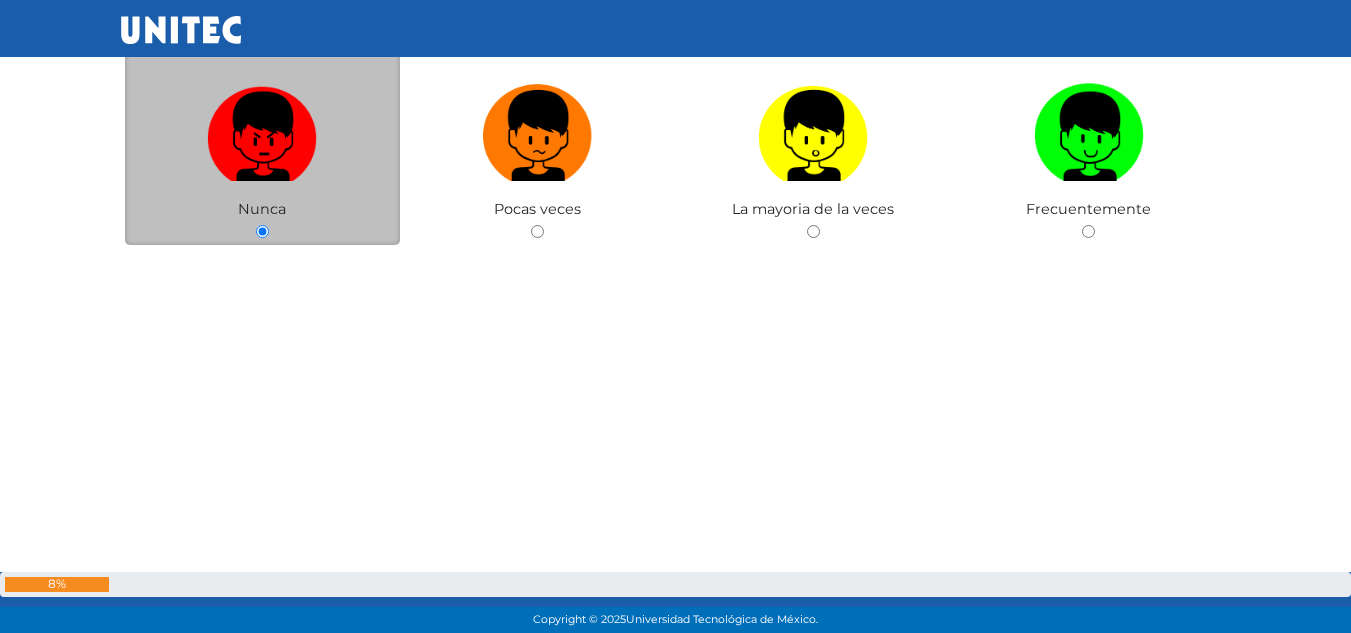 click at bounding box center (262, 128) 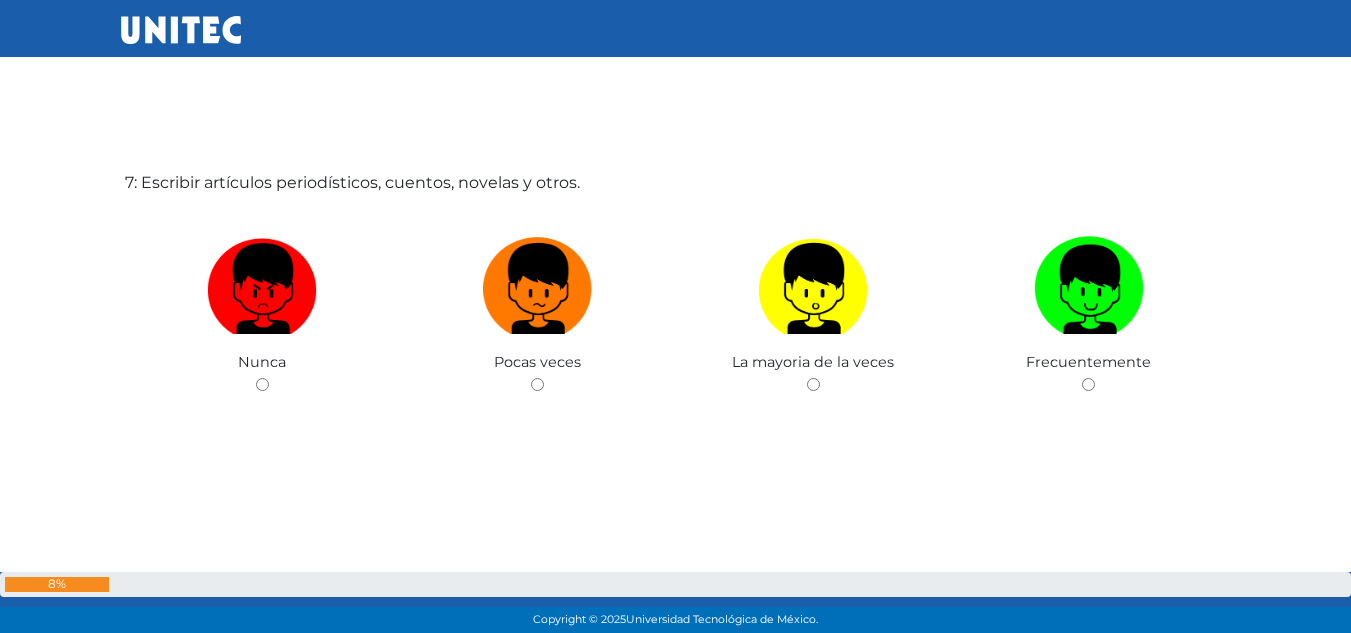 scroll, scrollTop: 3898, scrollLeft: 0, axis: vertical 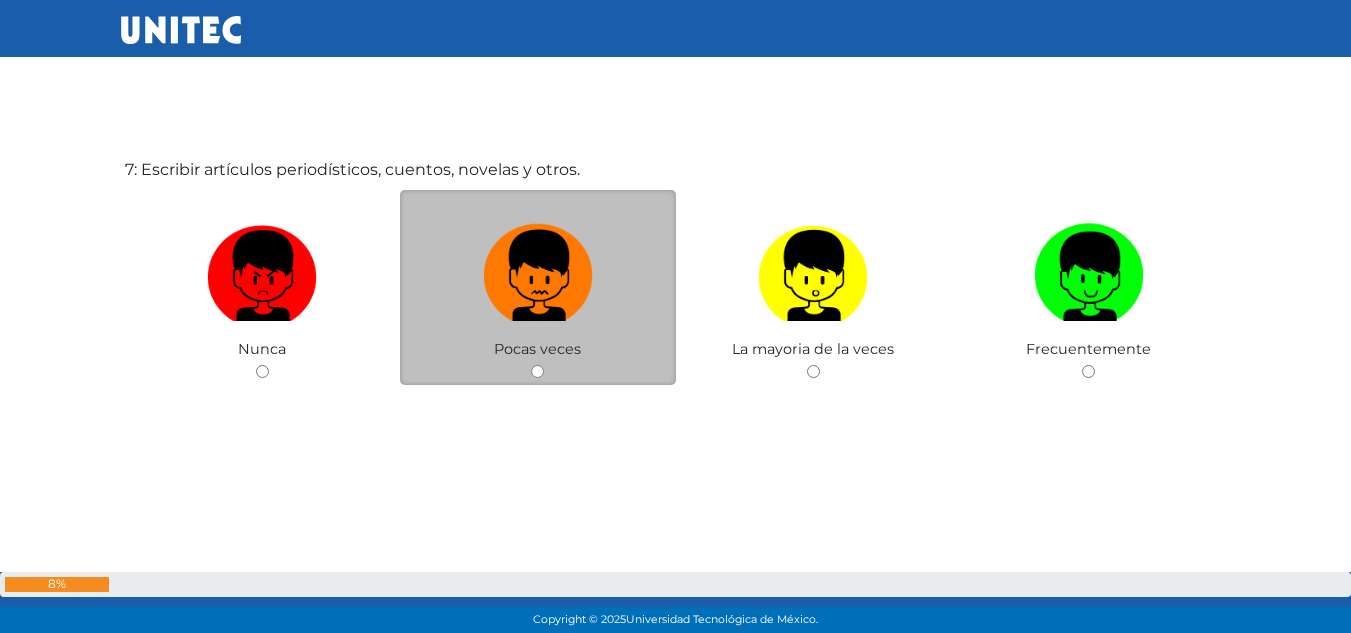 click at bounding box center (538, 268) 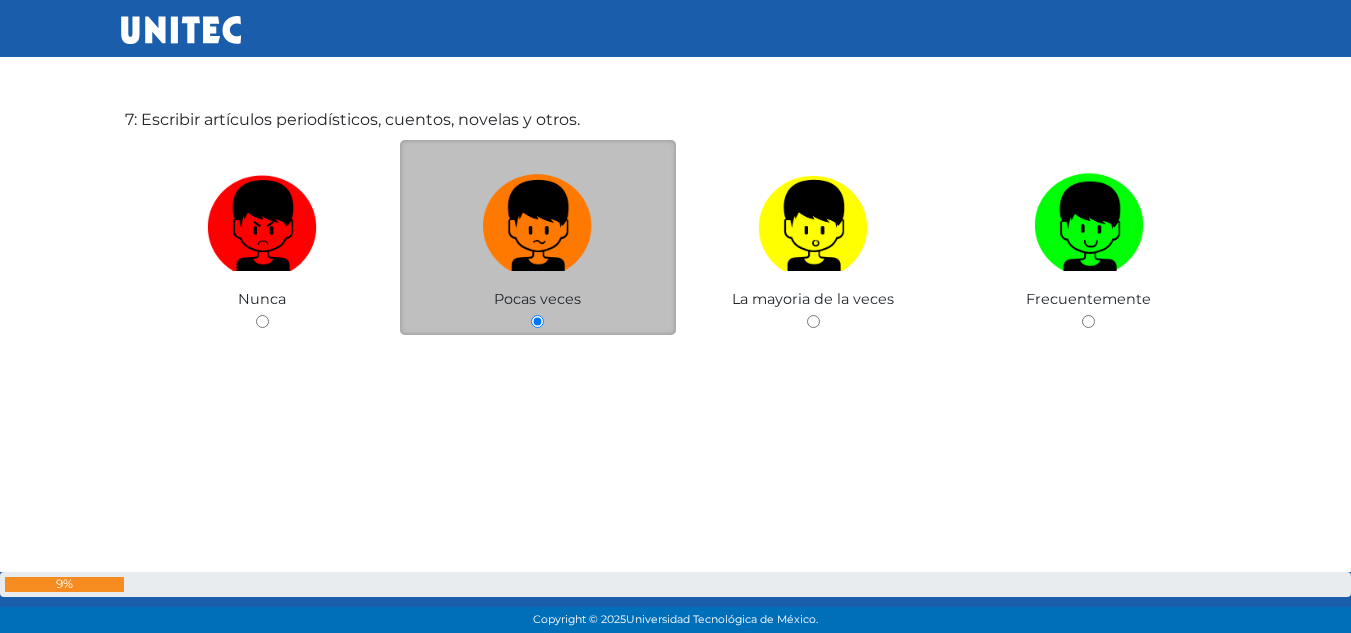 scroll, scrollTop: 3968, scrollLeft: 0, axis: vertical 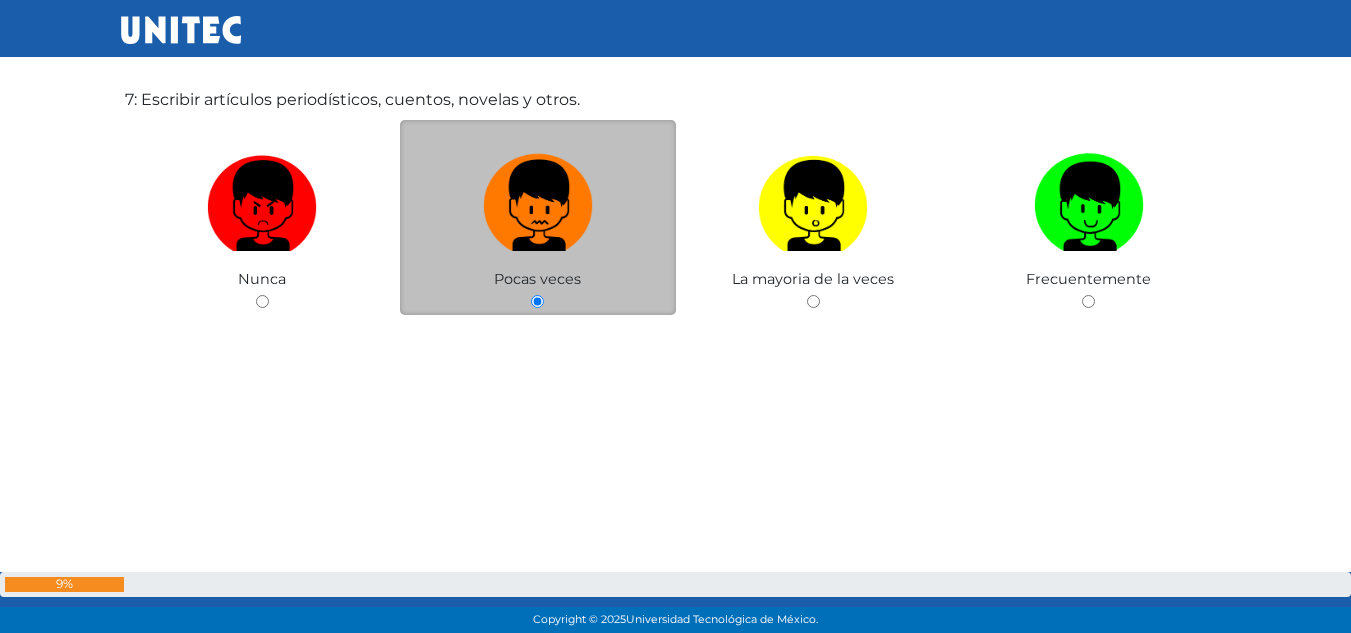 click at bounding box center [538, 198] 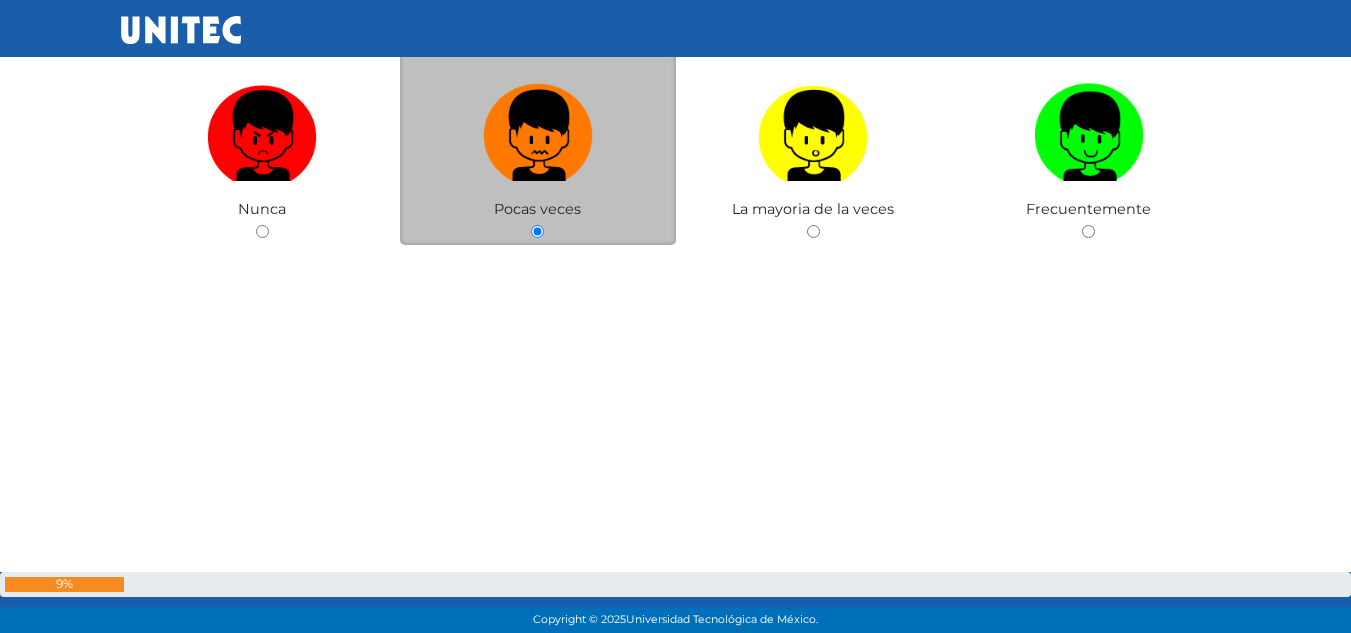 click at bounding box center [538, 128] 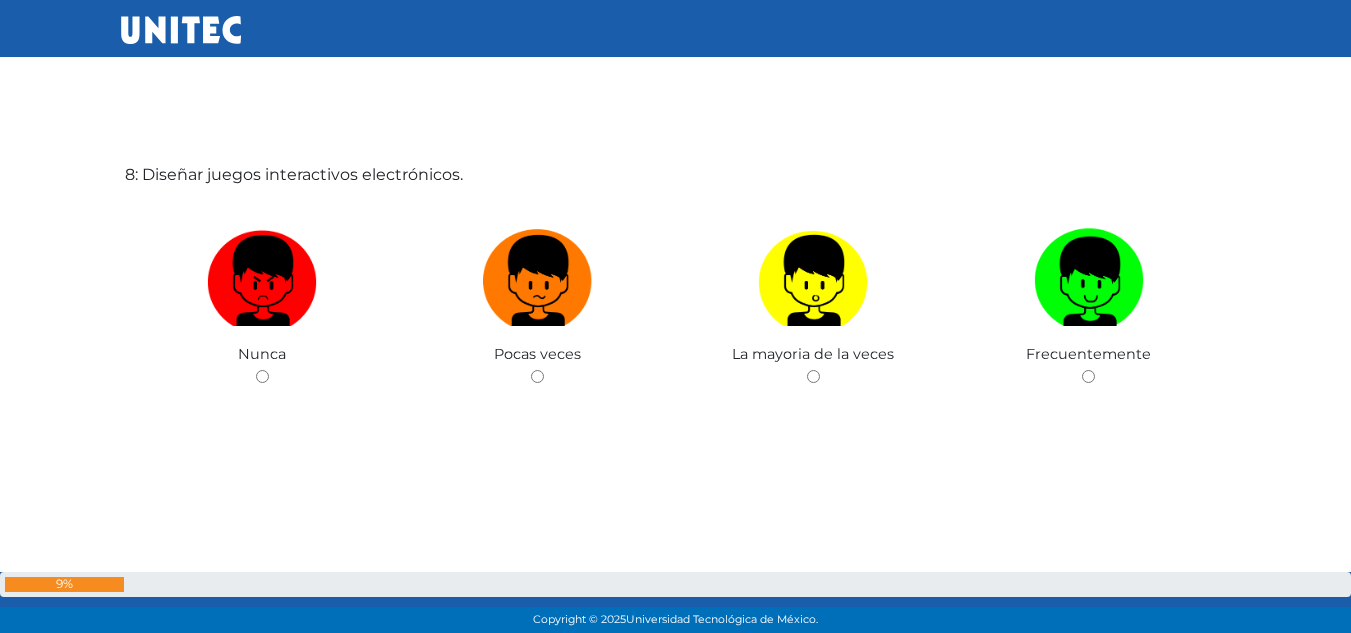 scroll, scrollTop: 4531, scrollLeft: 0, axis: vertical 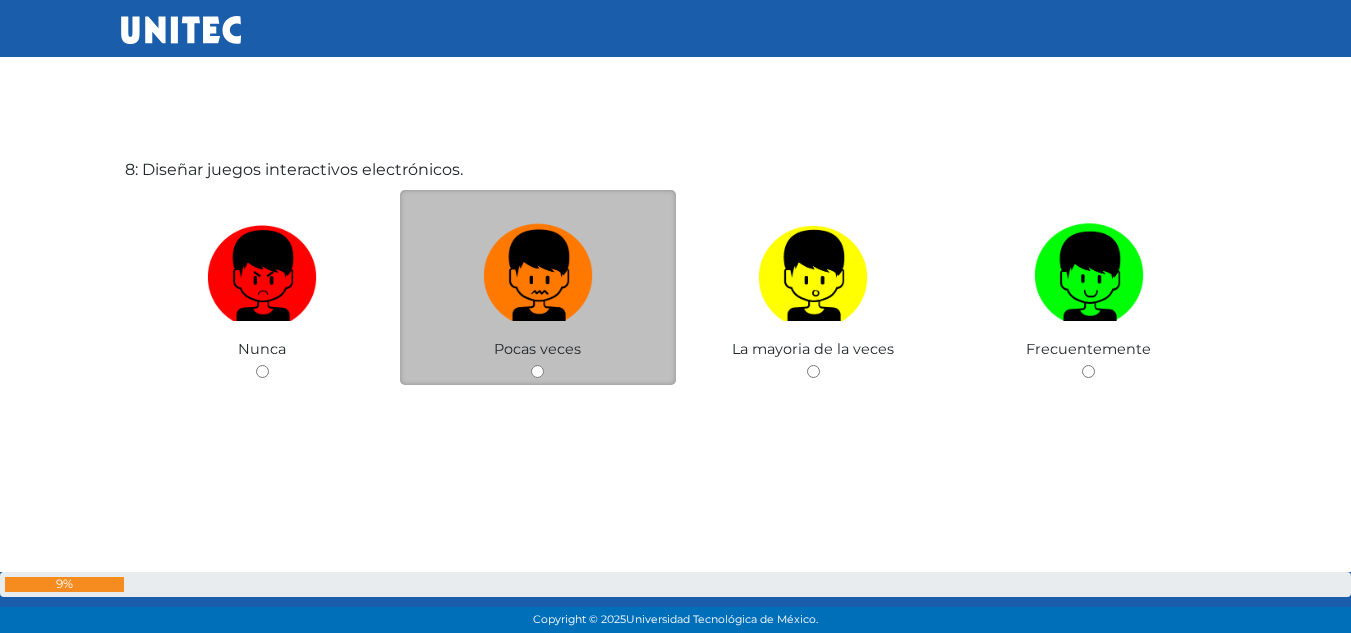 click at bounding box center [538, 268] 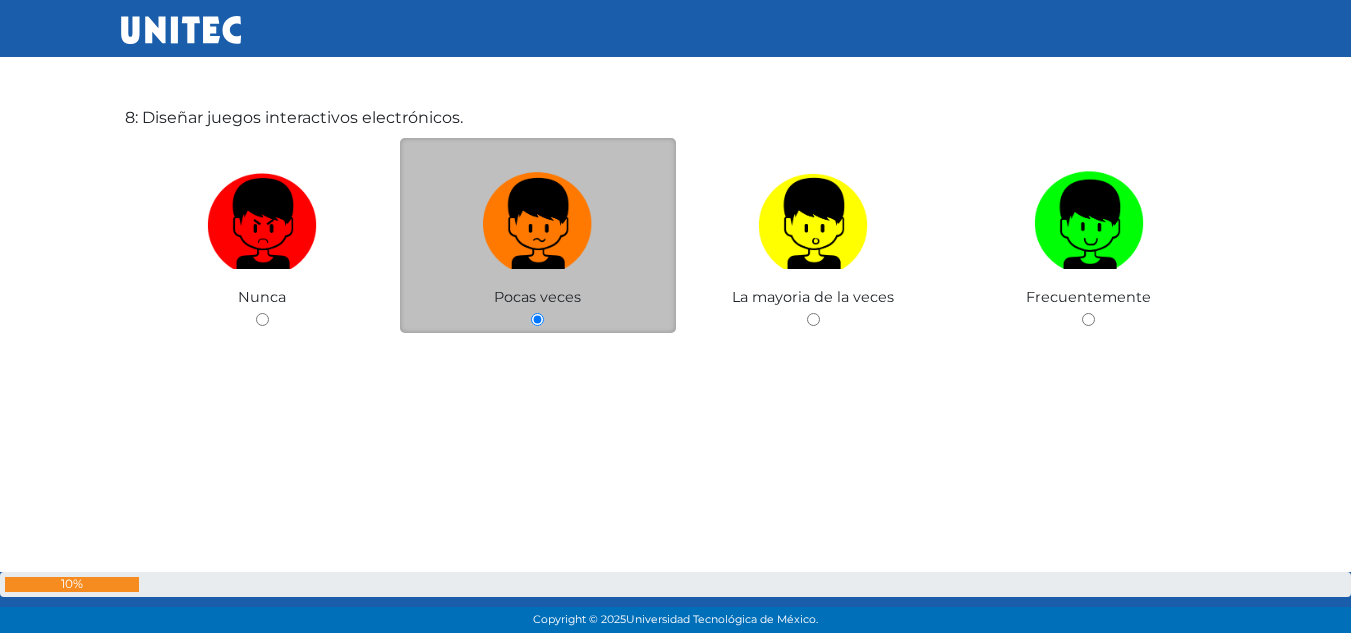 scroll, scrollTop: 4601, scrollLeft: 0, axis: vertical 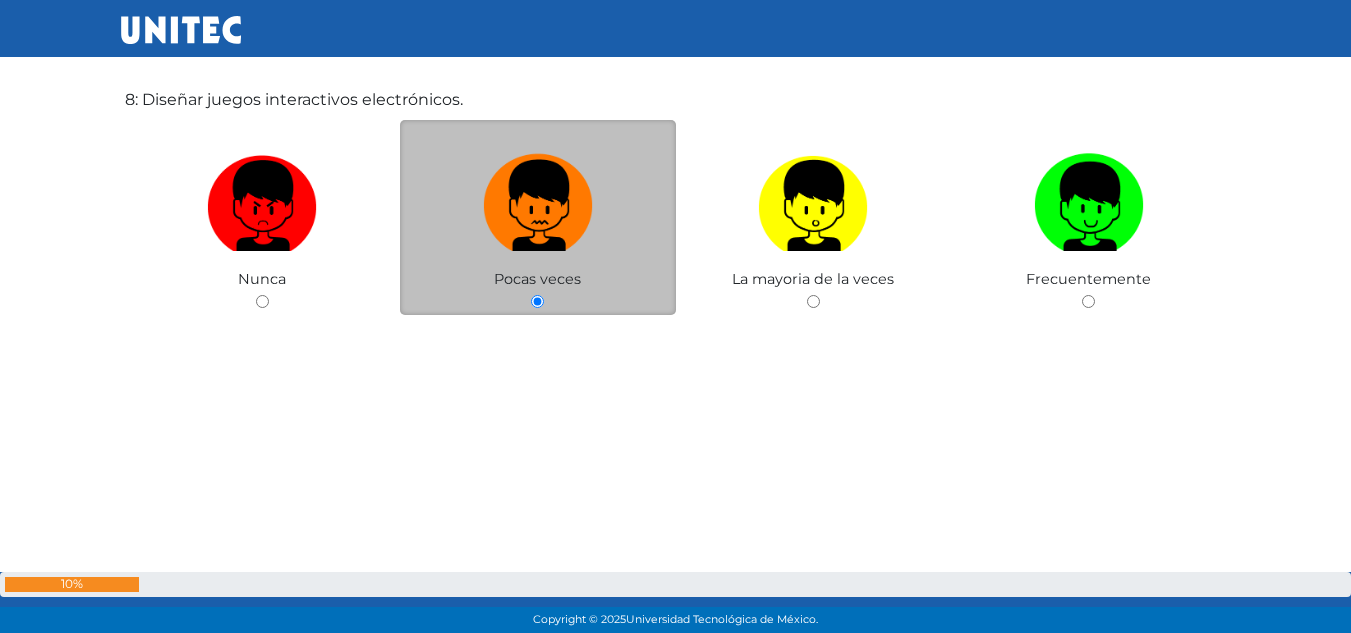 click at bounding box center (538, 198) 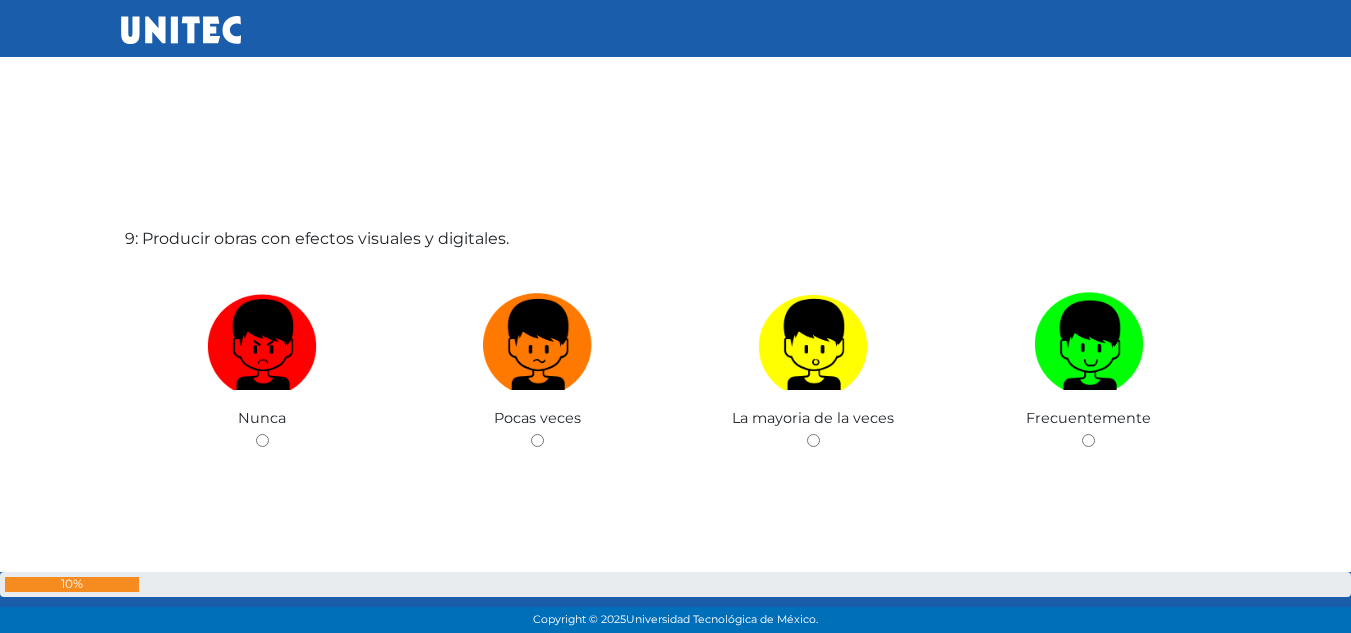 scroll, scrollTop: 5164, scrollLeft: 0, axis: vertical 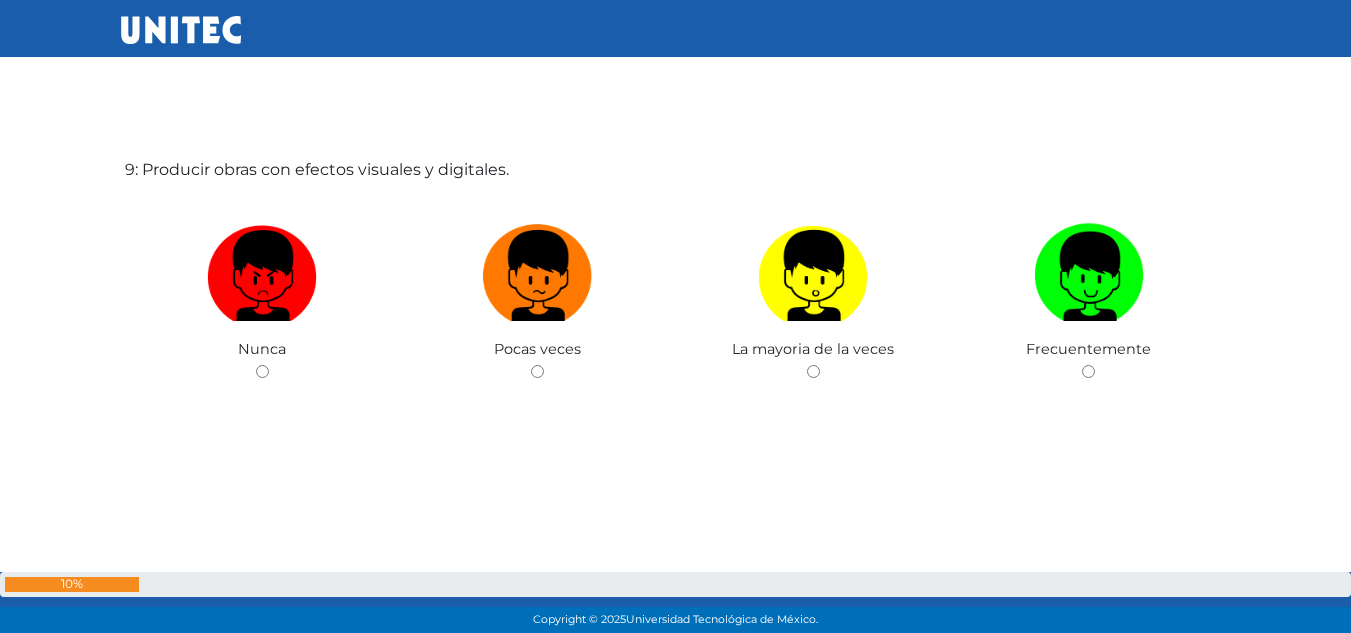 click on "9: Producir obras con efectos visuales y digitales.
Nunca
Pocas veces
La mayoria de la veces
Frecuentemente" at bounding box center [676, 316] 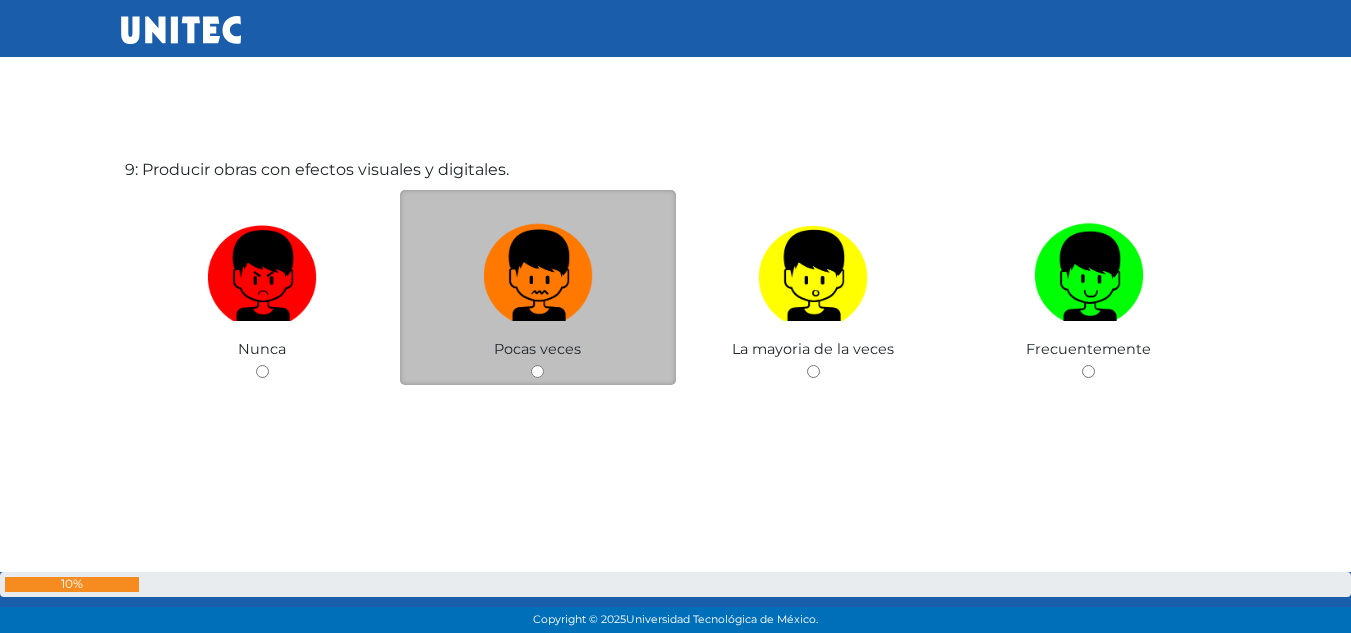 click at bounding box center [538, 268] 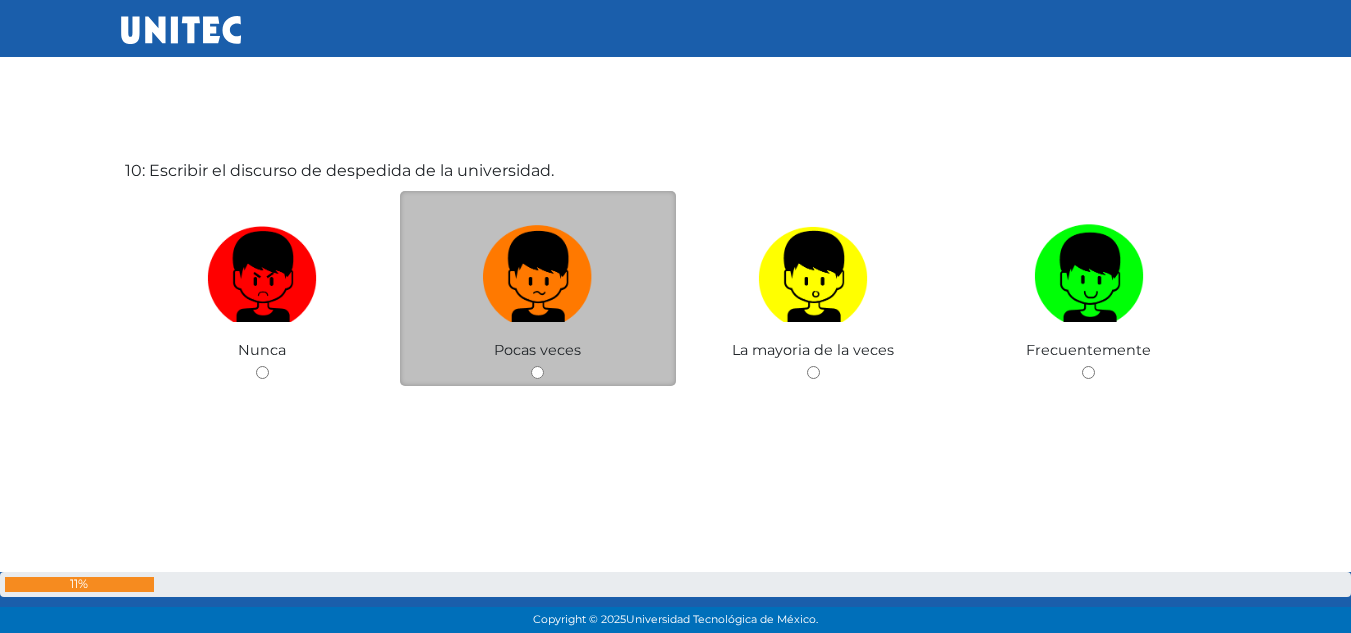 scroll, scrollTop: 5797, scrollLeft: 0, axis: vertical 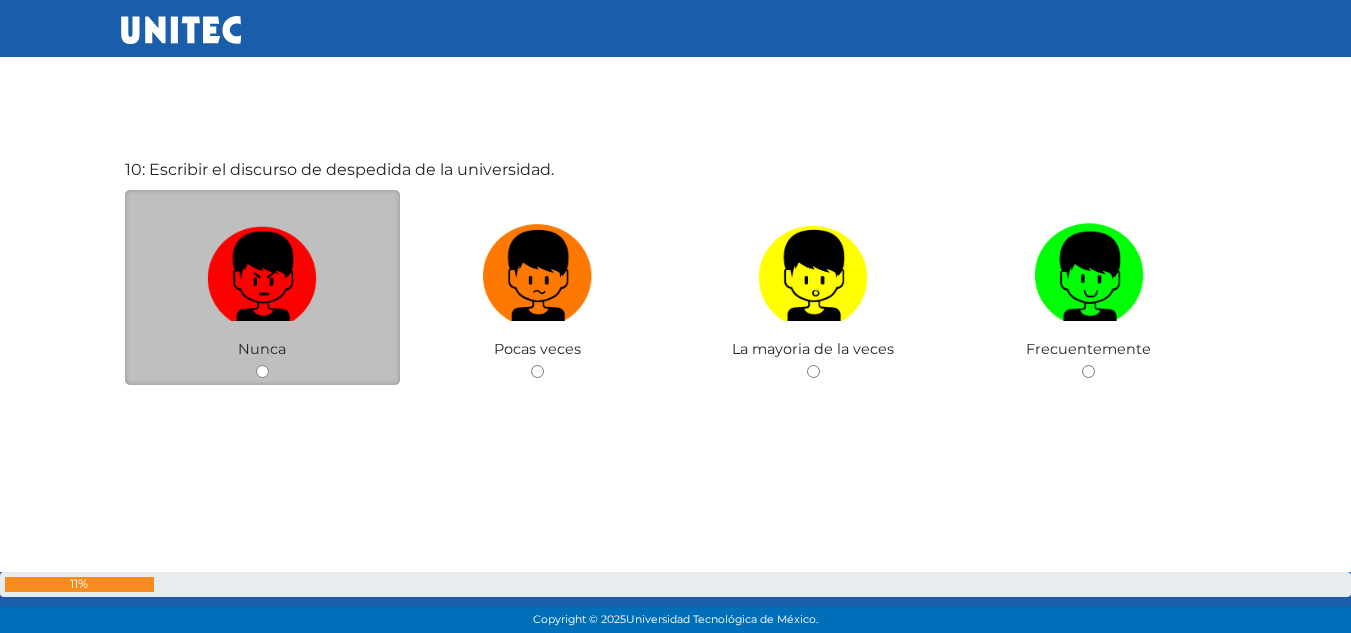 click at bounding box center (262, 268) 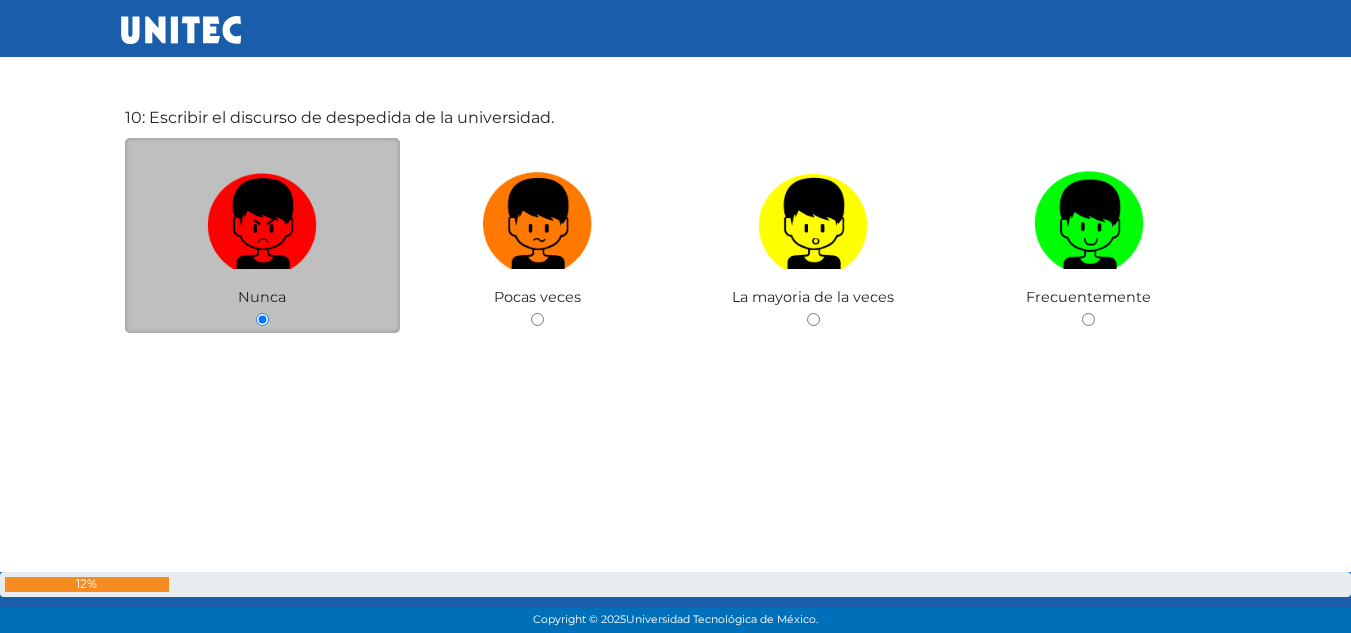 scroll, scrollTop: 5867, scrollLeft: 0, axis: vertical 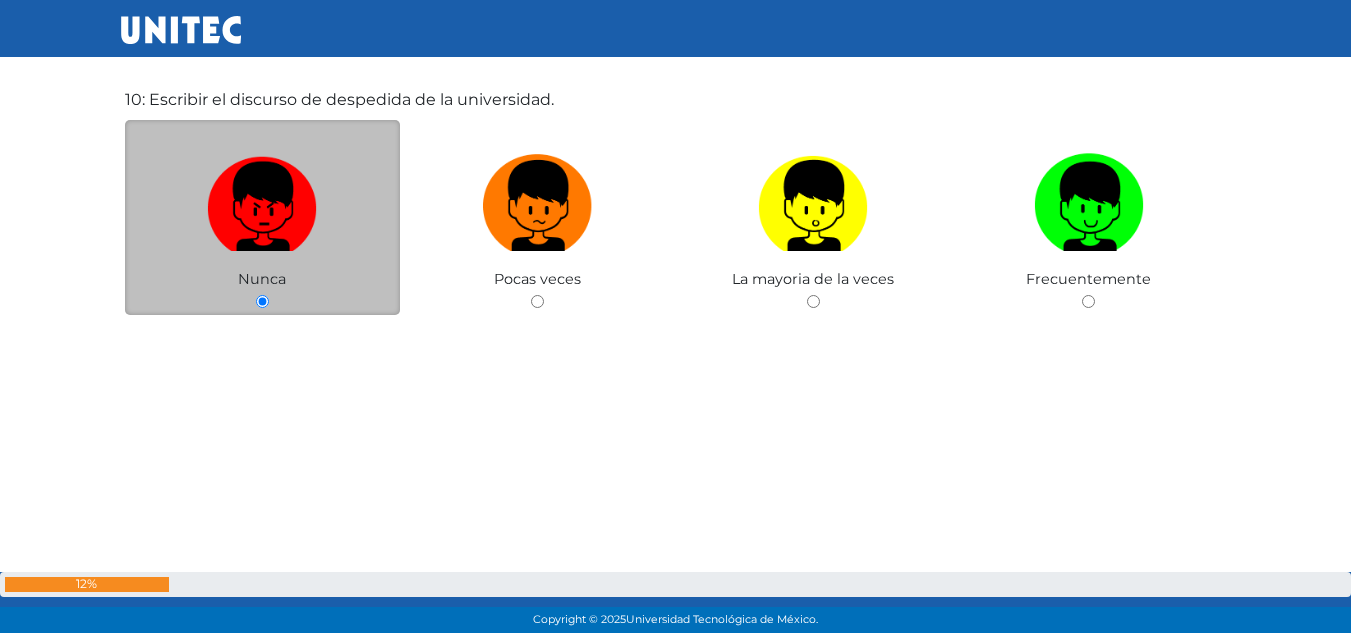 click at bounding box center (262, 198) 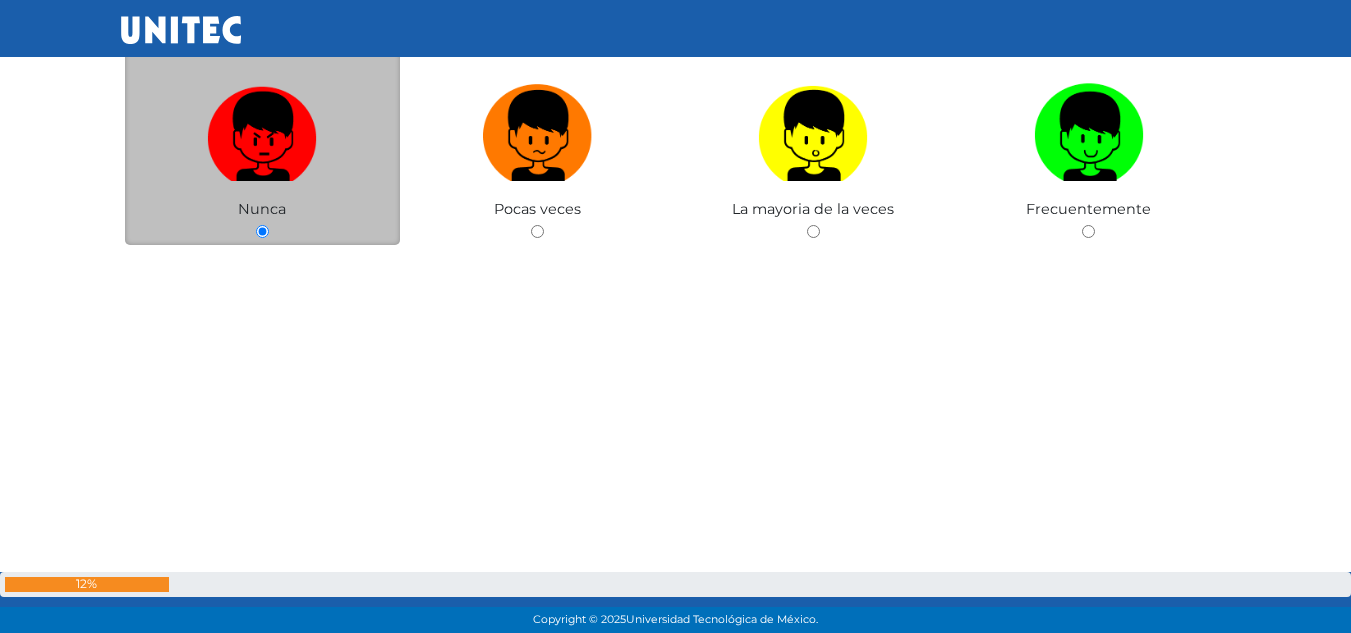 click at bounding box center [262, 128] 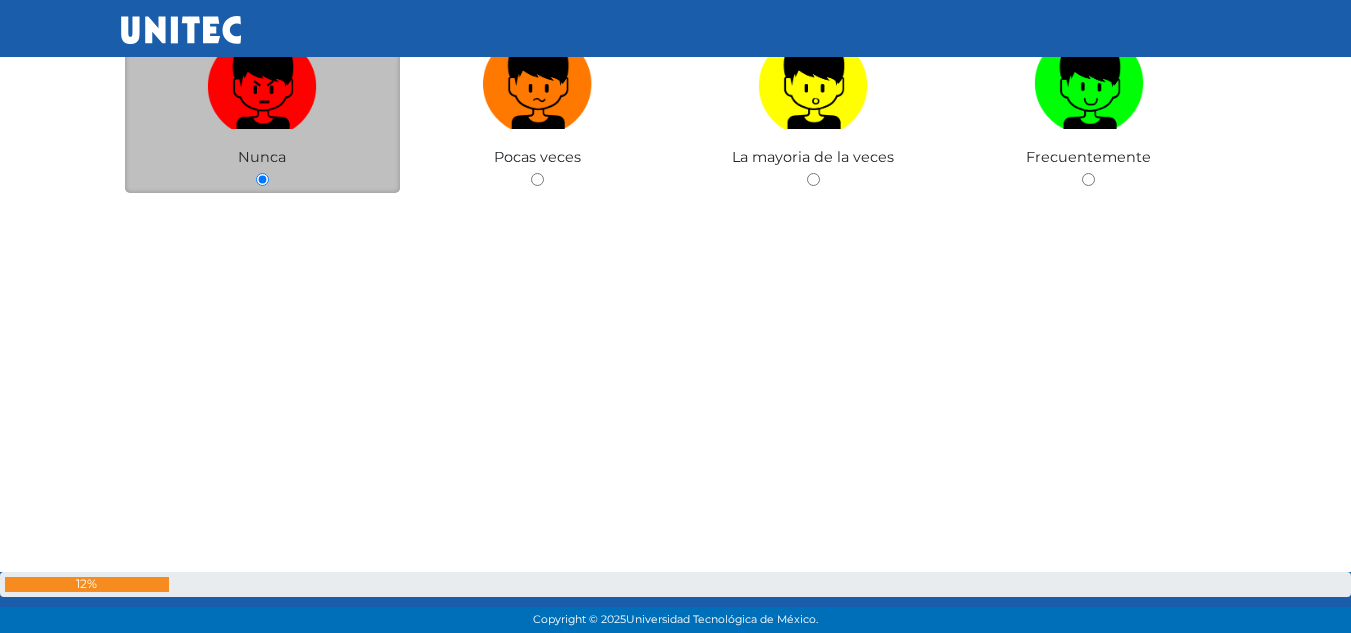 scroll, scrollTop: 6007, scrollLeft: 0, axis: vertical 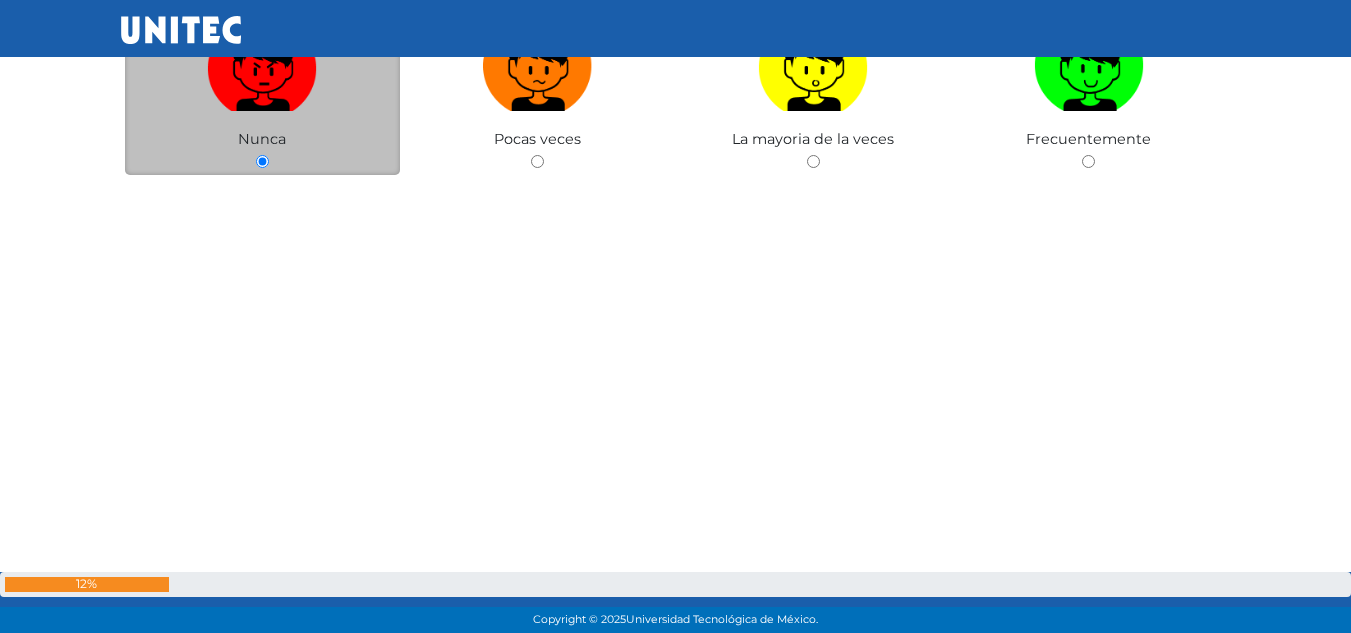 click at bounding box center (262, 58) 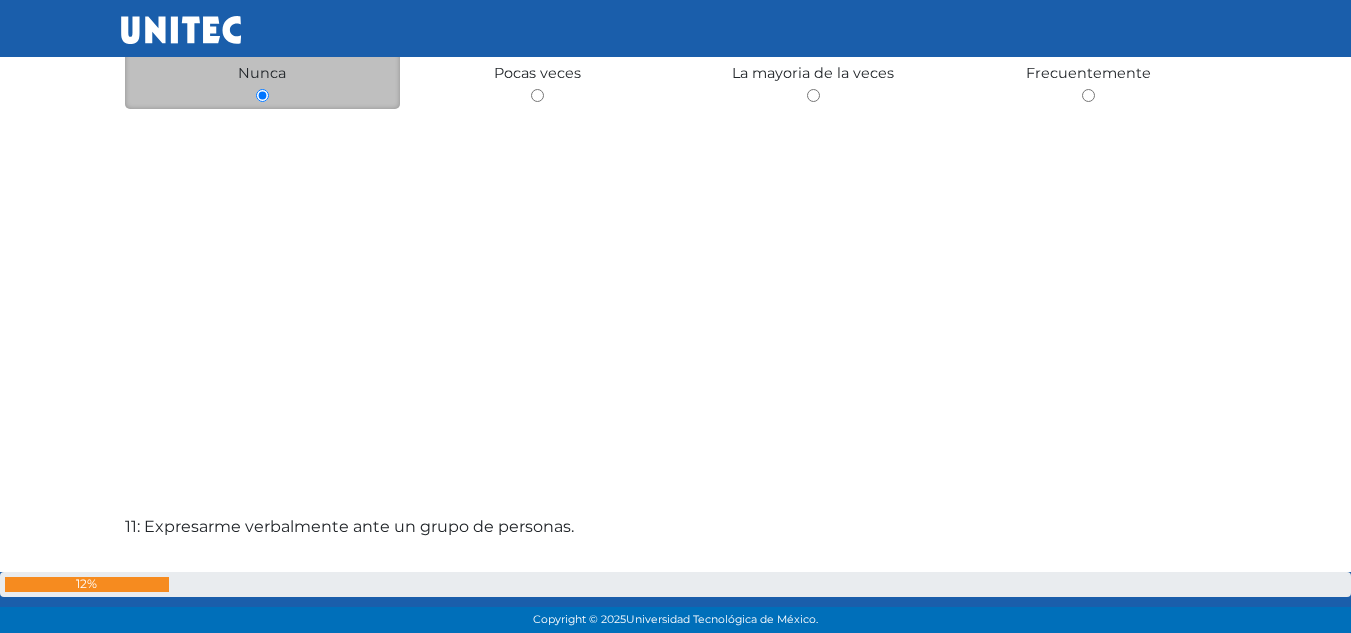 scroll, scrollTop: 6077, scrollLeft: 0, axis: vertical 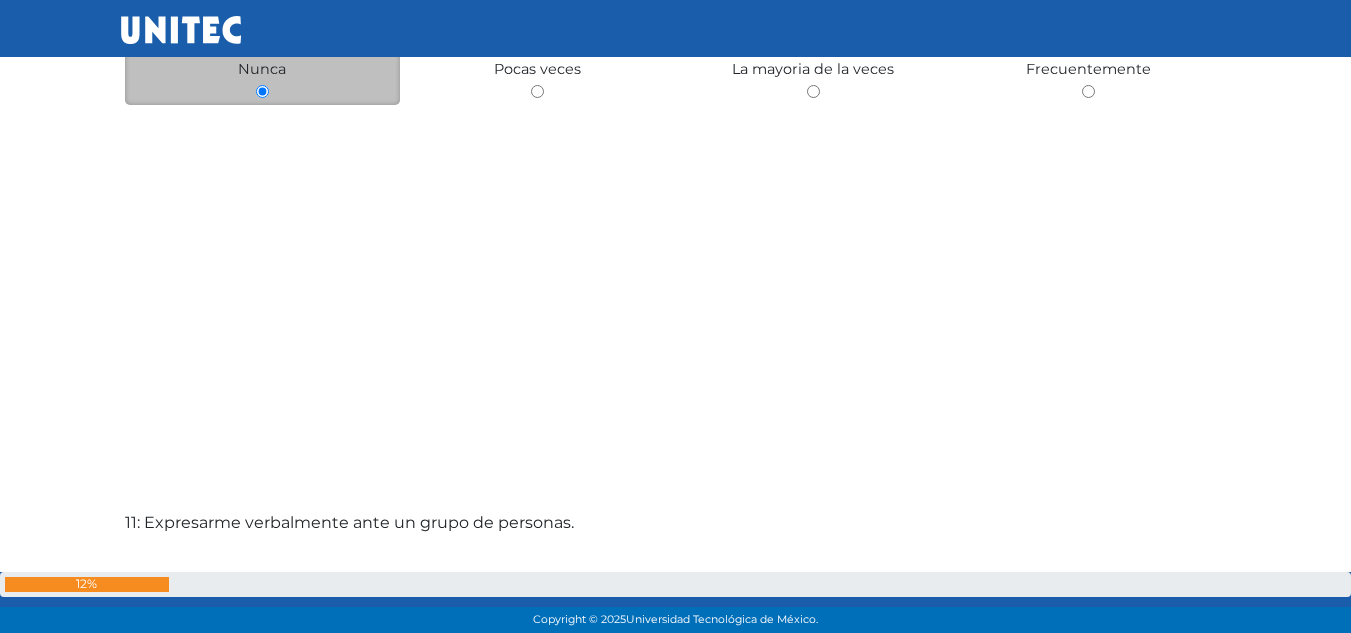 click on "Nunca" at bounding box center (263, 7) 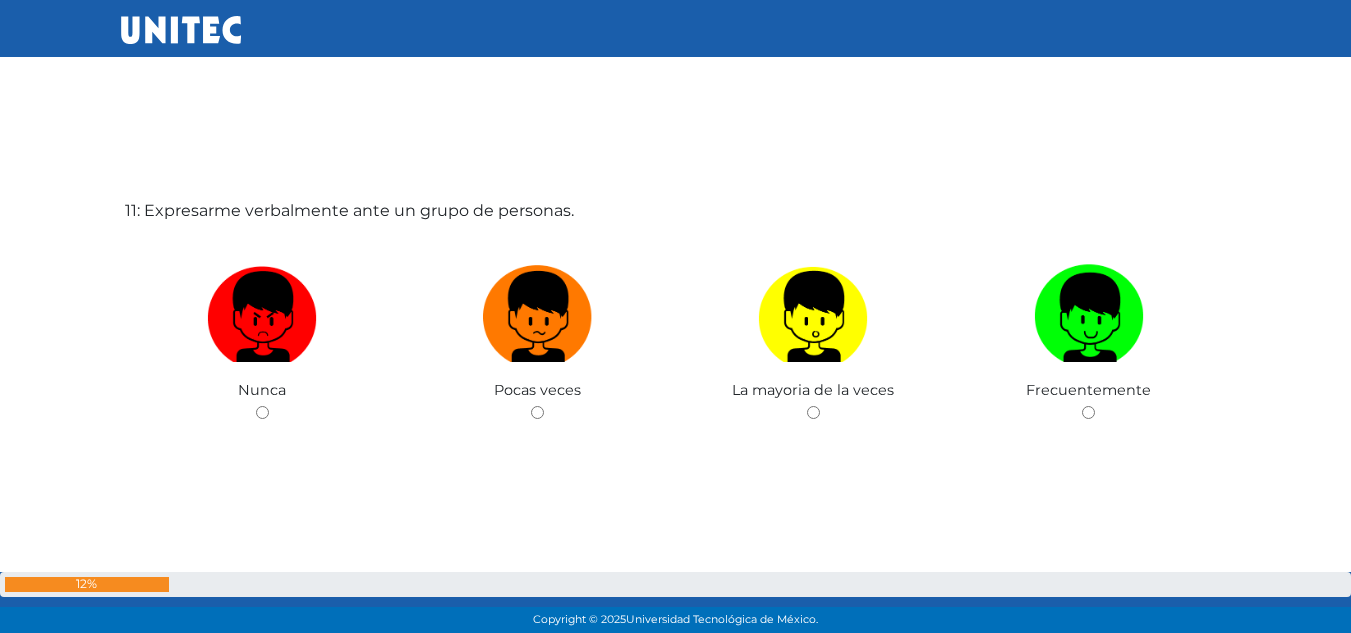 scroll, scrollTop: 6397, scrollLeft: 0, axis: vertical 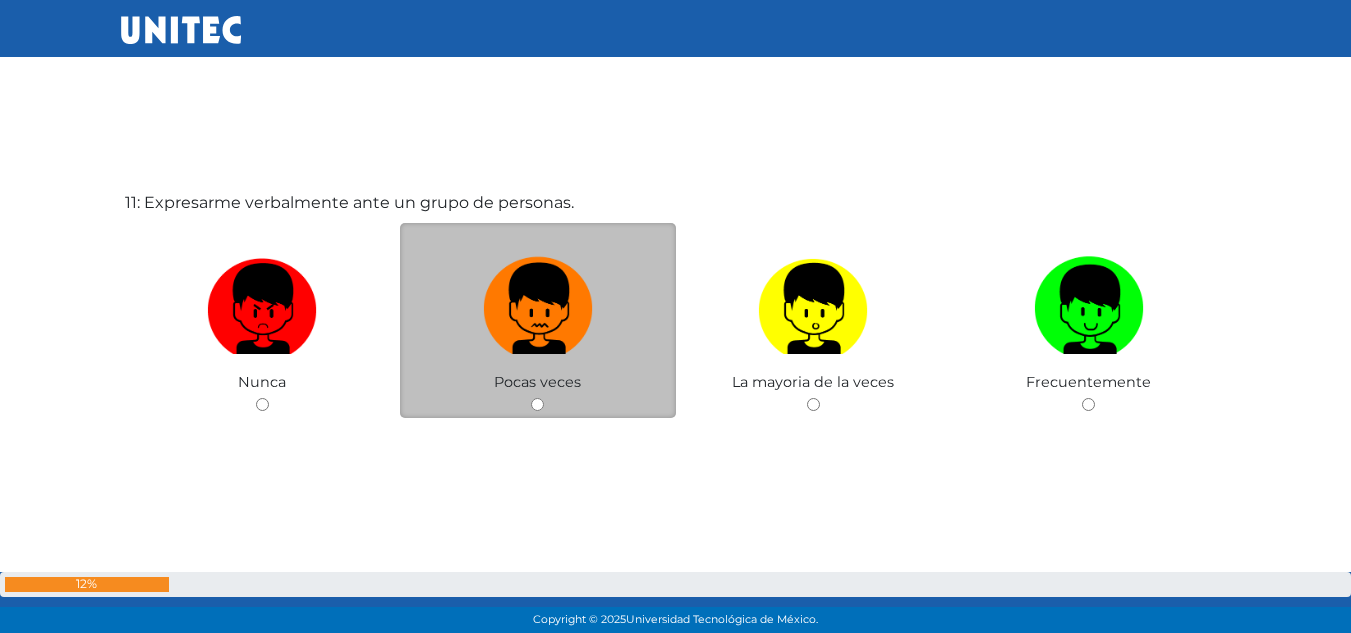 click at bounding box center (538, 301) 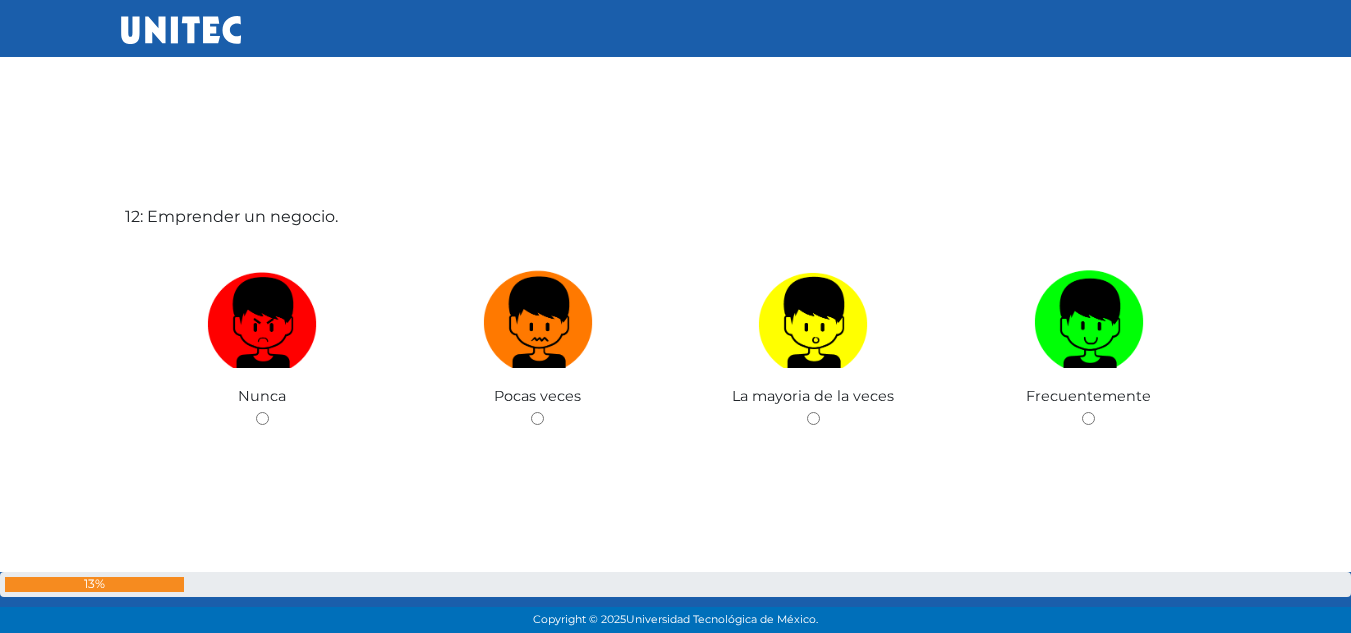 scroll, scrollTop: 7063, scrollLeft: 0, axis: vertical 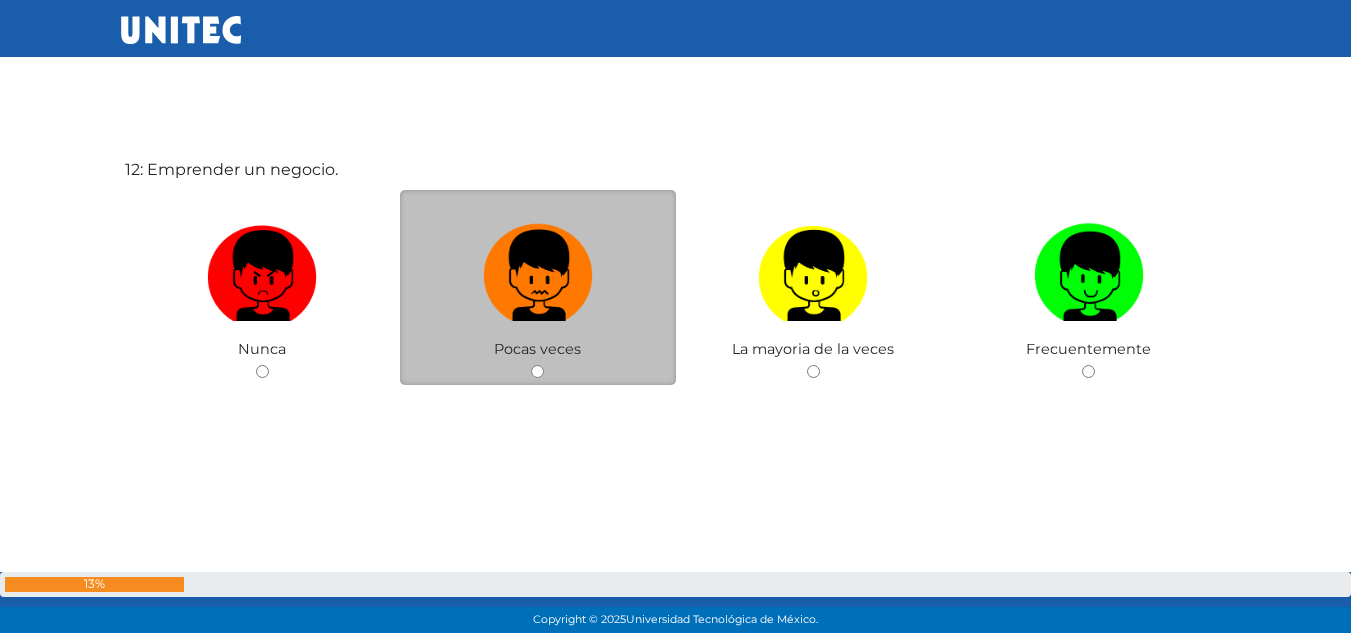 click at bounding box center [538, 268] 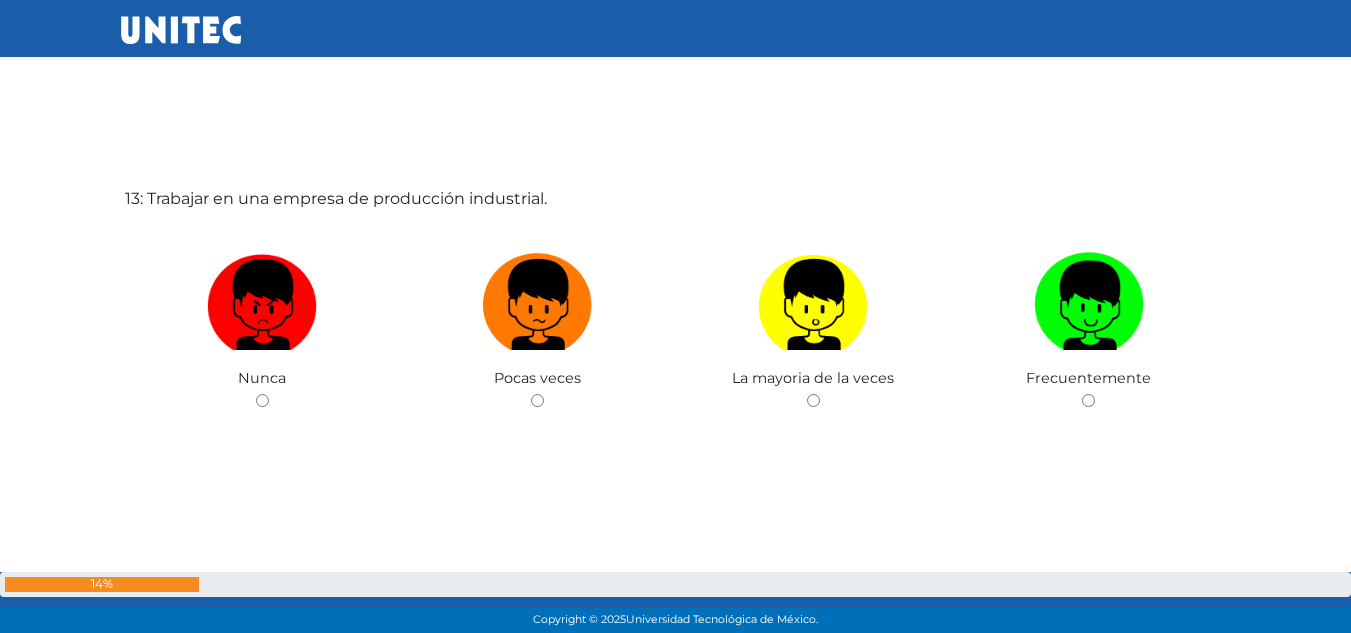 scroll, scrollTop: 7693, scrollLeft: 0, axis: vertical 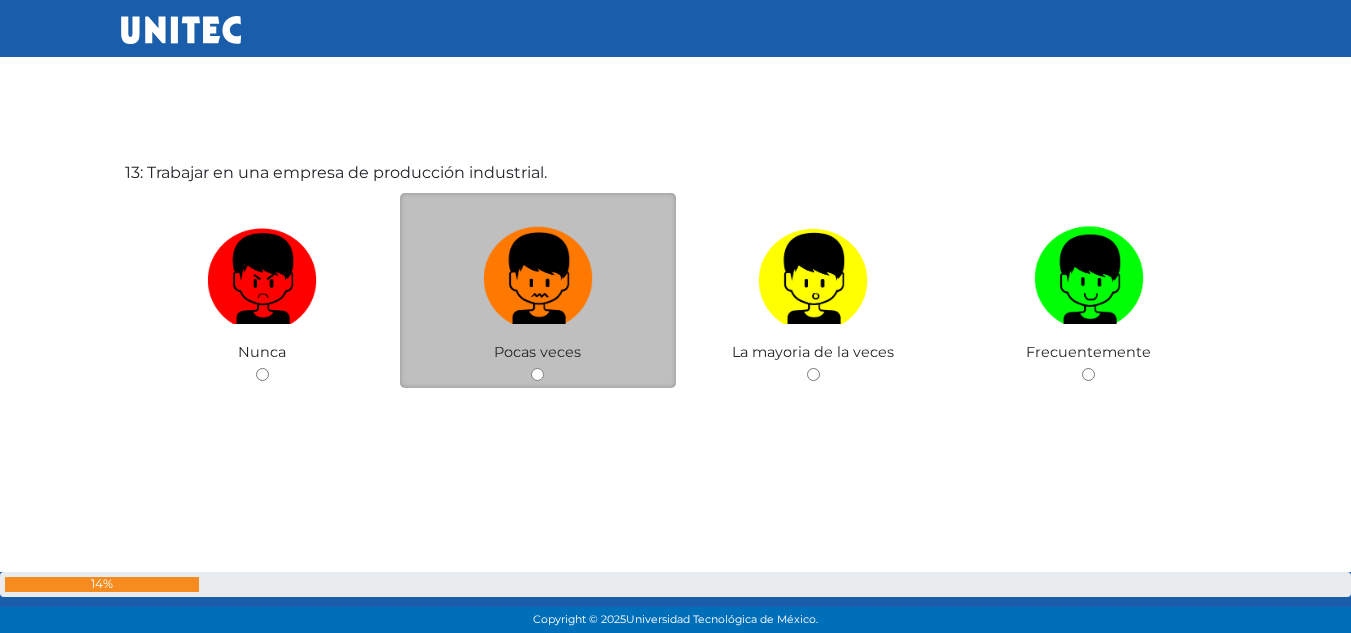 click at bounding box center [538, 271] 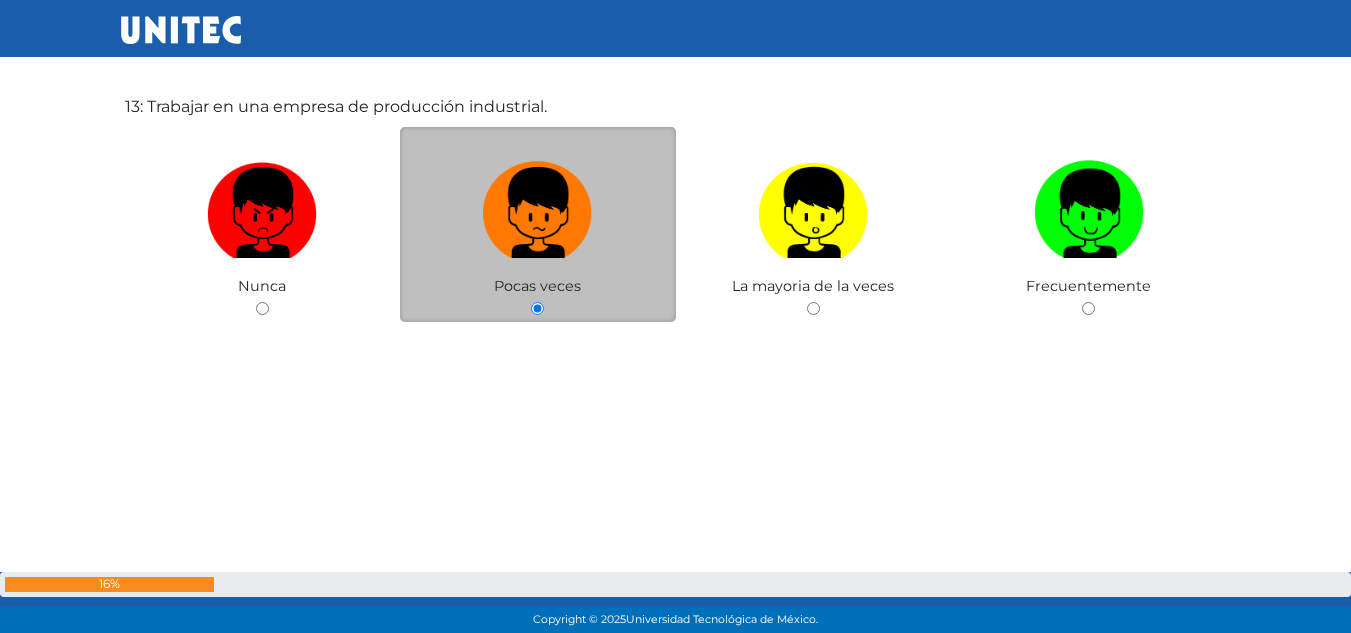 scroll, scrollTop: 7763, scrollLeft: 0, axis: vertical 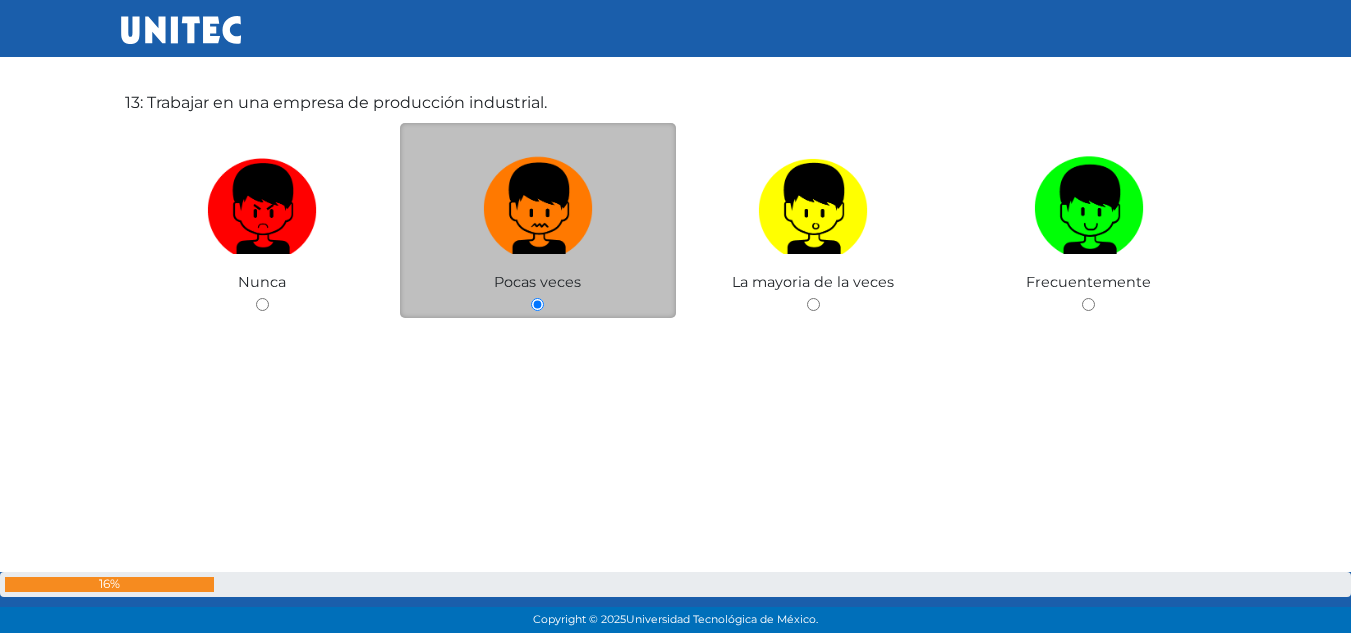 click at bounding box center (538, 201) 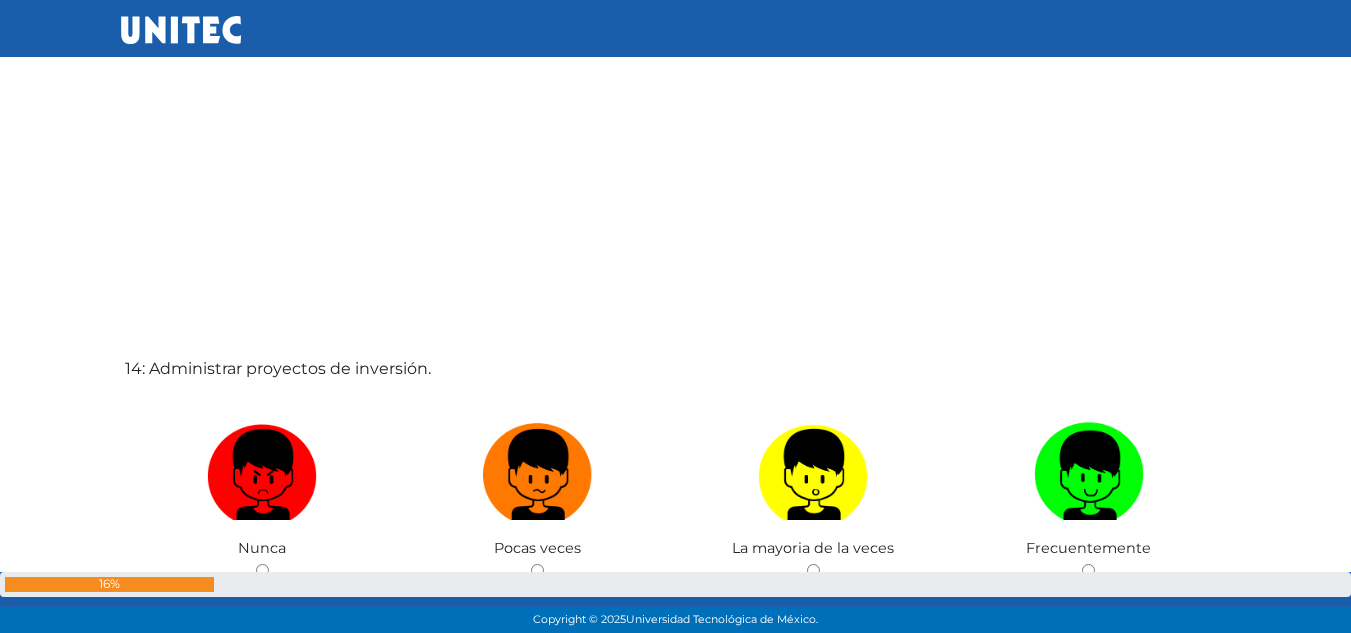 scroll, scrollTop: 8329, scrollLeft: 0, axis: vertical 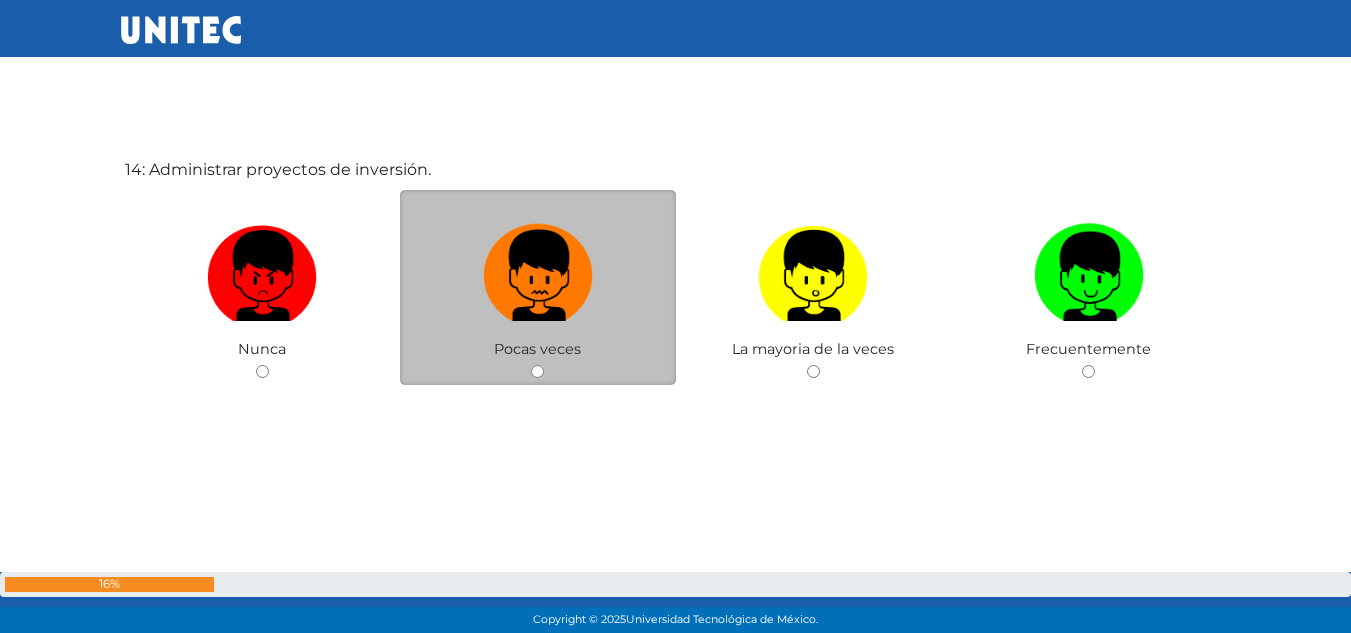 click at bounding box center [538, 268] 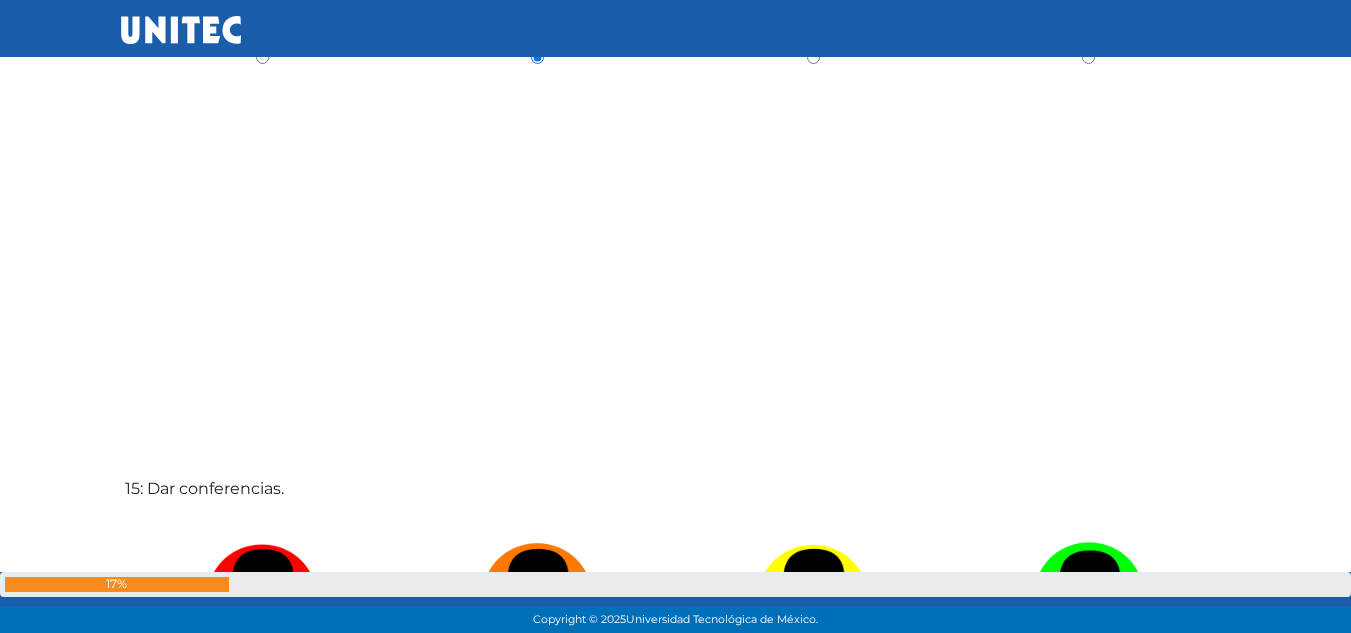 scroll, scrollTop: 8962, scrollLeft: 0, axis: vertical 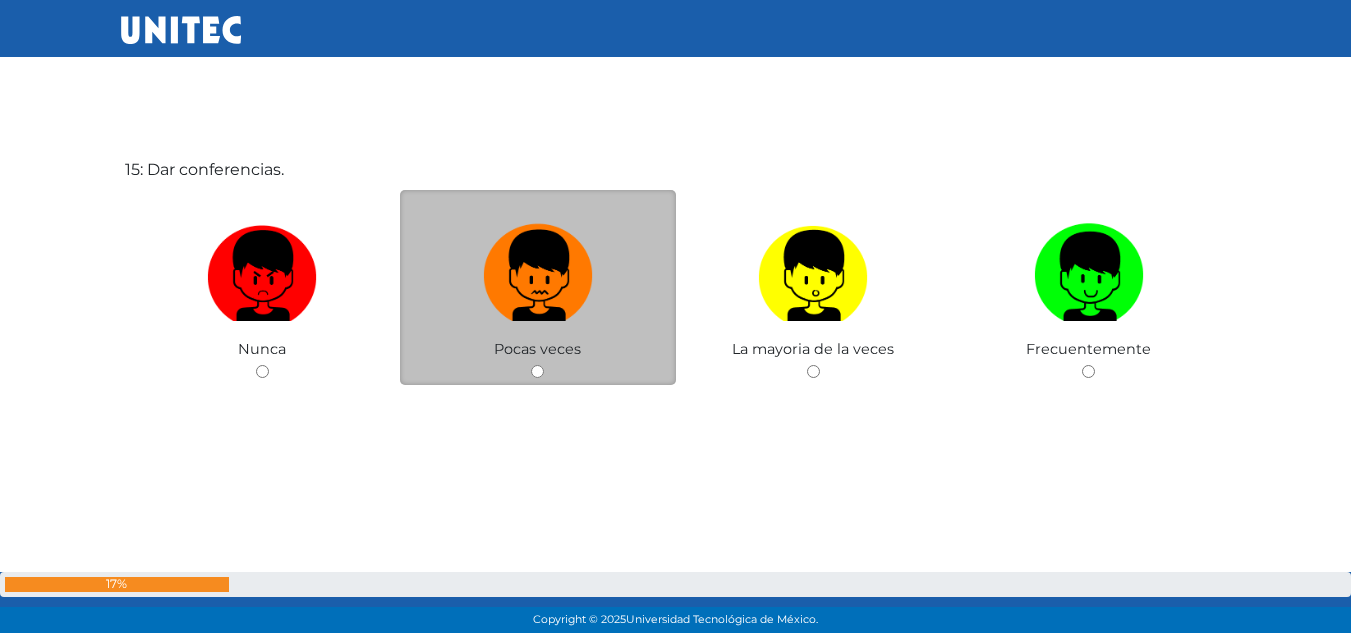 click at bounding box center (538, 268) 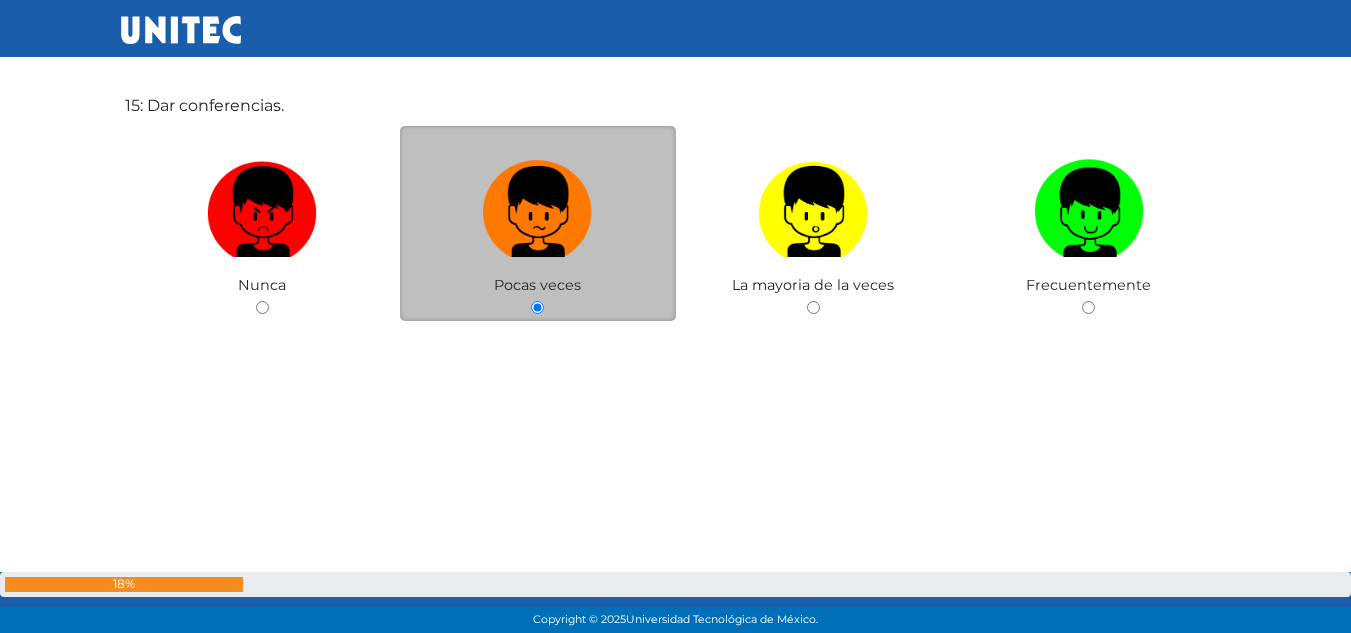 scroll, scrollTop: 9032, scrollLeft: 0, axis: vertical 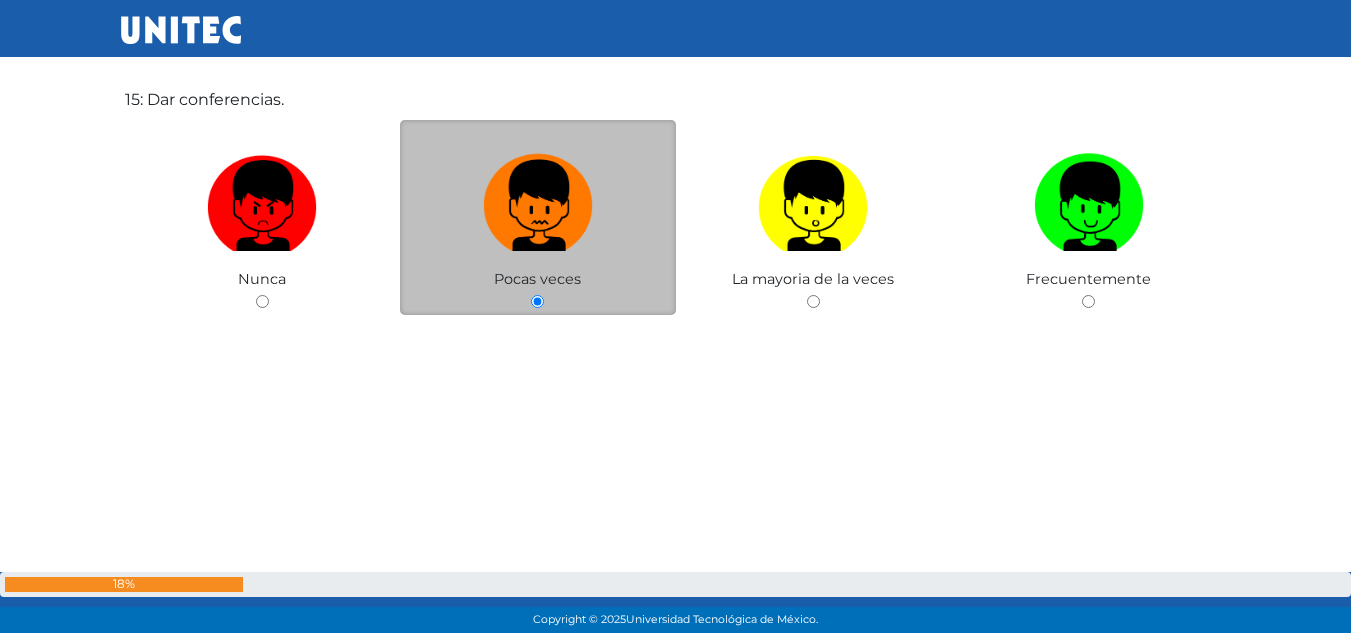 click at bounding box center (538, 198) 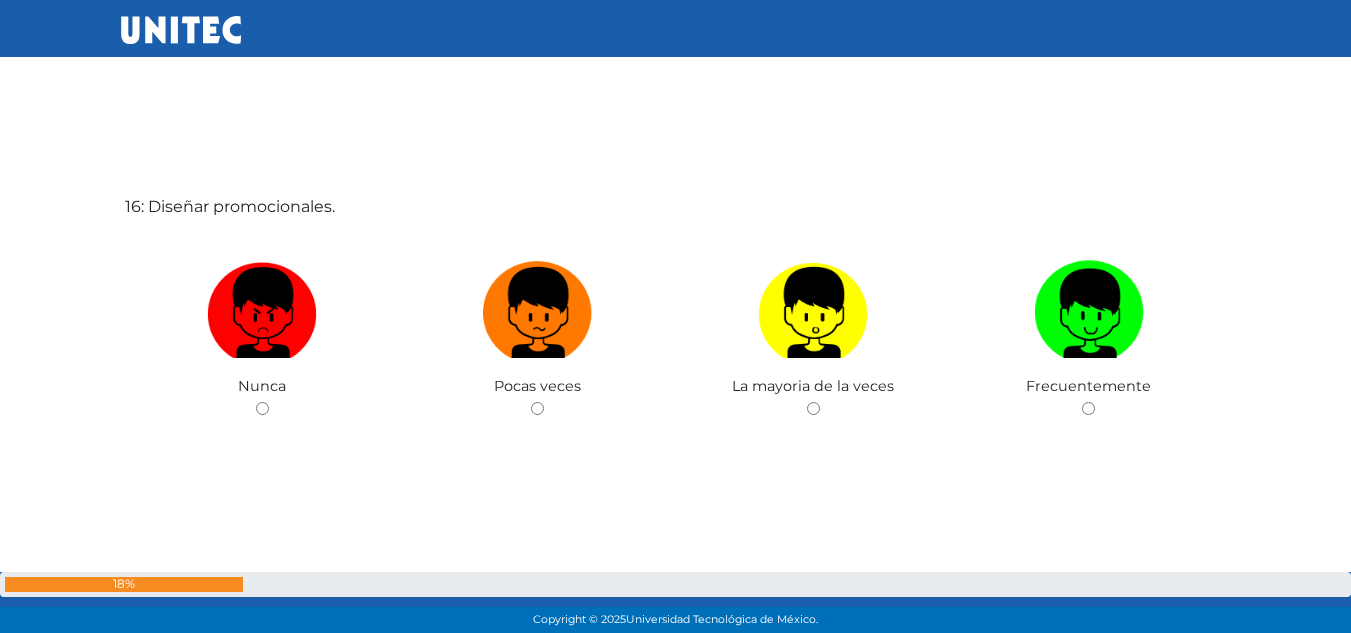scroll, scrollTop: 9595, scrollLeft: 0, axis: vertical 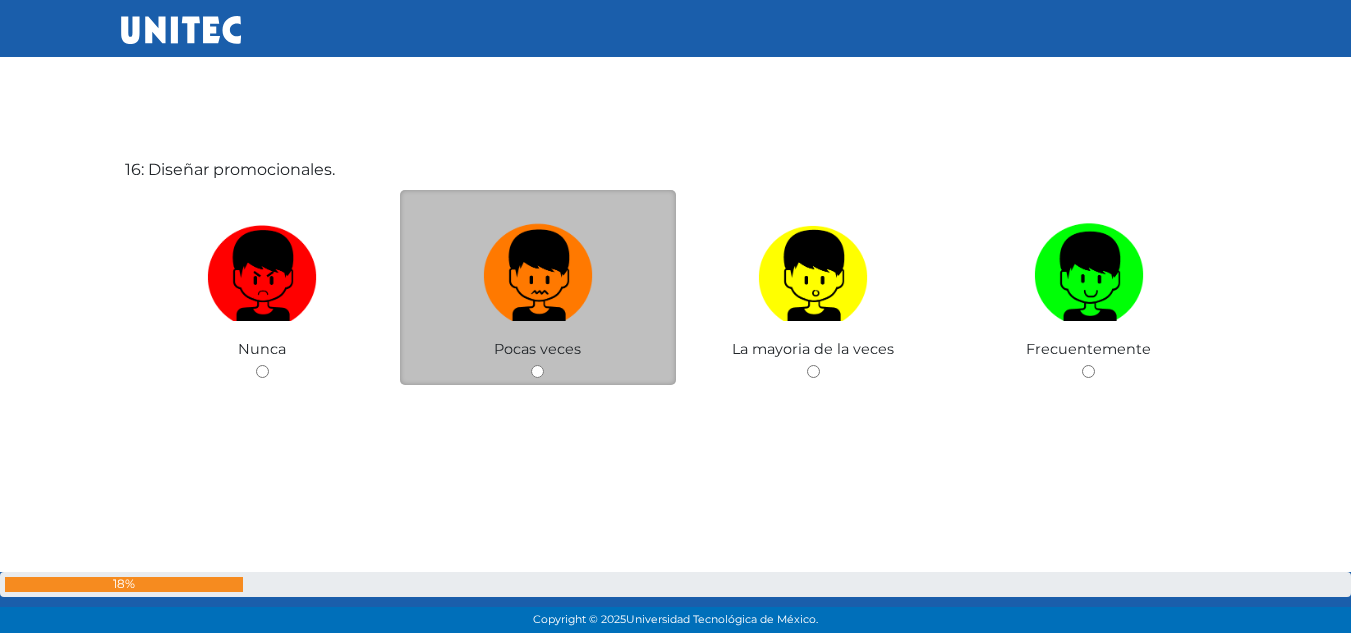 click at bounding box center [538, 268] 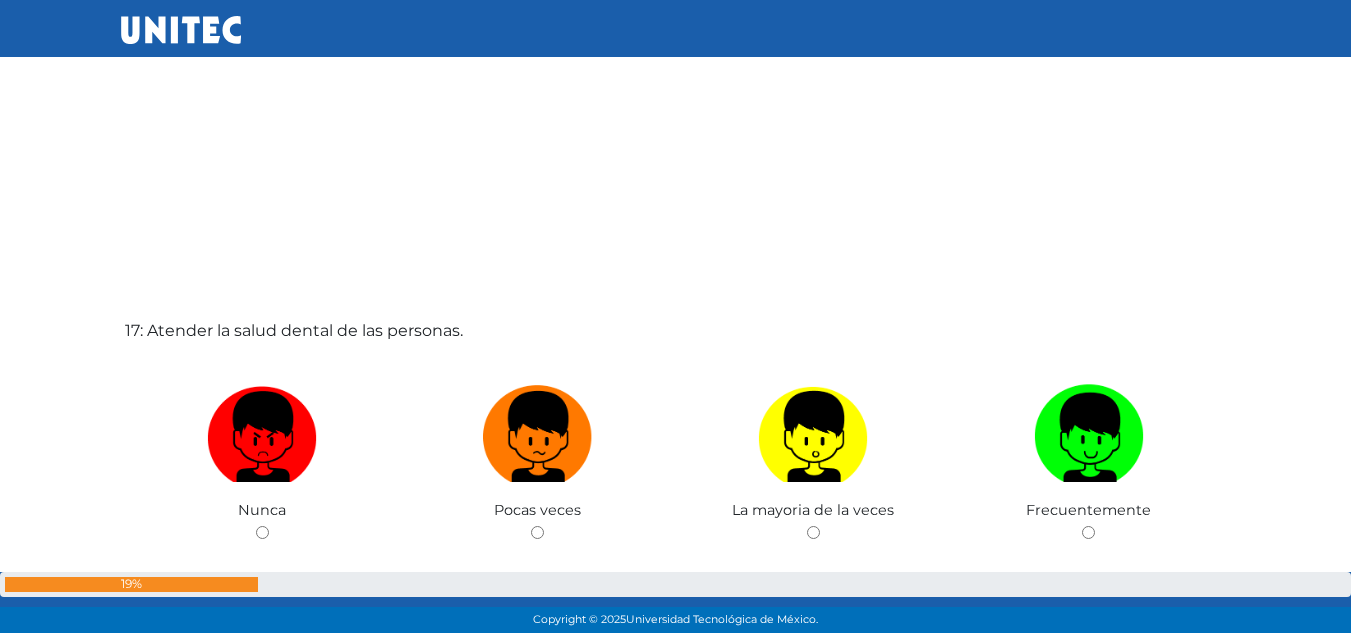 scroll, scrollTop: 10228, scrollLeft: 0, axis: vertical 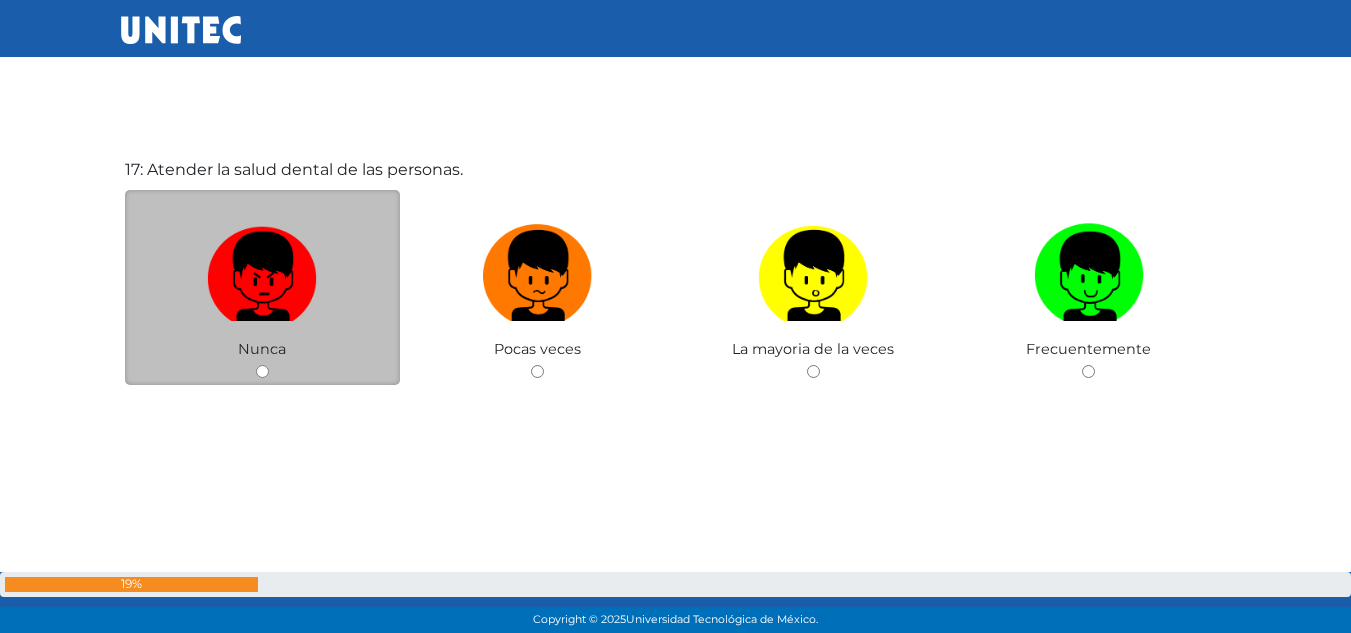 click at bounding box center (262, 268) 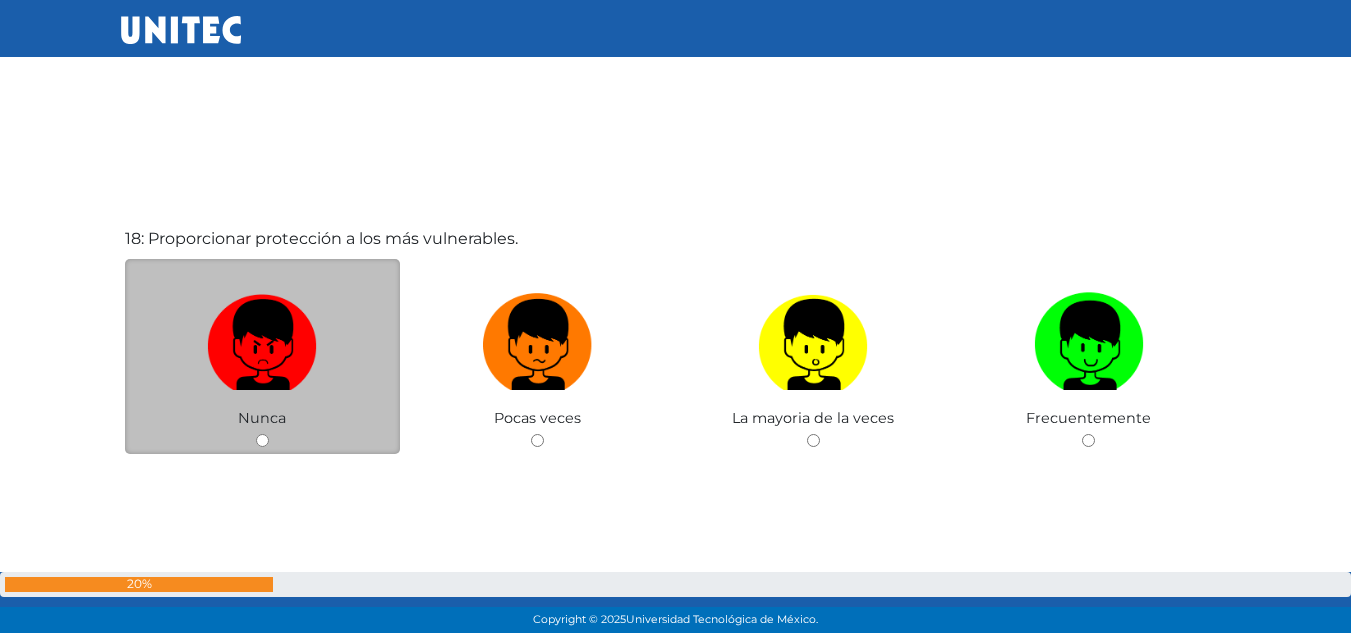 scroll, scrollTop: 10861, scrollLeft: 0, axis: vertical 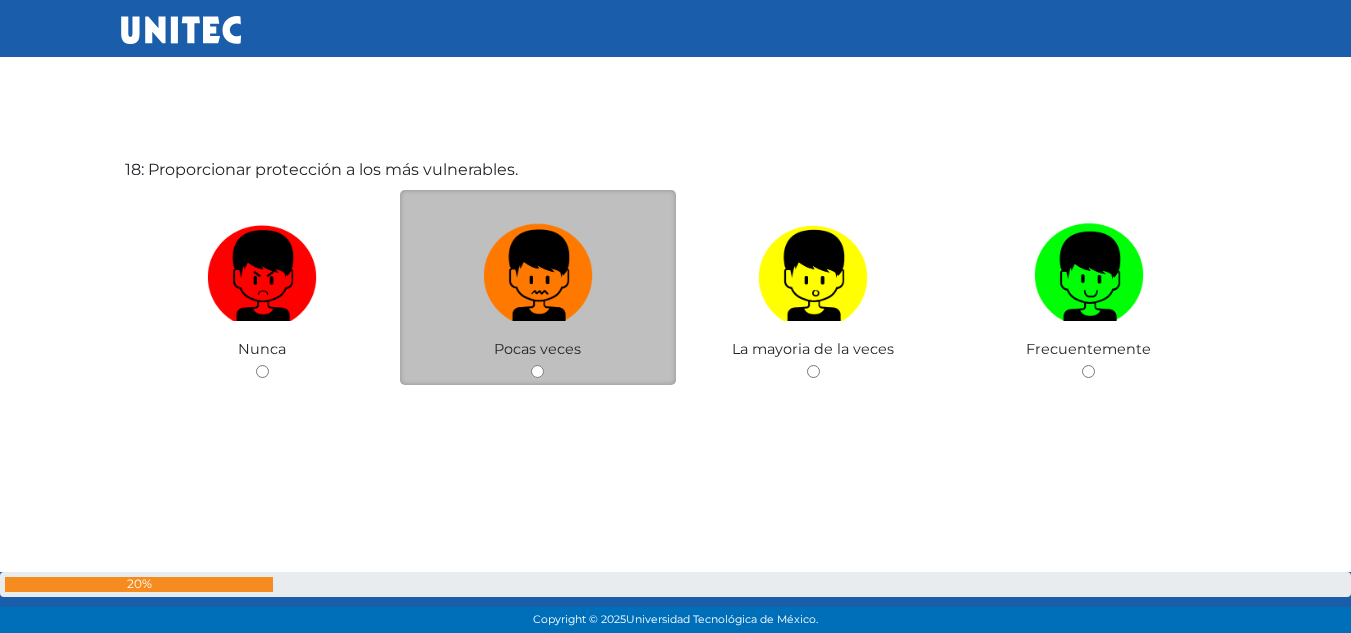 click at bounding box center (538, 268) 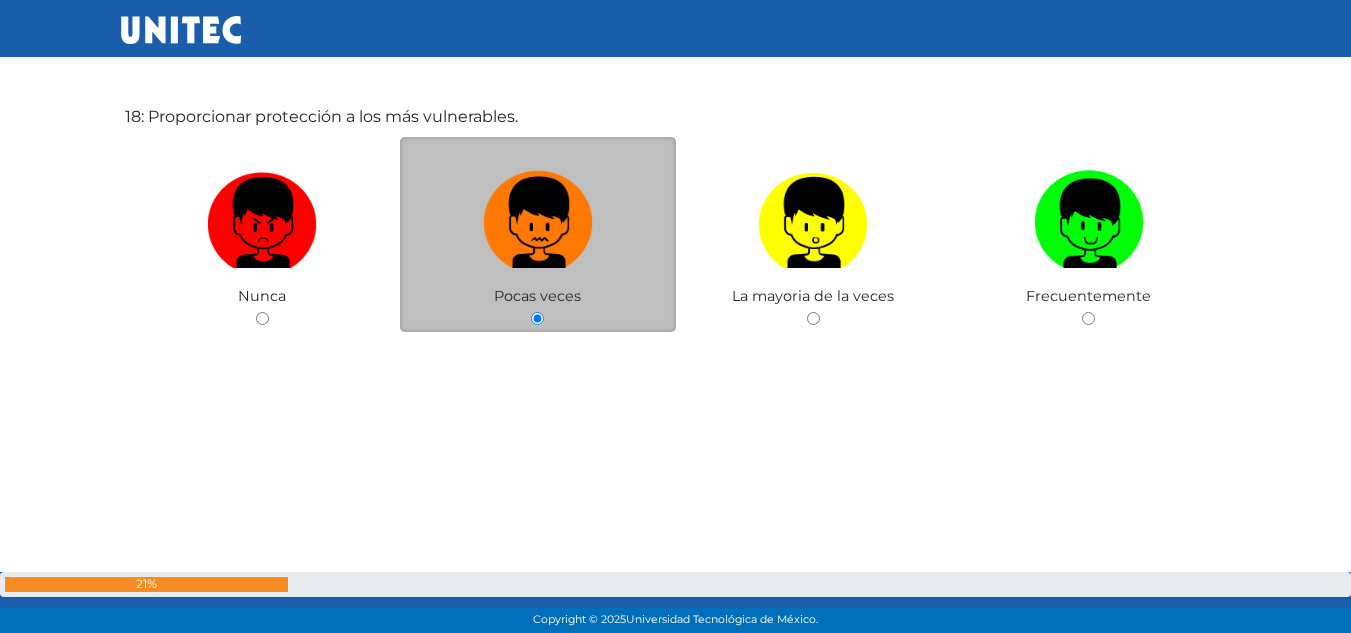 scroll, scrollTop: 10932, scrollLeft: 0, axis: vertical 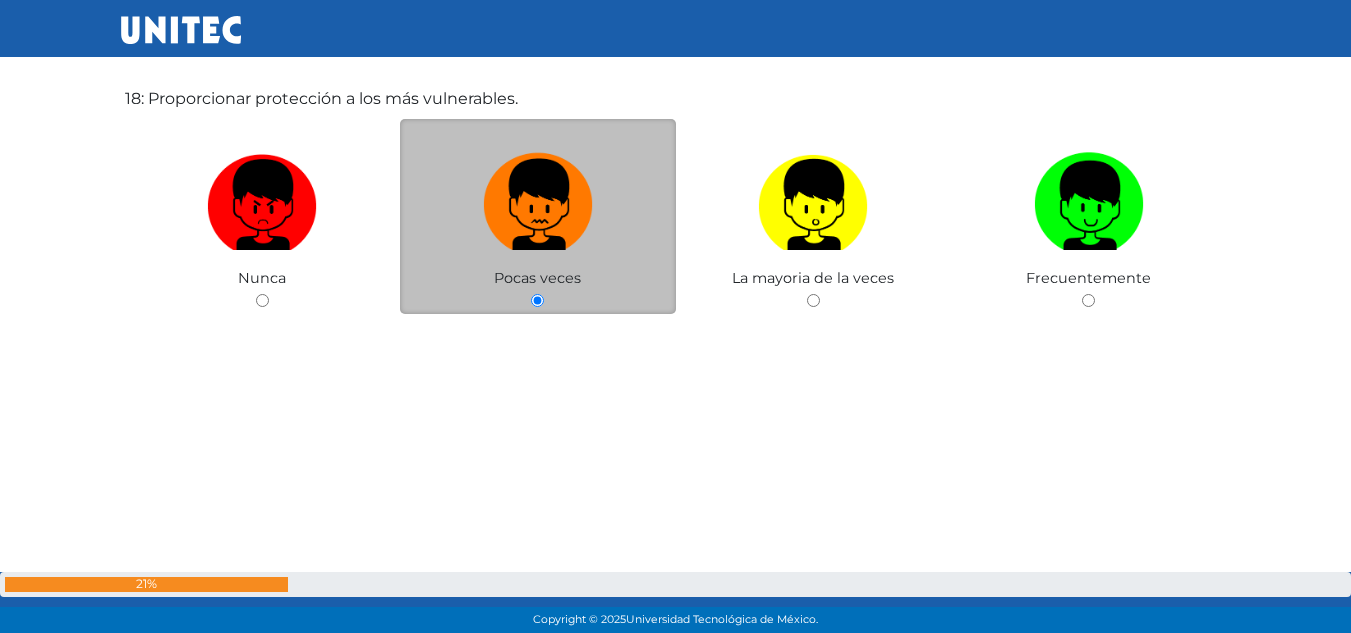 click at bounding box center (538, 197) 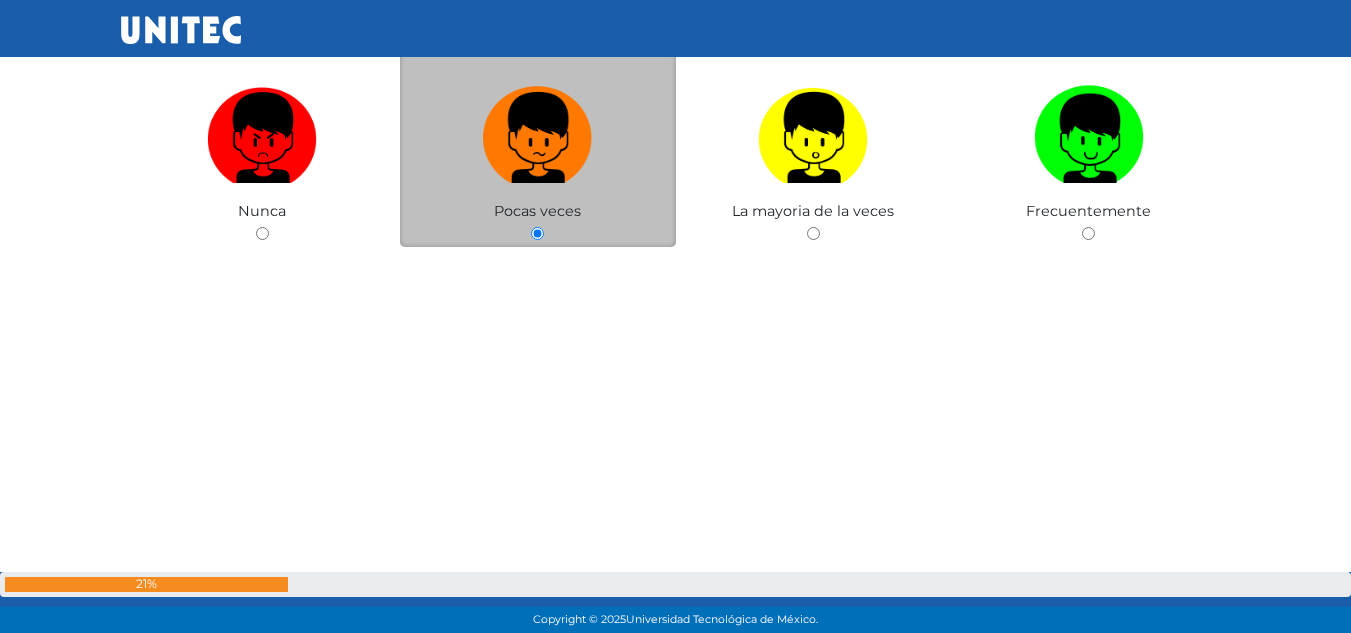 scroll, scrollTop: 11003, scrollLeft: 0, axis: vertical 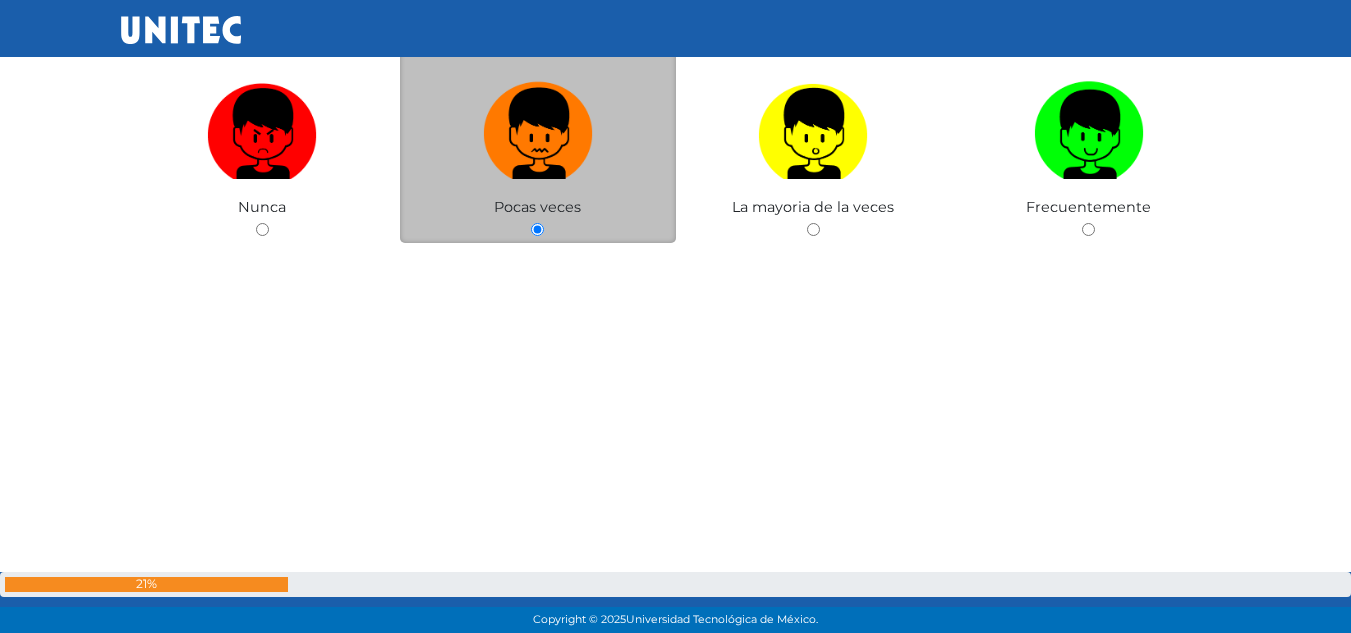 click at bounding box center (538, 126) 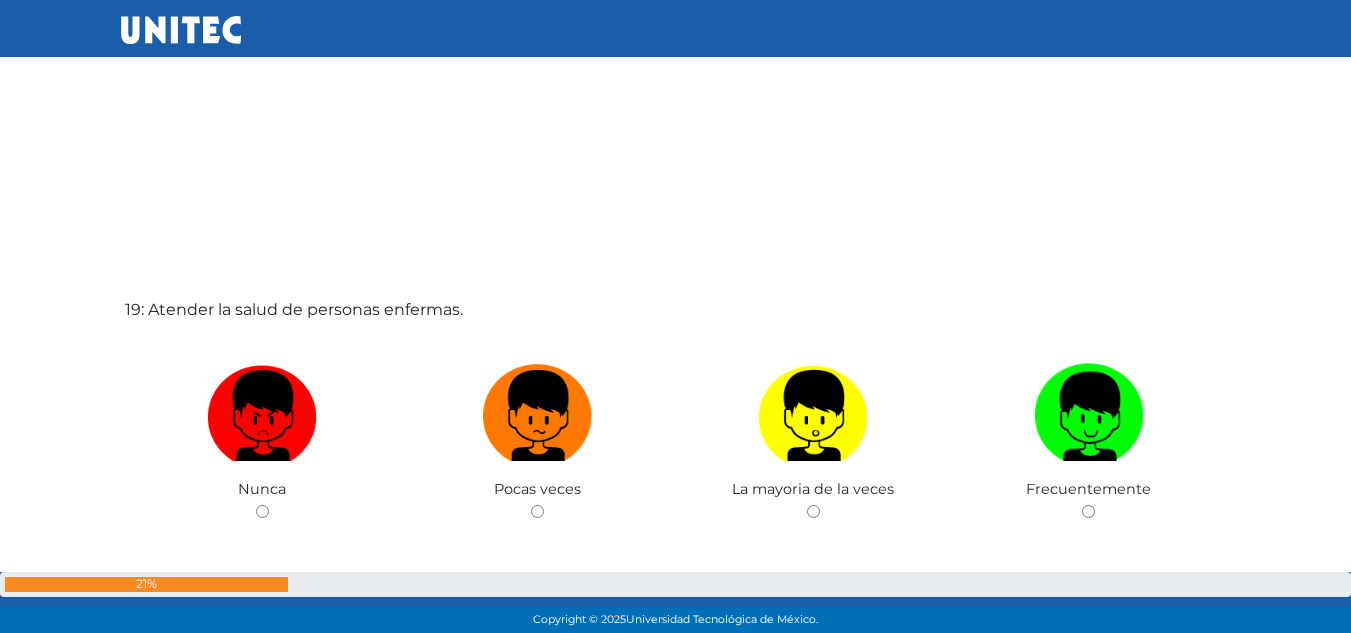 scroll, scrollTop: 11494, scrollLeft: 0, axis: vertical 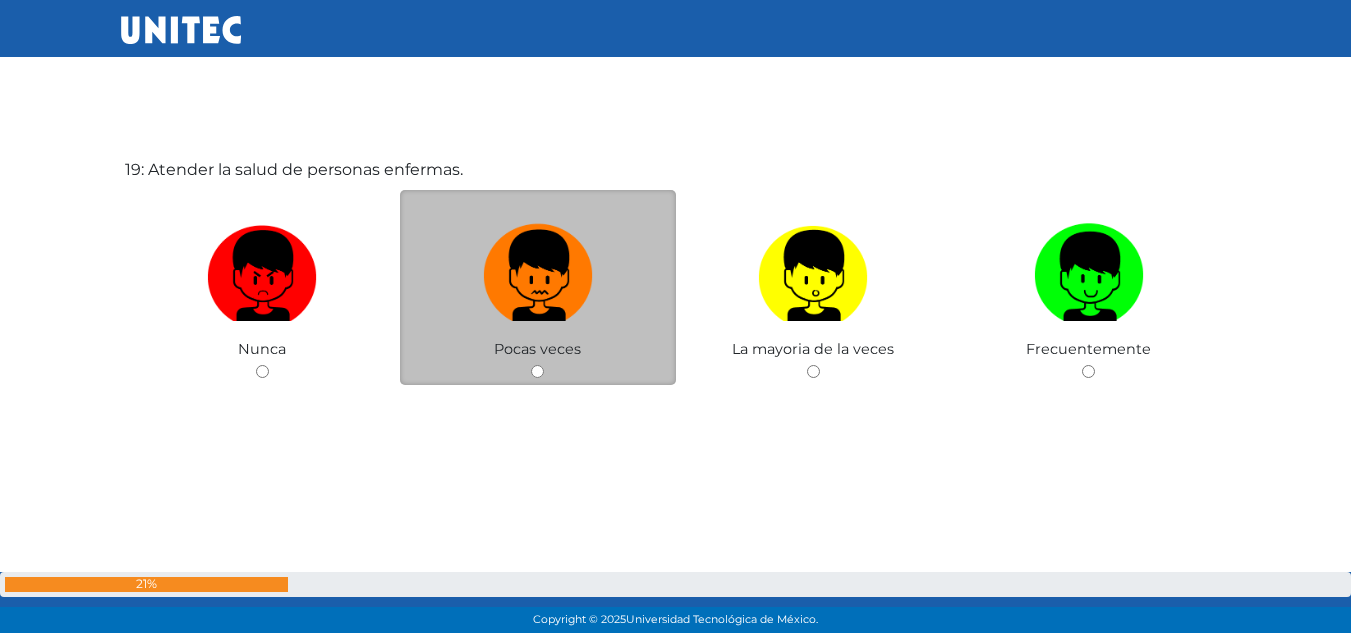 click at bounding box center [538, 268] 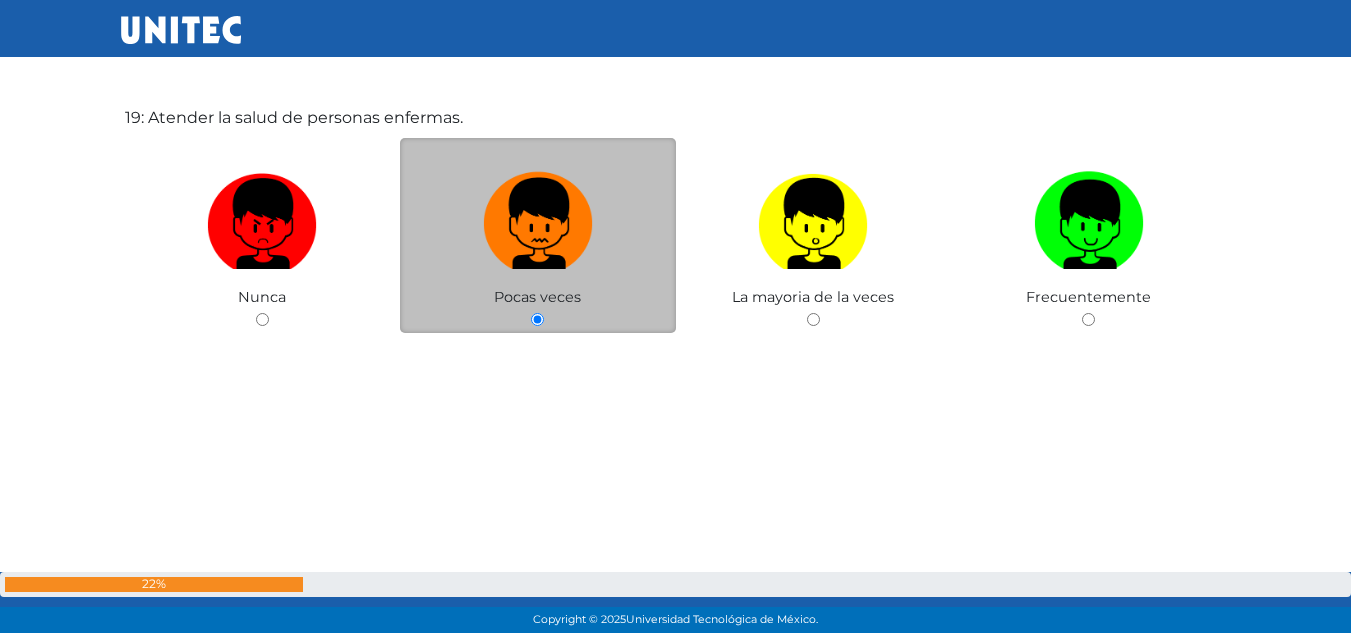 scroll, scrollTop: 11564, scrollLeft: 0, axis: vertical 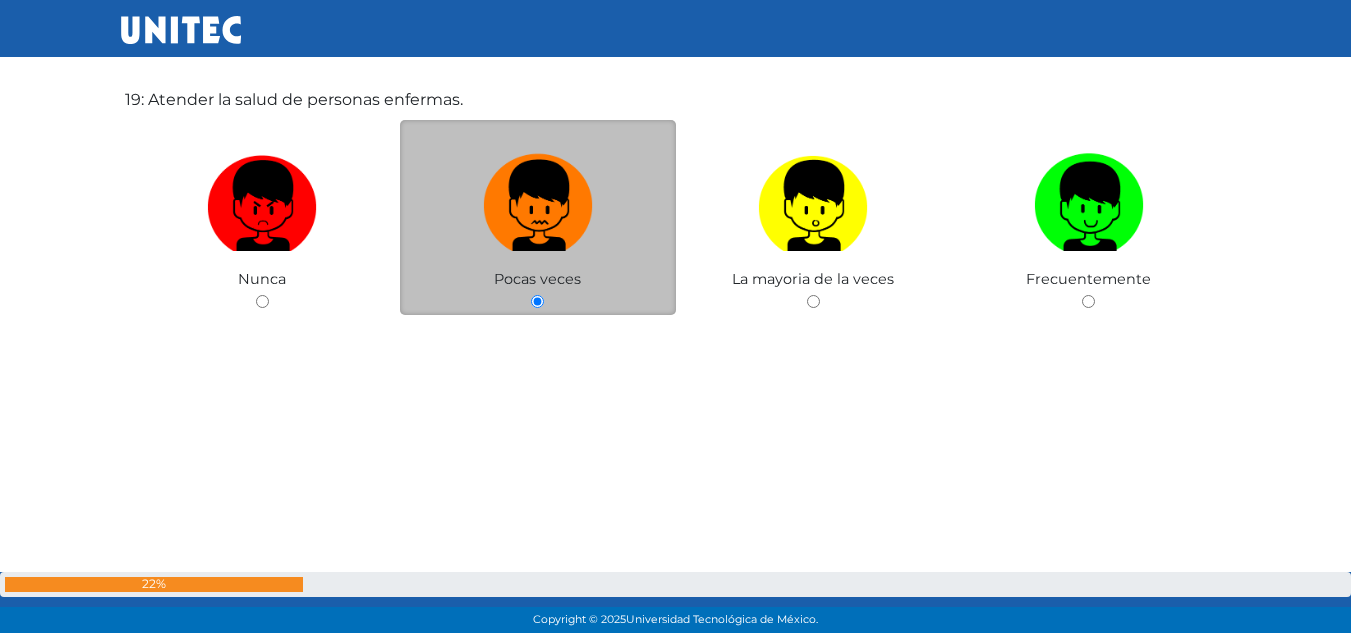 click at bounding box center [538, 198] 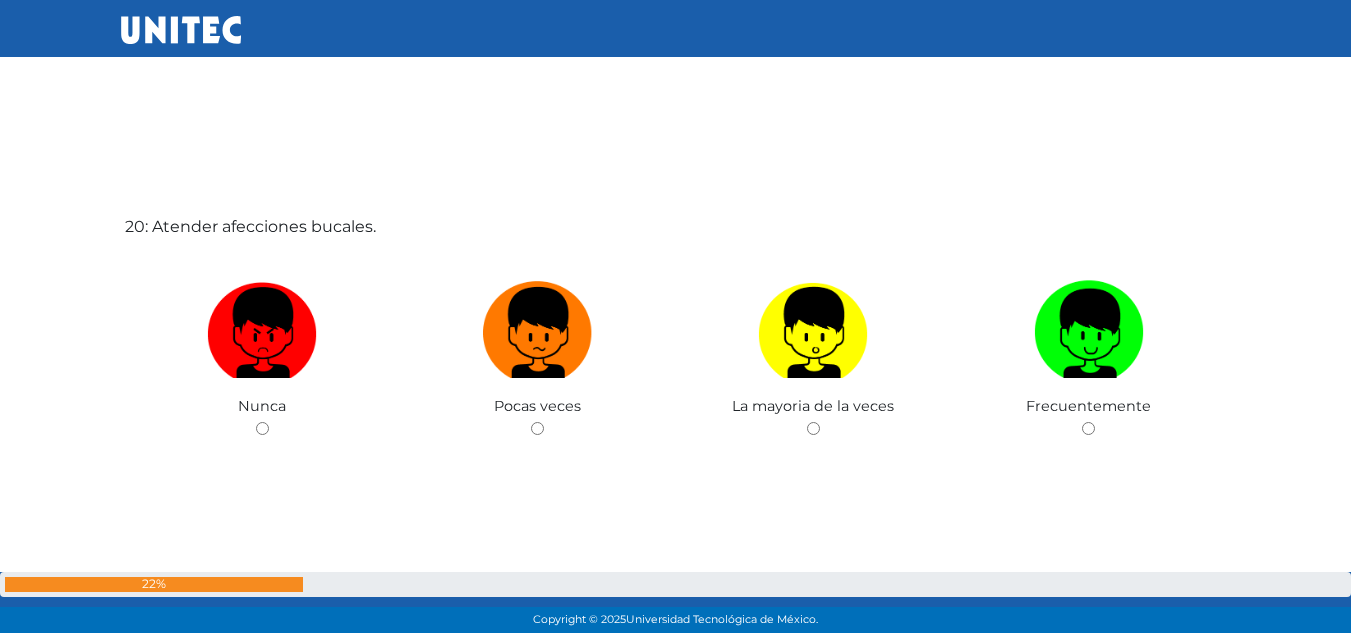 scroll, scrollTop: 12127, scrollLeft: 0, axis: vertical 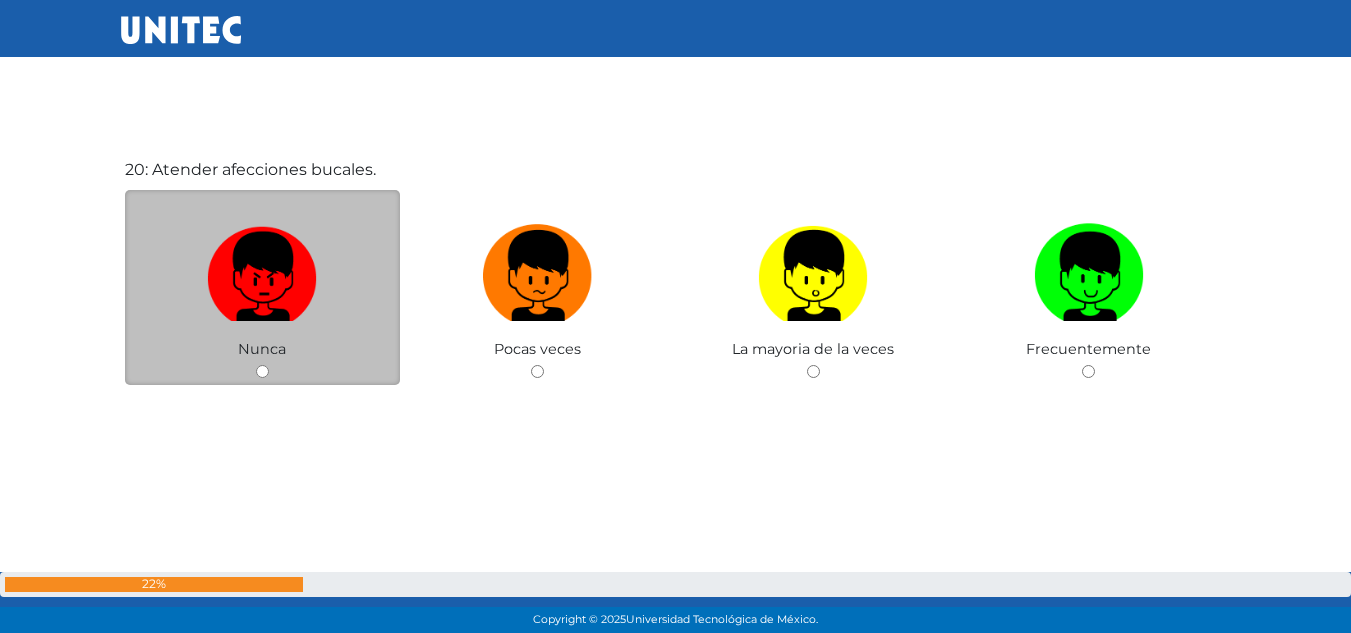 click at bounding box center [262, 268] 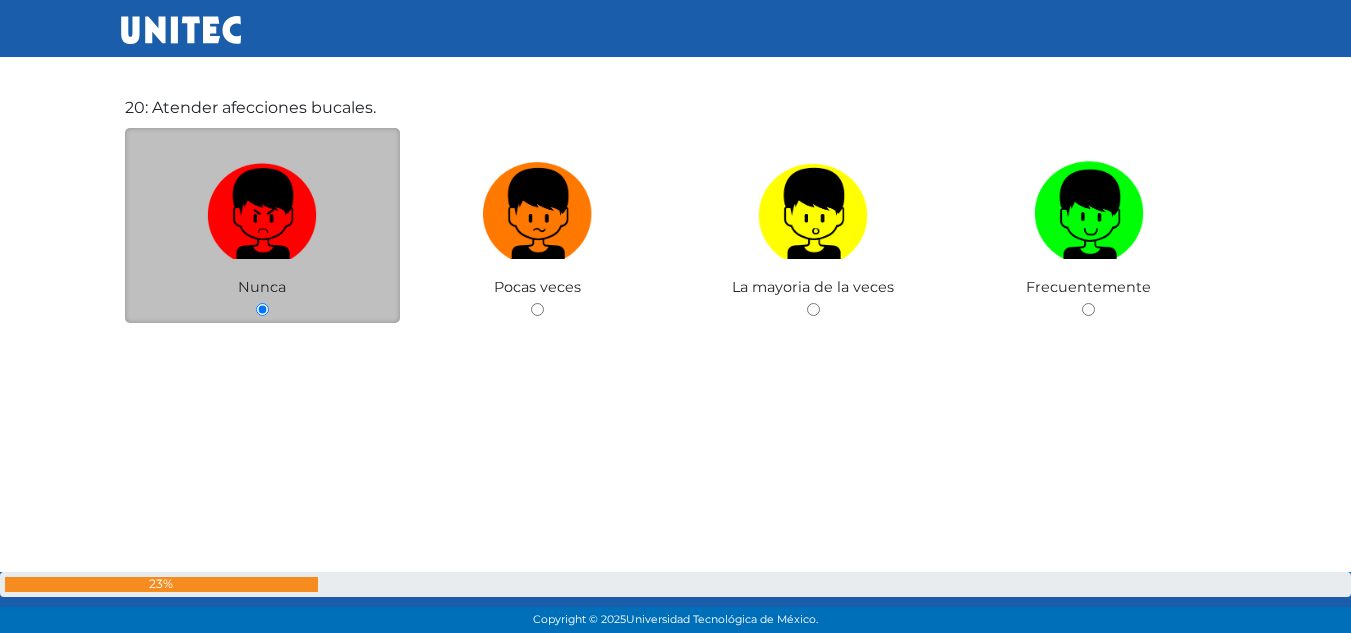 scroll, scrollTop: 12197, scrollLeft: 0, axis: vertical 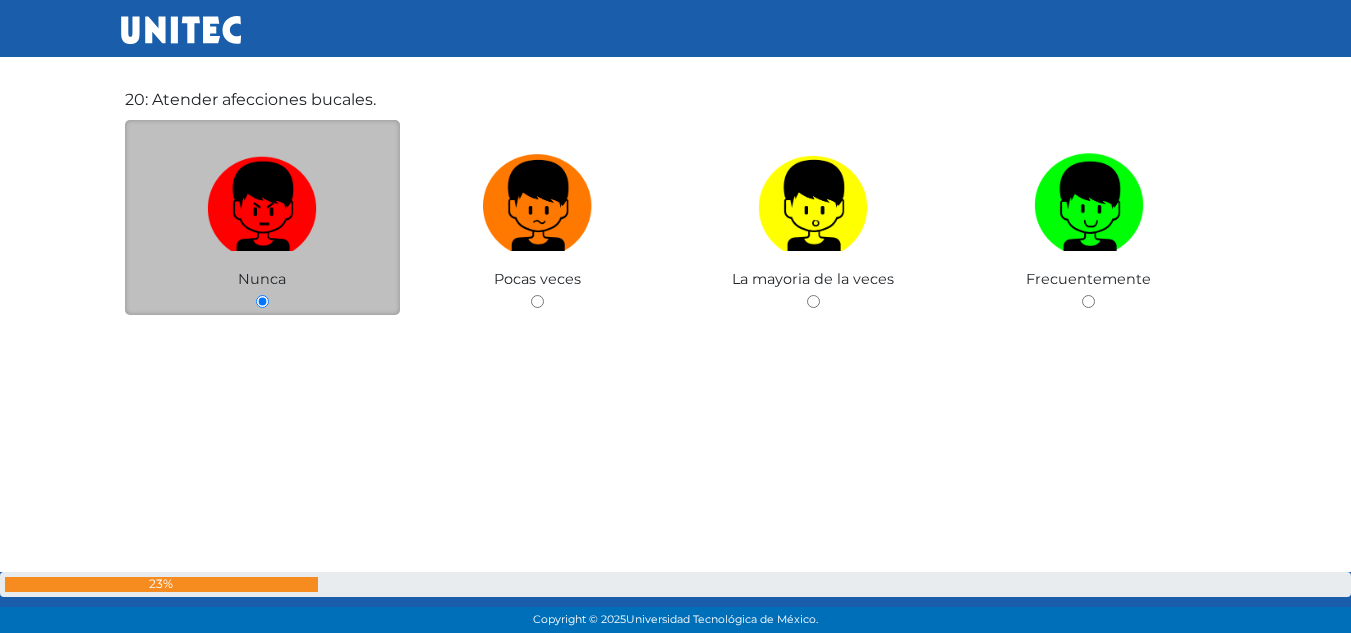 click at bounding box center (262, 198) 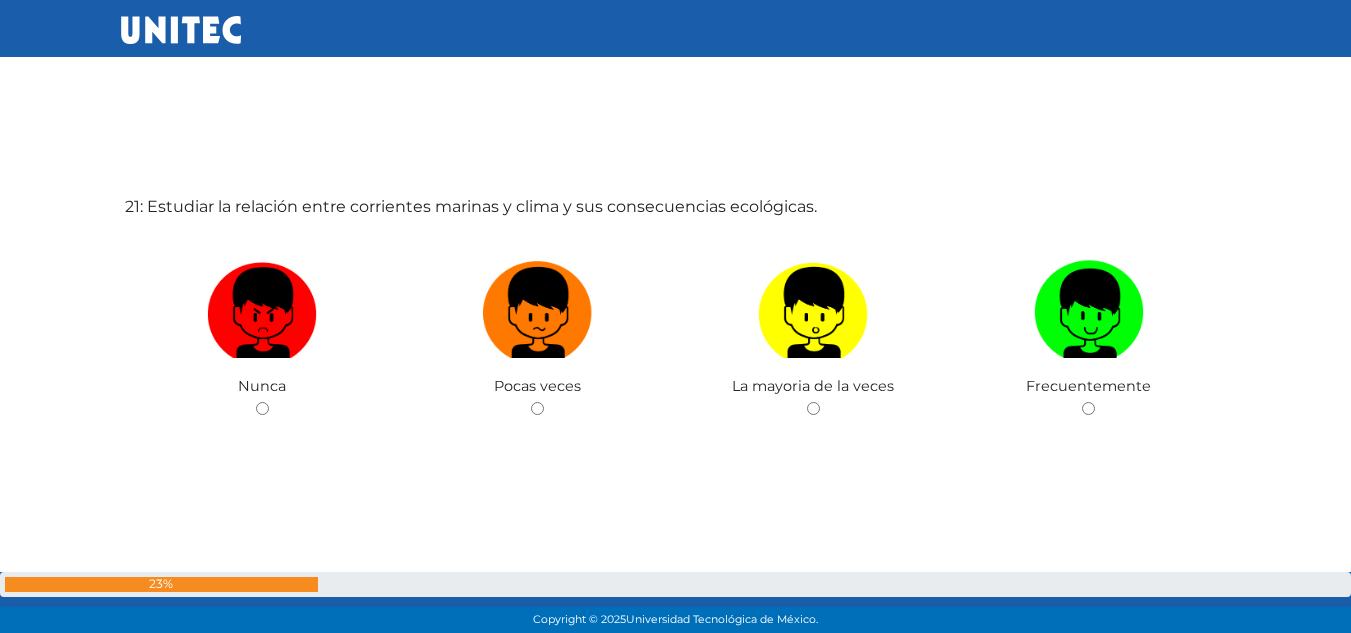 scroll, scrollTop: 12760, scrollLeft: 0, axis: vertical 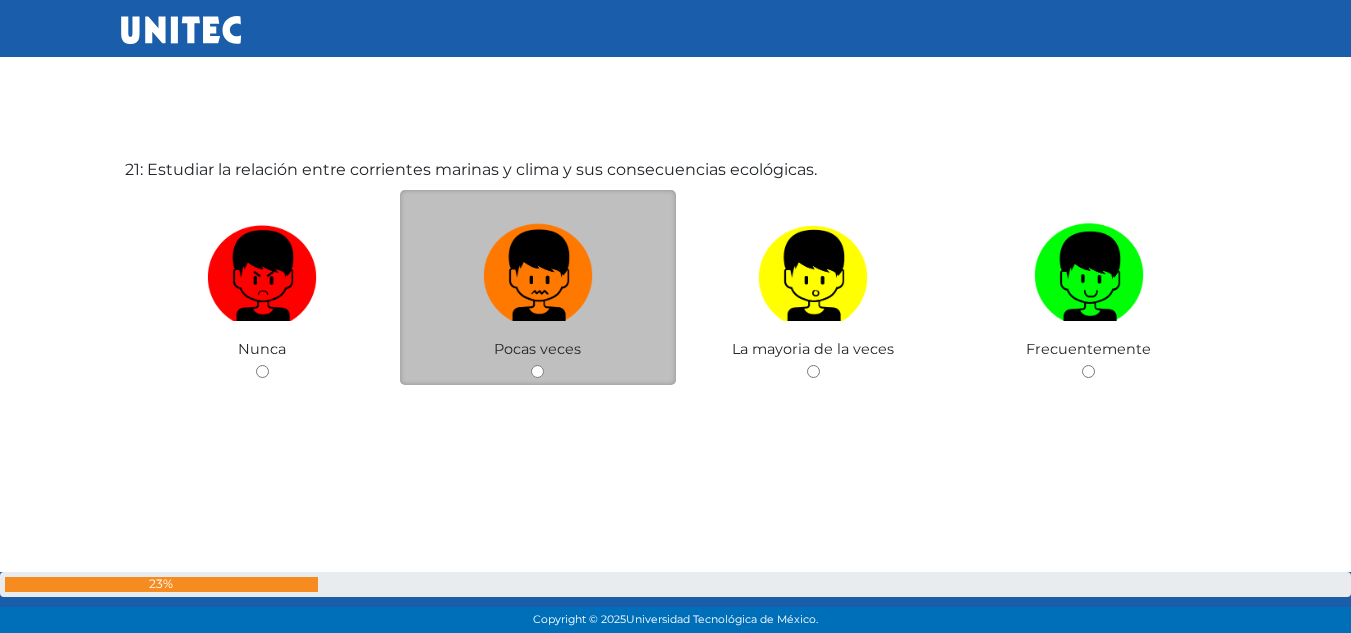 click at bounding box center (538, 268) 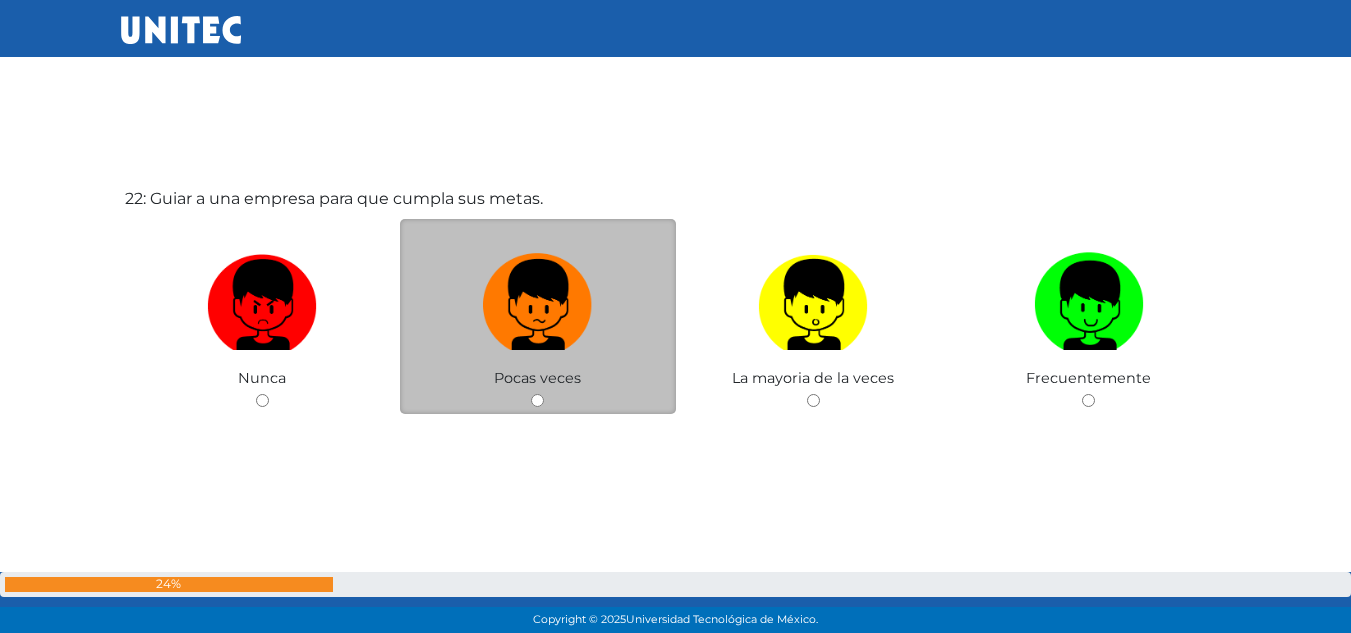 scroll, scrollTop: 13393, scrollLeft: 0, axis: vertical 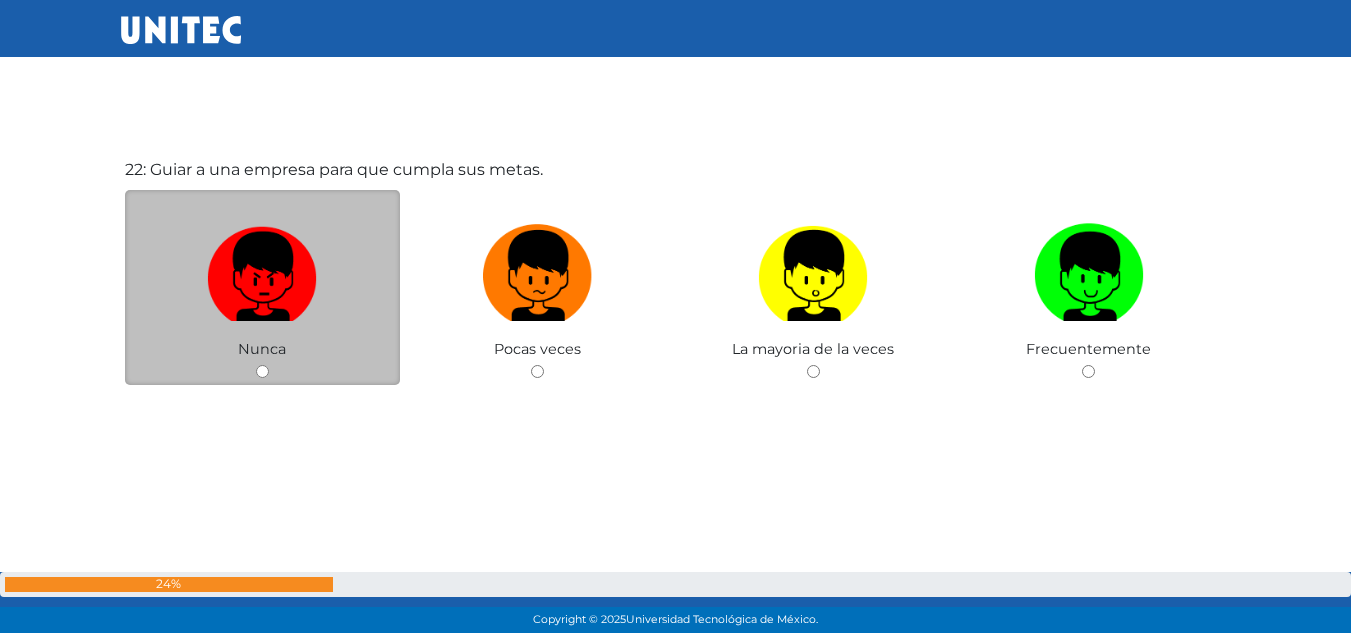 click at bounding box center [262, 268] 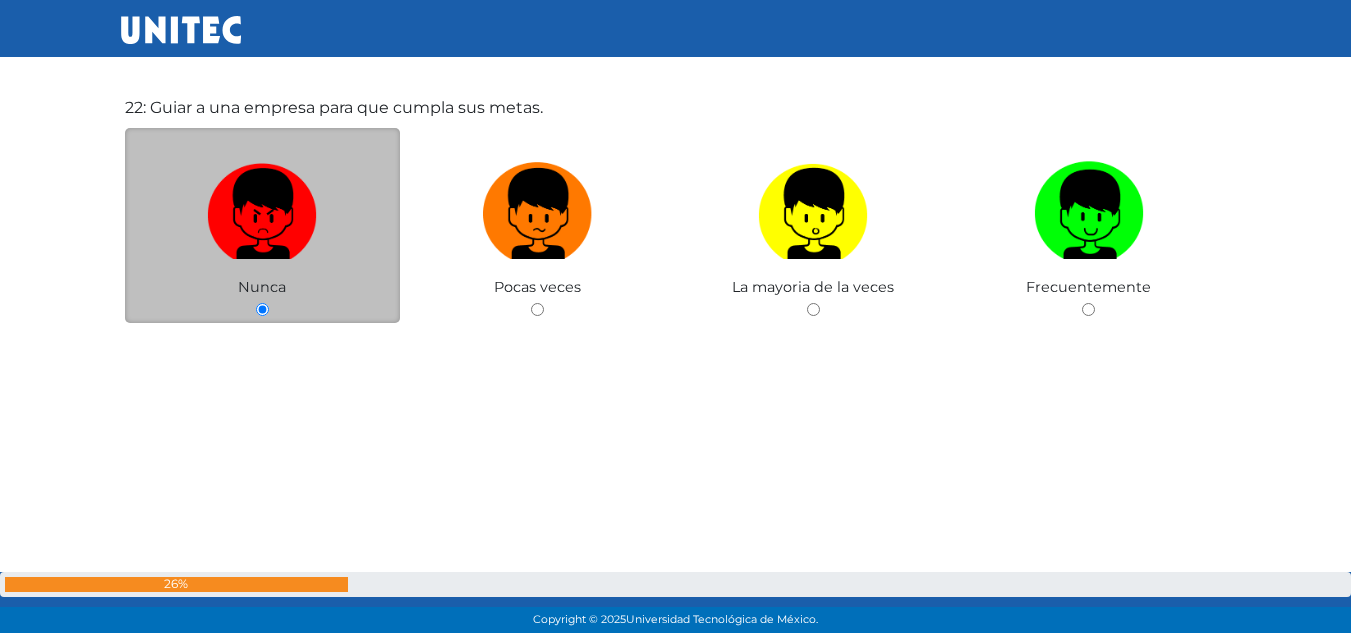scroll, scrollTop: 13463, scrollLeft: 0, axis: vertical 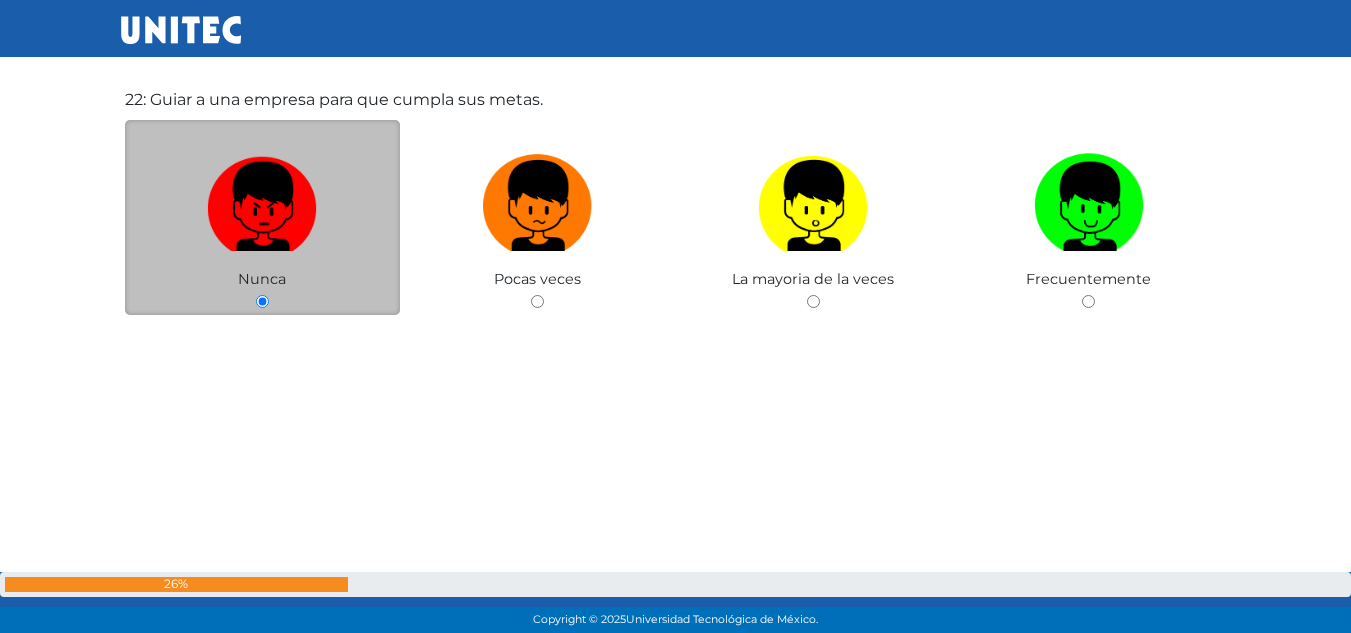 click at bounding box center [262, 198] 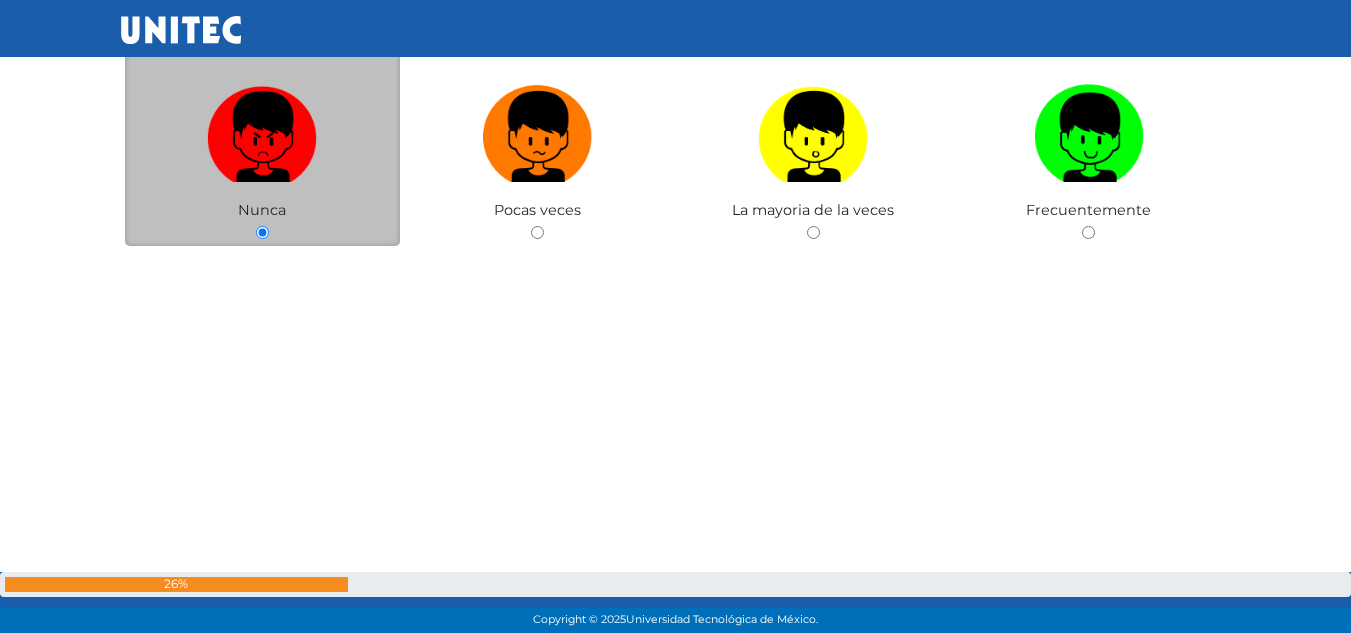 scroll, scrollTop: 13534, scrollLeft: 0, axis: vertical 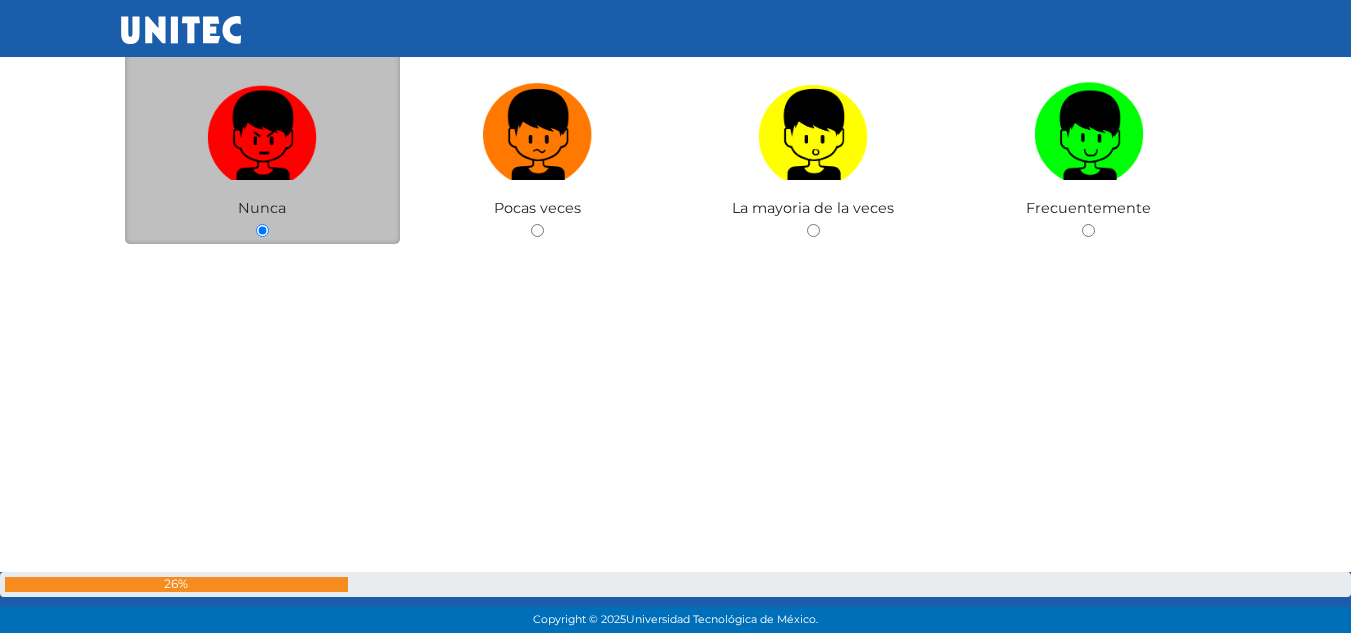 click at bounding box center [262, 127] 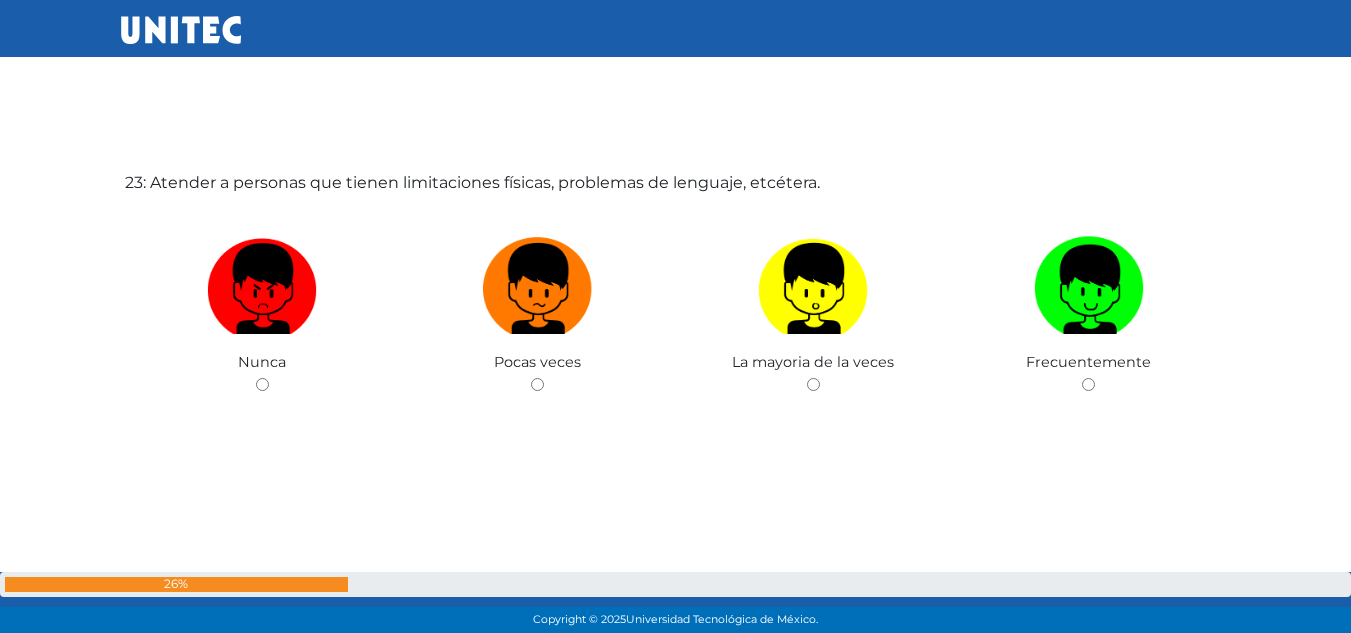 scroll, scrollTop: 14026, scrollLeft: 0, axis: vertical 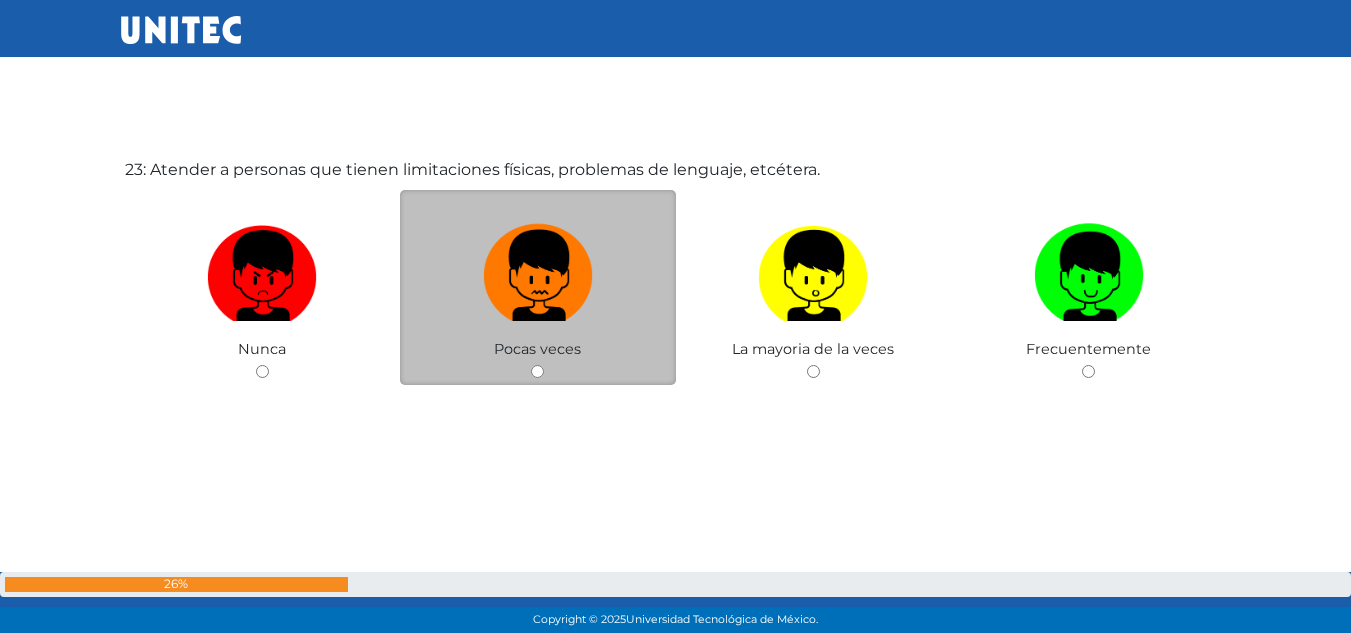 click at bounding box center [538, 268] 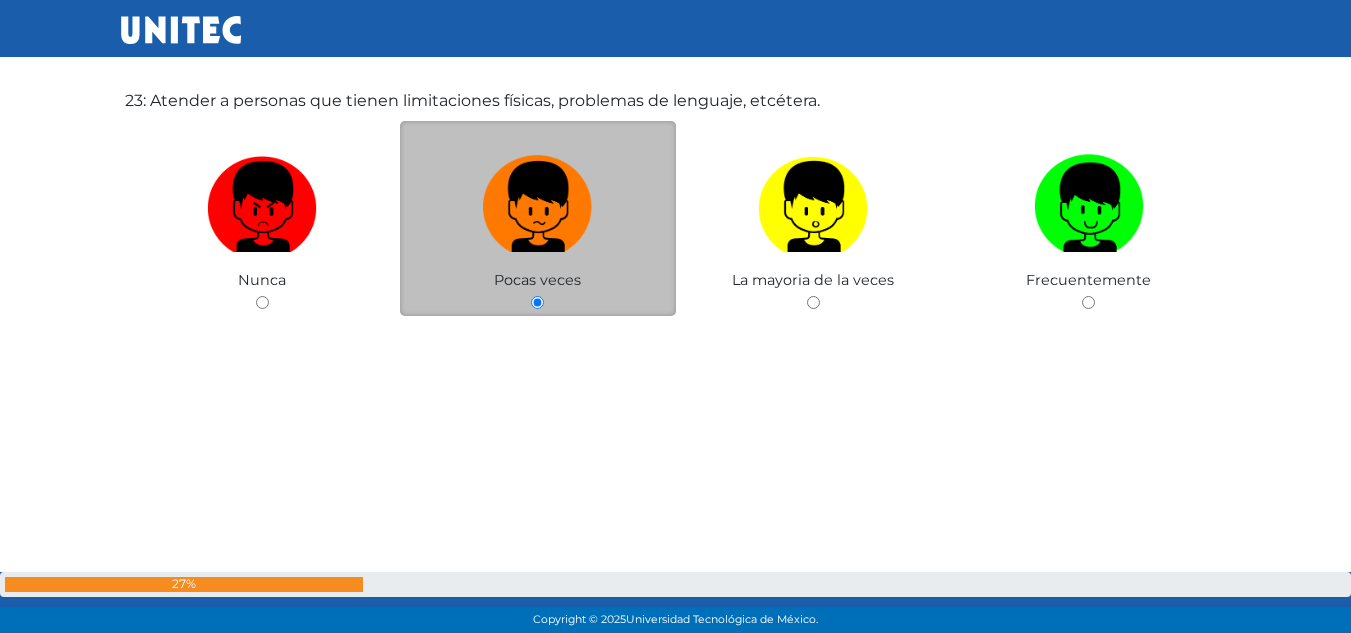 scroll, scrollTop: 14097, scrollLeft: 0, axis: vertical 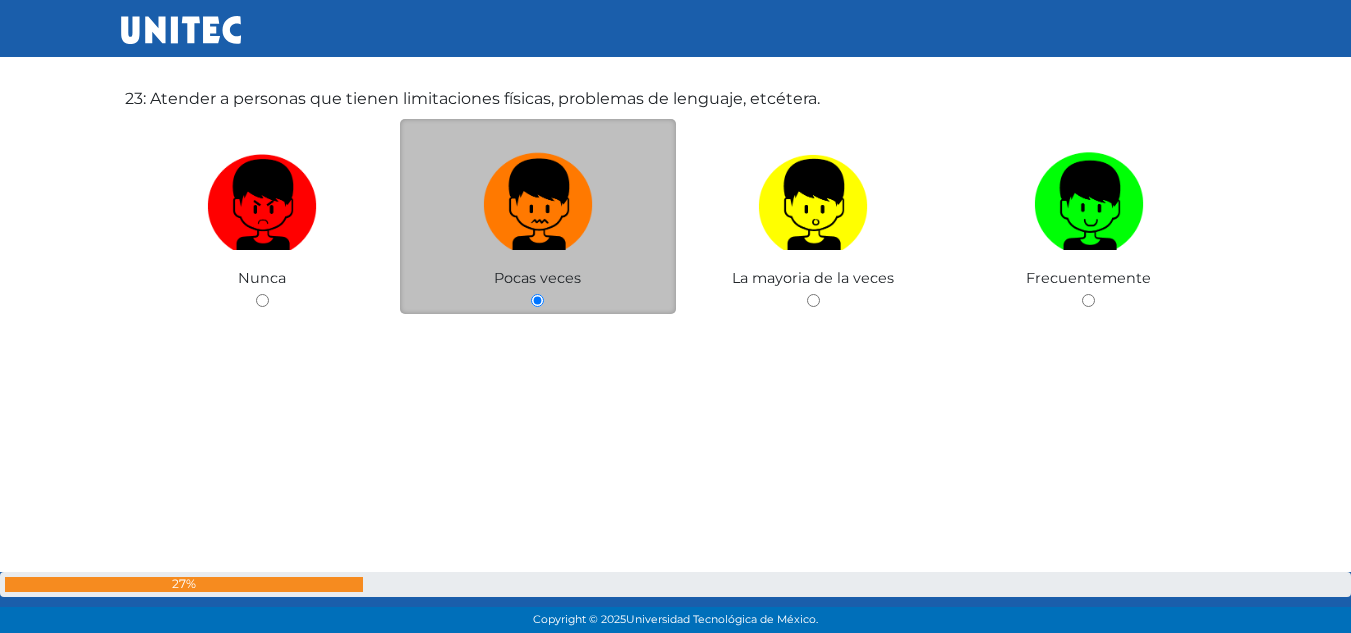 click at bounding box center [538, 197] 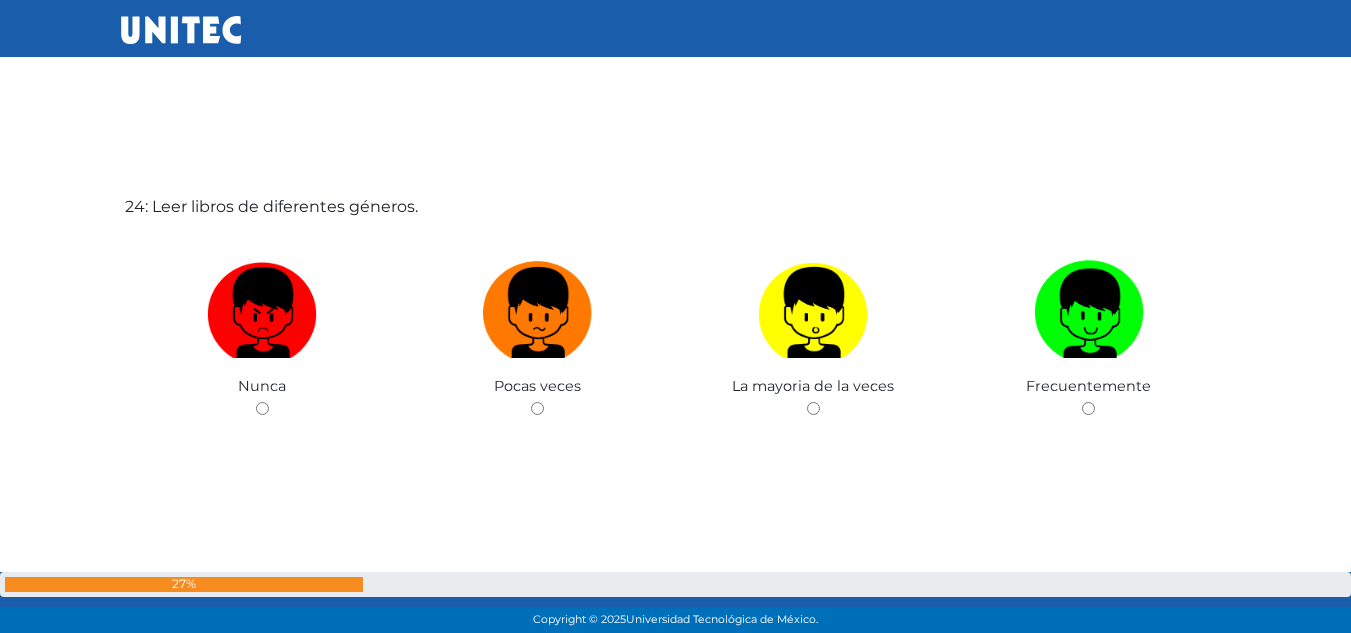 scroll, scrollTop: 14659, scrollLeft: 0, axis: vertical 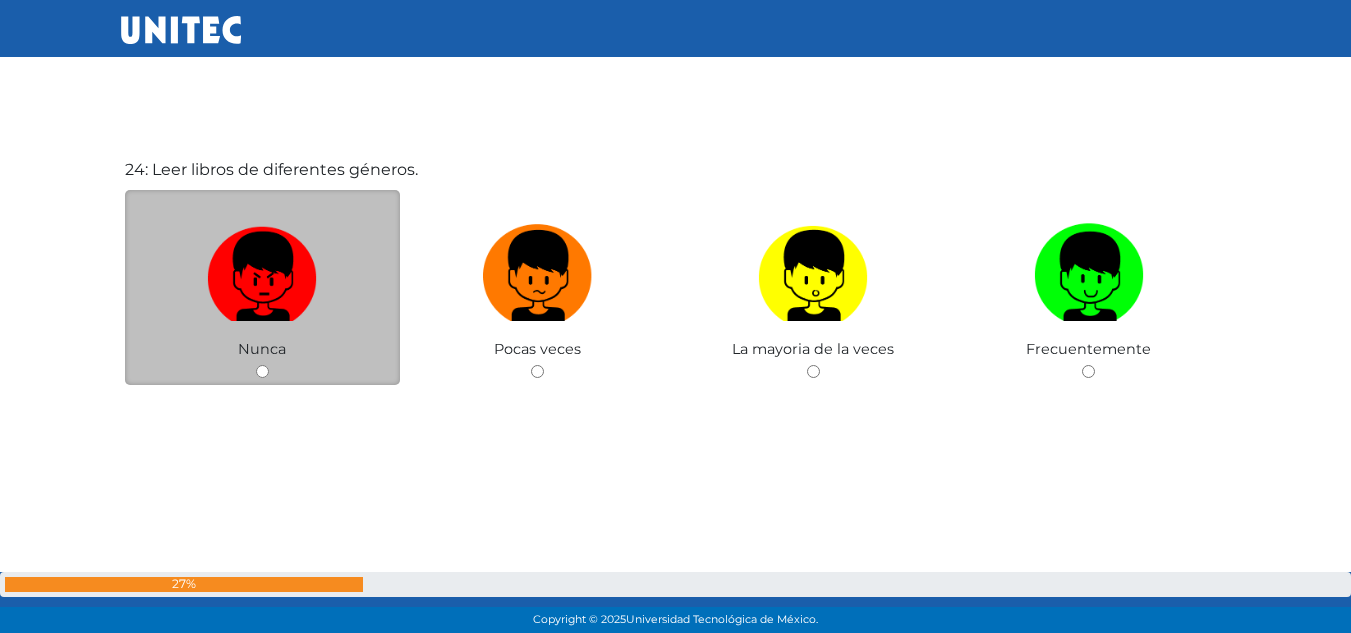 click at bounding box center (262, 268) 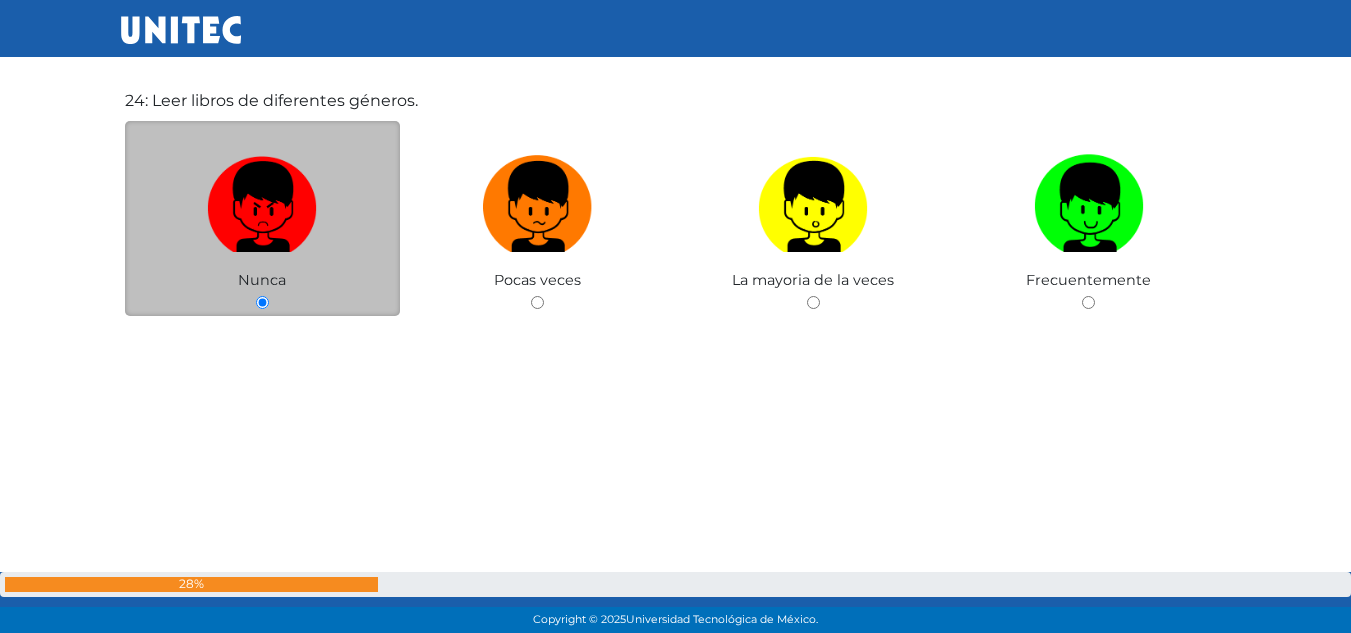 scroll, scrollTop: 14730, scrollLeft: 0, axis: vertical 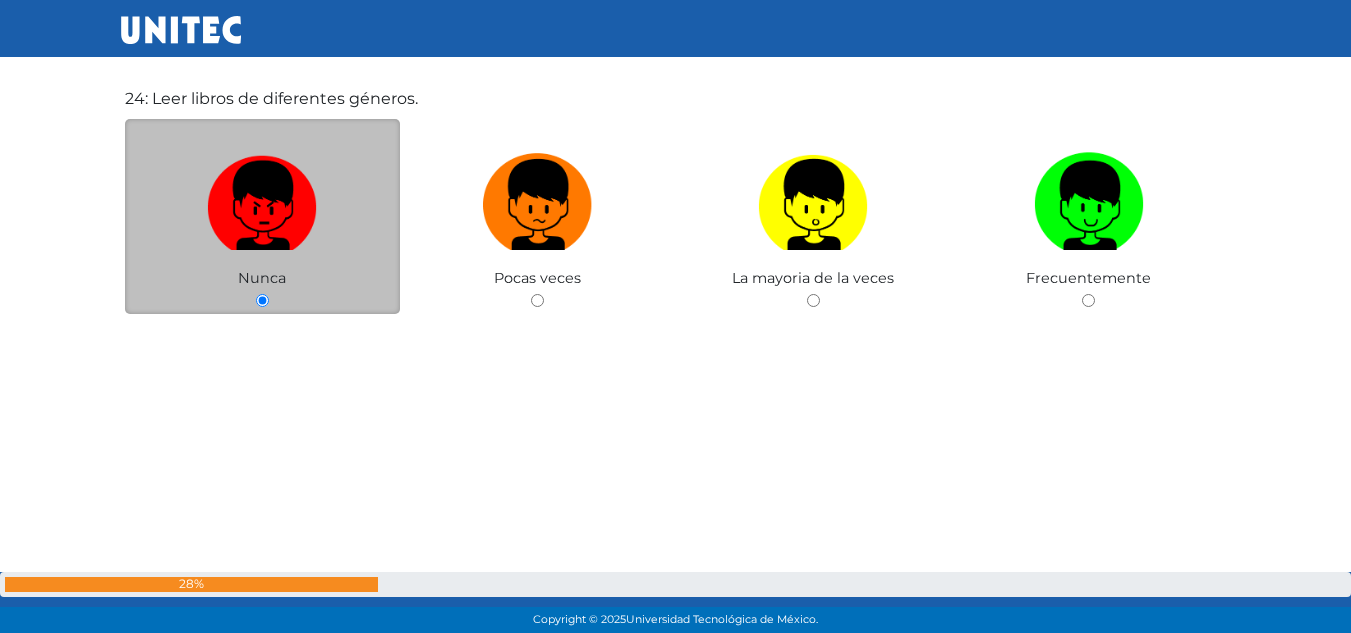 click at bounding box center (262, 197) 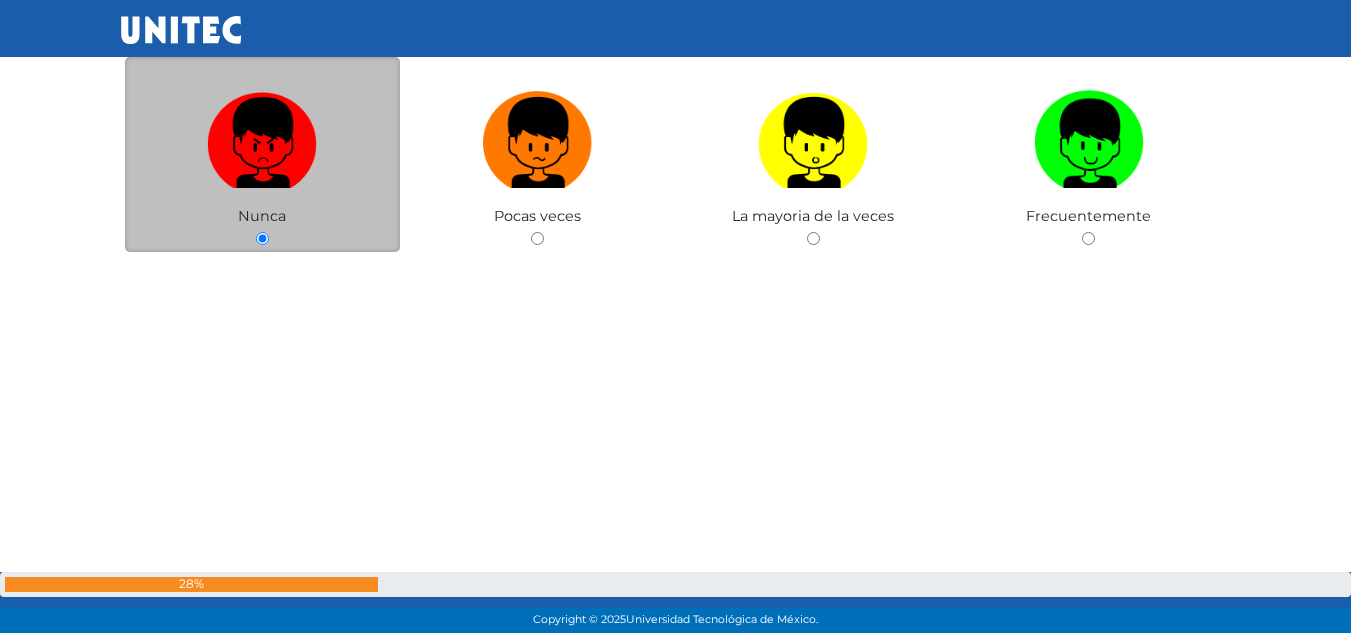 scroll, scrollTop: 14800, scrollLeft: 0, axis: vertical 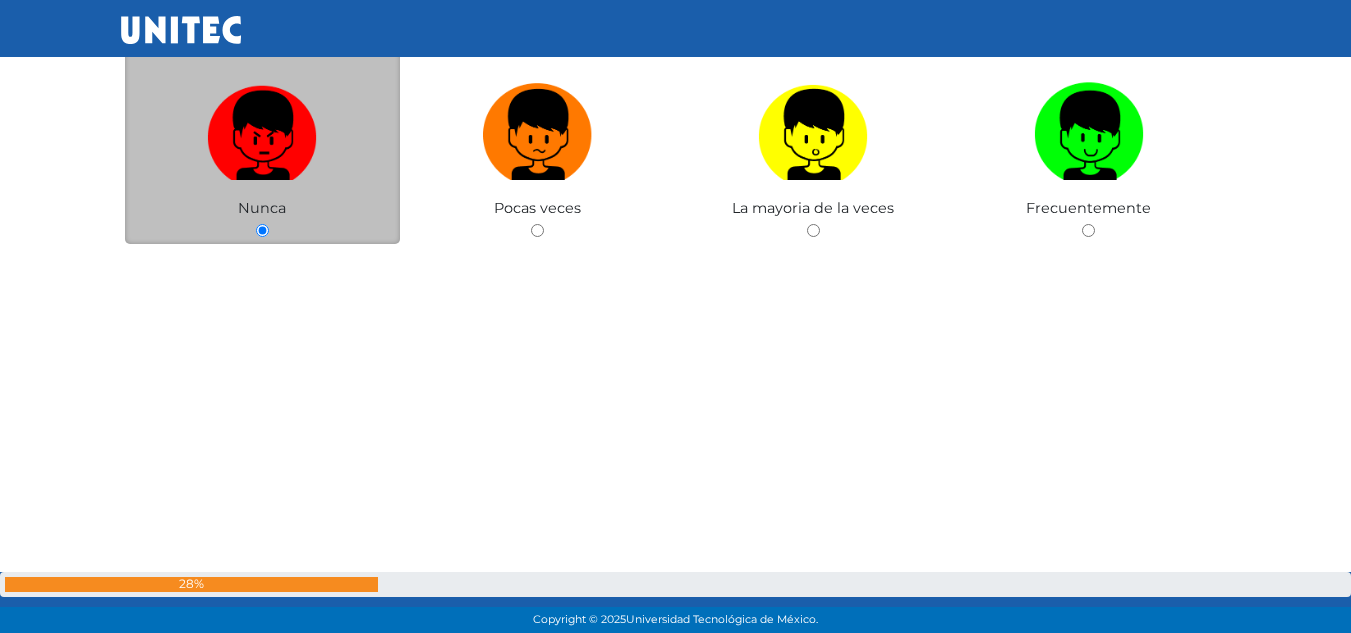 click at bounding box center [262, 127] 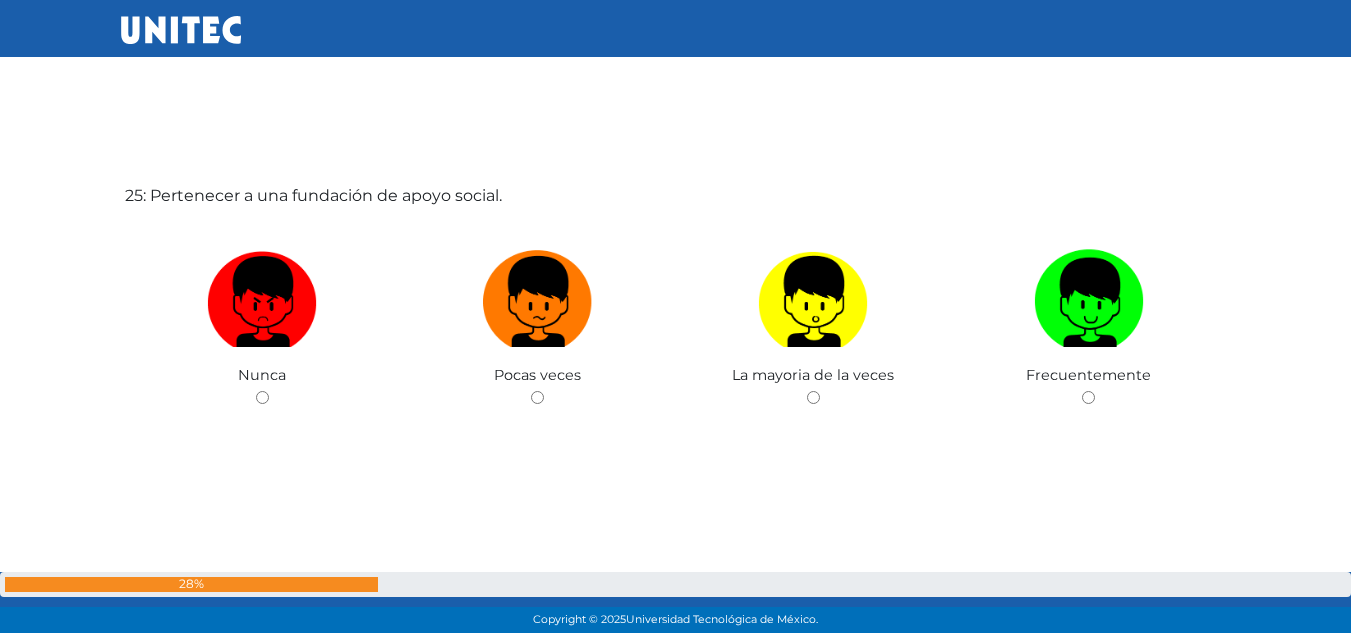 scroll, scrollTop: 15292, scrollLeft: 0, axis: vertical 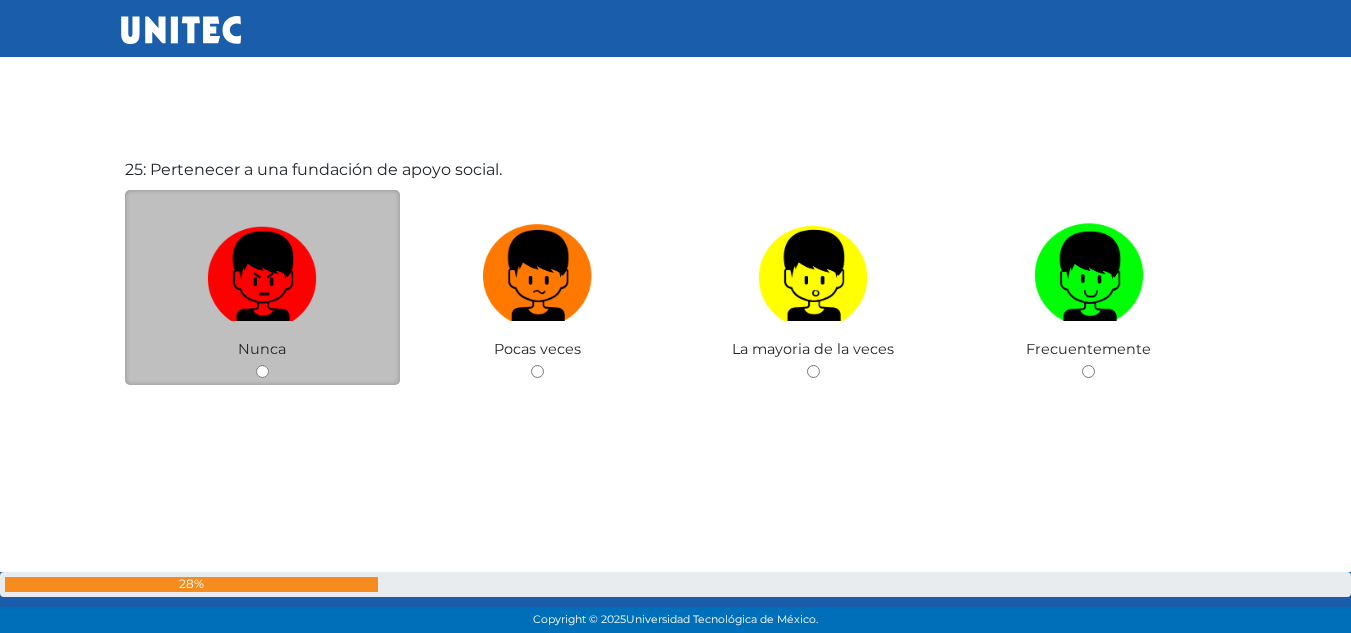 click at bounding box center (262, 268) 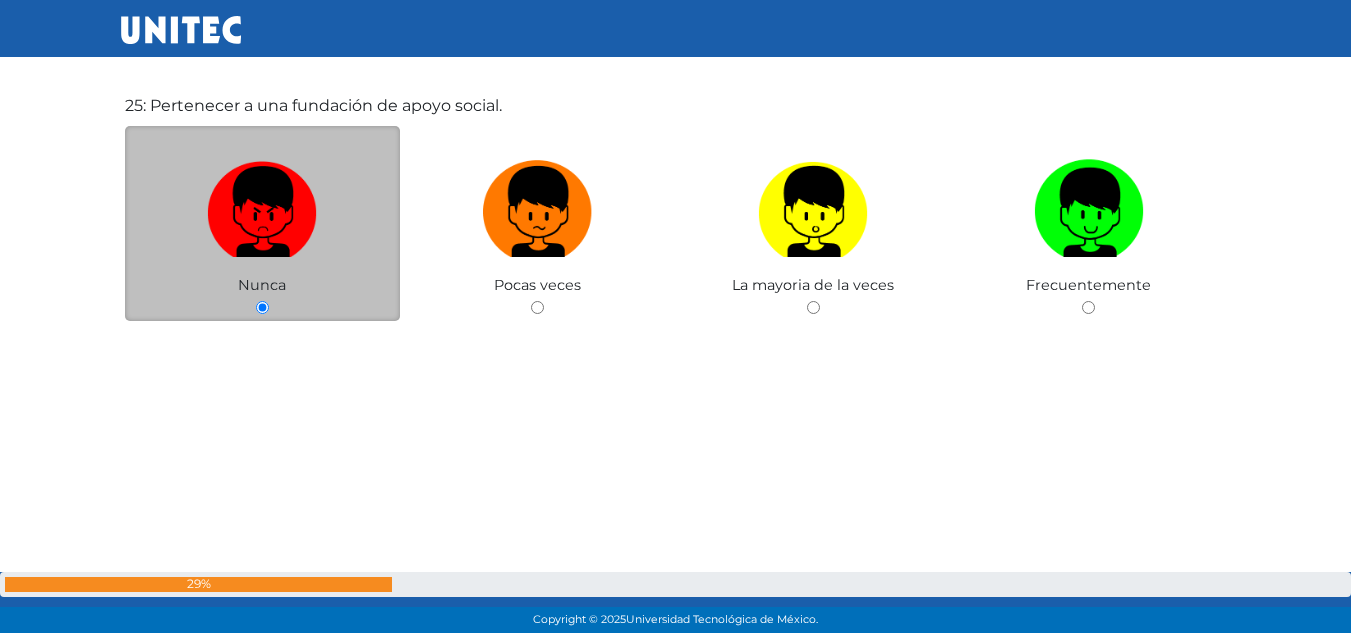 scroll, scrollTop: 15362, scrollLeft: 0, axis: vertical 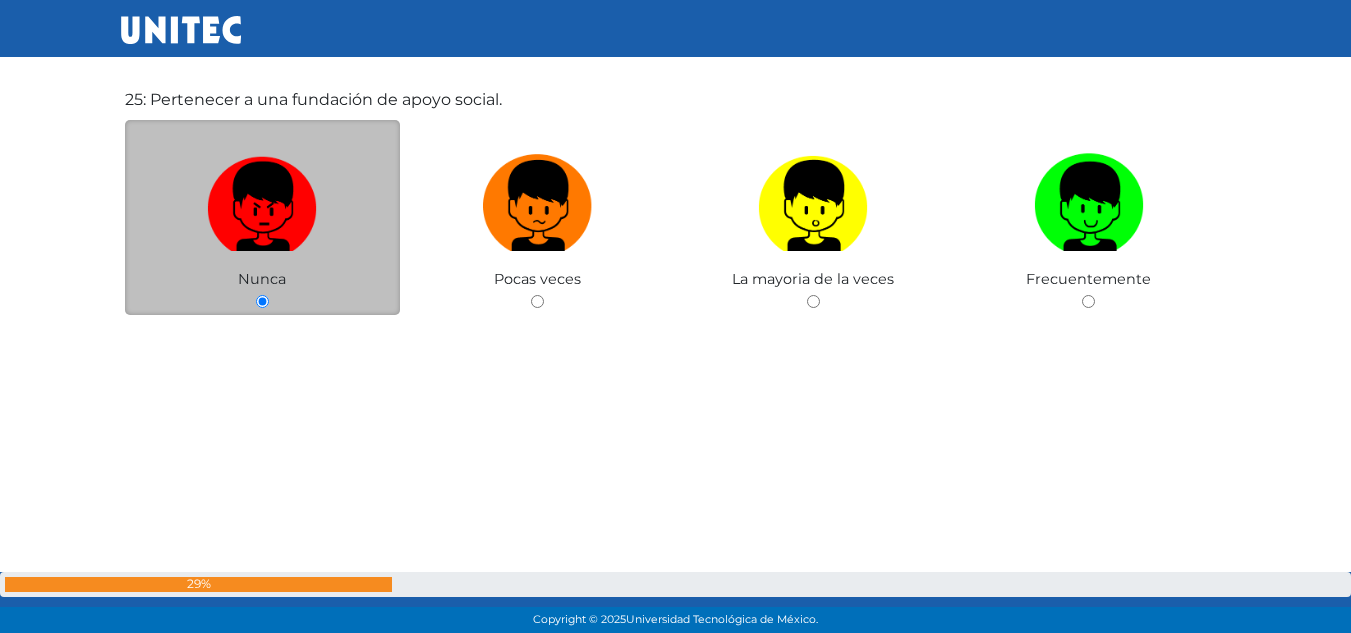 click at bounding box center [262, 198] 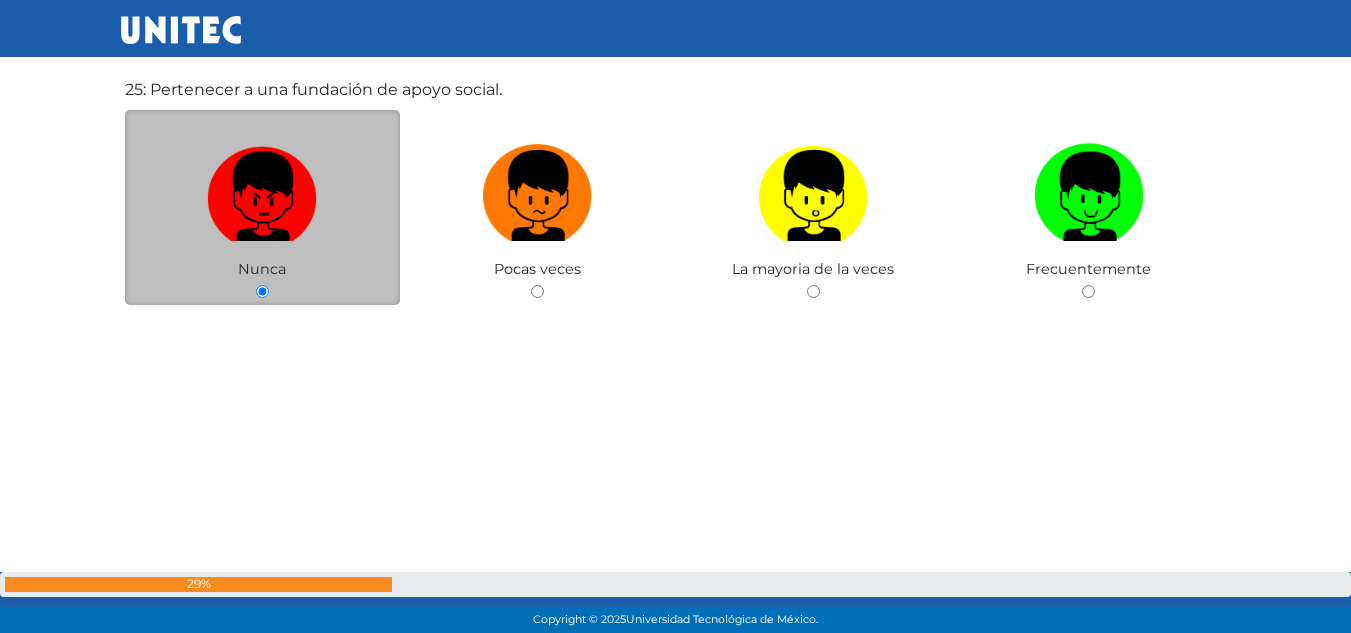 click at bounding box center [262, 188] 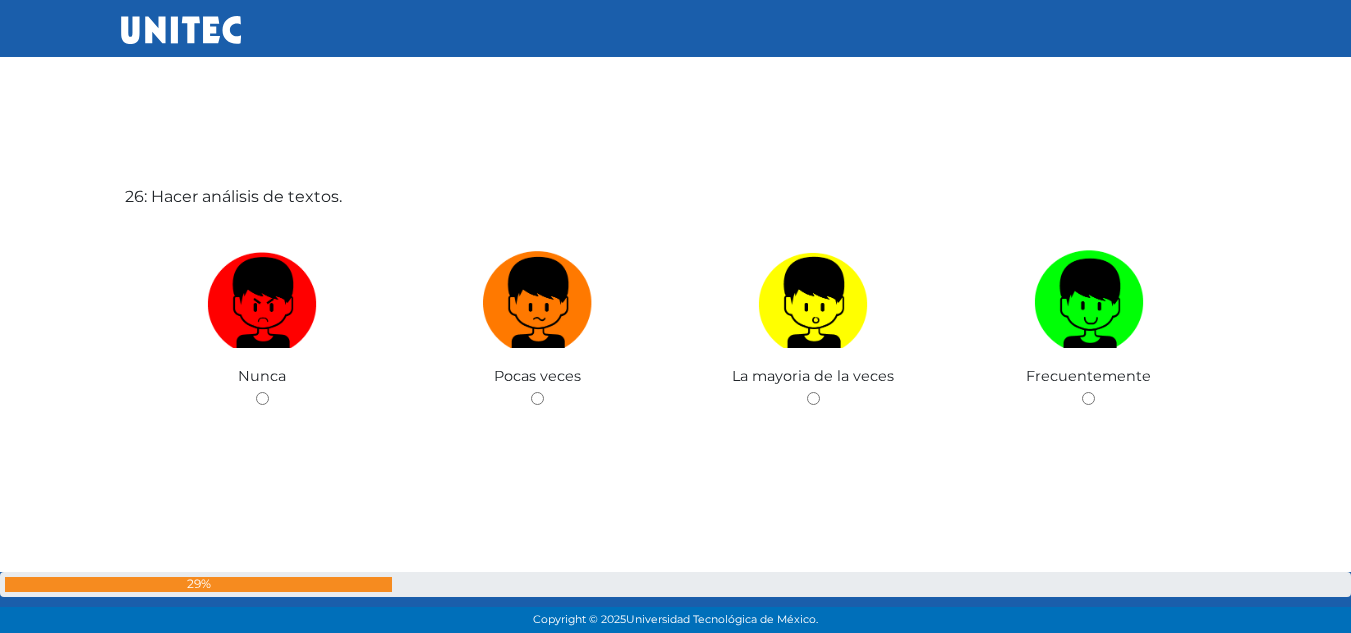 scroll, scrollTop: 15925, scrollLeft: 0, axis: vertical 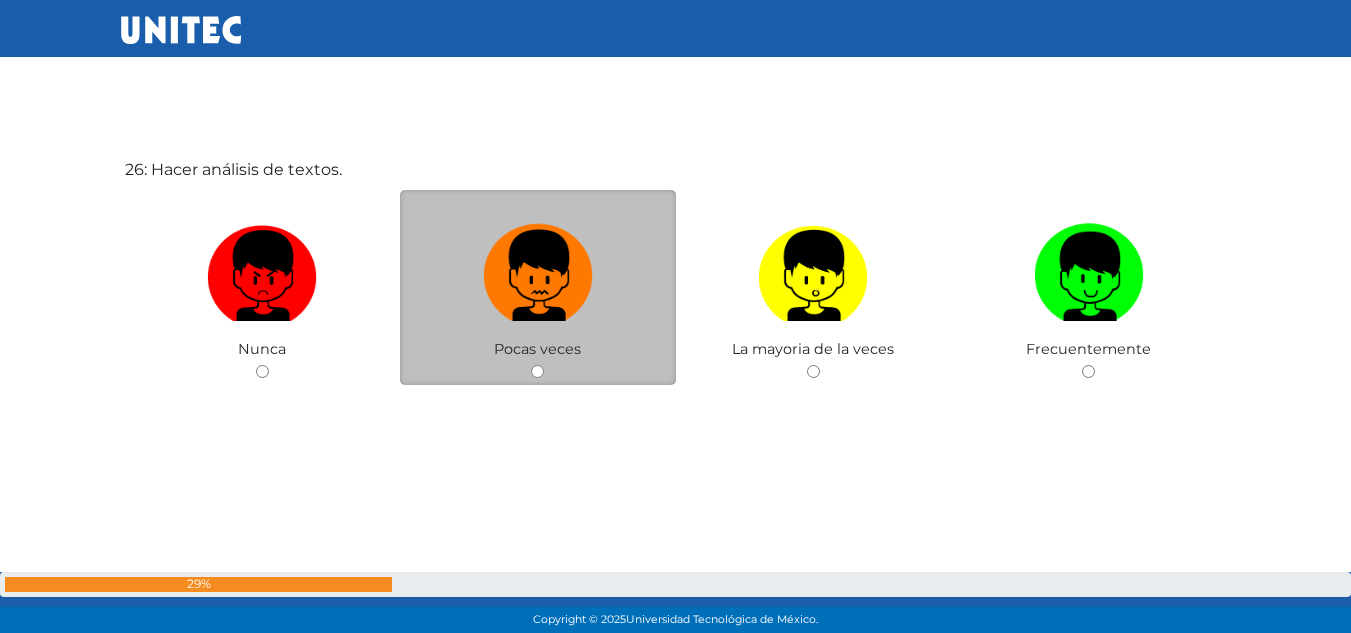 click at bounding box center [538, 268] 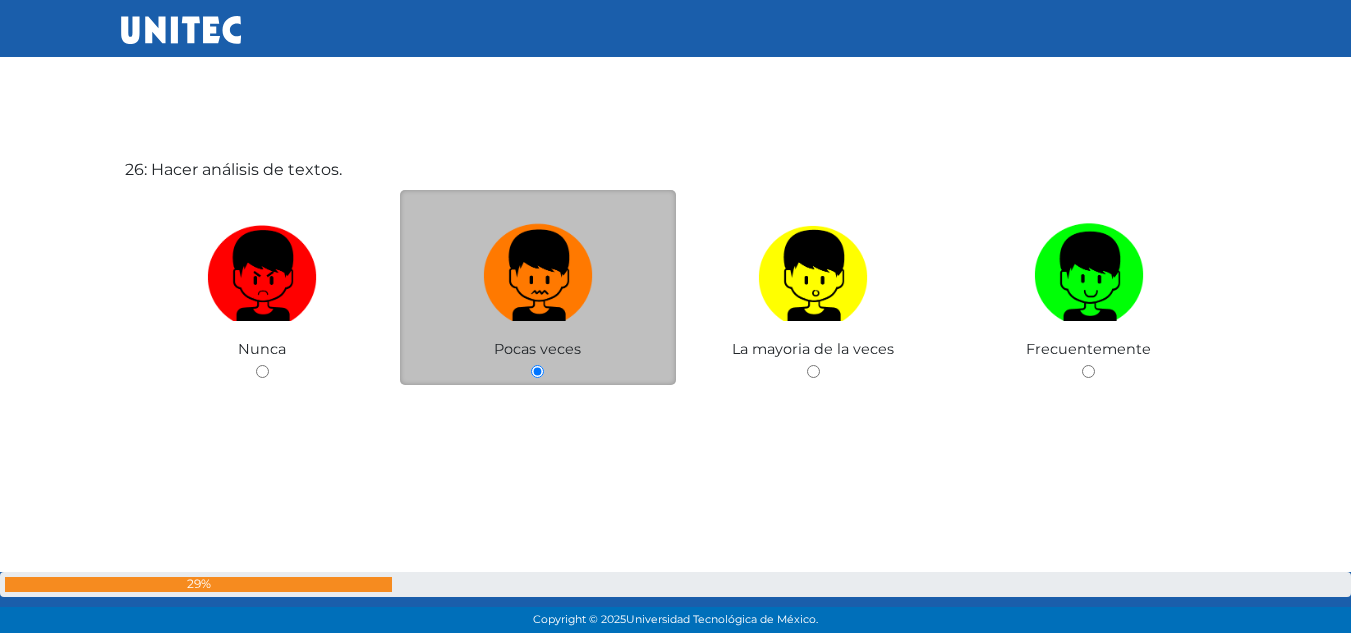 scroll, scrollTop: 15923, scrollLeft: 0, axis: vertical 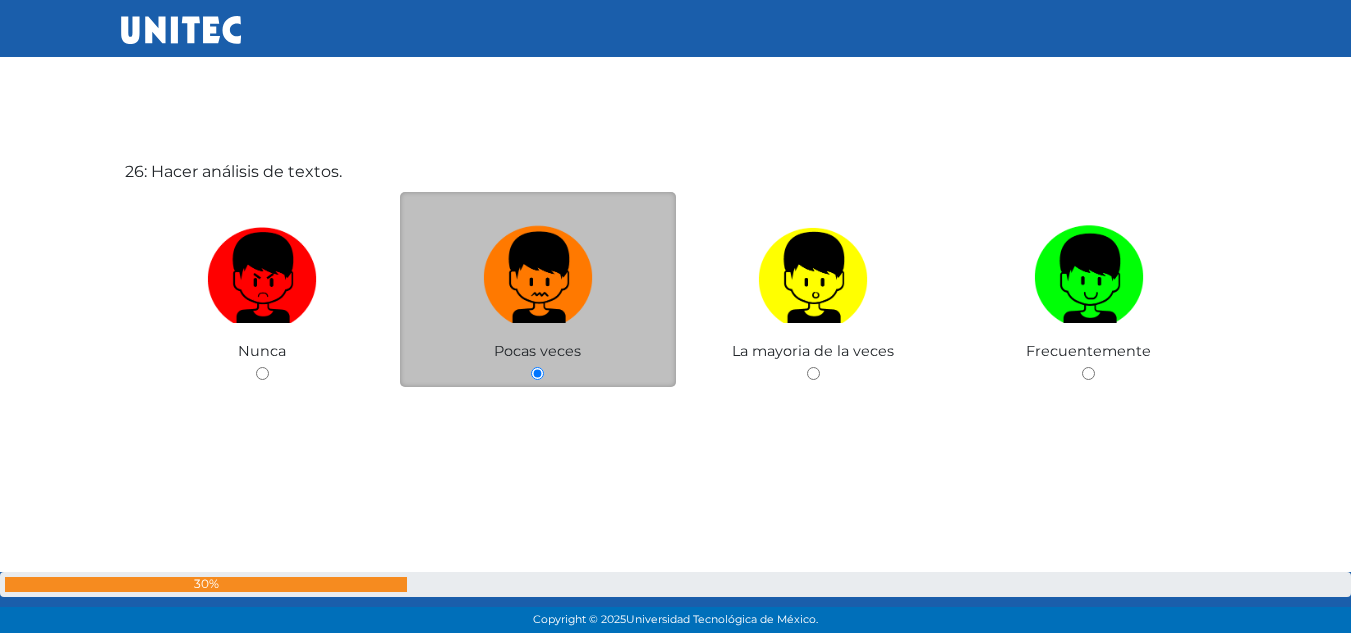 click at bounding box center [538, 270] 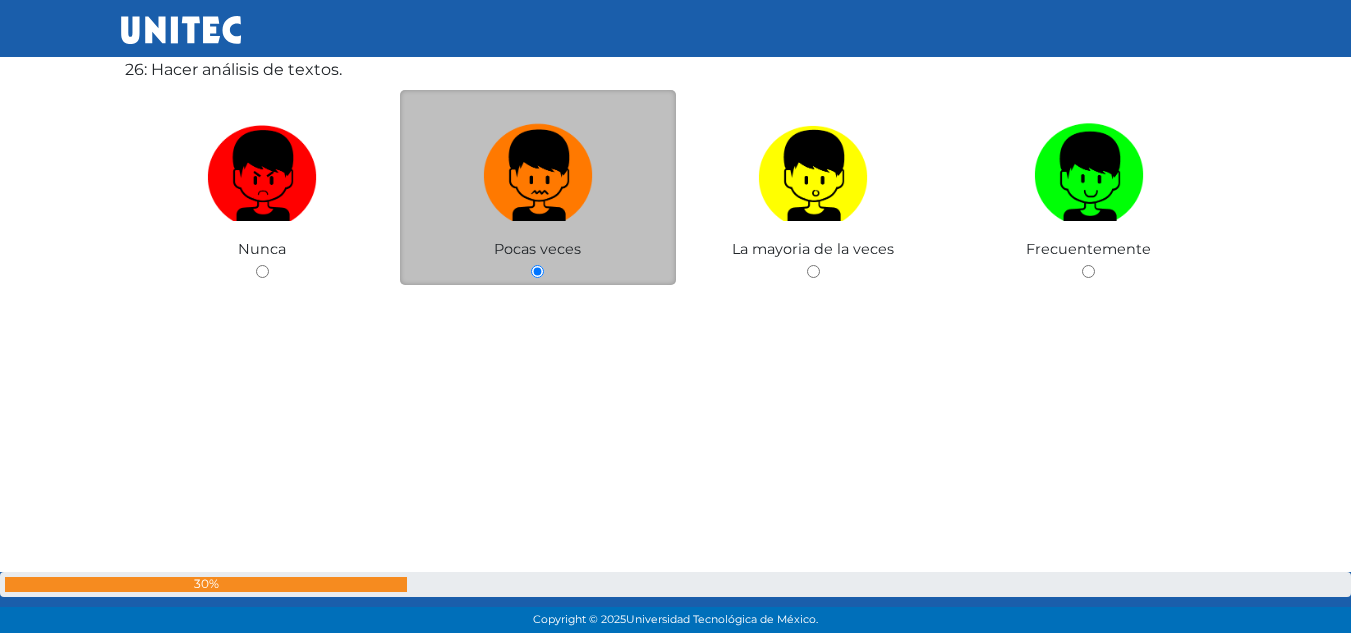 click on "Pocas veces" at bounding box center [538, 187] 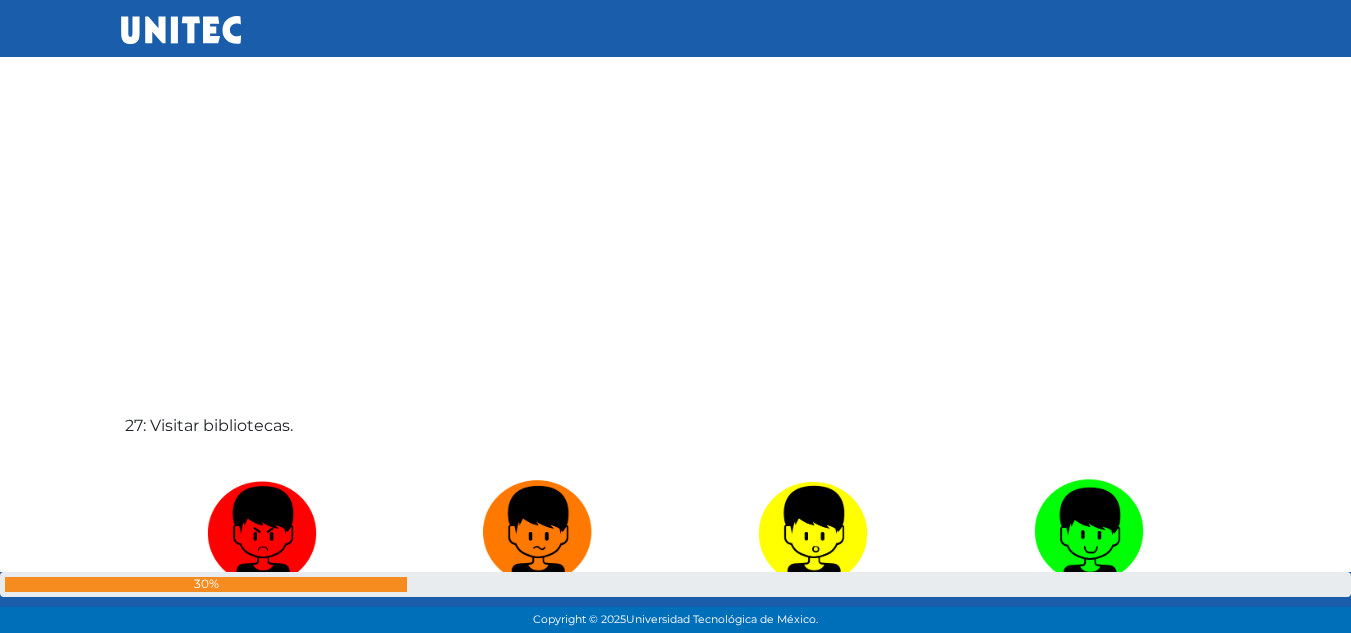 click on "1: Convencer a los demás sobre temas de política.
Nunca
Pocas veces
La mayoria de la veces
Frecuentemente
2: Desarrollar escenarios virtuales.
Nunca" at bounding box center (676, 12599) 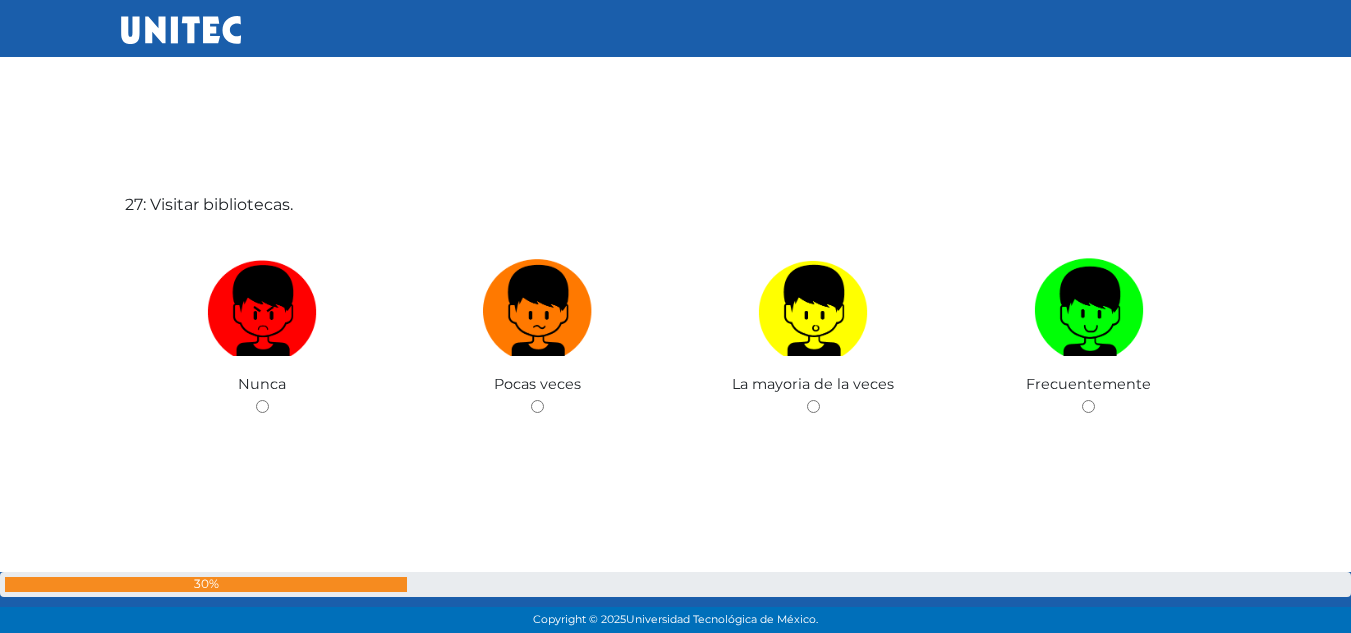 scroll, scrollTop: 16558, scrollLeft: 0, axis: vertical 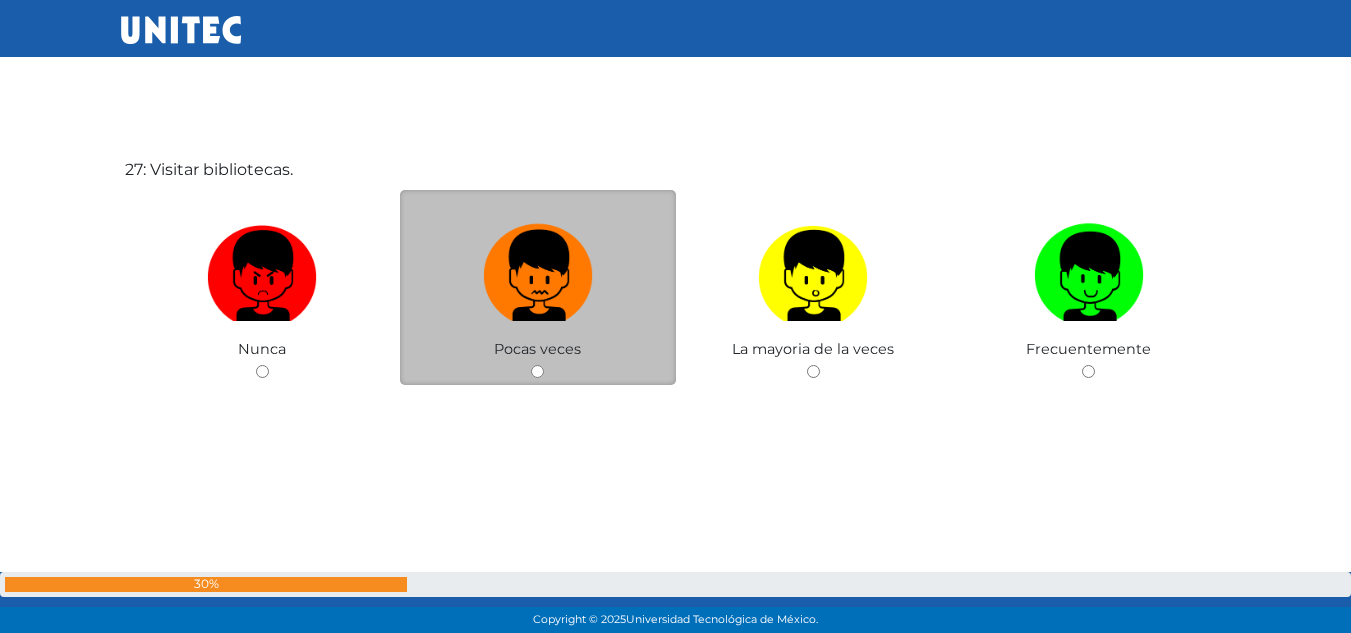 click at bounding box center [538, 268] 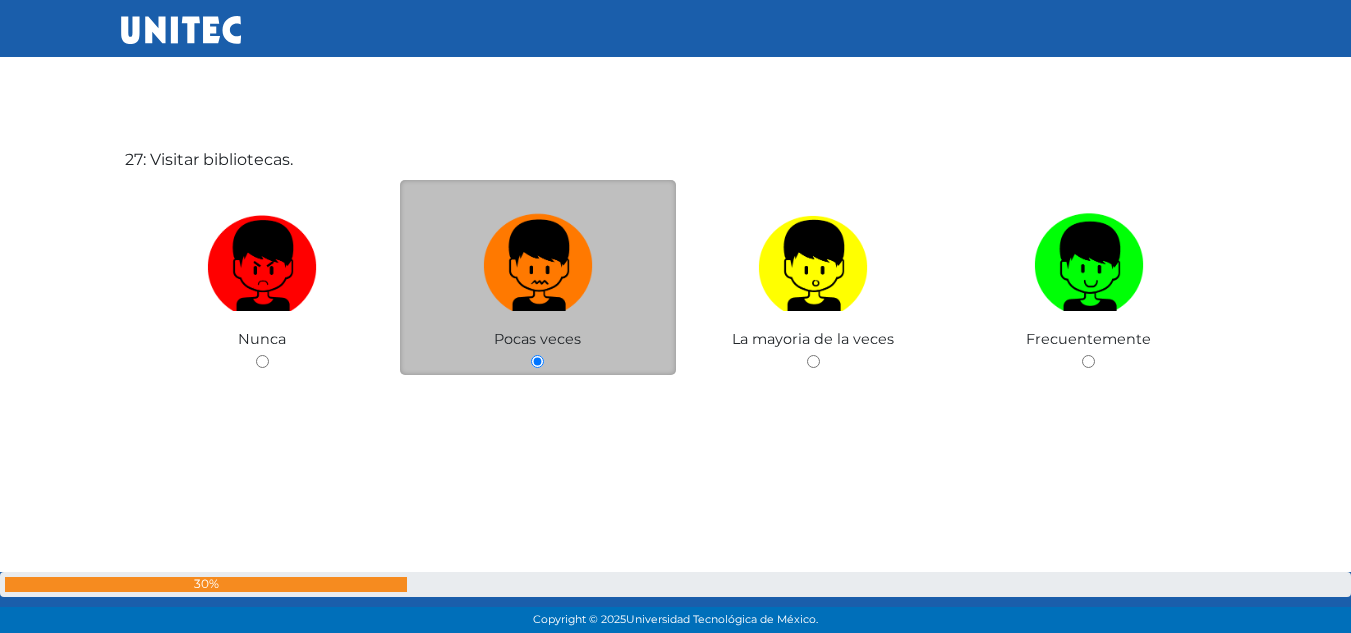 click at bounding box center (538, 258) 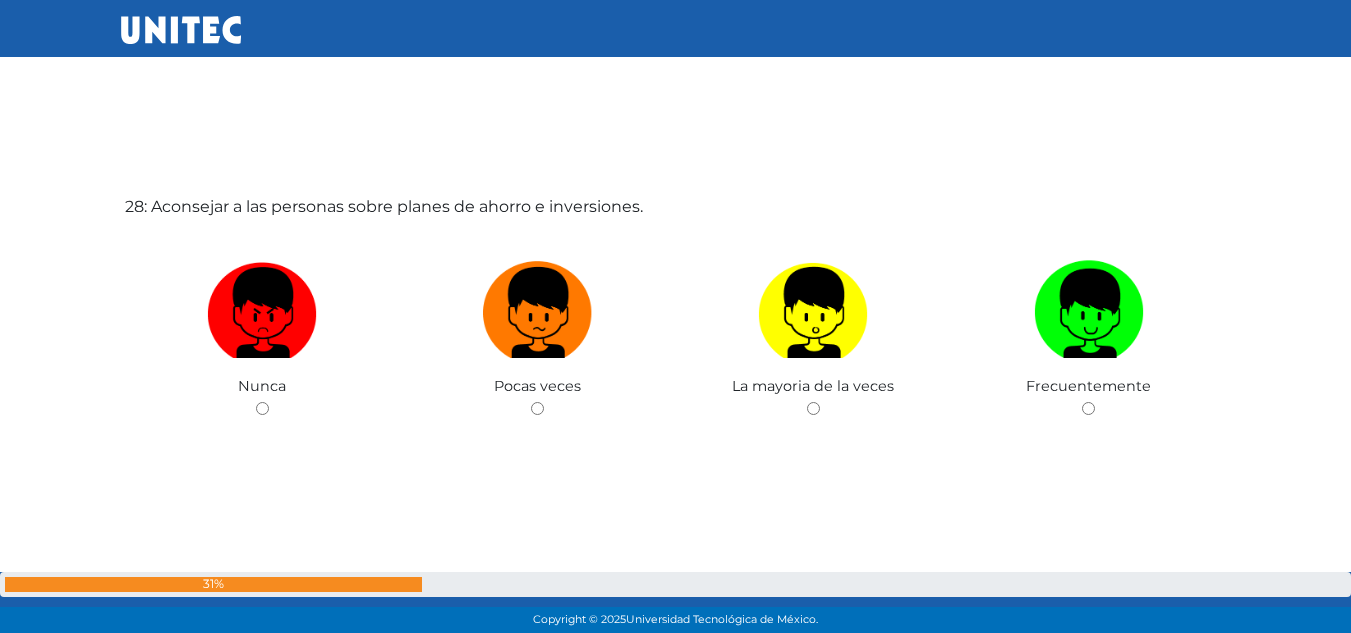 scroll, scrollTop: 17191, scrollLeft: 0, axis: vertical 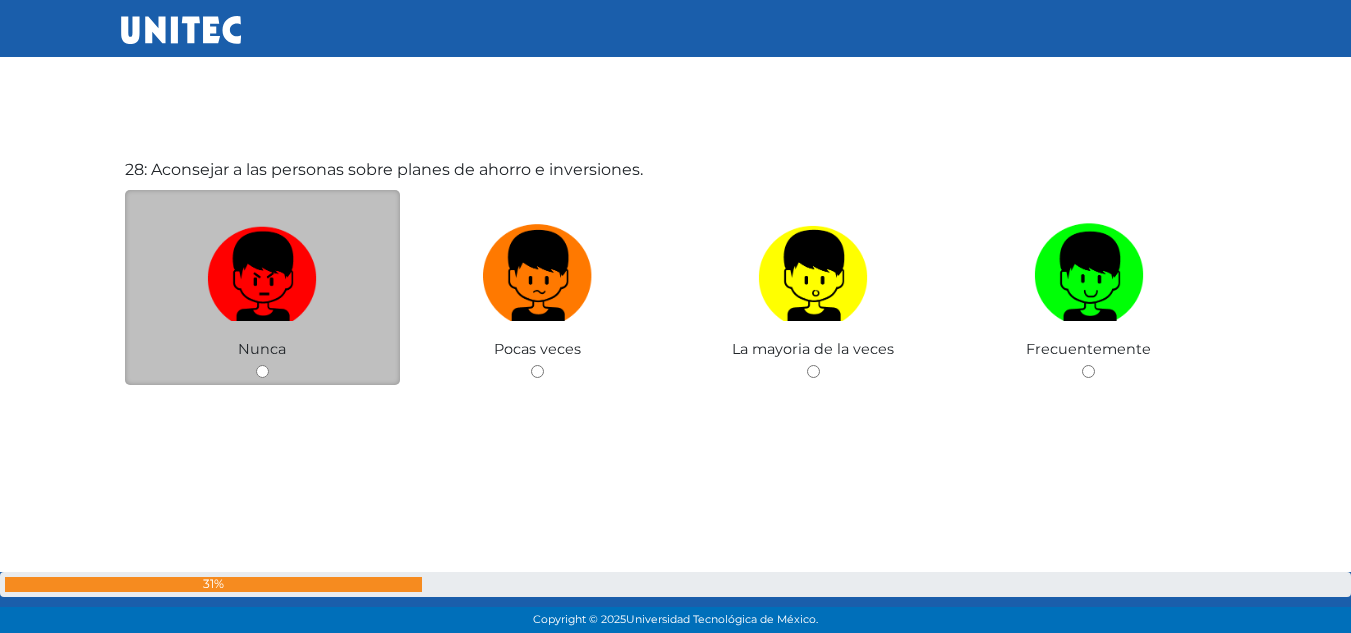 click at bounding box center (262, 268) 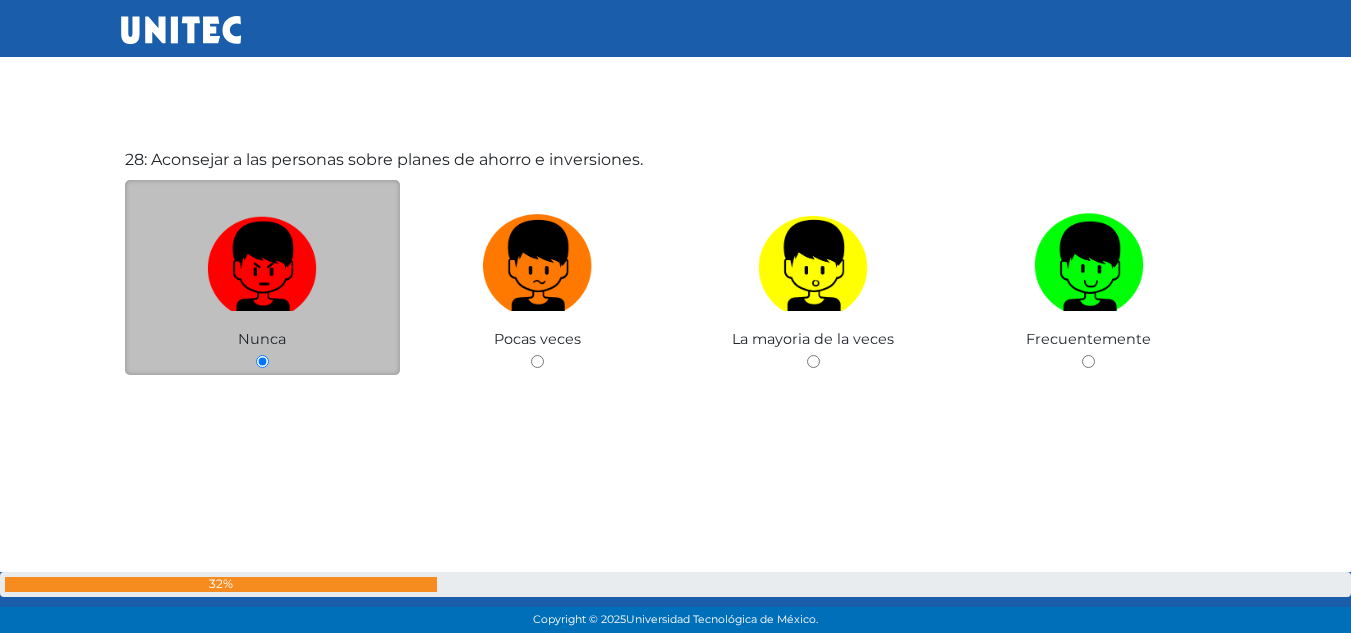 click at bounding box center (262, 258) 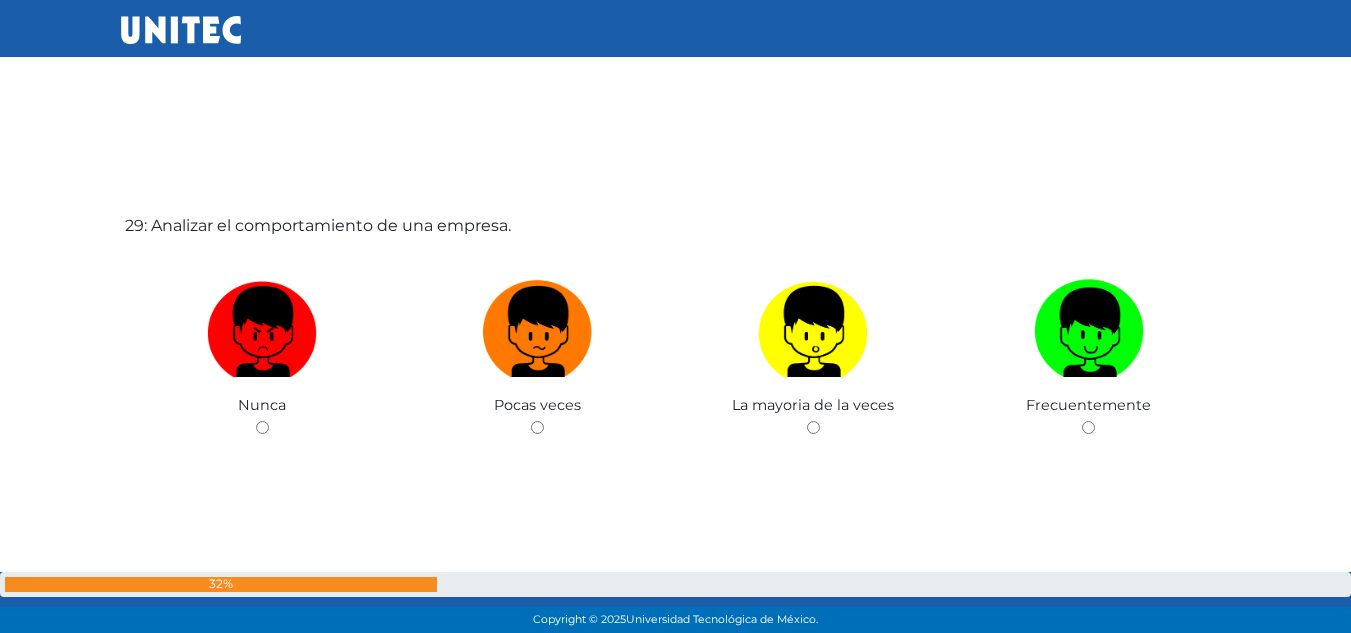scroll, scrollTop: 17824, scrollLeft: 0, axis: vertical 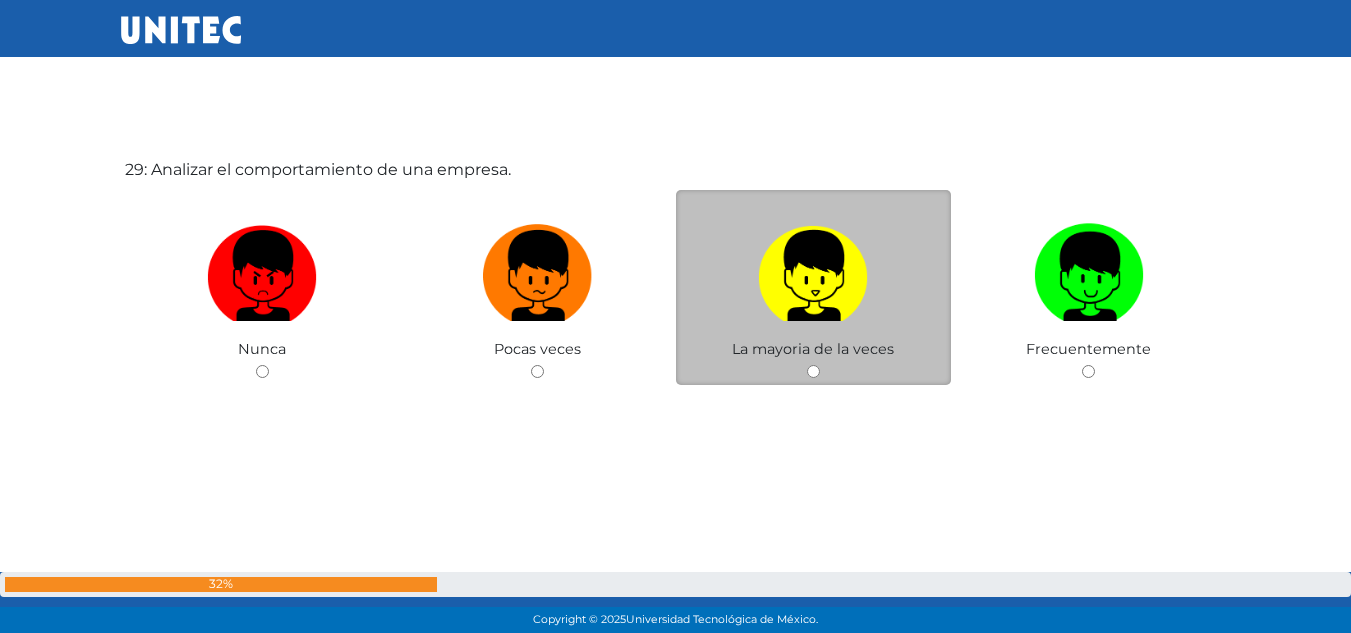 click at bounding box center (813, 268) 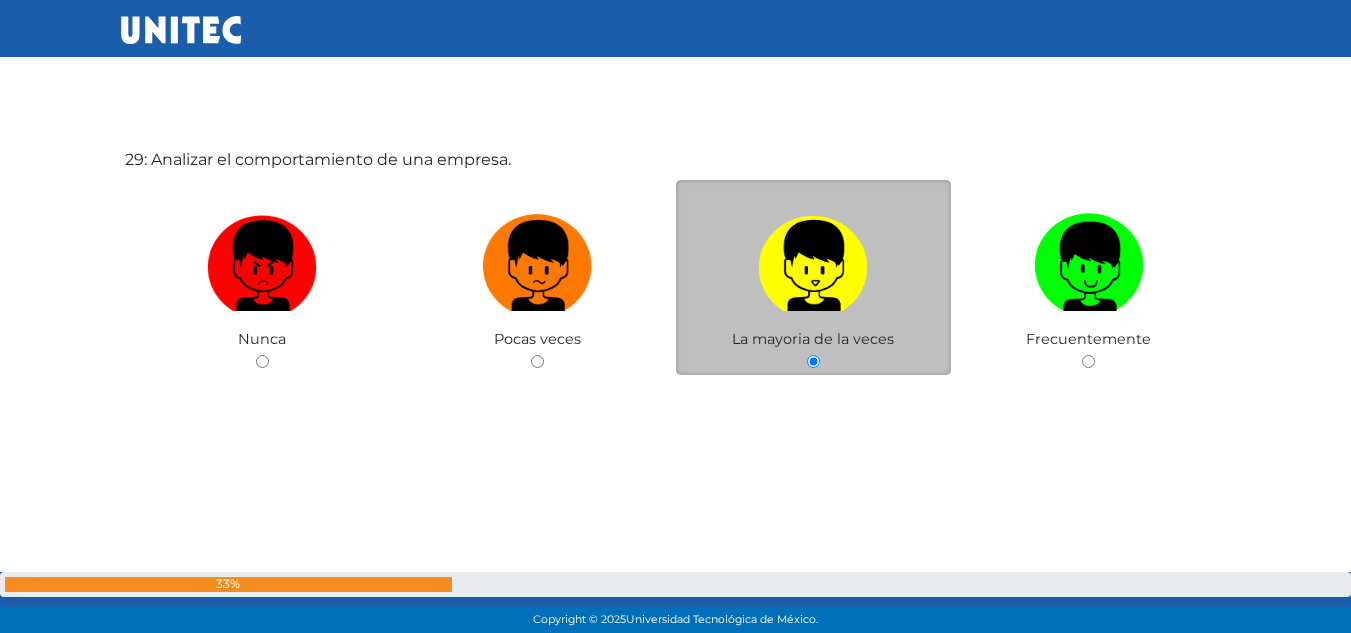 click at bounding box center (813, 258) 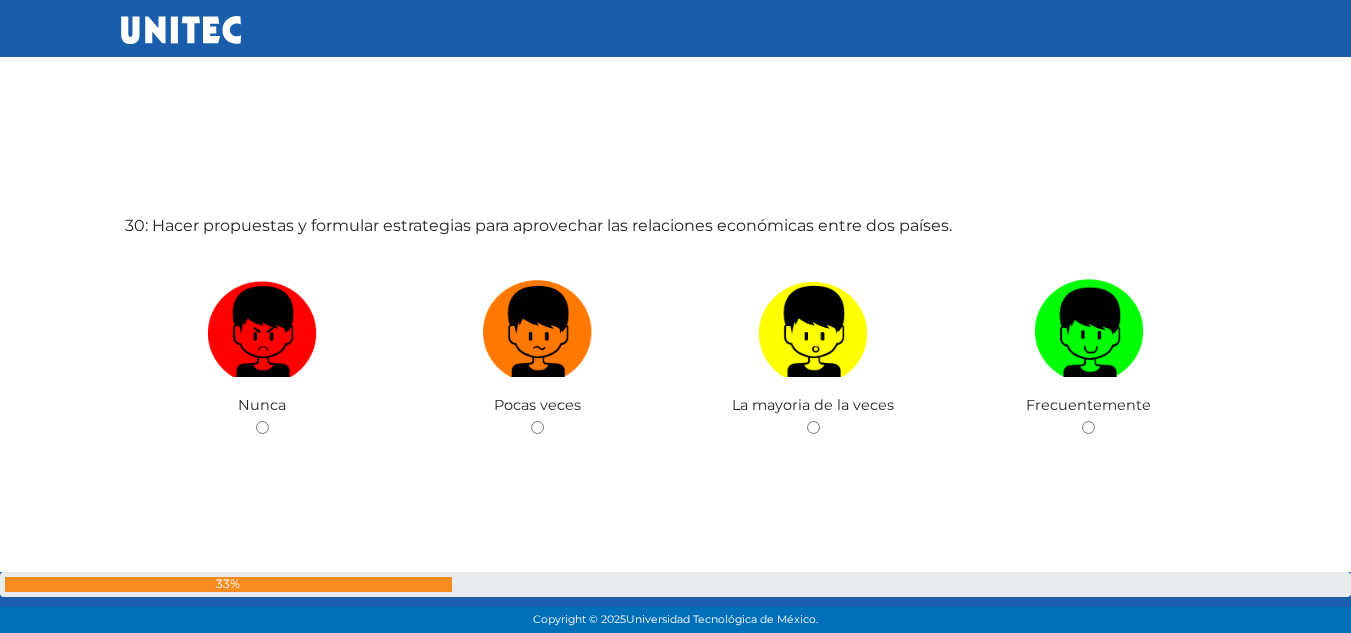 scroll, scrollTop: 18457, scrollLeft: 0, axis: vertical 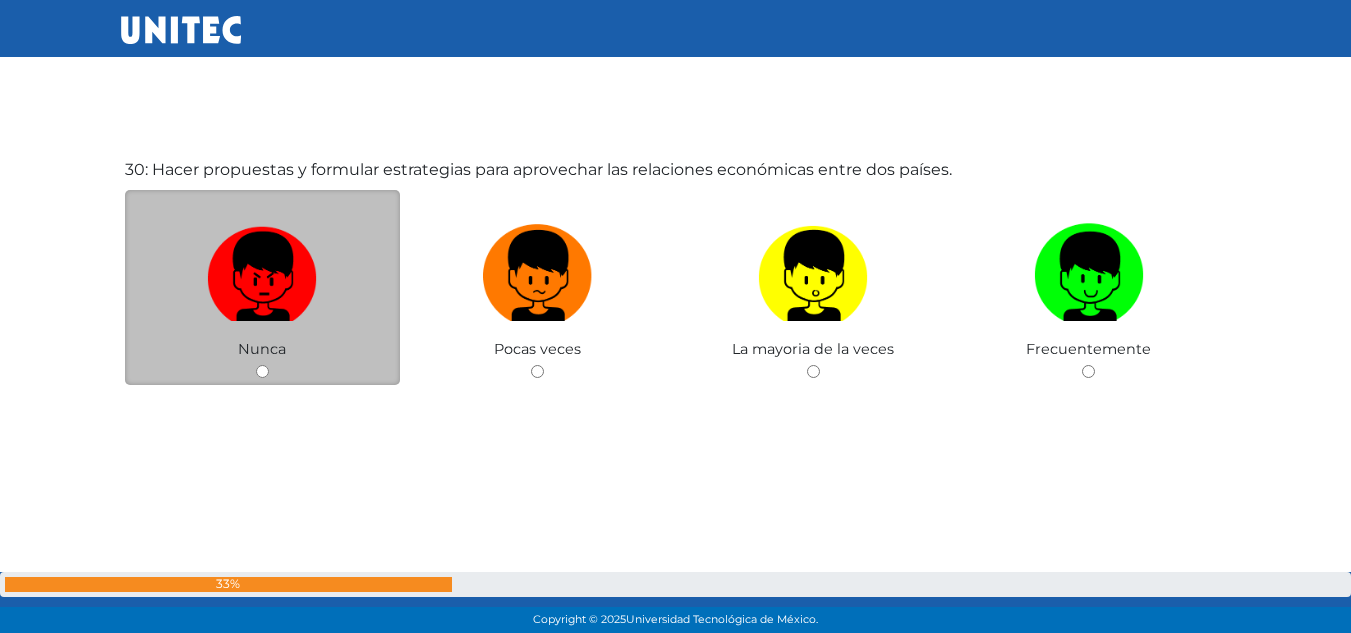 click at bounding box center (262, 268) 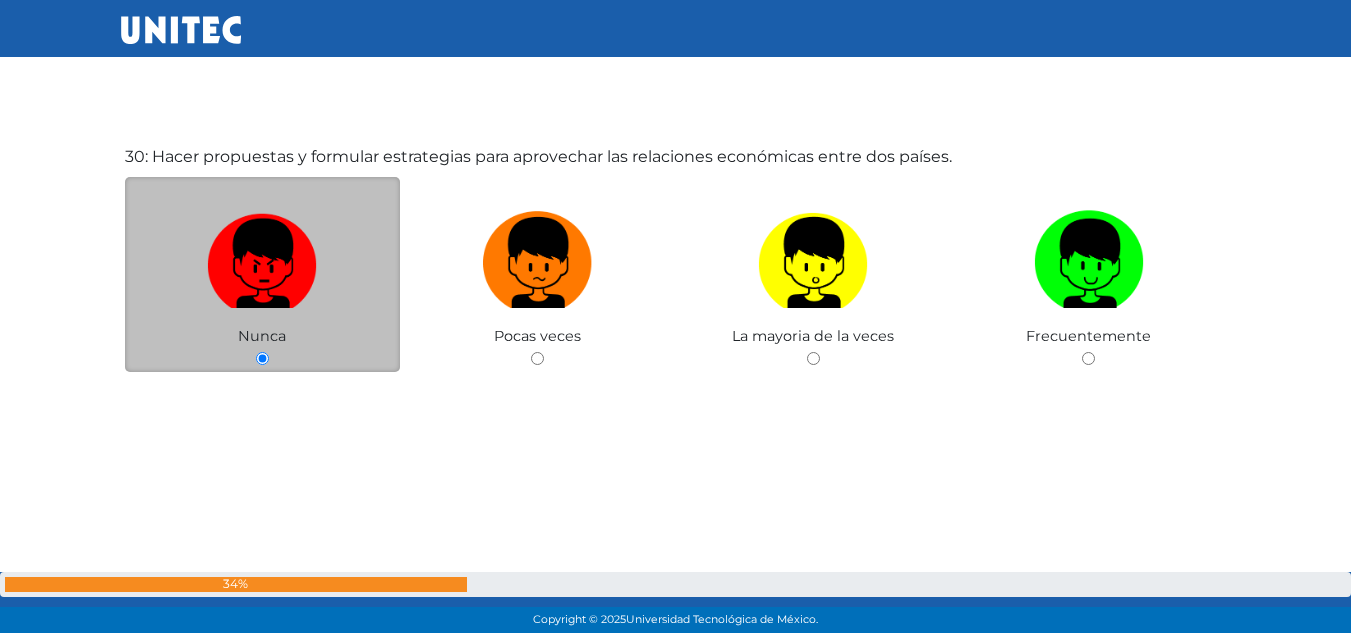 click at bounding box center [262, 255] 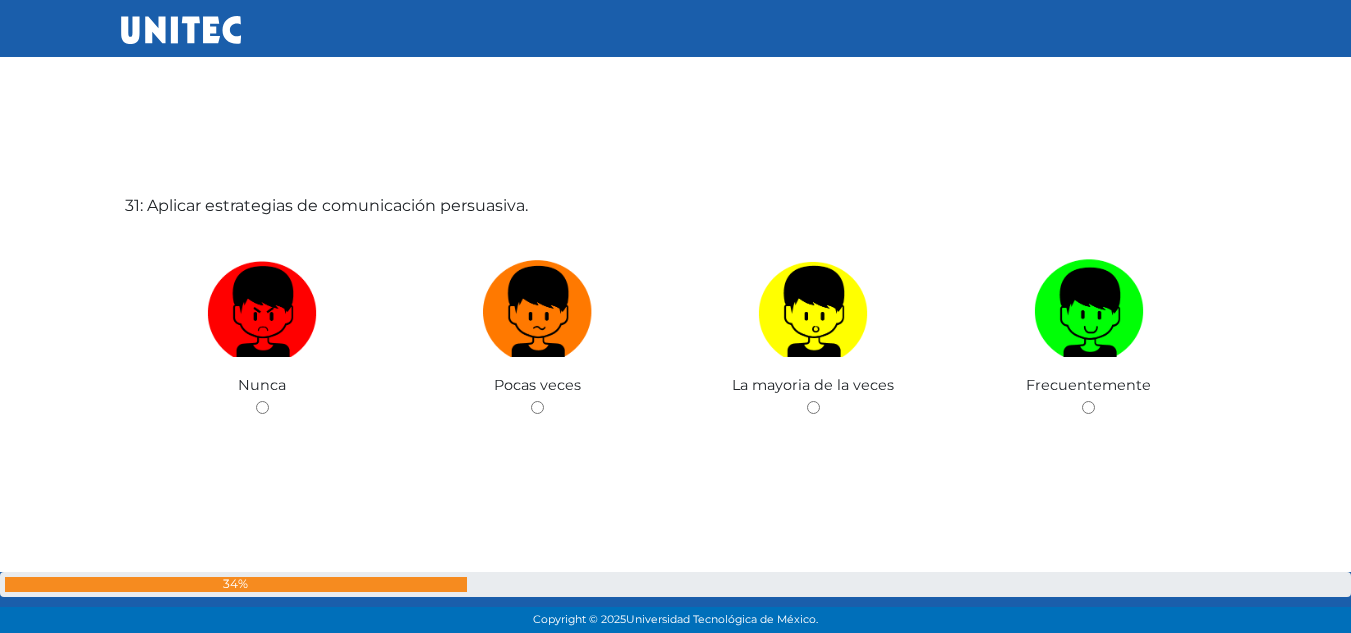 scroll, scrollTop: 19090, scrollLeft: 0, axis: vertical 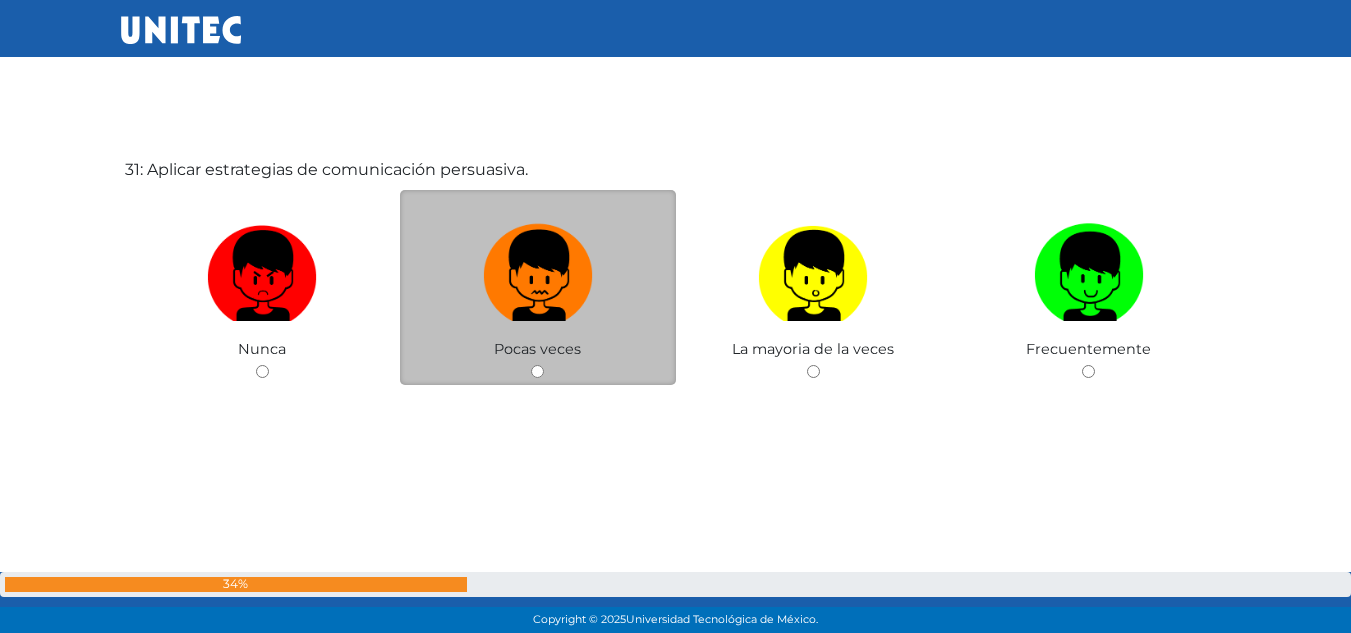 click at bounding box center (538, 268) 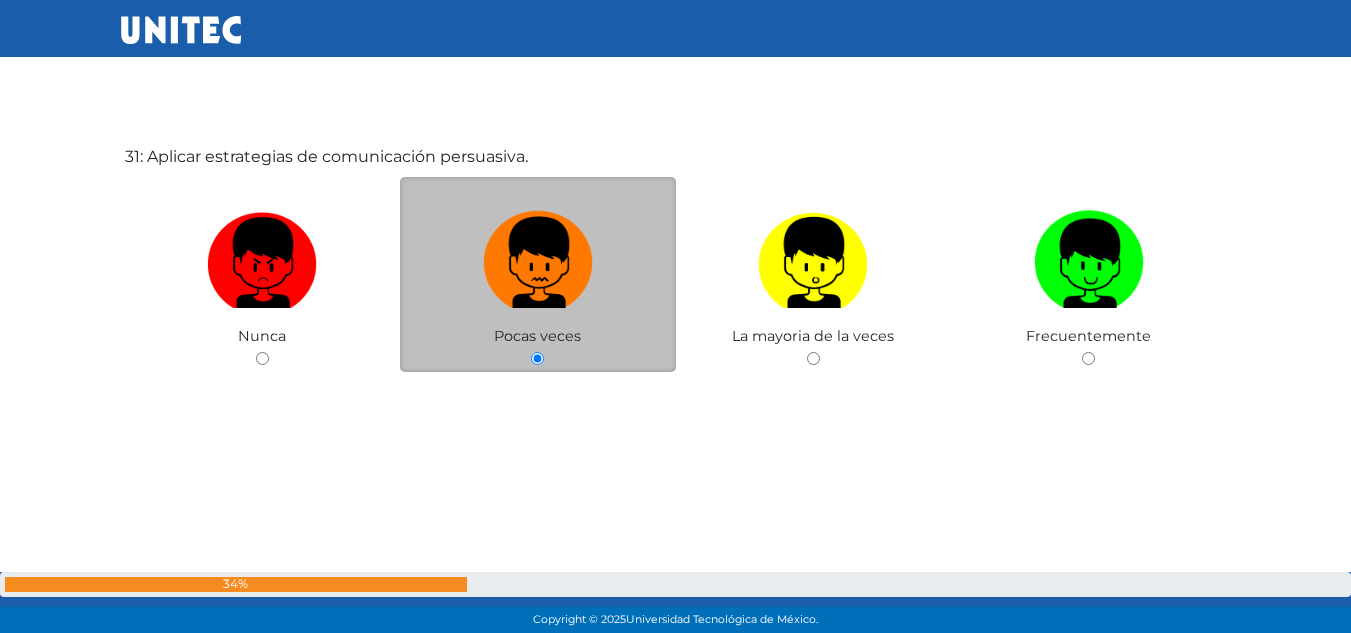click at bounding box center (538, 255) 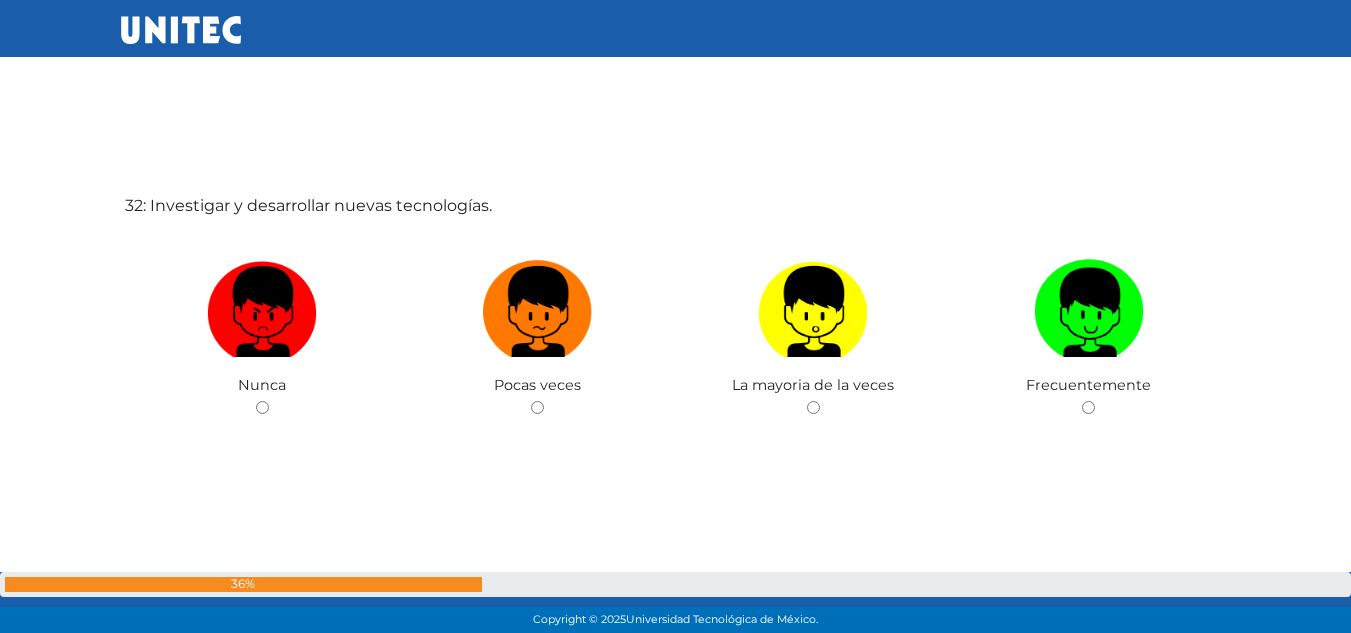 scroll, scrollTop: 19723, scrollLeft: 0, axis: vertical 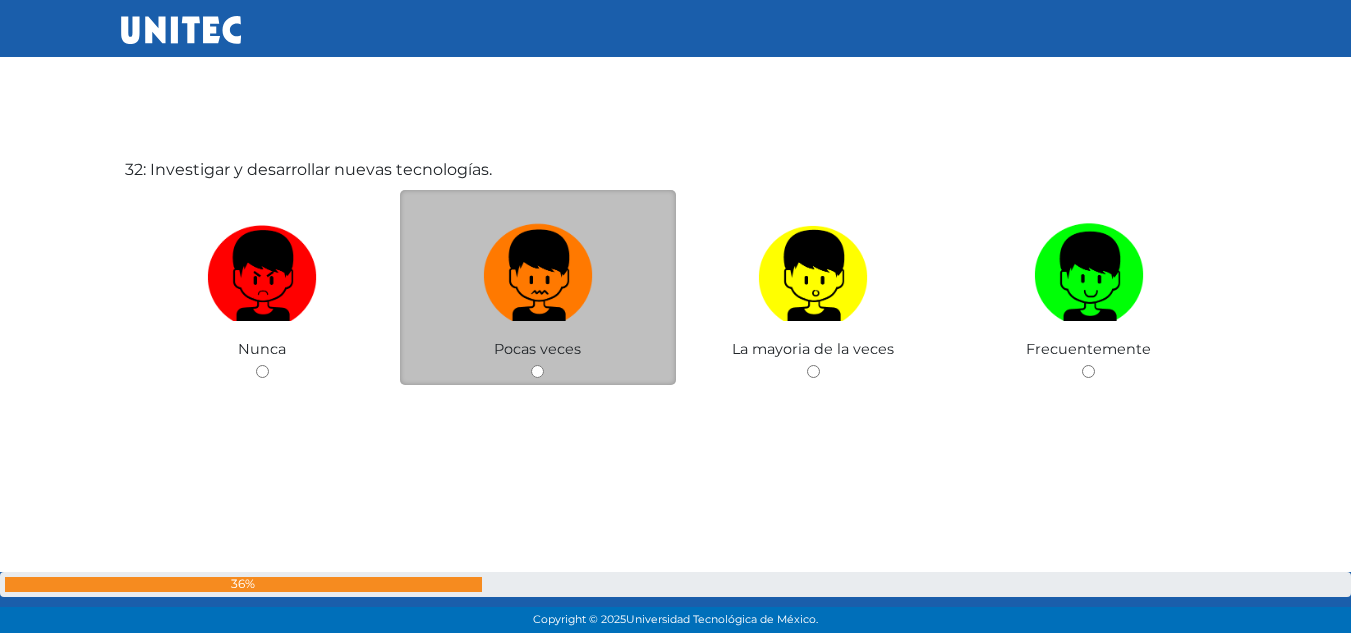 click at bounding box center [538, 268] 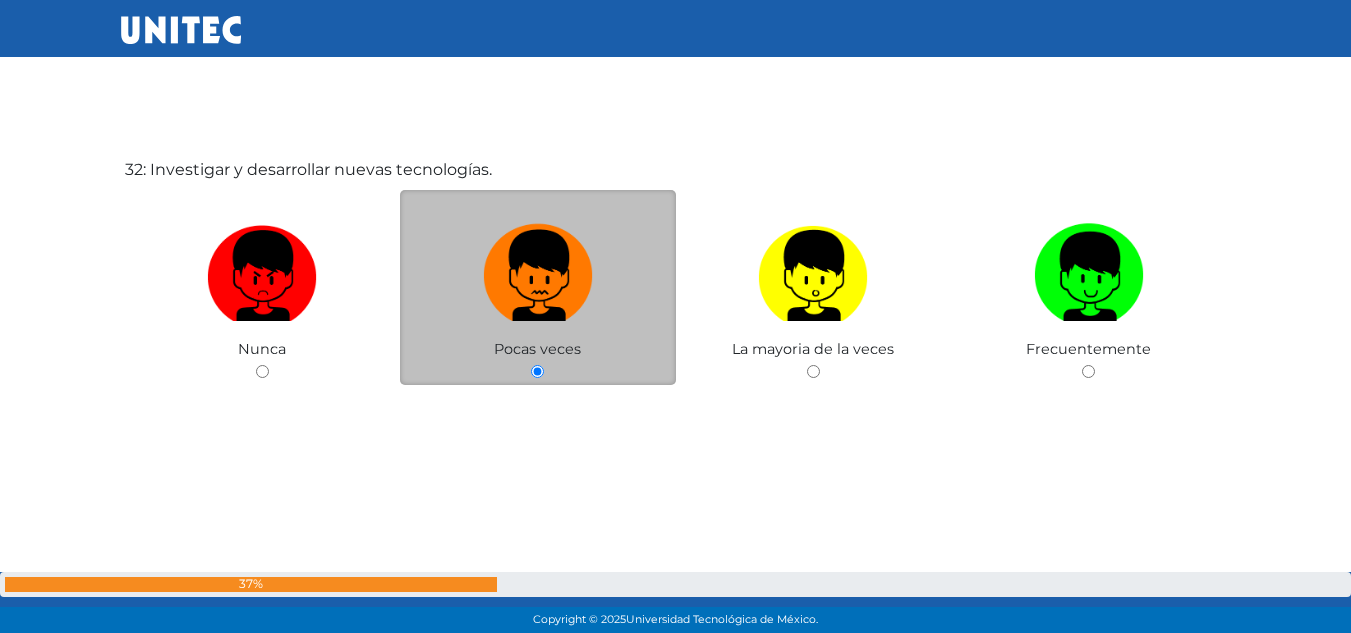 scroll, scrollTop: 19721, scrollLeft: 0, axis: vertical 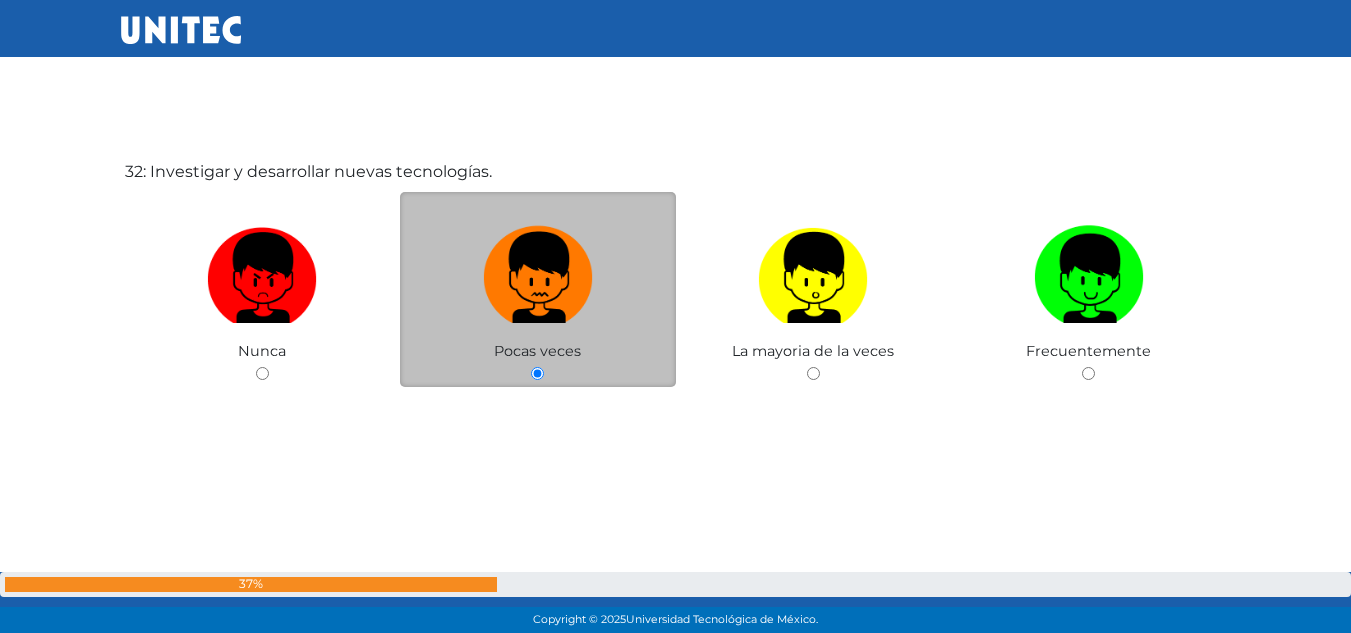 click at bounding box center [538, 270] 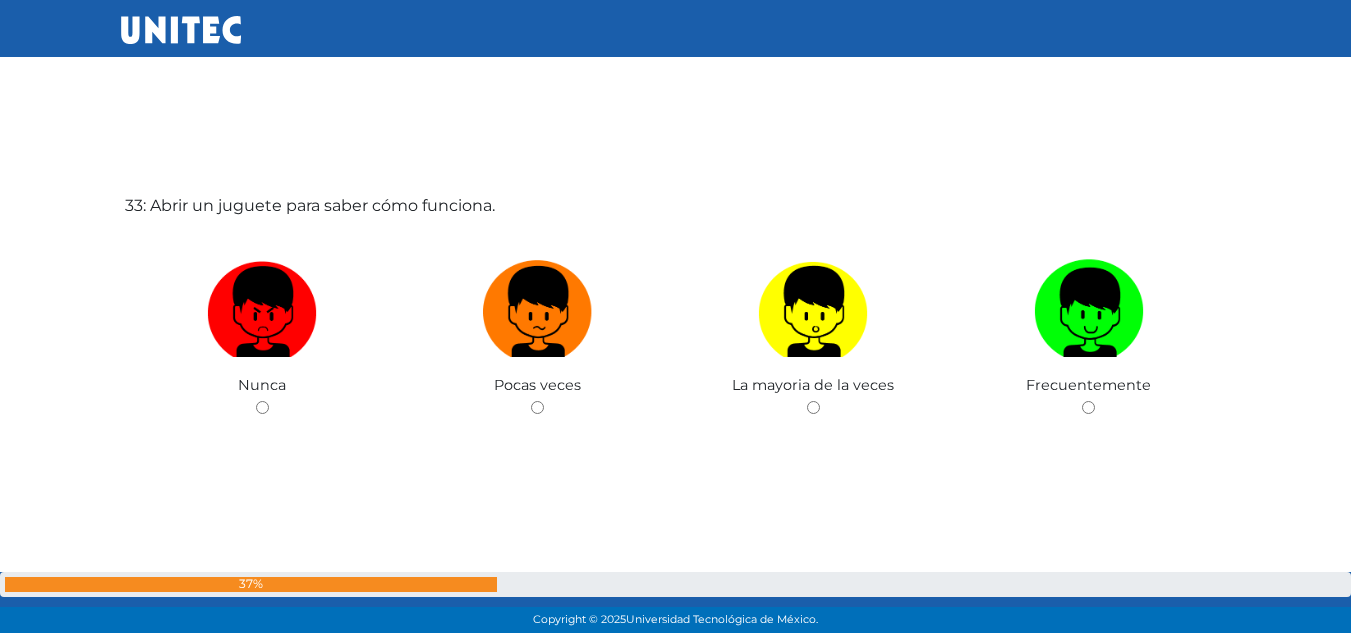 scroll, scrollTop: 20356, scrollLeft: 0, axis: vertical 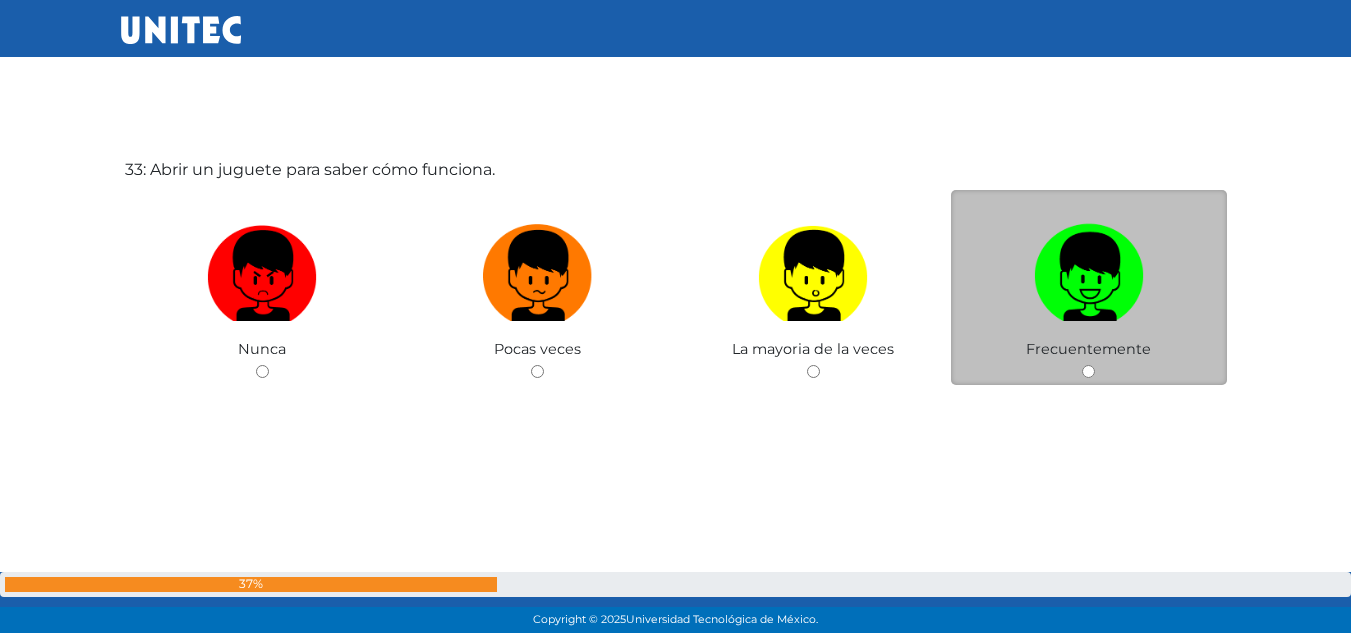 click at bounding box center [1089, 268] 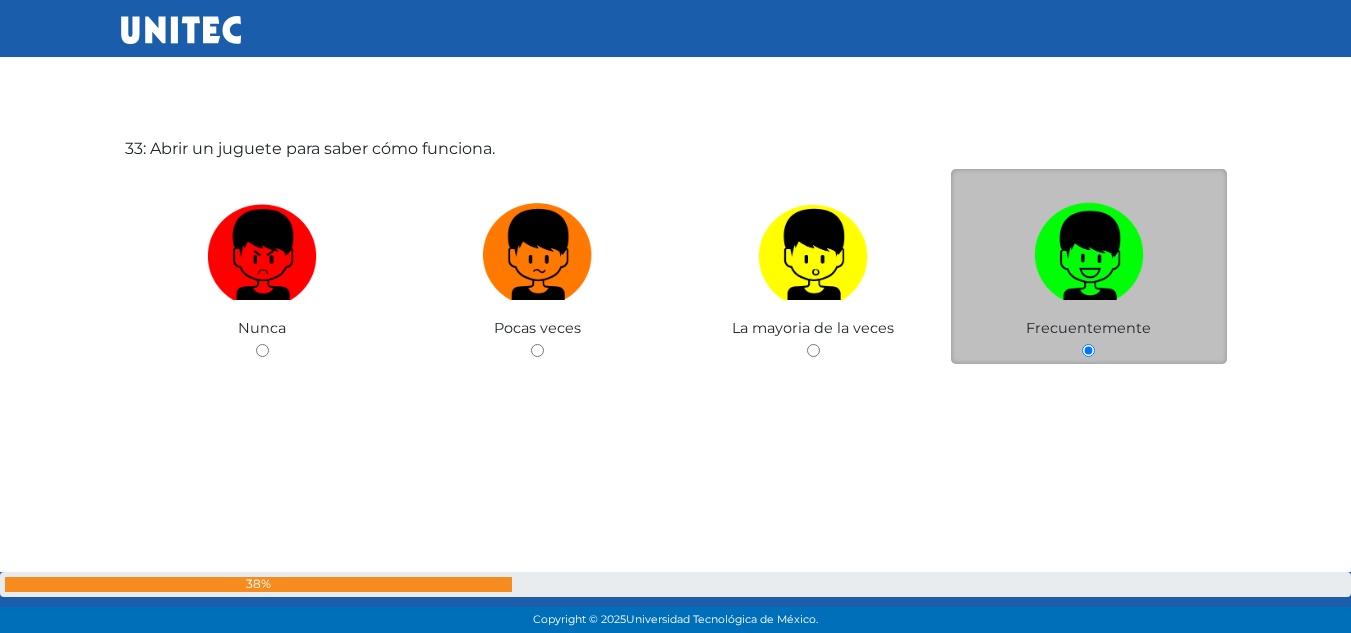 click at bounding box center (1089, 247) 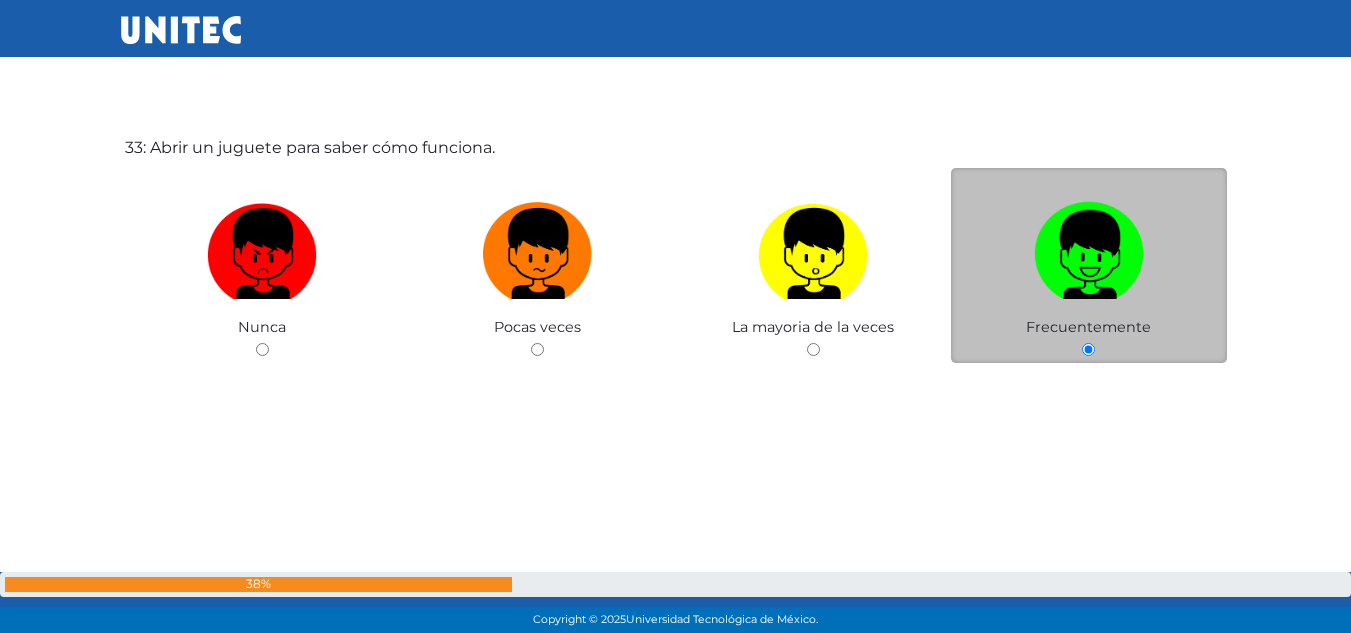 click at bounding box center (1088, 349) 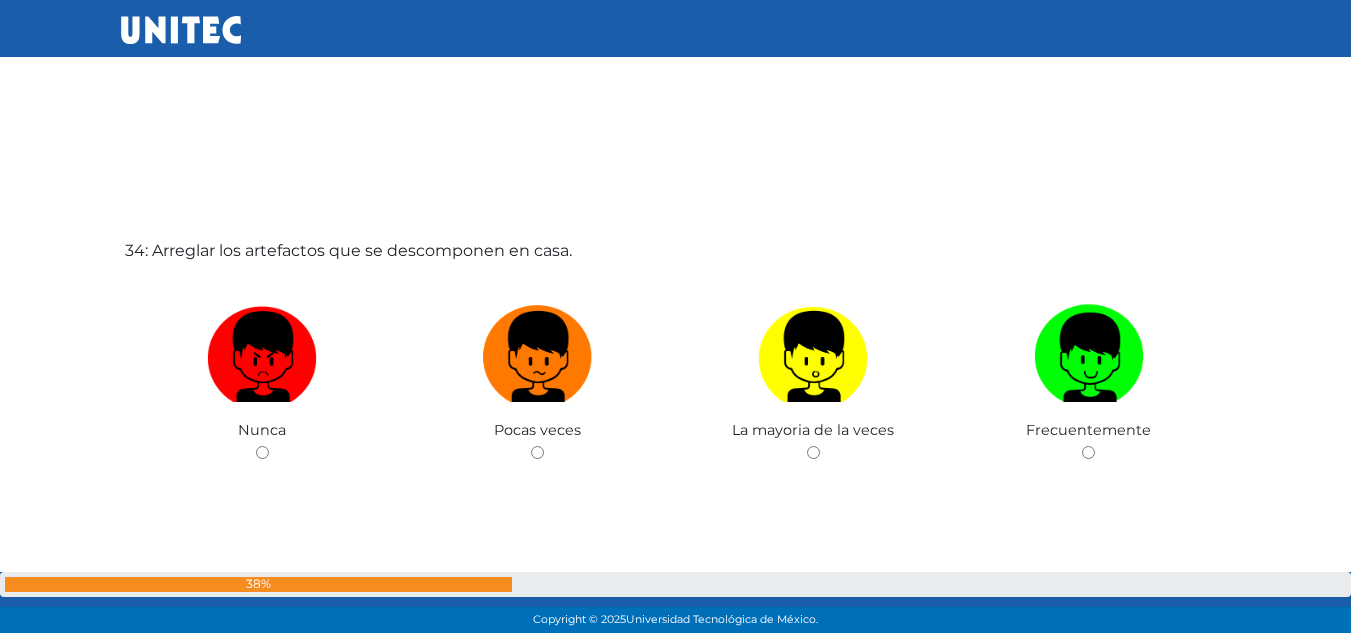 scroll, scrollTop: 20989, scrollLeft: 0, axis: vertical 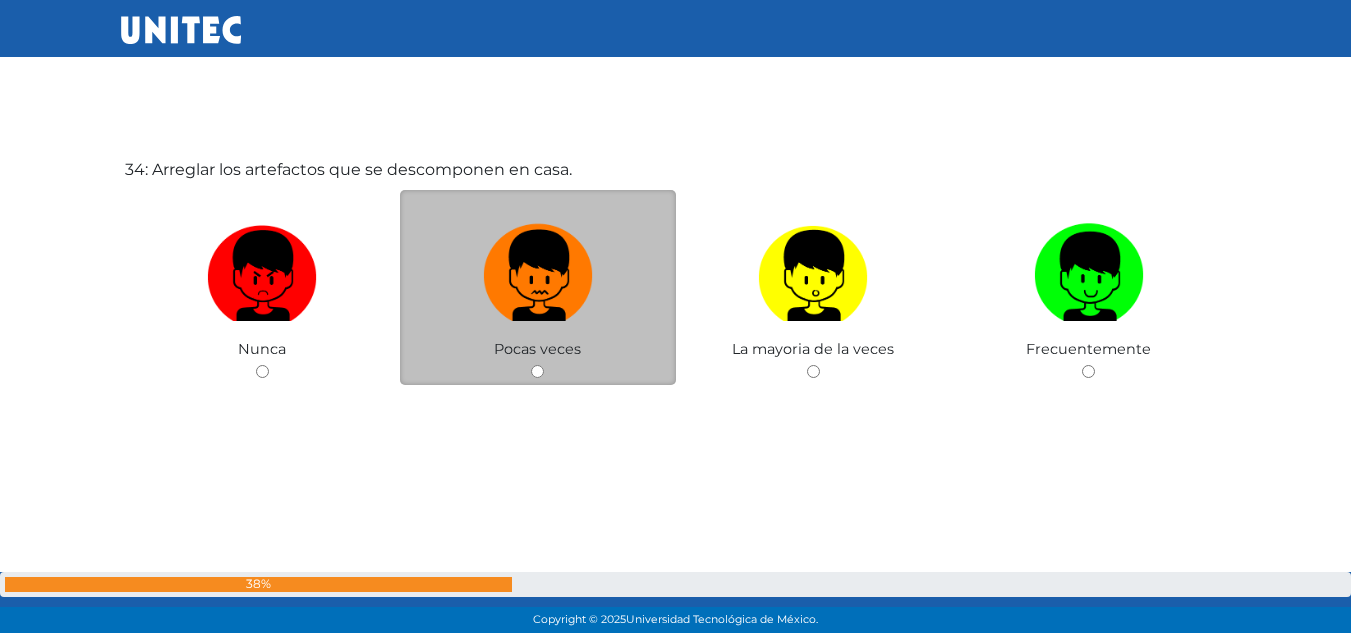 click at bounding box center (538, 268) 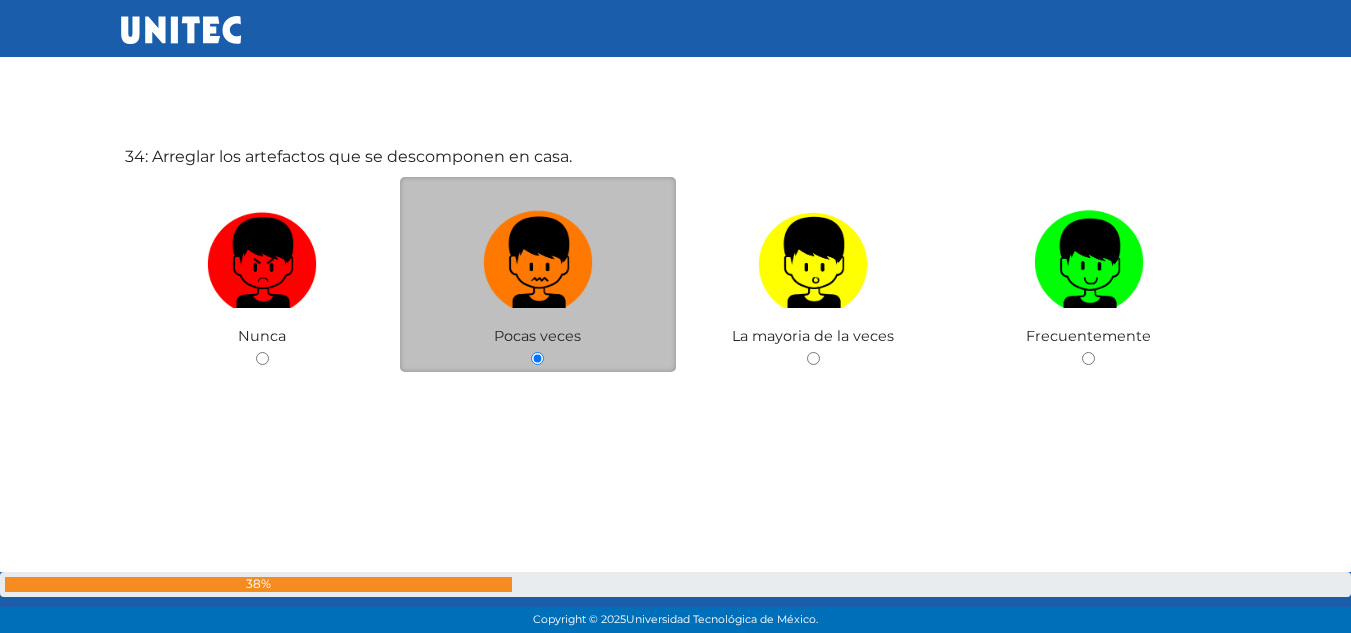 click at bounding box center (538, 255) 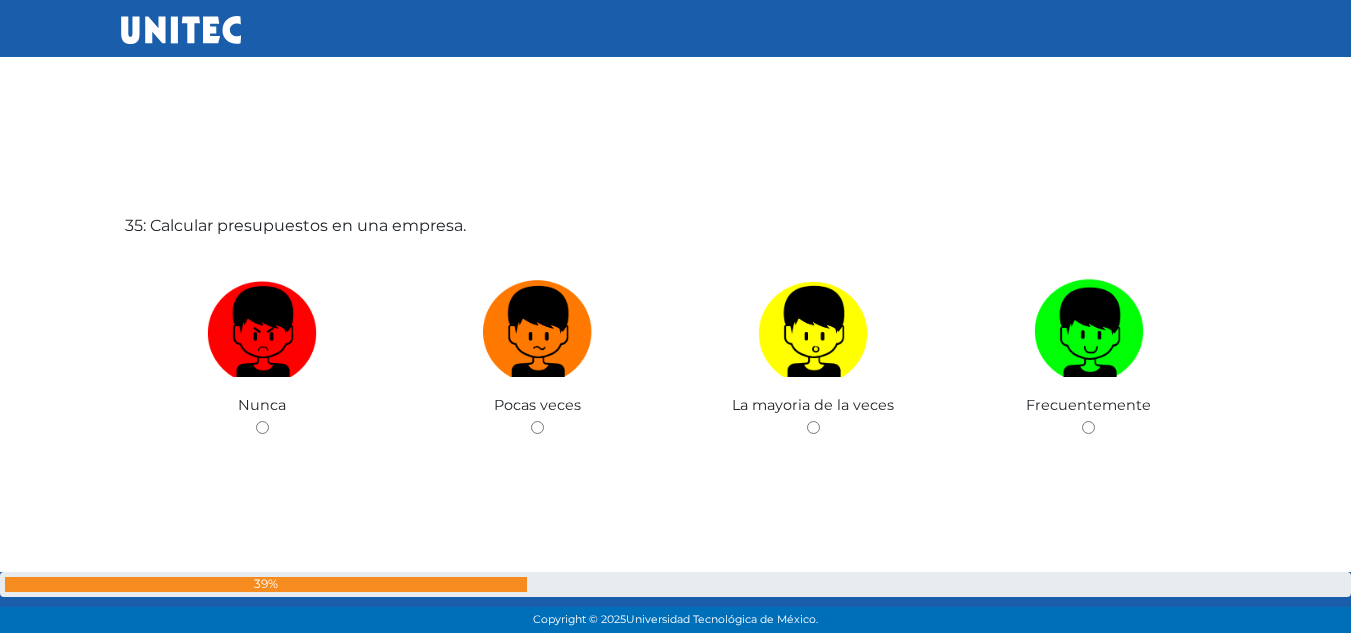scroll, scrollTop: 21622, scrollLeft: 0, axis: vertical 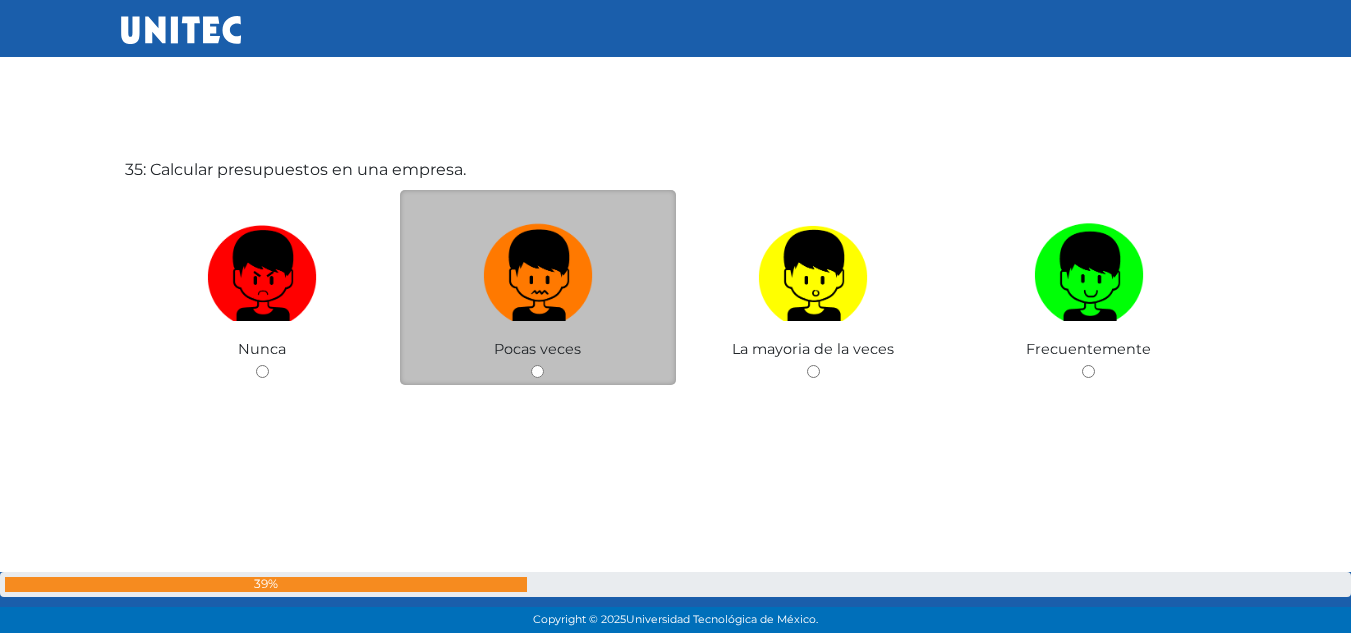 click at bounding box center (538, 268) 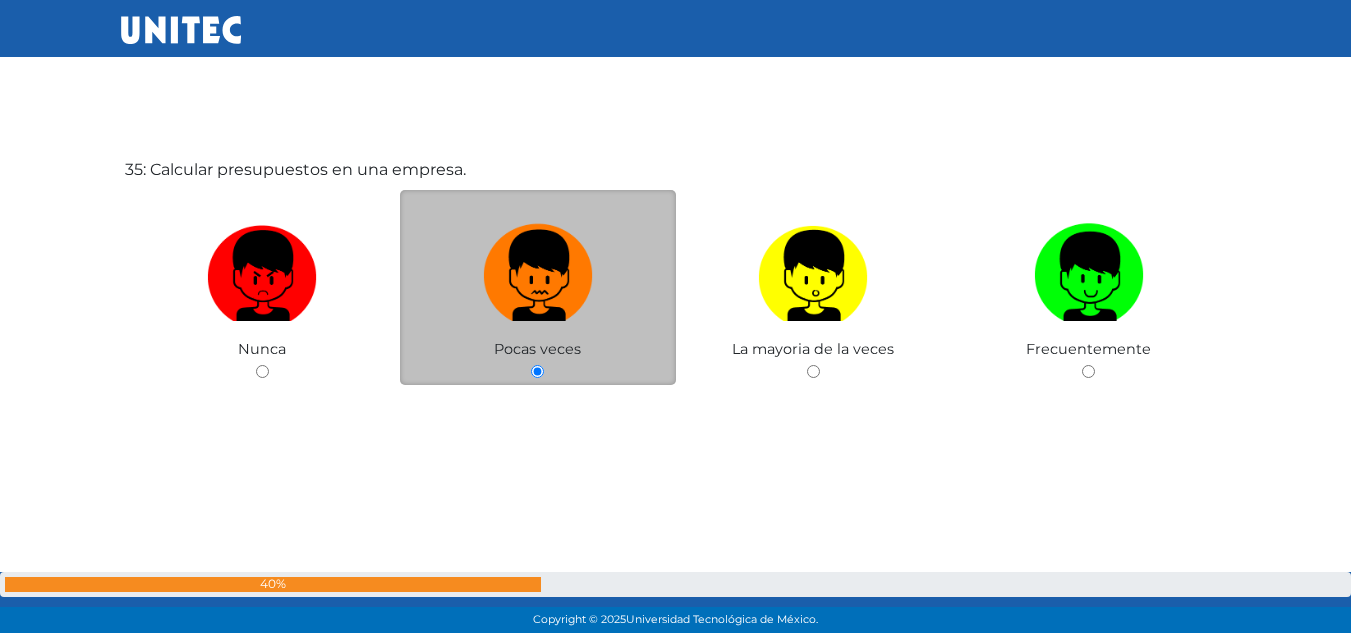 scroll, scrollTop: 21620, scrollLeft: 0, axis: vertical 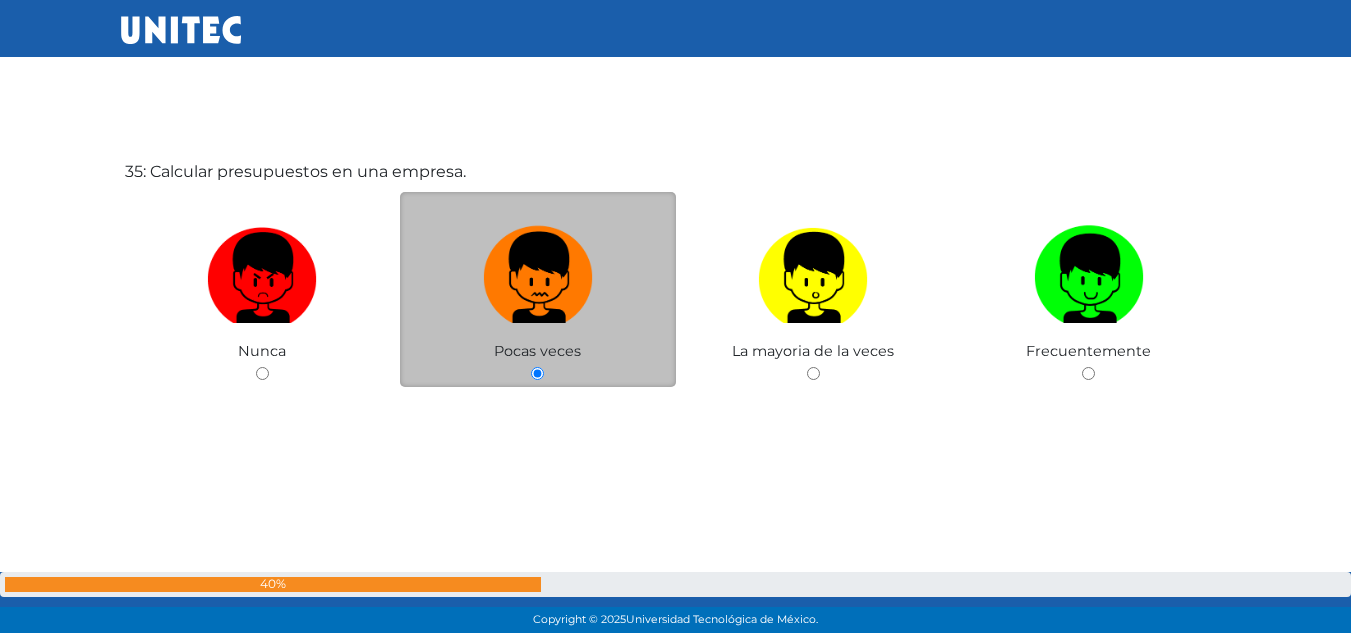 click at bounding box center [538, 270] 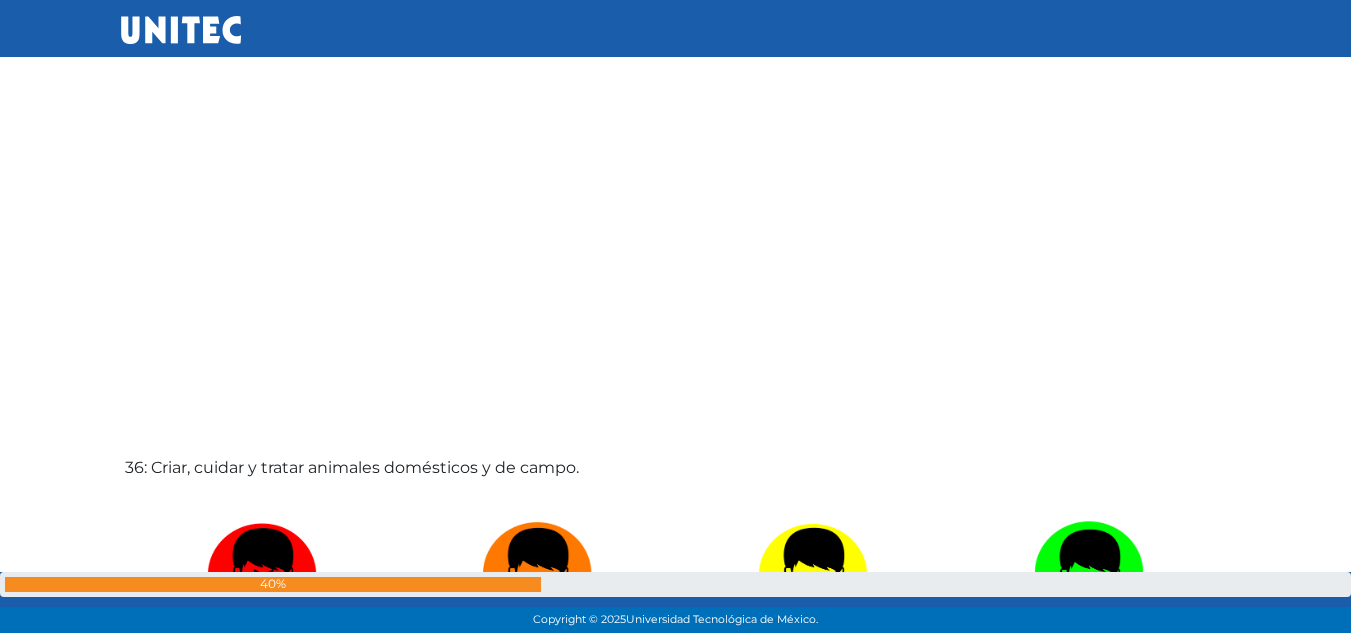 click on "1: Convencer a los demás sobre temas de política.
Nunca
Pocas veces
La mayoria de la veces
Frecuentemente
2: Desarrollar escenarios virtuales.
Nunca" at bounding box center (676, 6944) 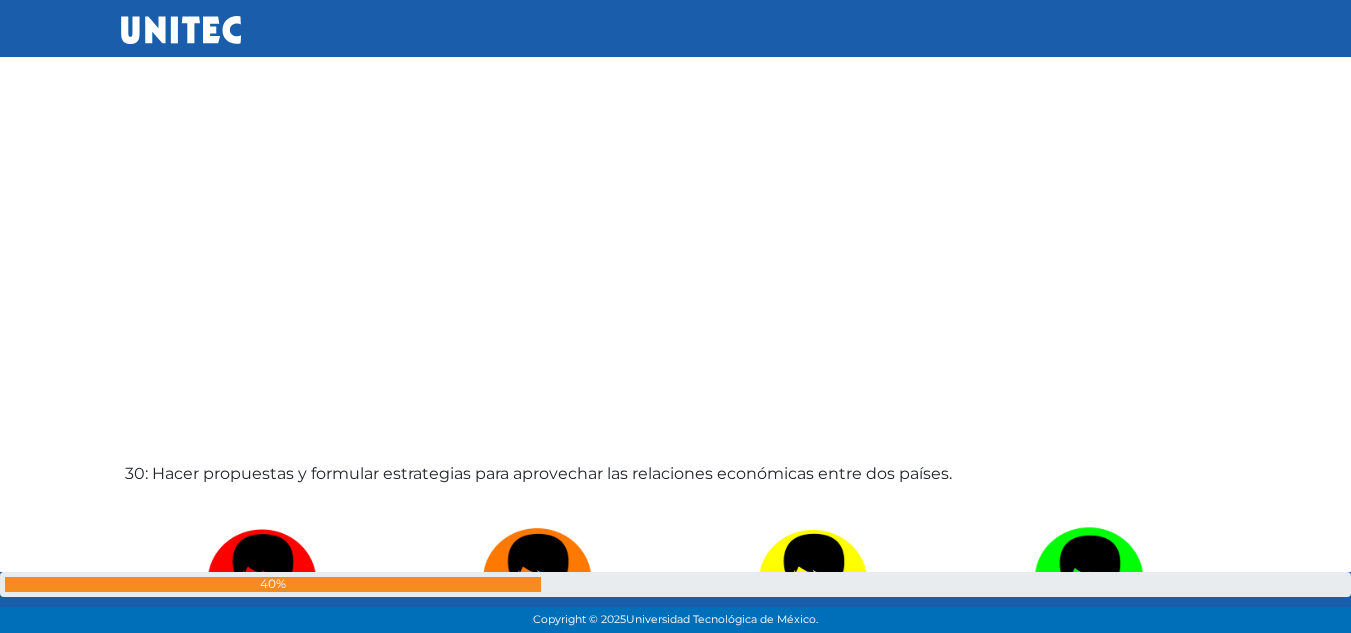click on "1: Convencer a los demás sobre temas de política.
Nunca
Pocas veces
La mayoria de la veces
Frecuentemente
2: Desarrollar escenarios virtuales.
Nunca" at bounding box center (676, 10748) 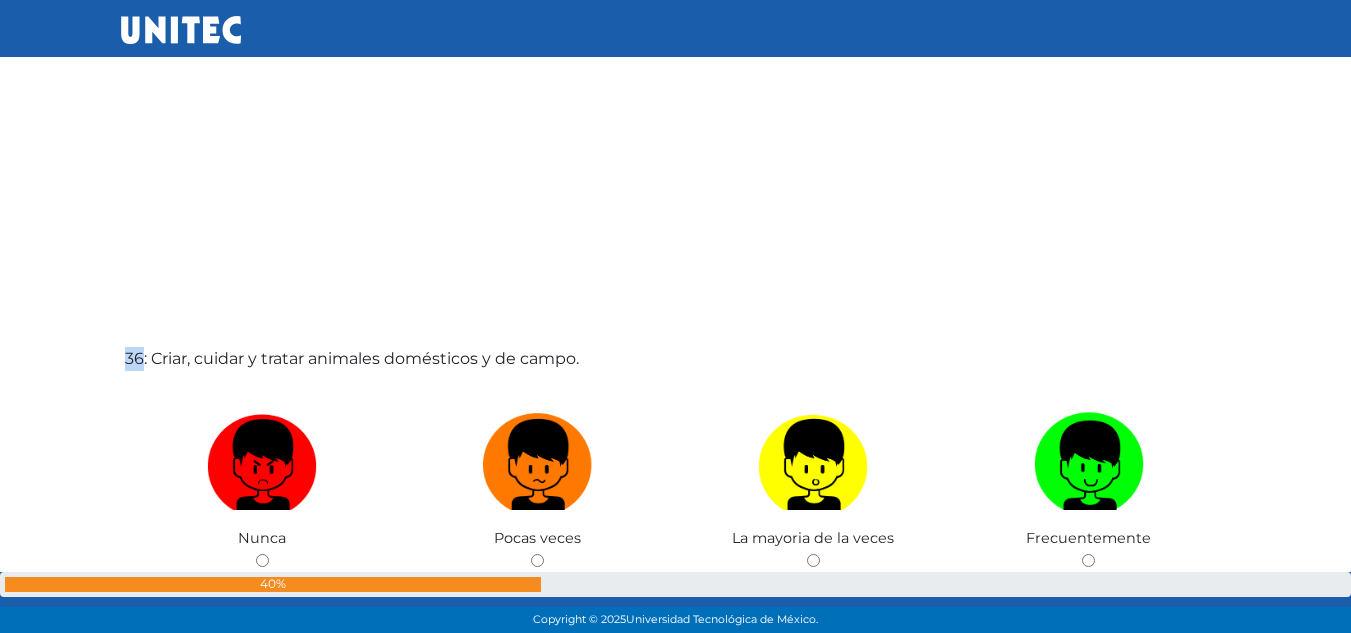 scroll, scrollTop: 22160, scrollLeft: 0, axis: vertical 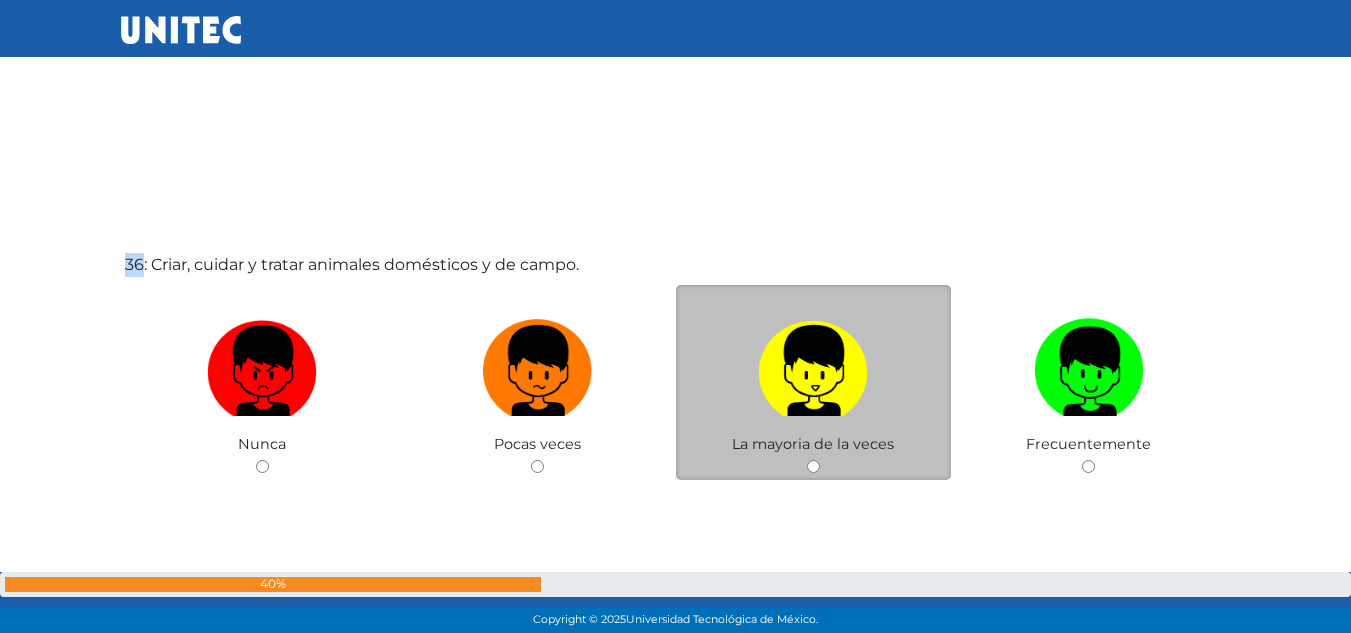 click at bounding box center (813, 363) 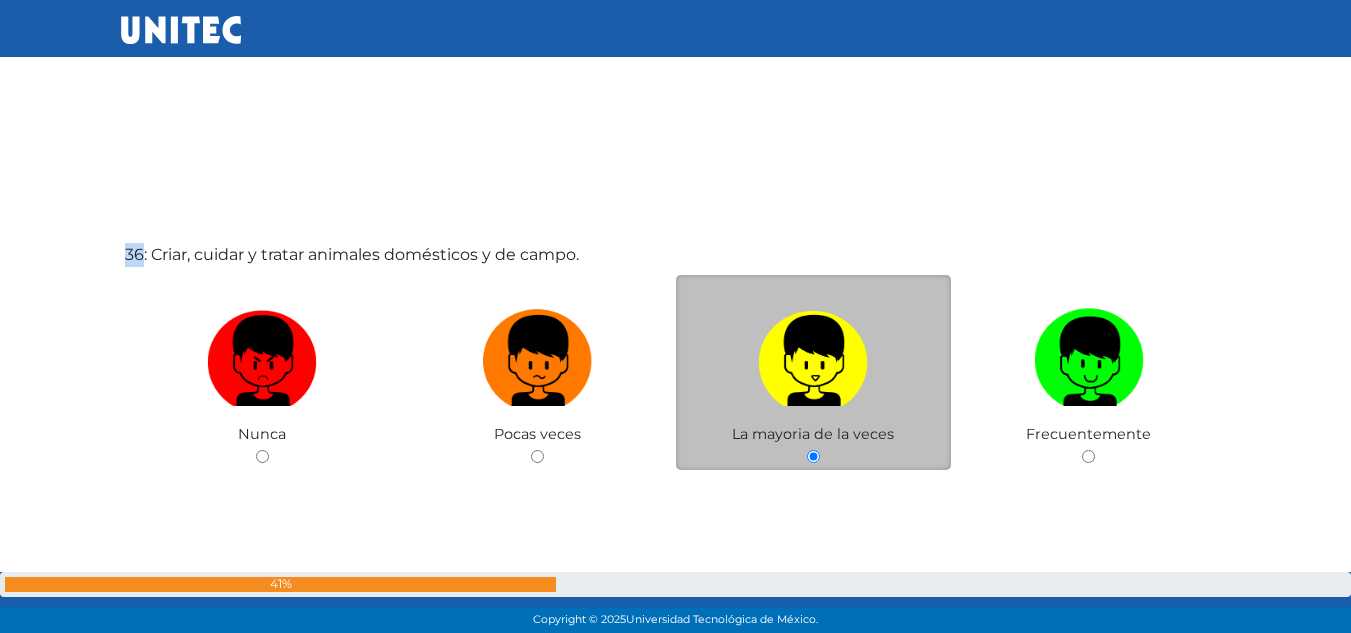 click at bounding box center [813, 353] 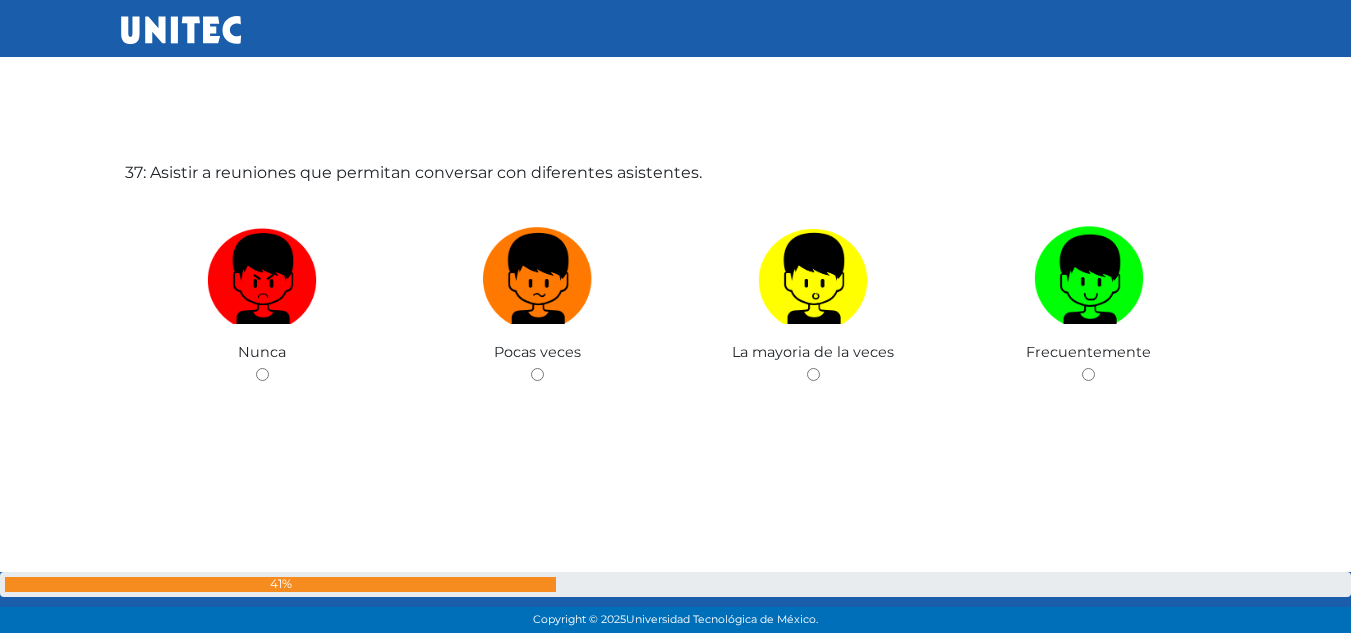 scroll, scrollTop: 22888, scrollLeft: 0, axis: vertical 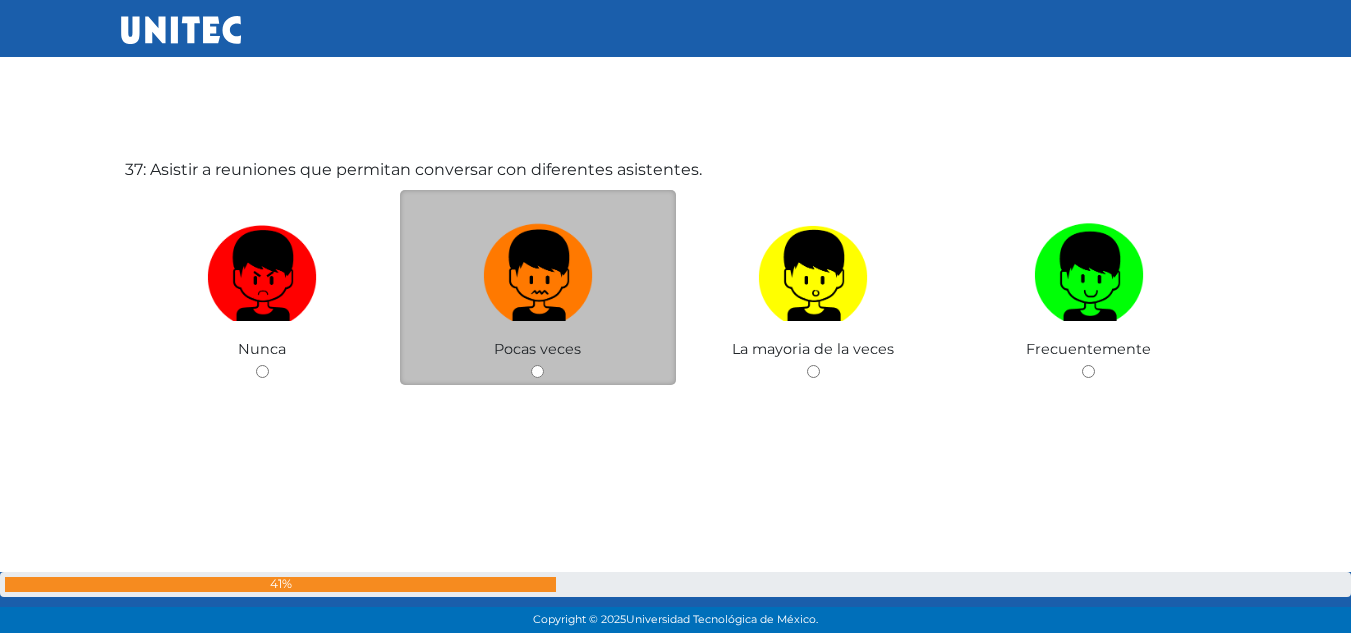 click at bounding box center (538, 268) 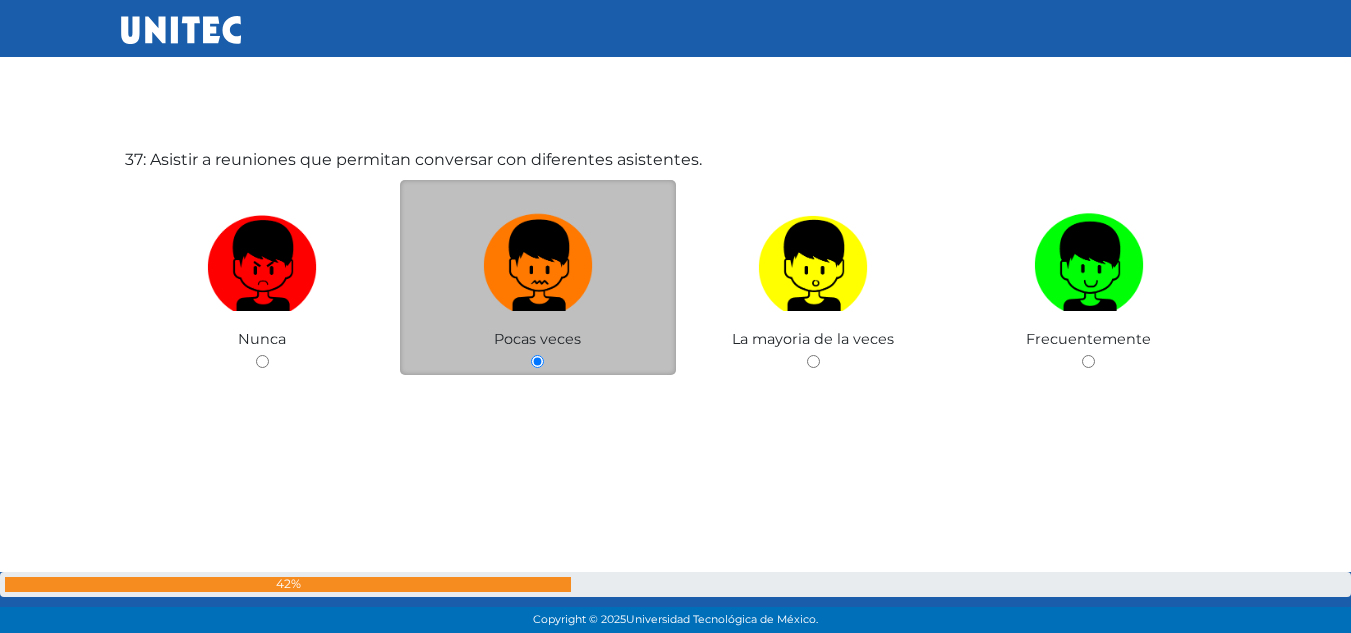 click at bounding box center (538, 258) 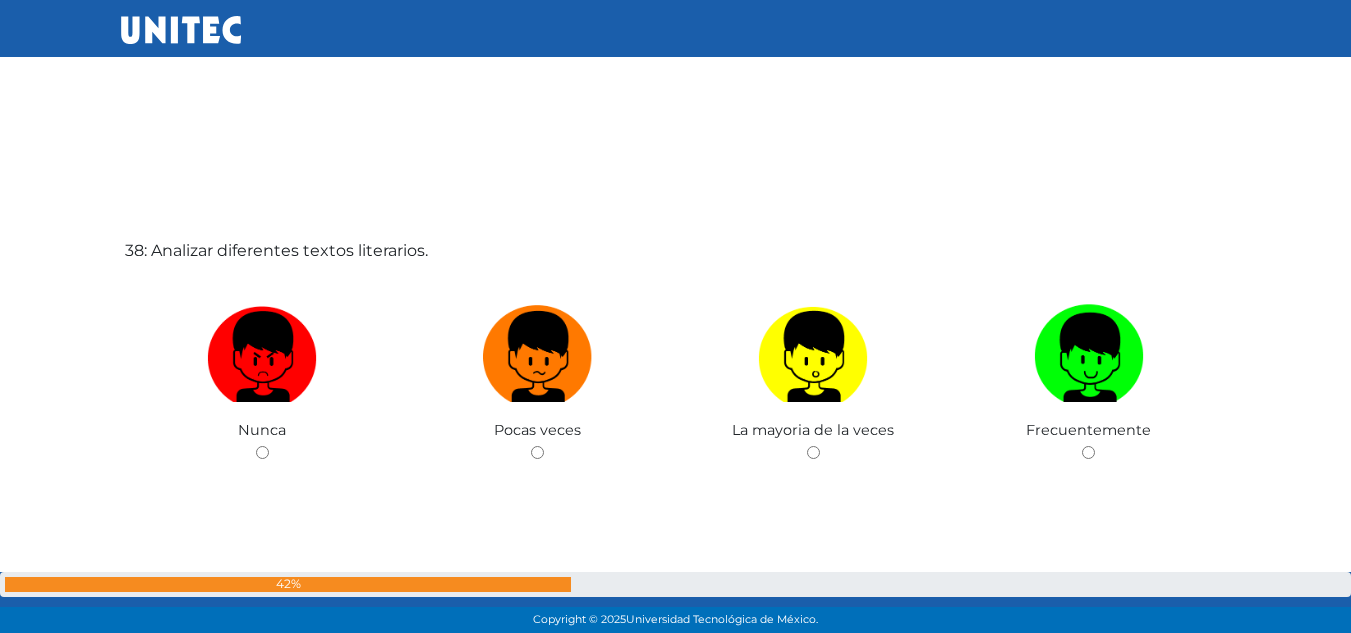 scroll, scrollTop: 23521, scrollLeft: 0, axis: vertical 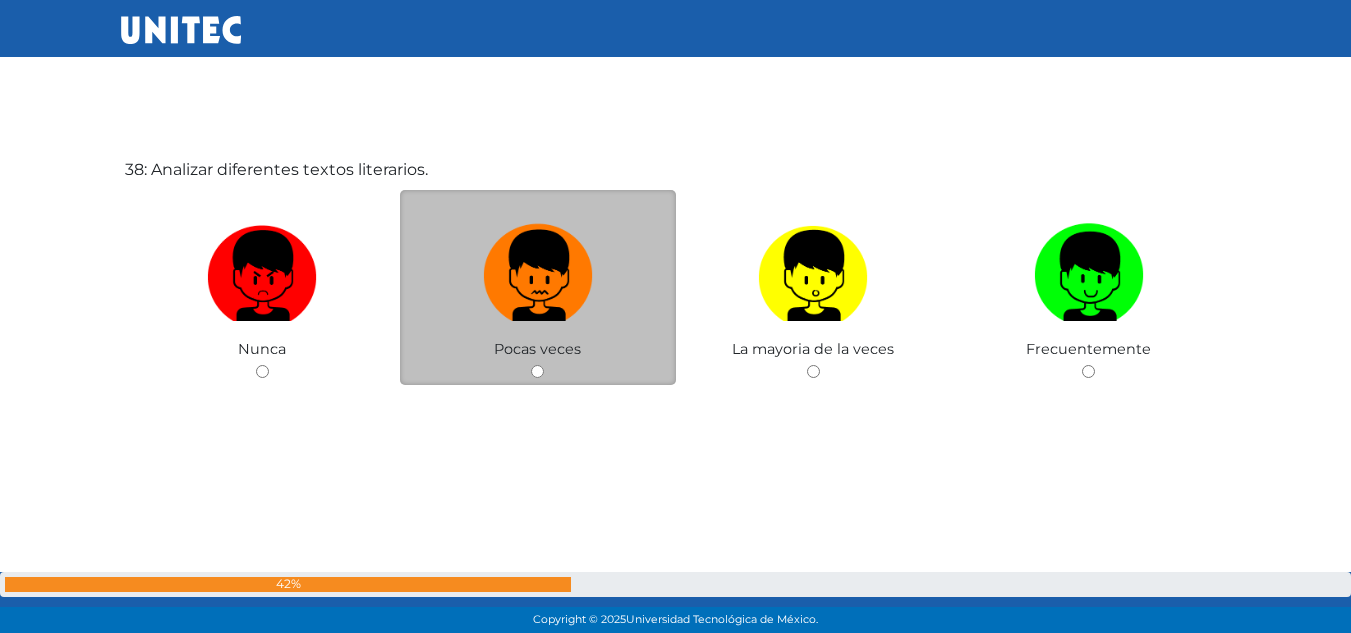 click at bounding box center (538, 268) 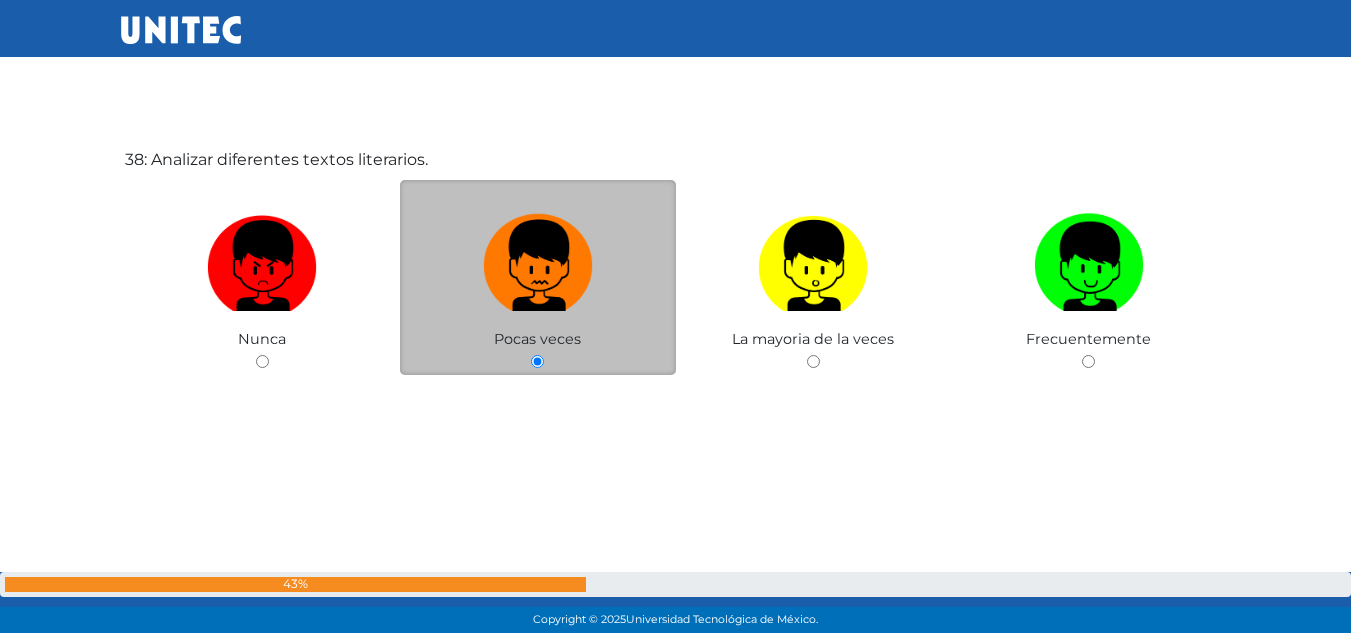 click at bounding box center (538, 258) 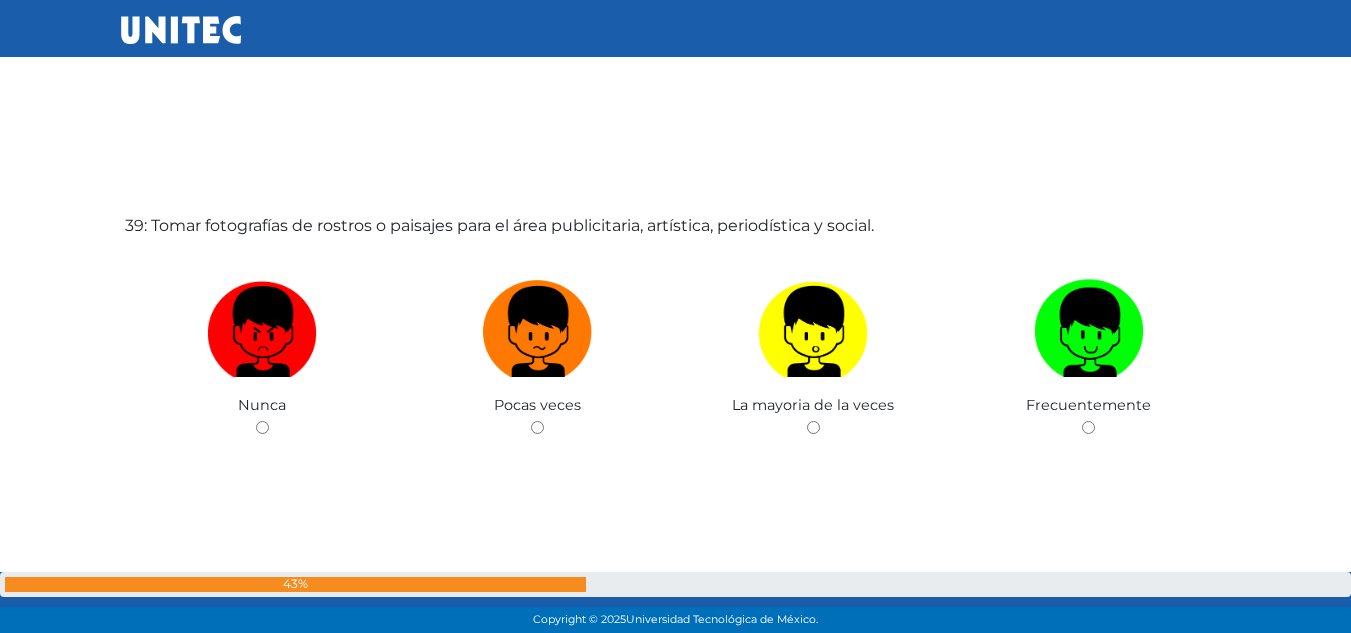 scroll, scrollTop: 24154, scrollLeft: 0, axis: vertical 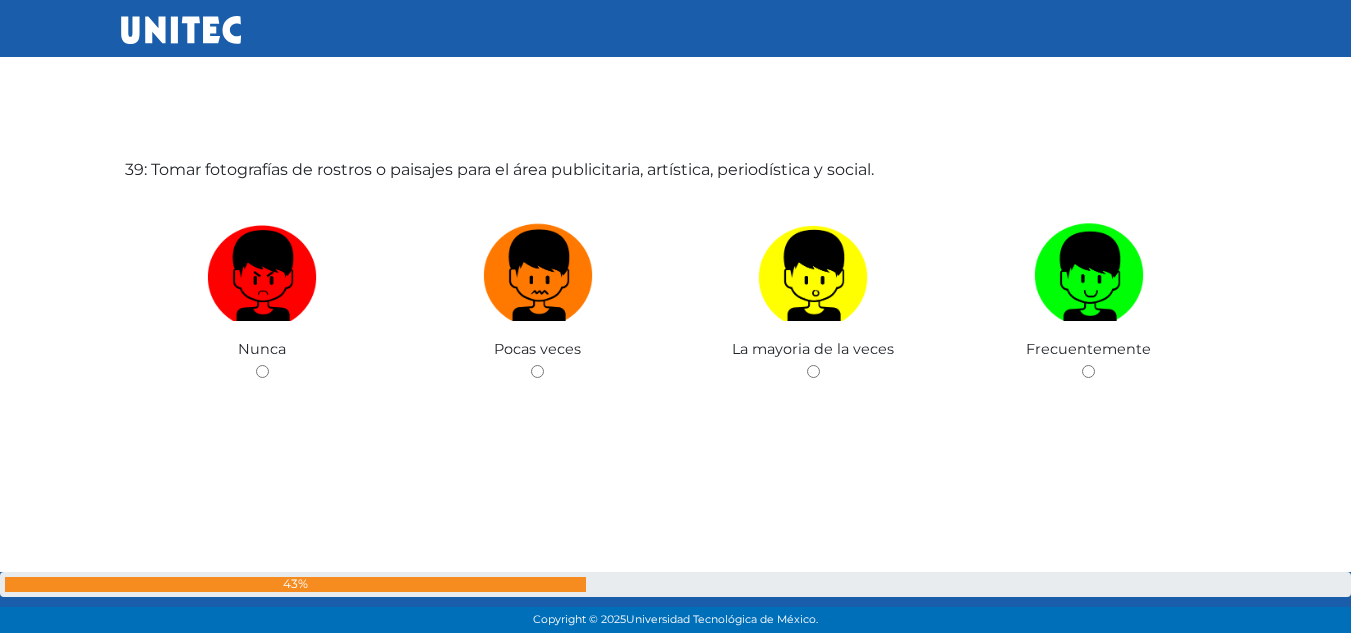 click at bounding box center (538, 268) 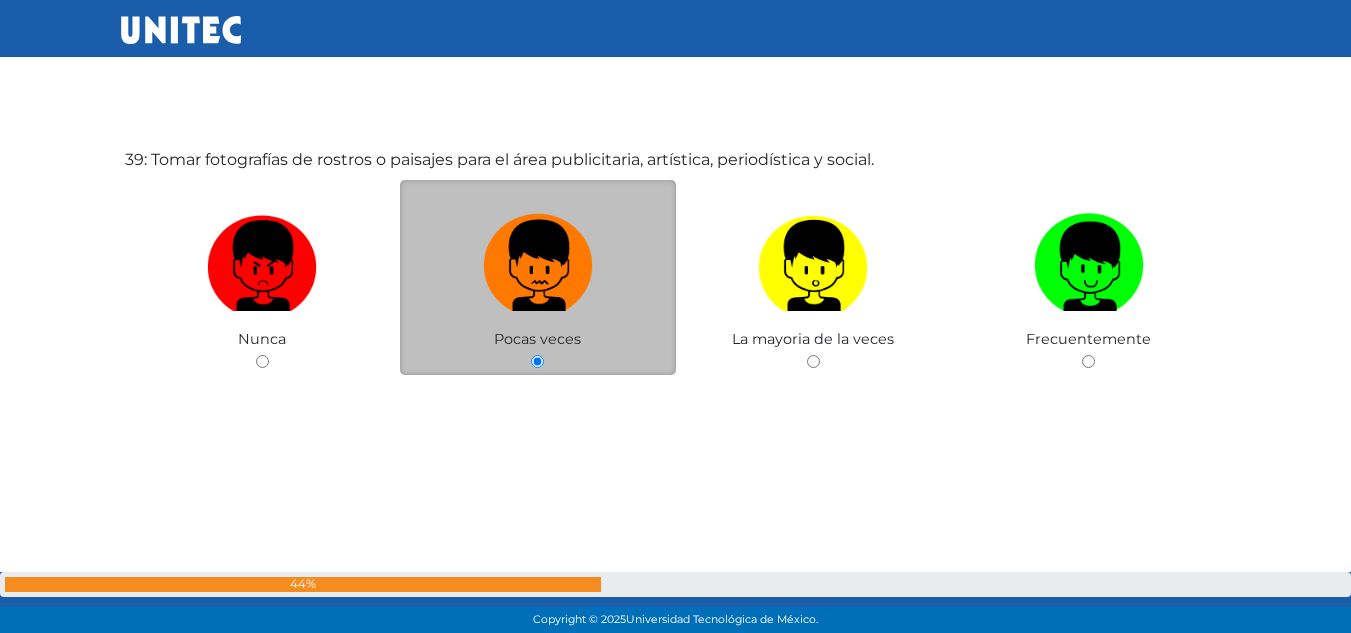 click at bounding box center [538, 258] 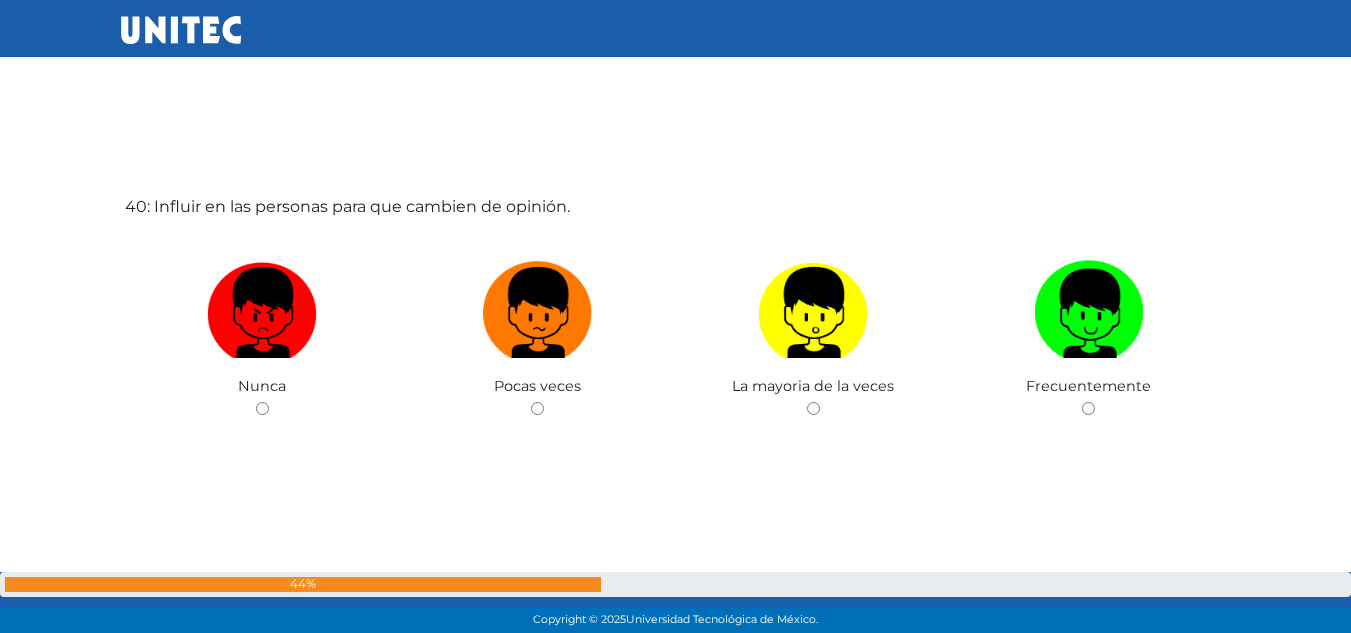 scroll, scrollTop: 24787, scrollLeft: 0, axis: vertical 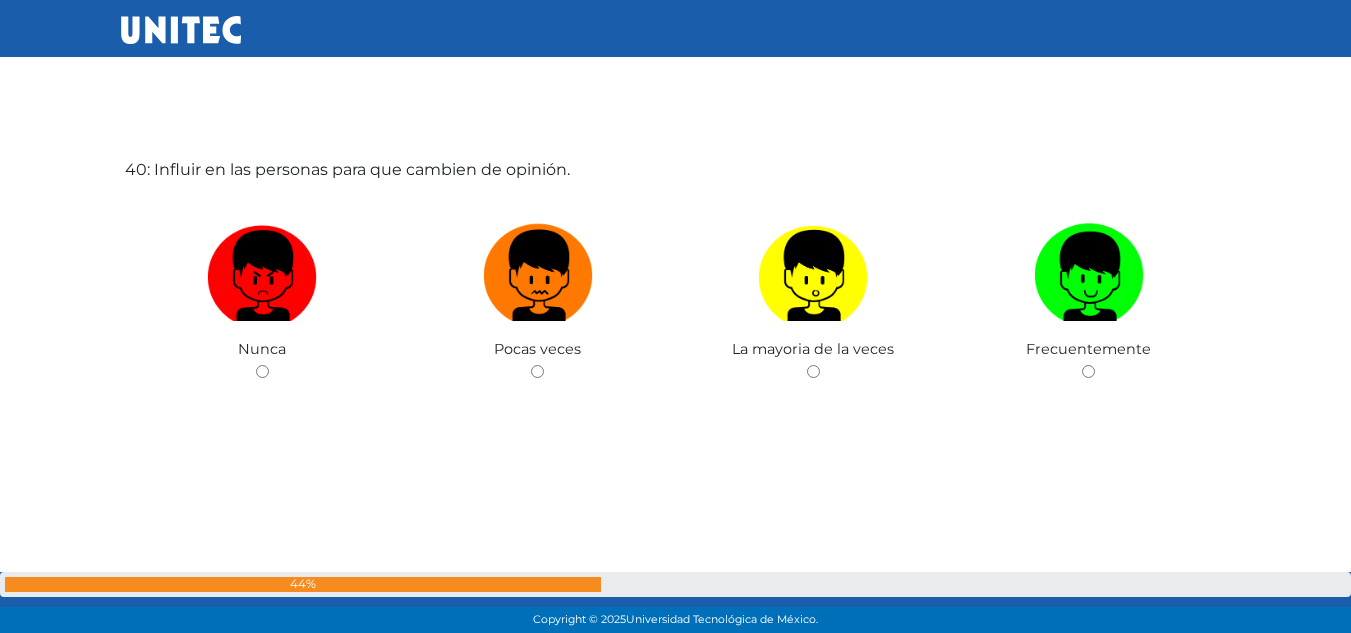 click at bounding box center [538, 268] 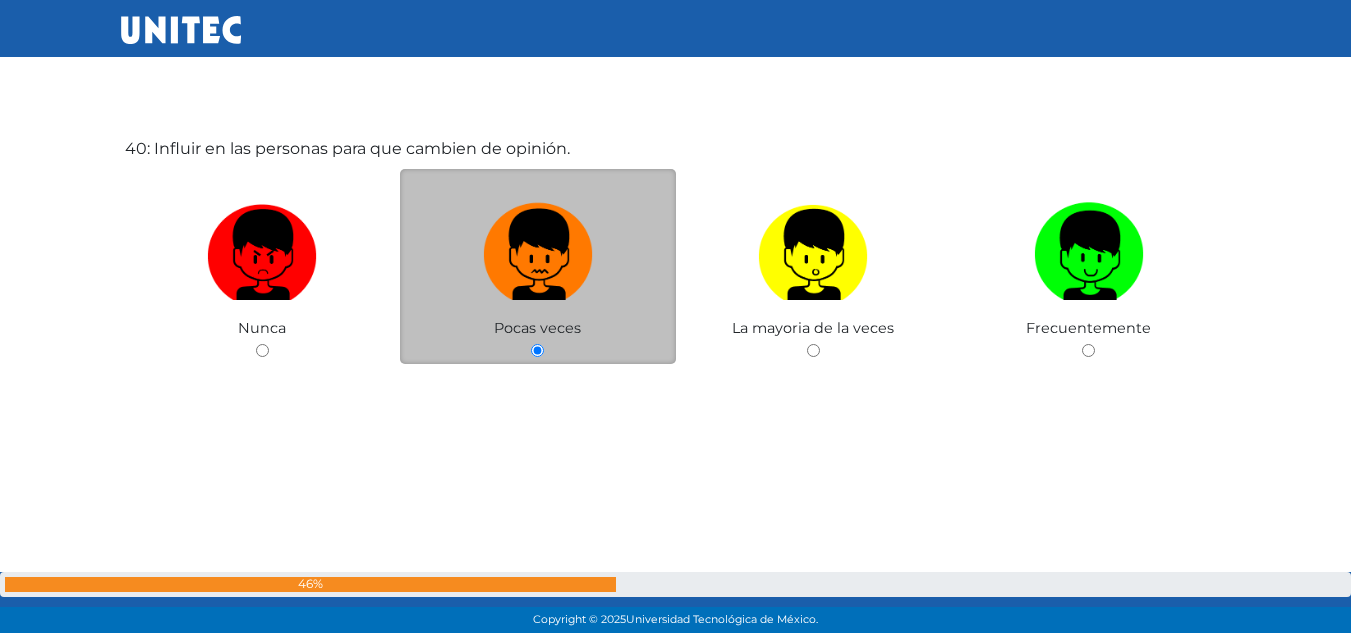 click at bounding box center [538, 247] 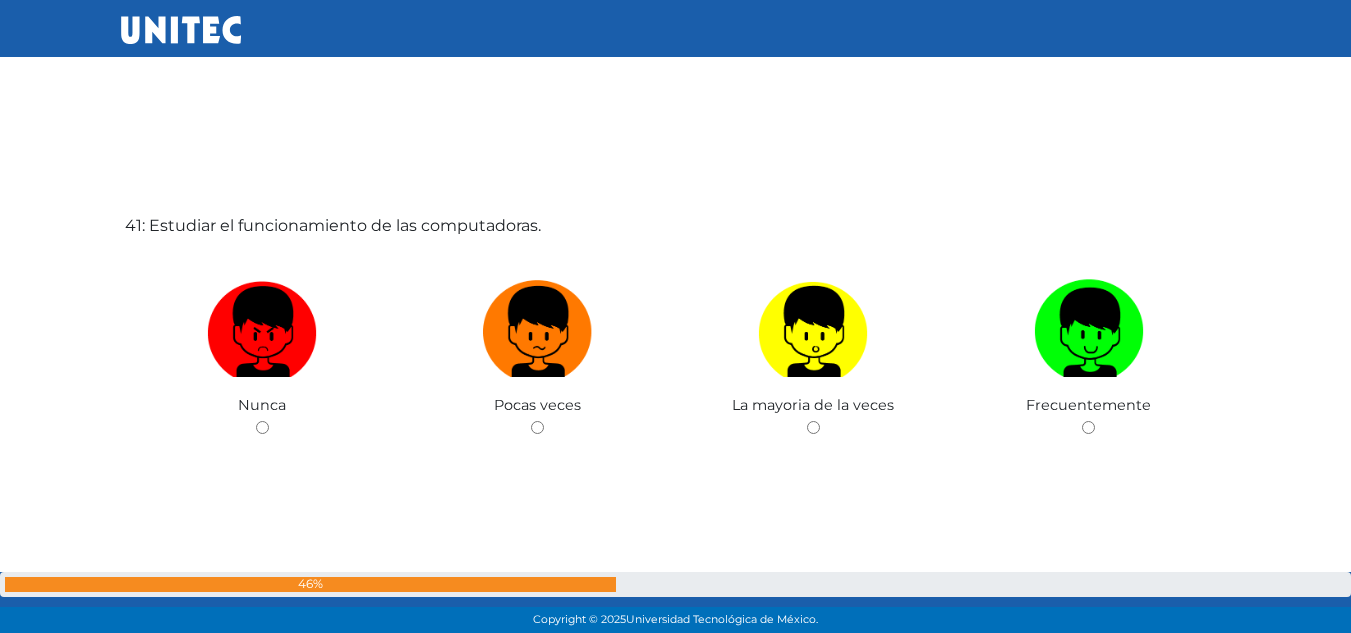 scroll, scrollTop: 25420, scrollLeft: 0, axis: vertical 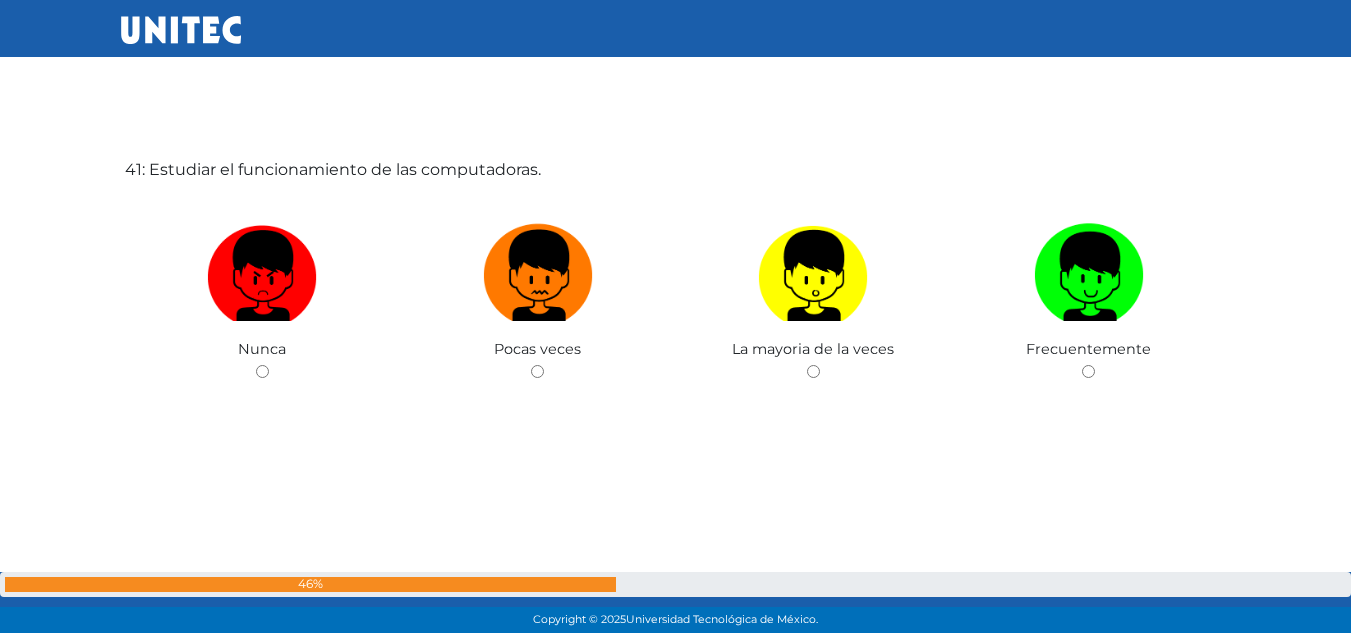 click at bounding box center (538, 268) 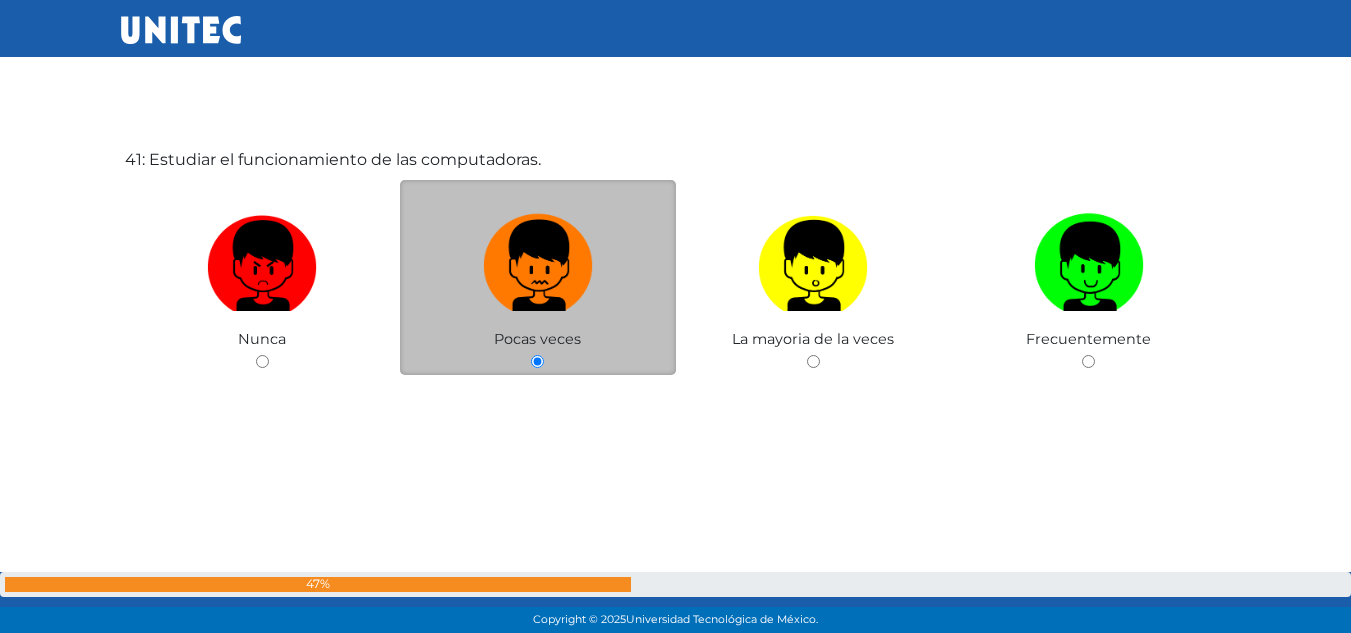 click at bounding box center (538, 258) 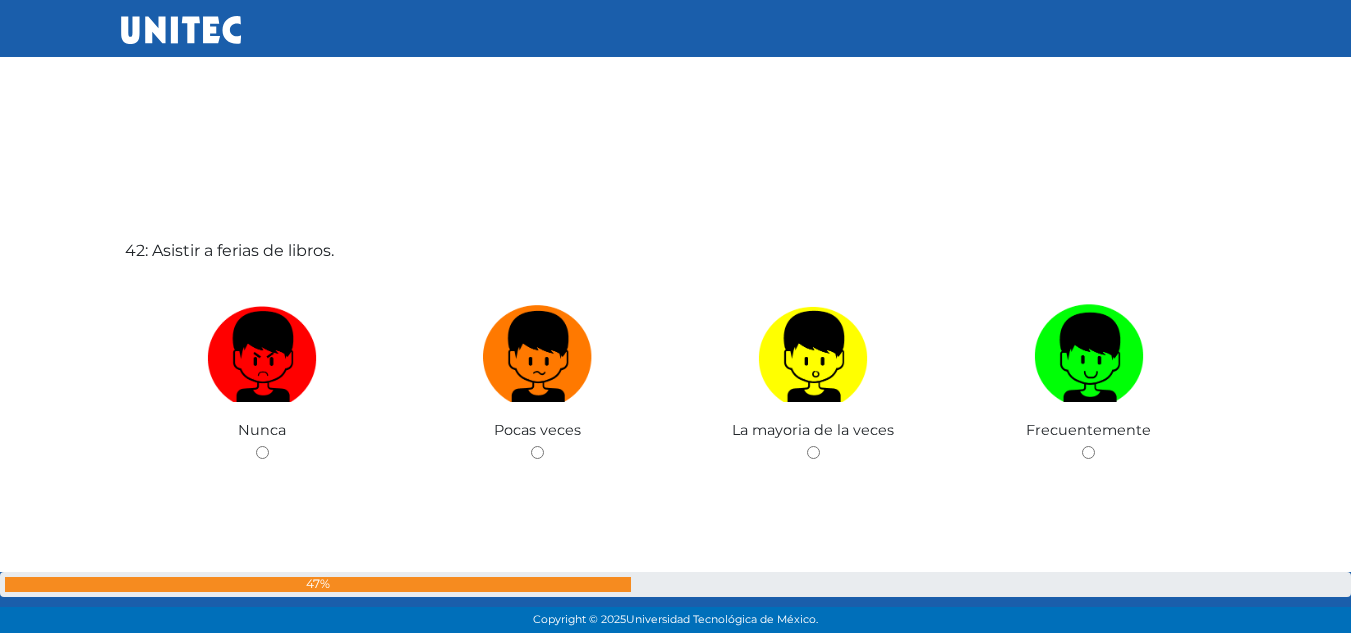scroll, scrollTop: 26053, scrollLeft: 0, axis: vertical 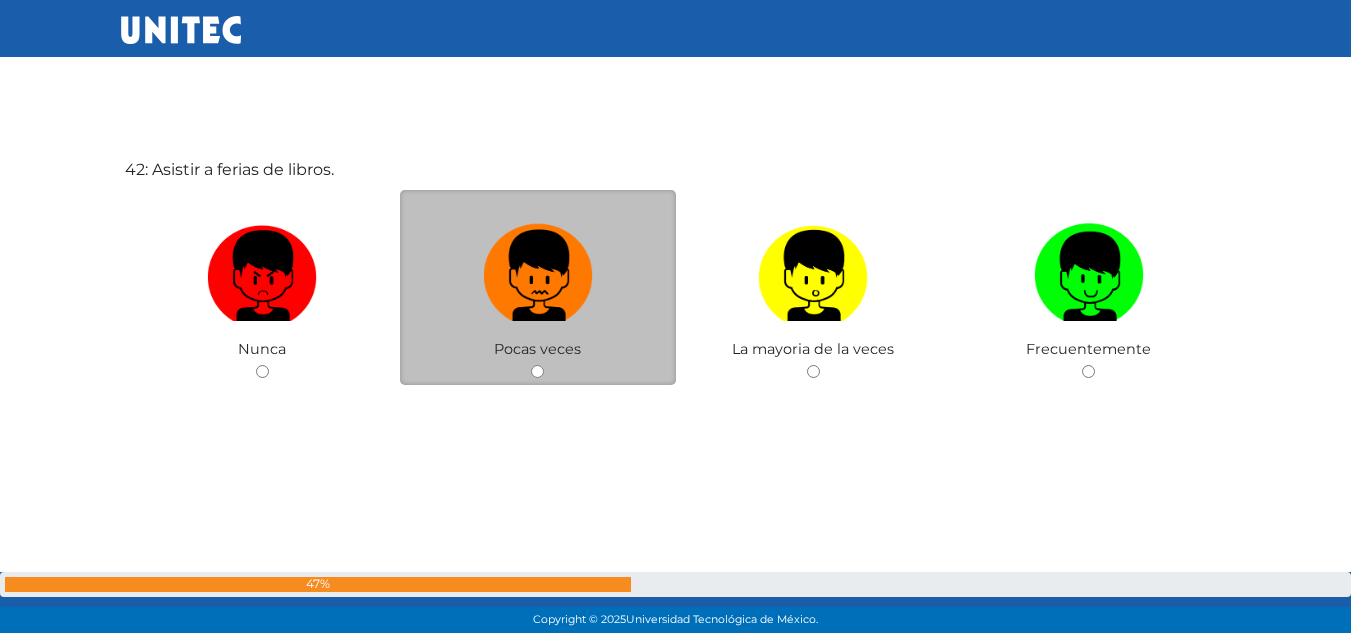 click at bounding box center [538, 268] 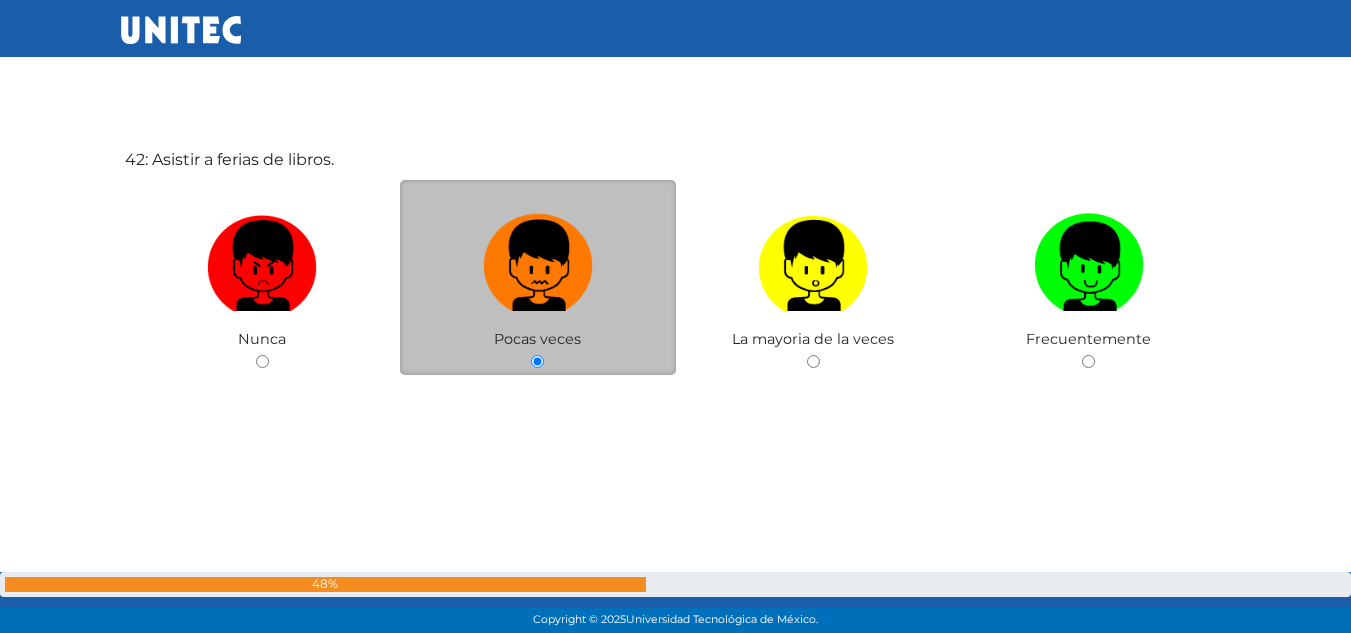 click at bounding box center (538, 258) 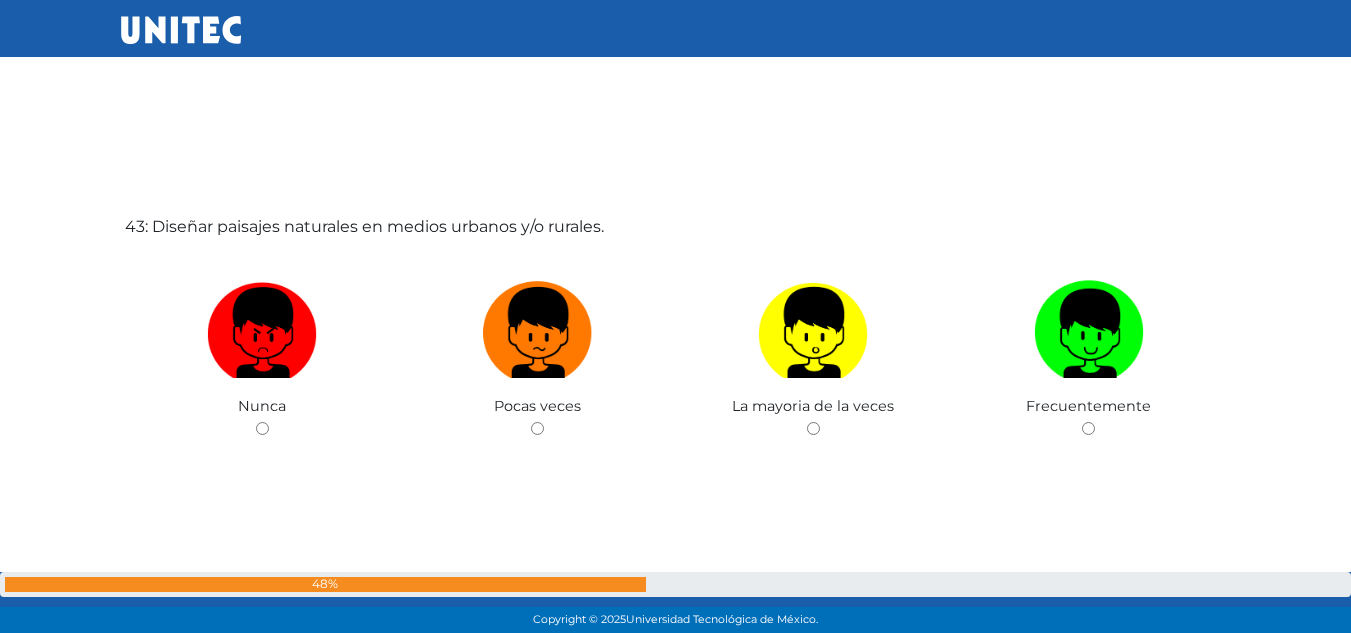 scroll, scrollTop: 26686, scrollLeft: 0, axis: vertical 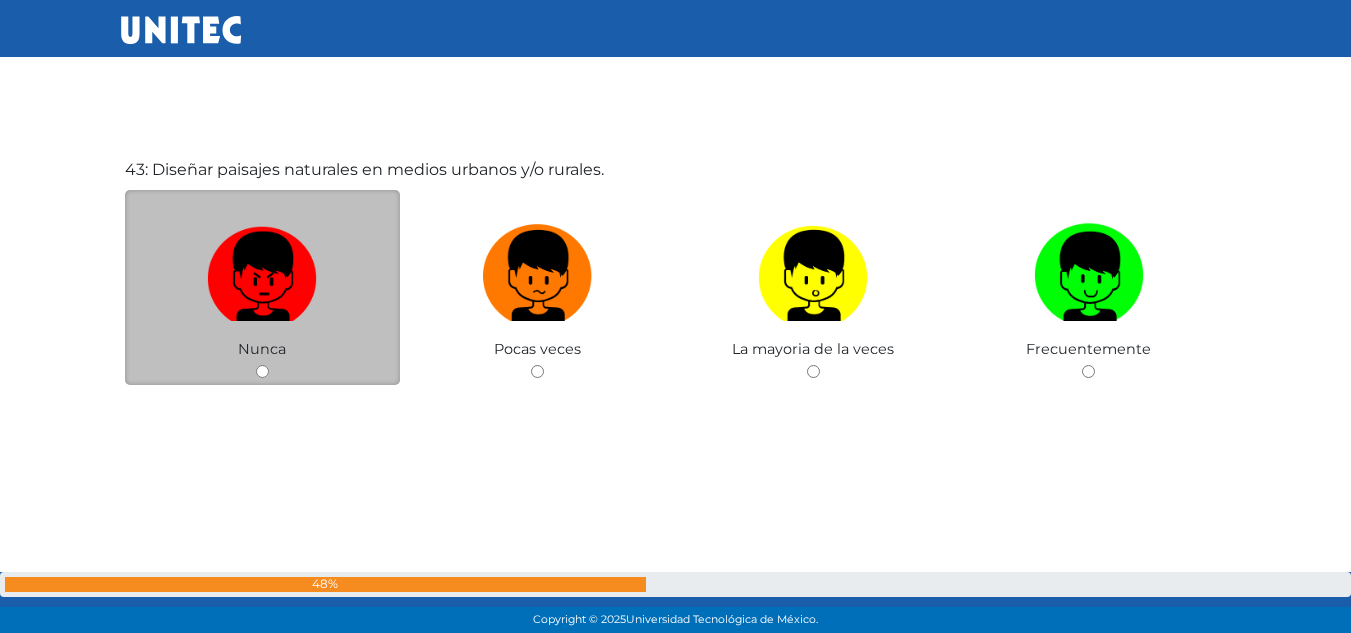 click at bounding box center (262, 268) 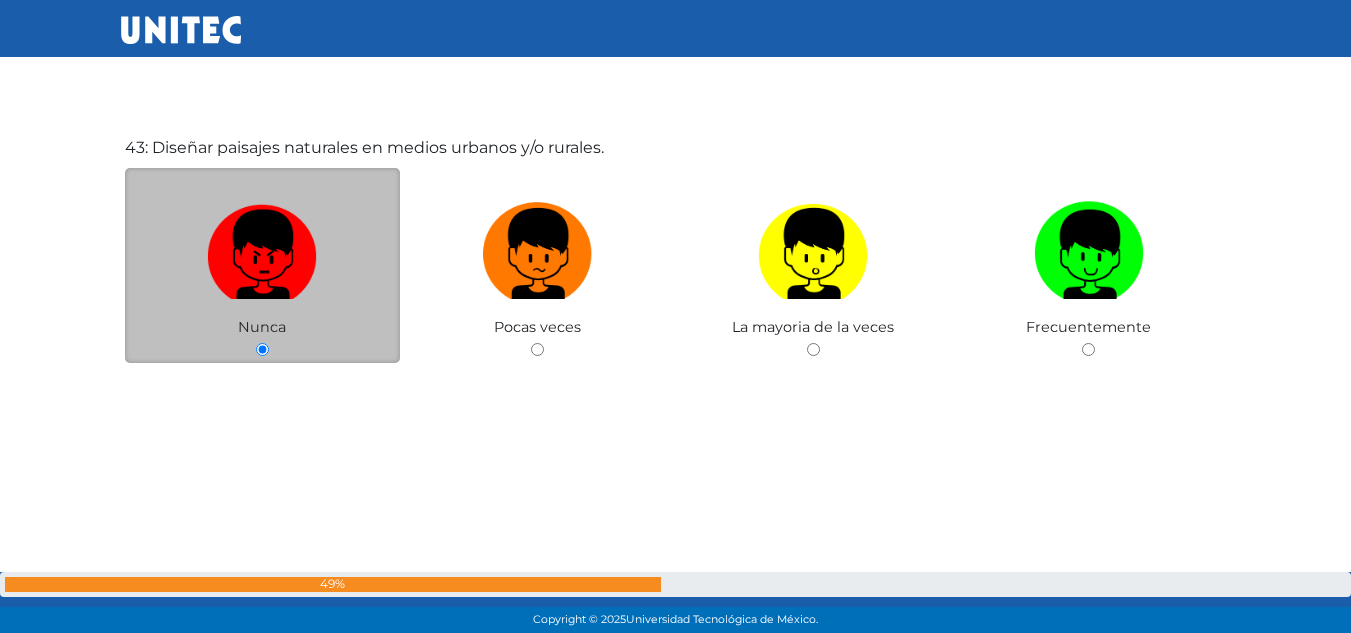 click at bounding box center (262, 246) 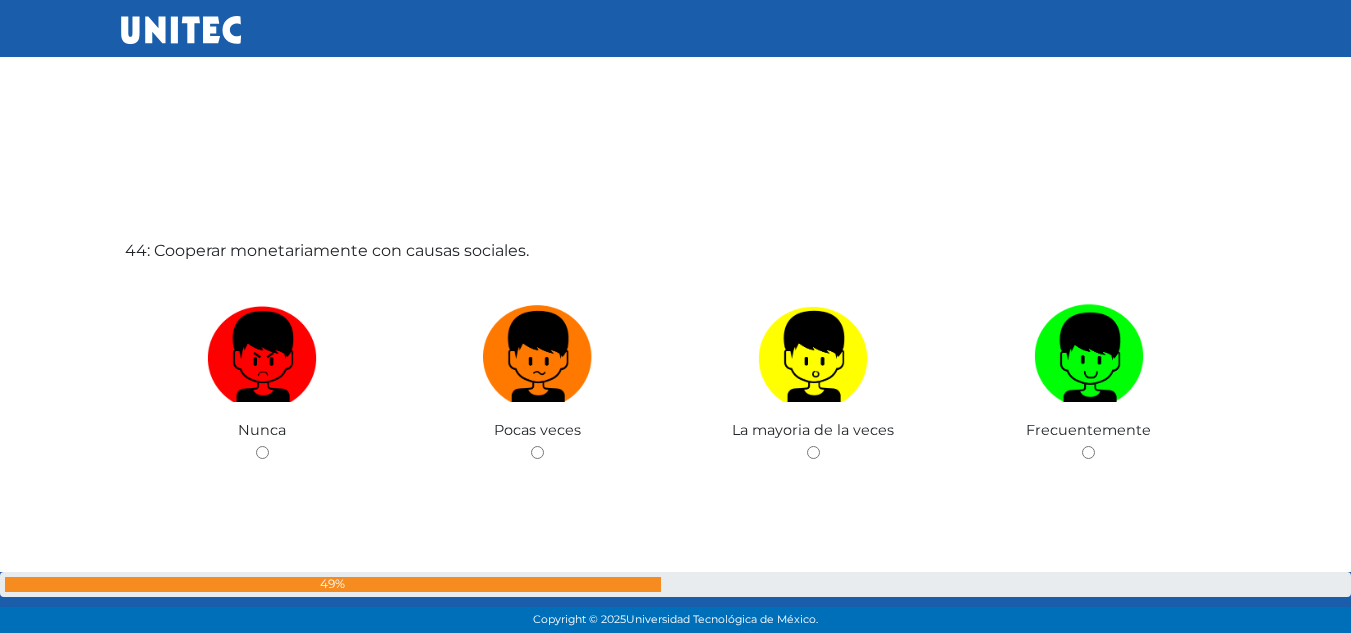 scroll, scrollTop: 27319, scrollLeft: 0, axis: vertical 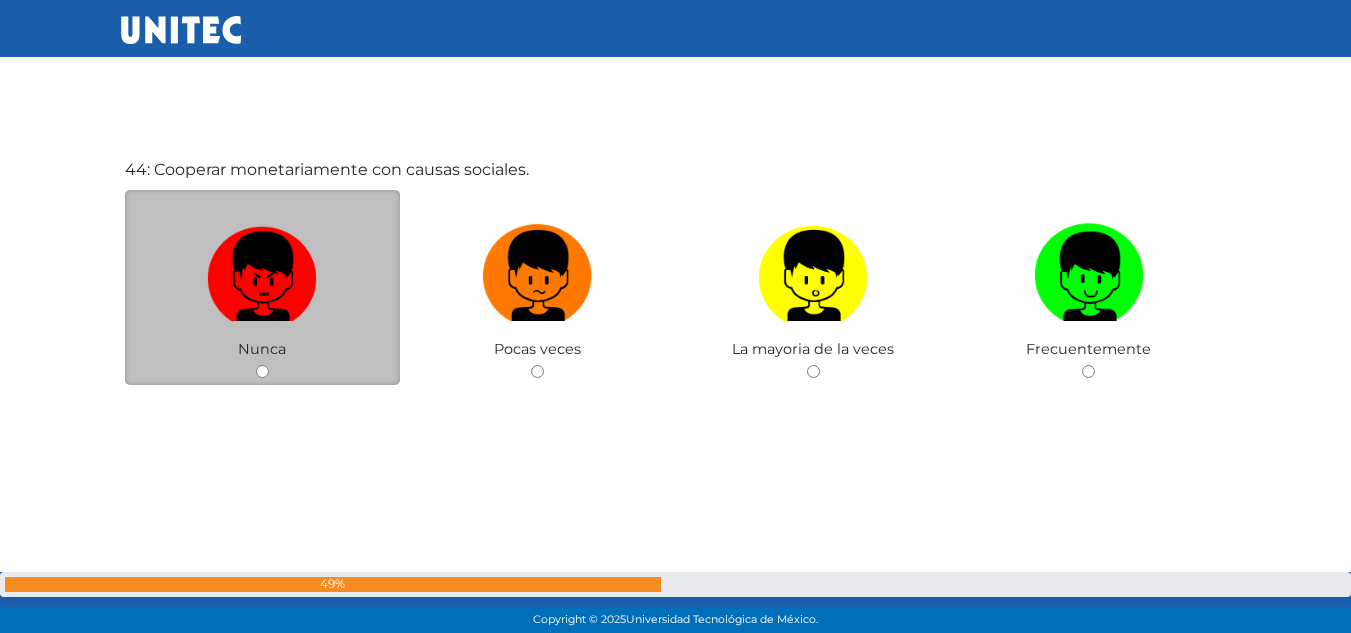 click at bounding box center [262, 268] 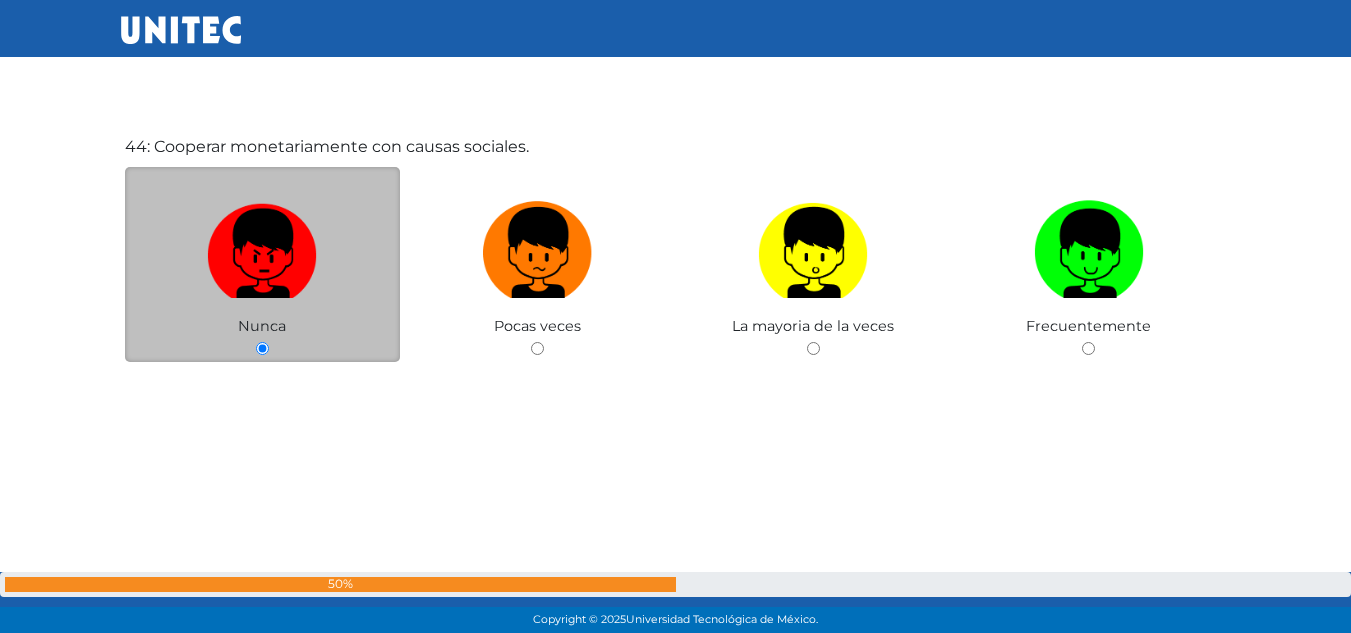 click at bounding box center [263, 253] 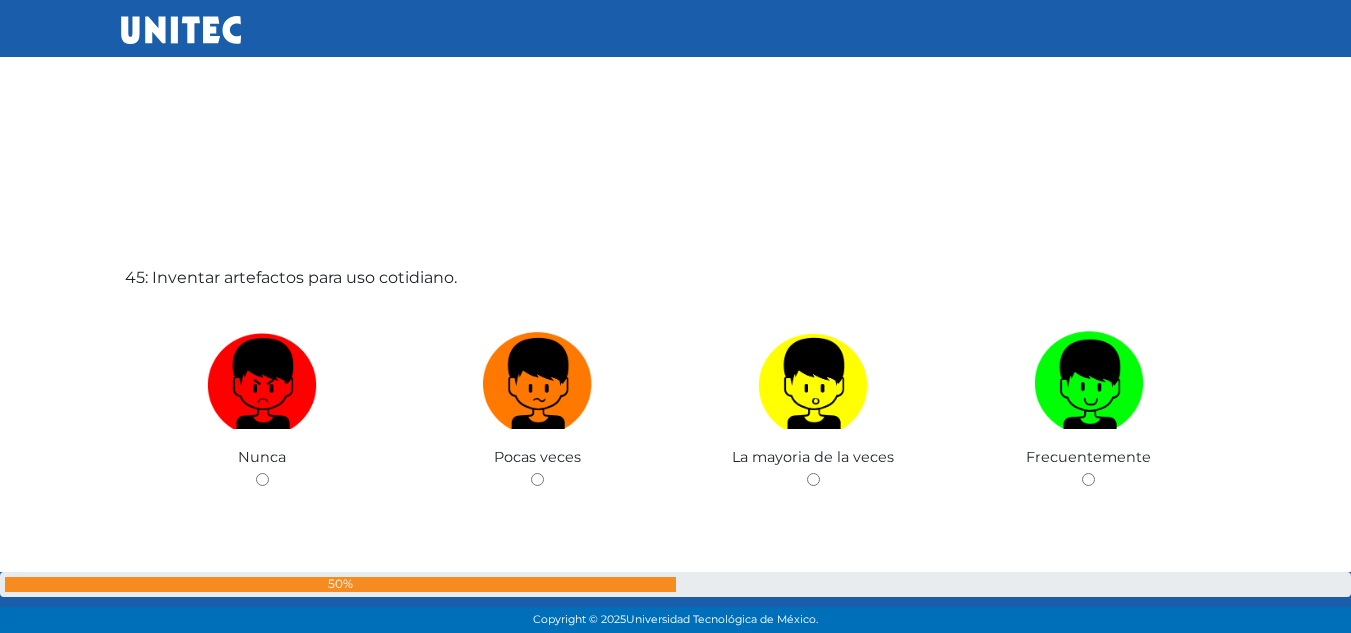 scroll, scrollTop: 27952, scrollLeft: 0, axis: vertical 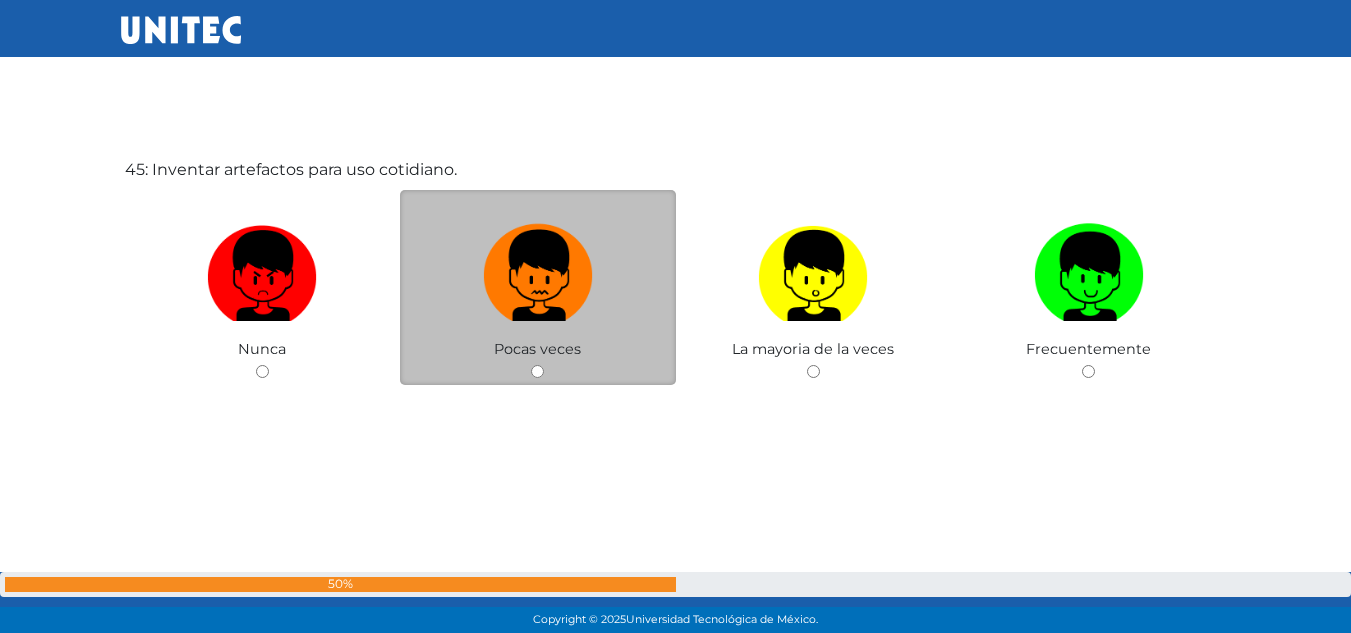 click at bounding box center [538, 268] 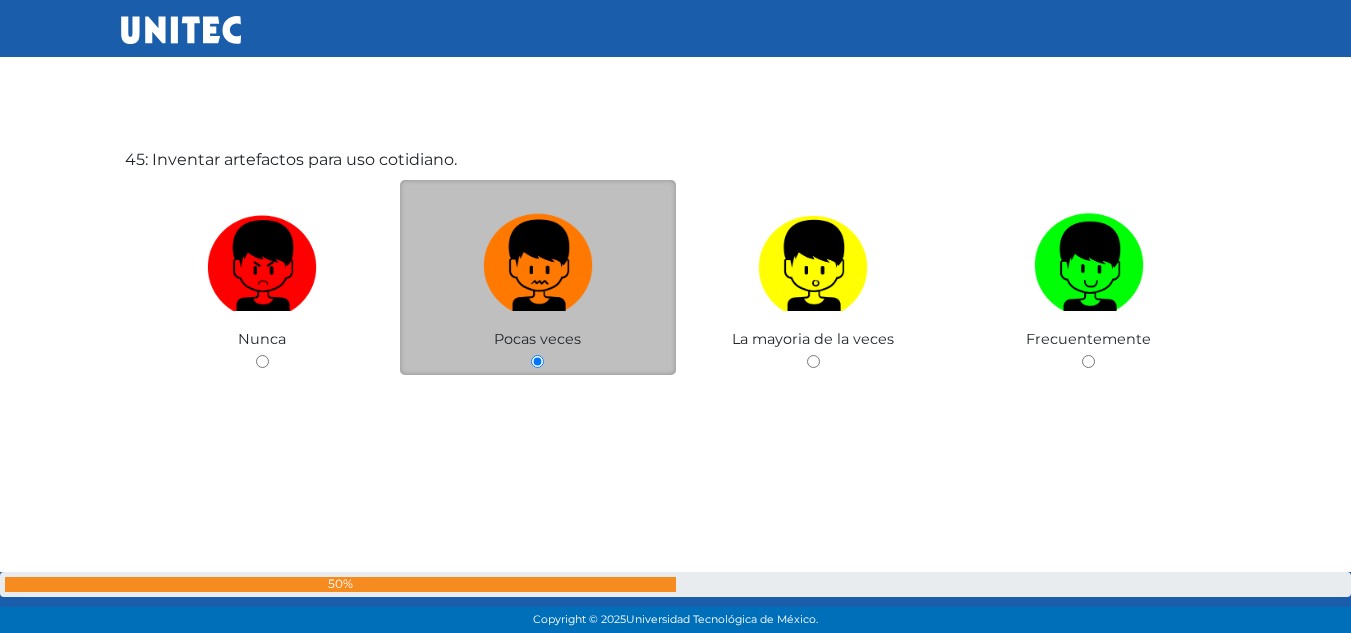 click at bounding box center [538, 258] 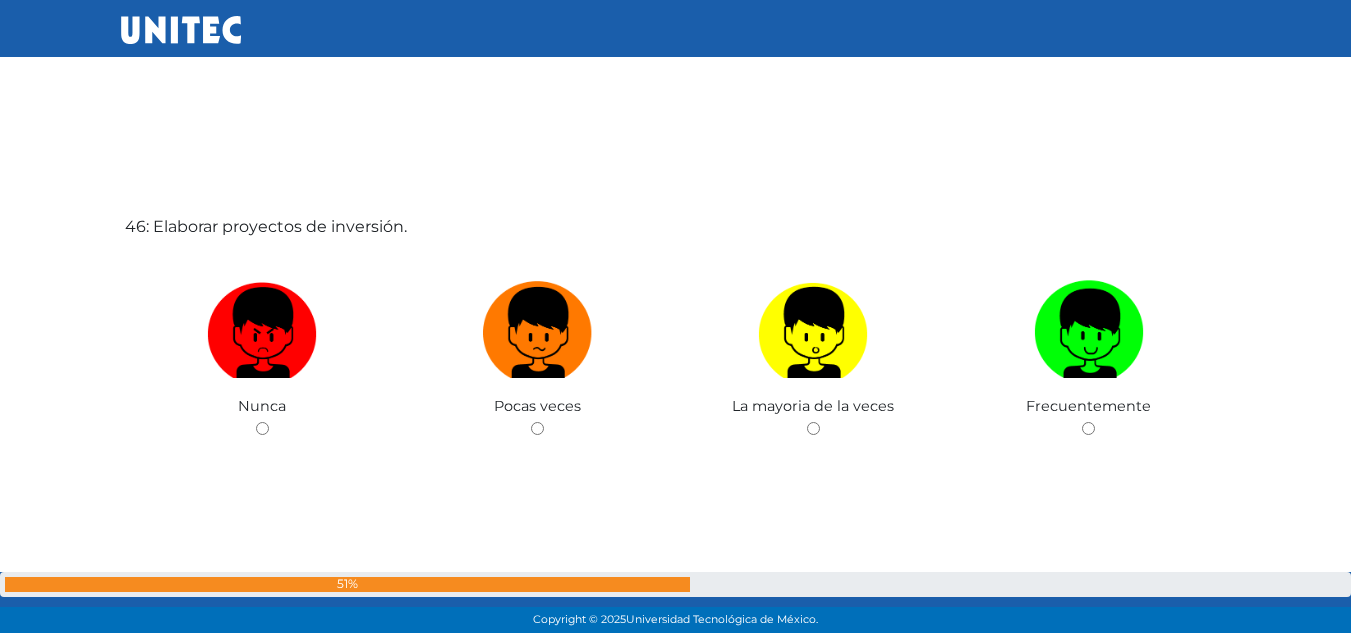 scroll, scrollTop: 28585, scrollLeft: 0, axis: vertical 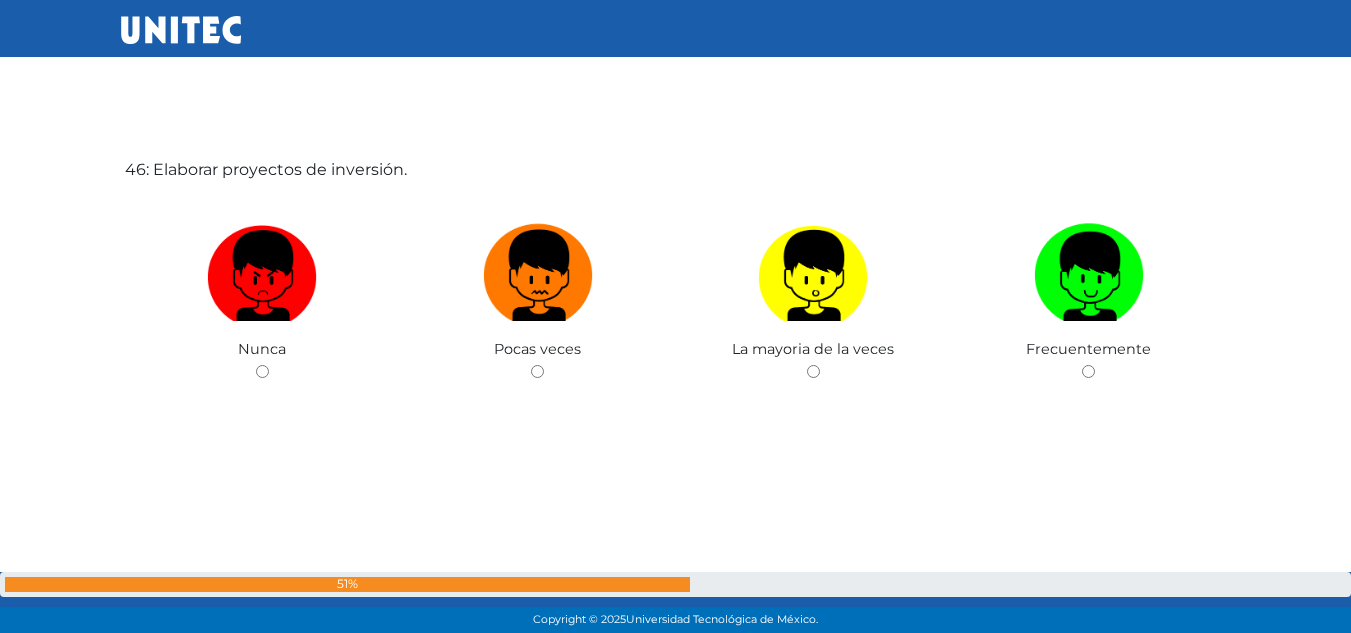 click at bounding box center [538, 268] 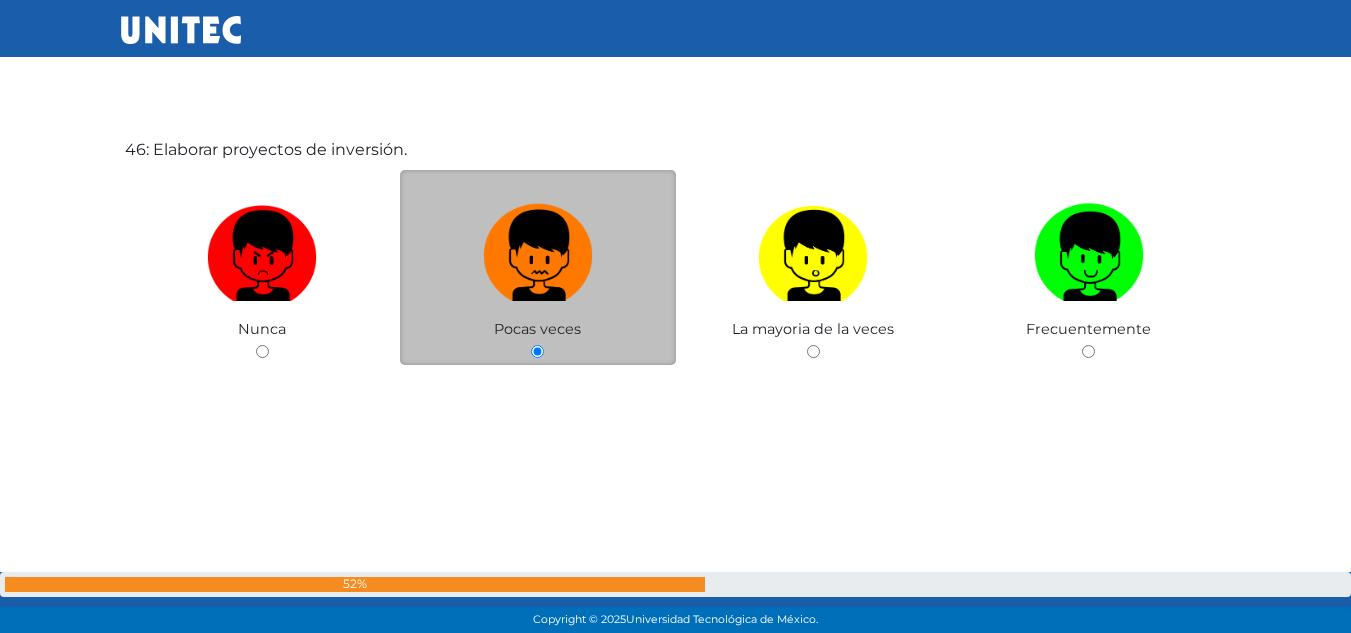 click at bounding box center (538, 248) 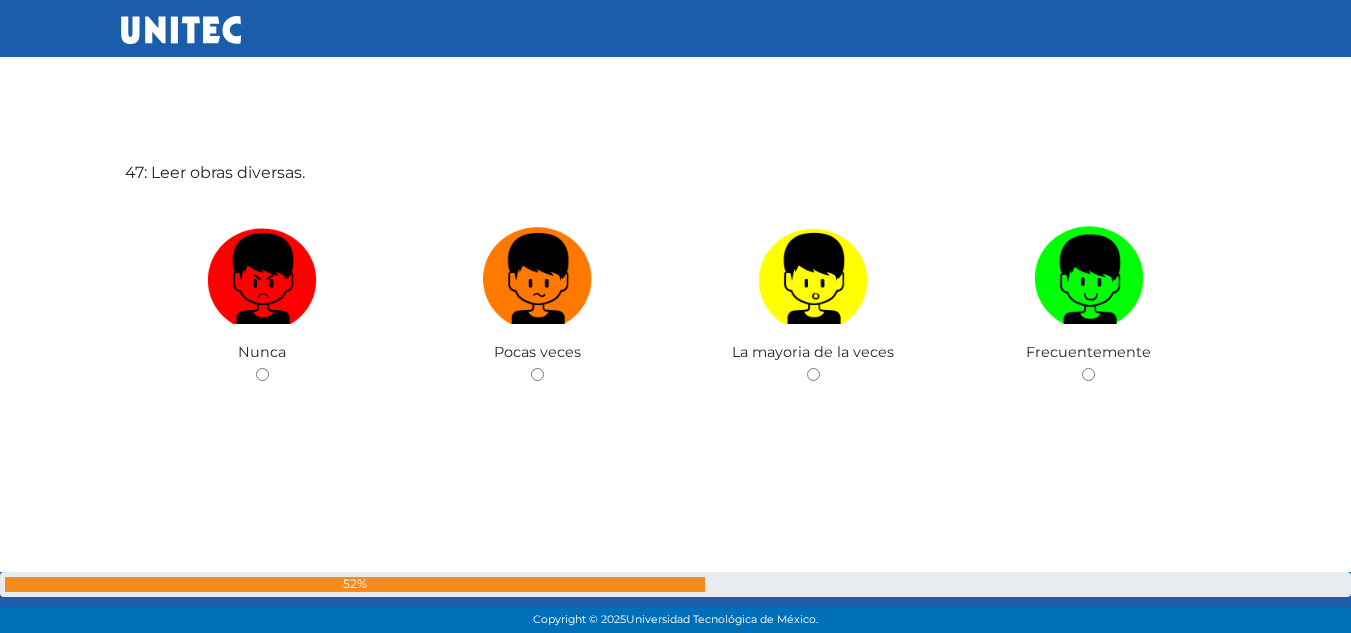 scroll, scrollTop: 29218, scrollLeft: 0, axis: vertical 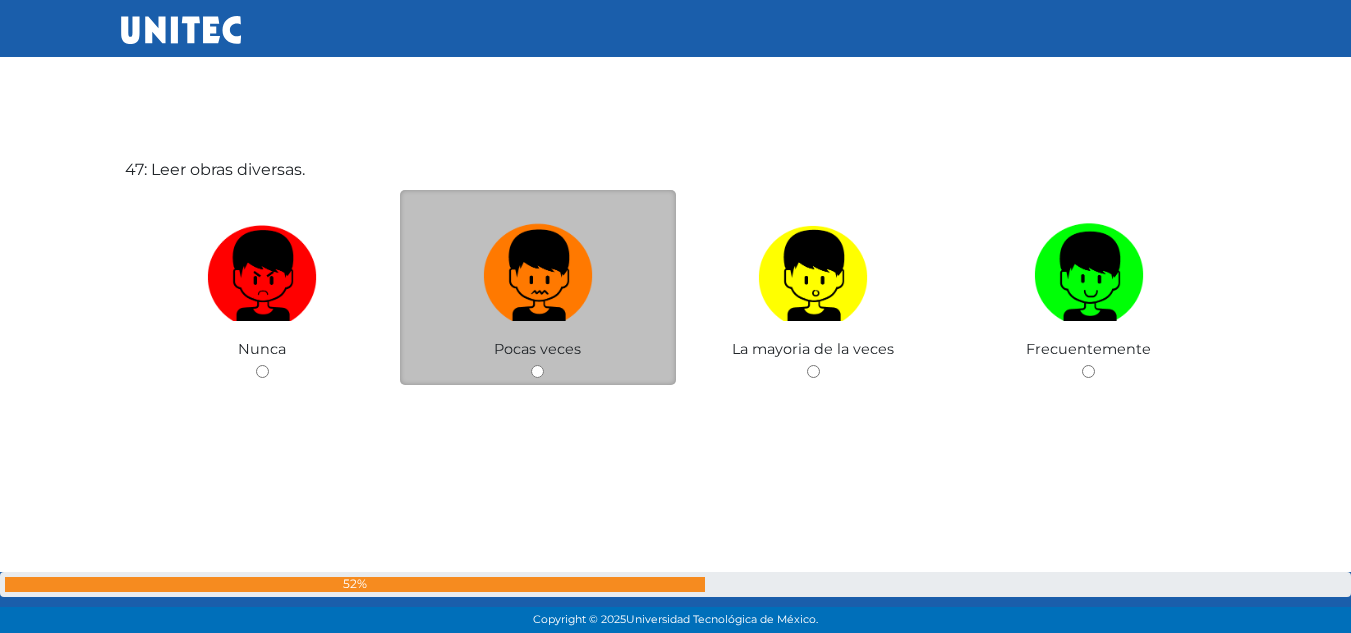 click at bounding box center [538, 268] 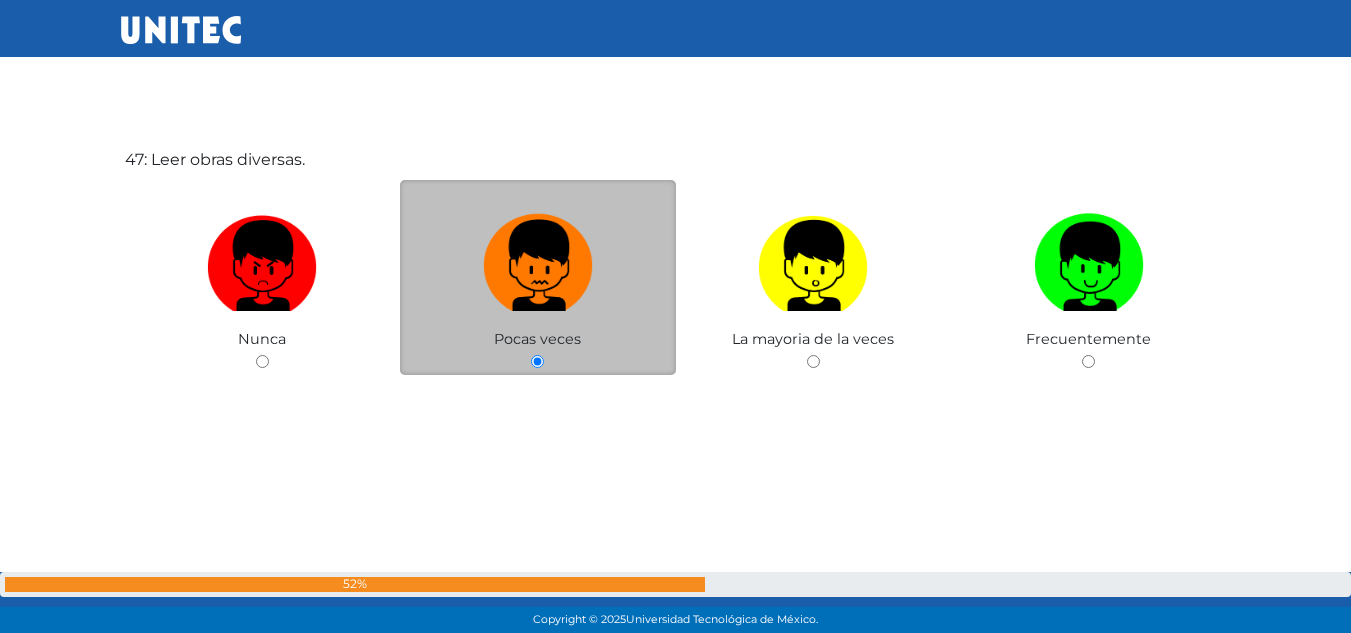 click at bounding box center [538, 258] 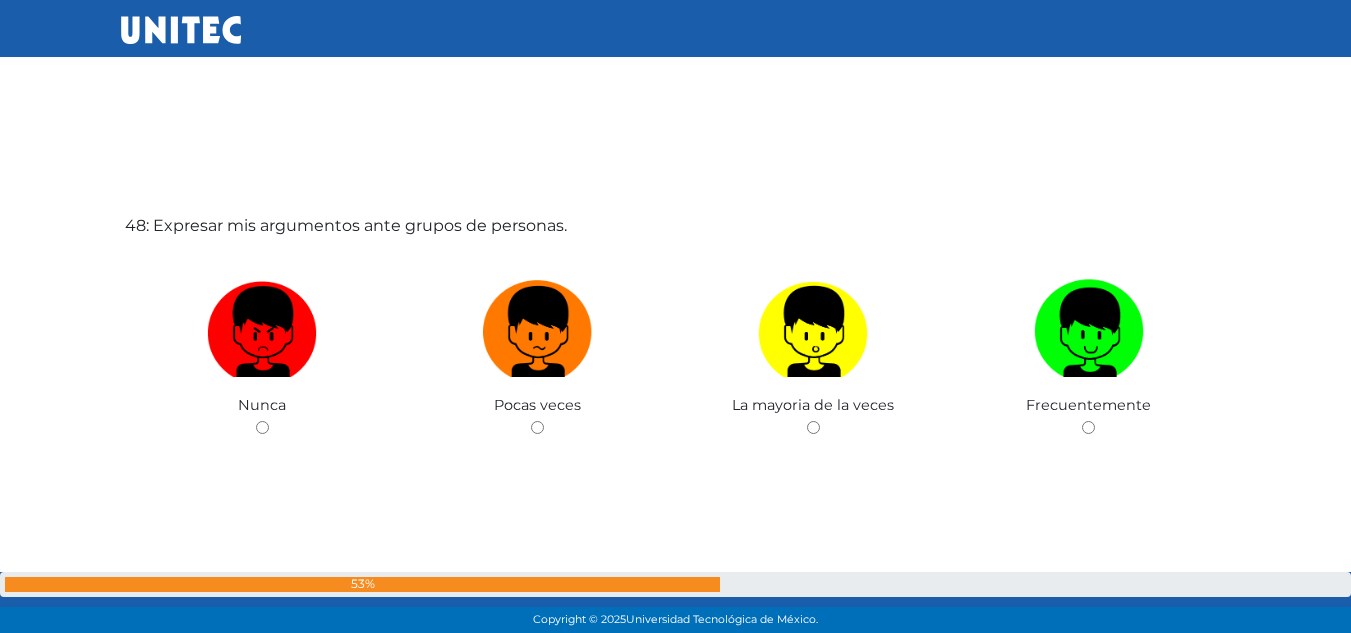 scroll, scrollTop: 29851, scrollLeft: 0, axis: vertical 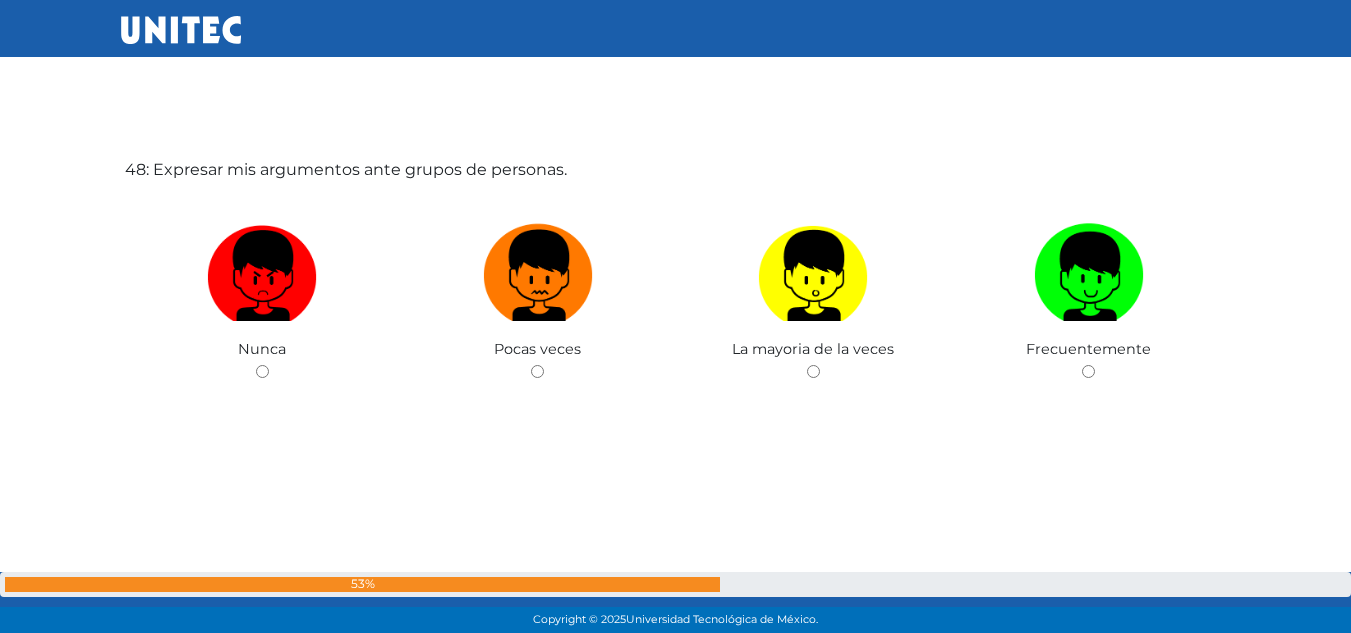 click at bounding box center (538, 268) 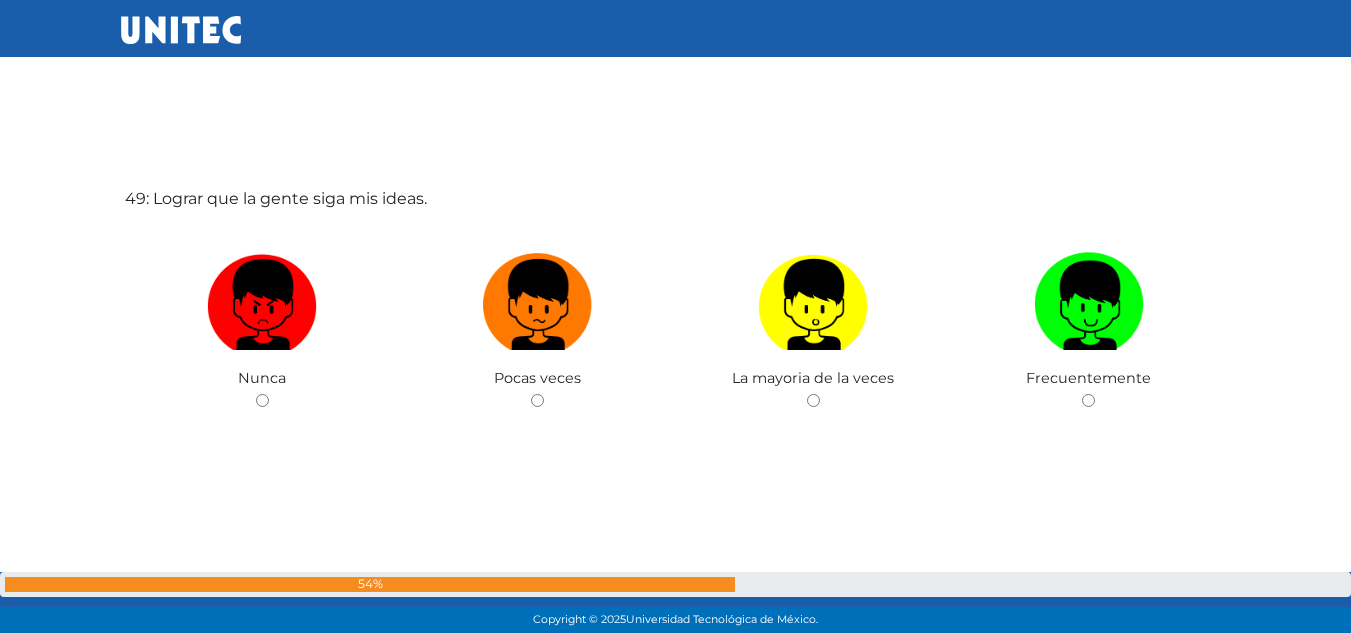 scroll, scrollTop: 30484, scrollLeft: 0, axis: vertical 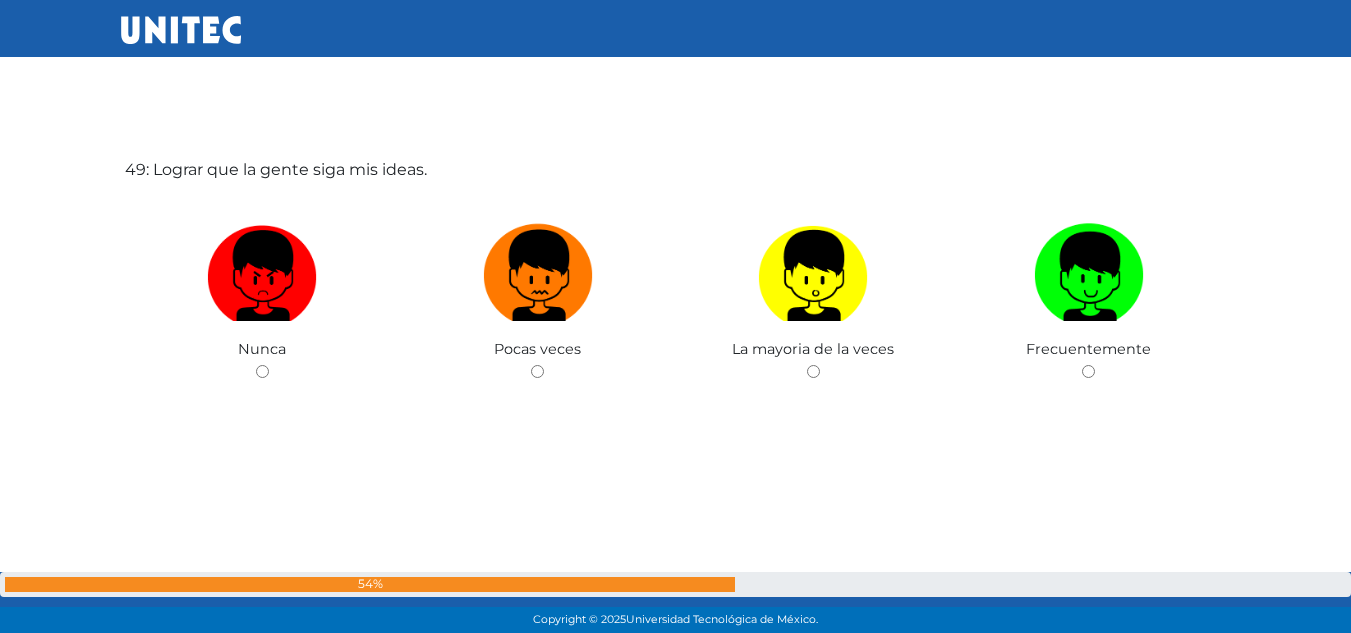 click at bounding box center (538, 268) 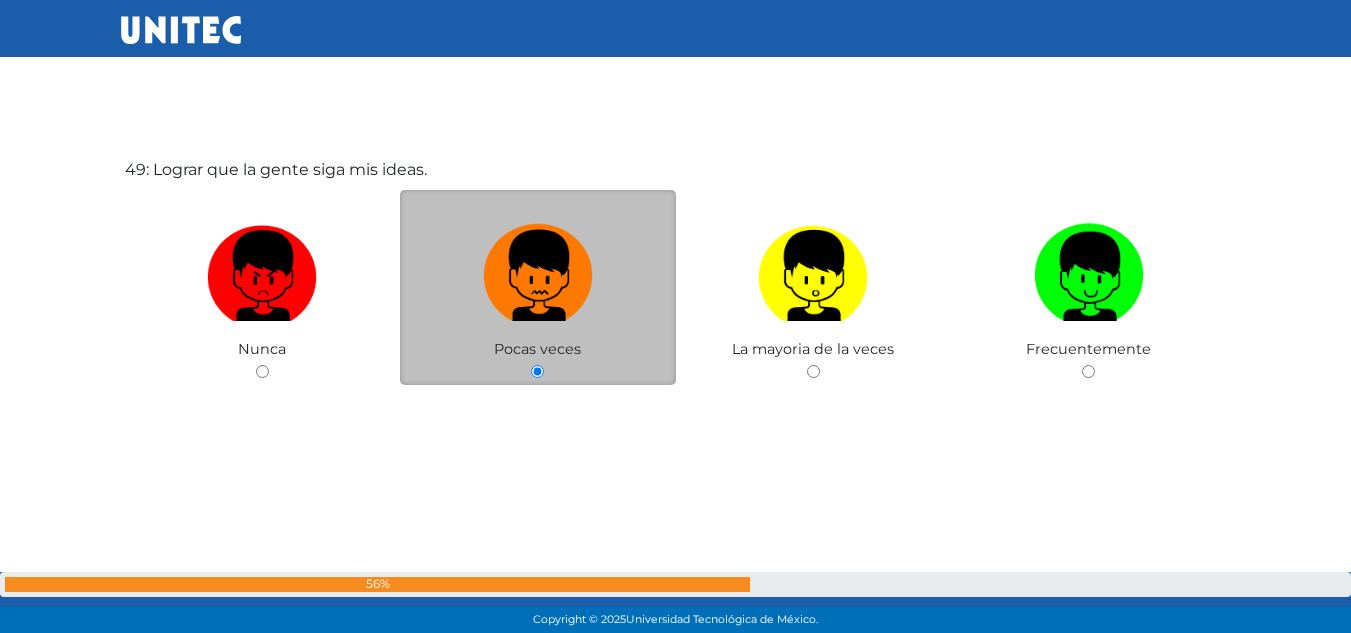 scroll, scrollTop: 30482, scrollLeft: 0, axis: vertical 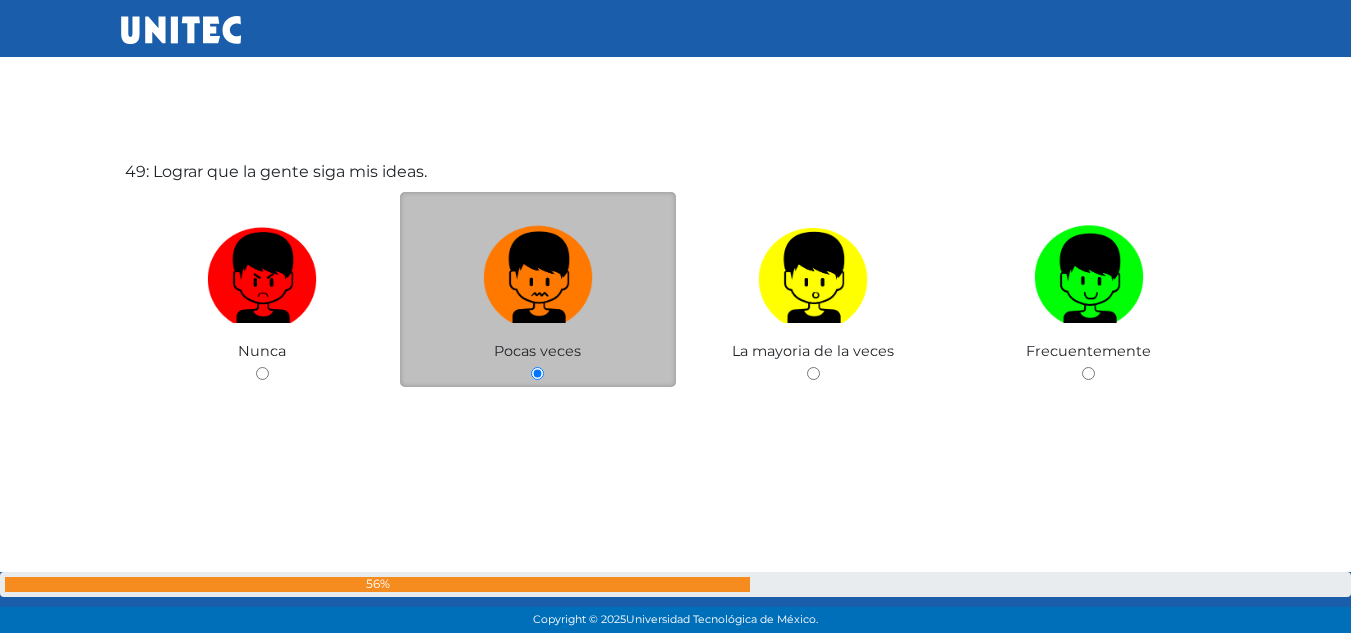 click at bounding box center (538, 270) 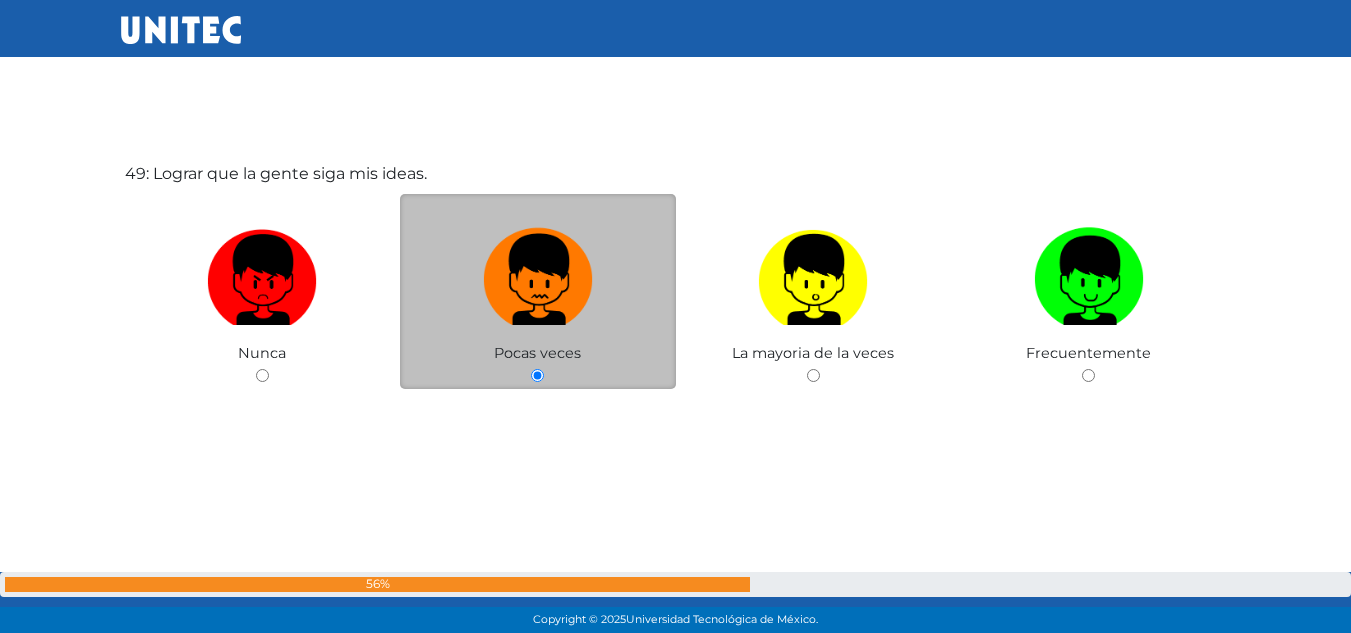 click at bounding box center (538, 272) 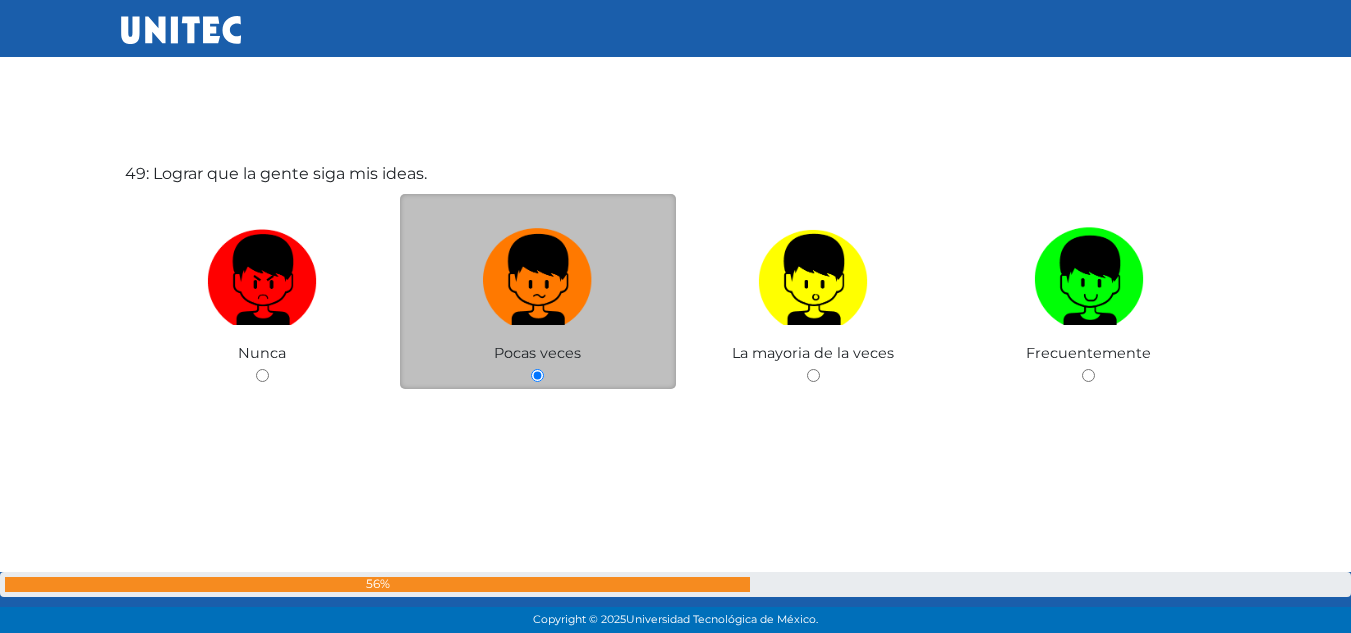click at bounding box center (538, 280) 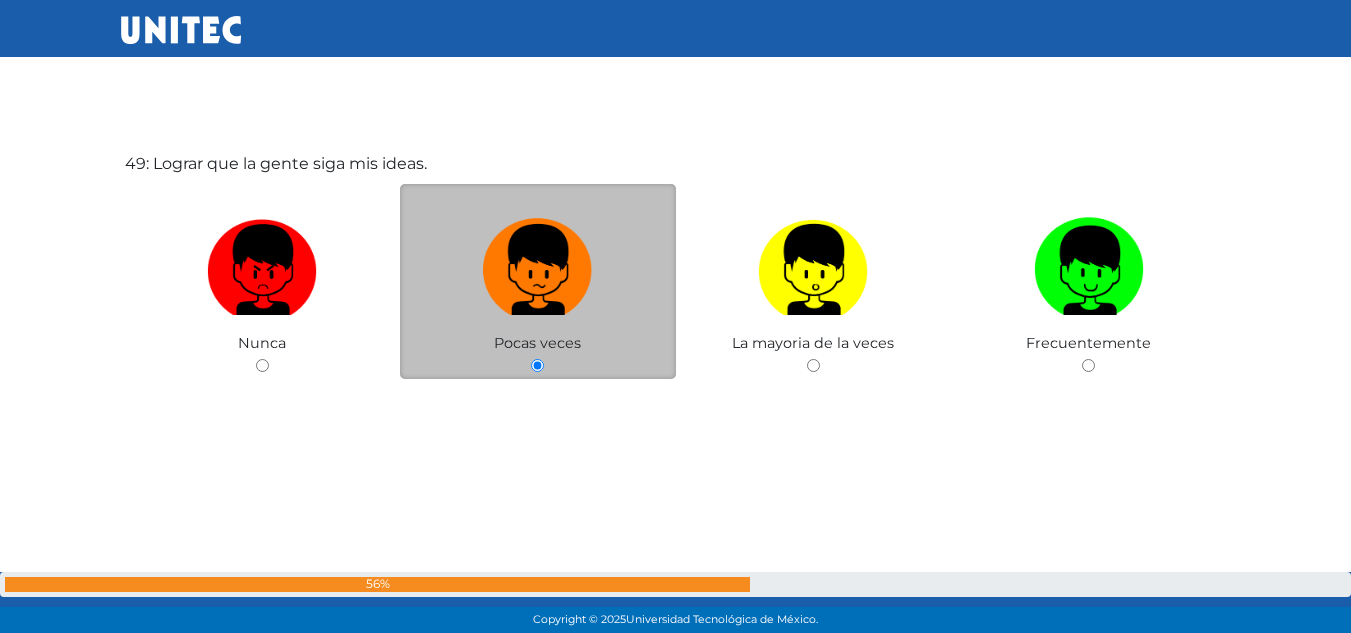 click at bounding box center [538, 270] 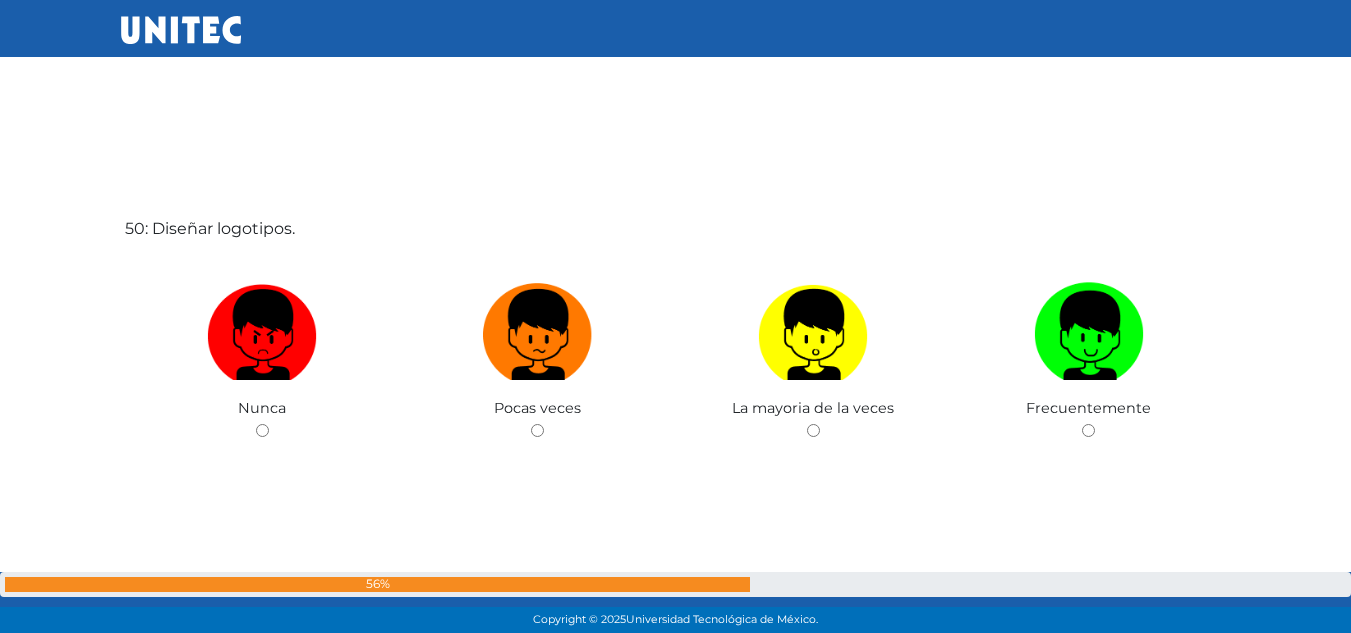 scroll, scrollTop: 31117, scrollLeft: 0, axis: vertical 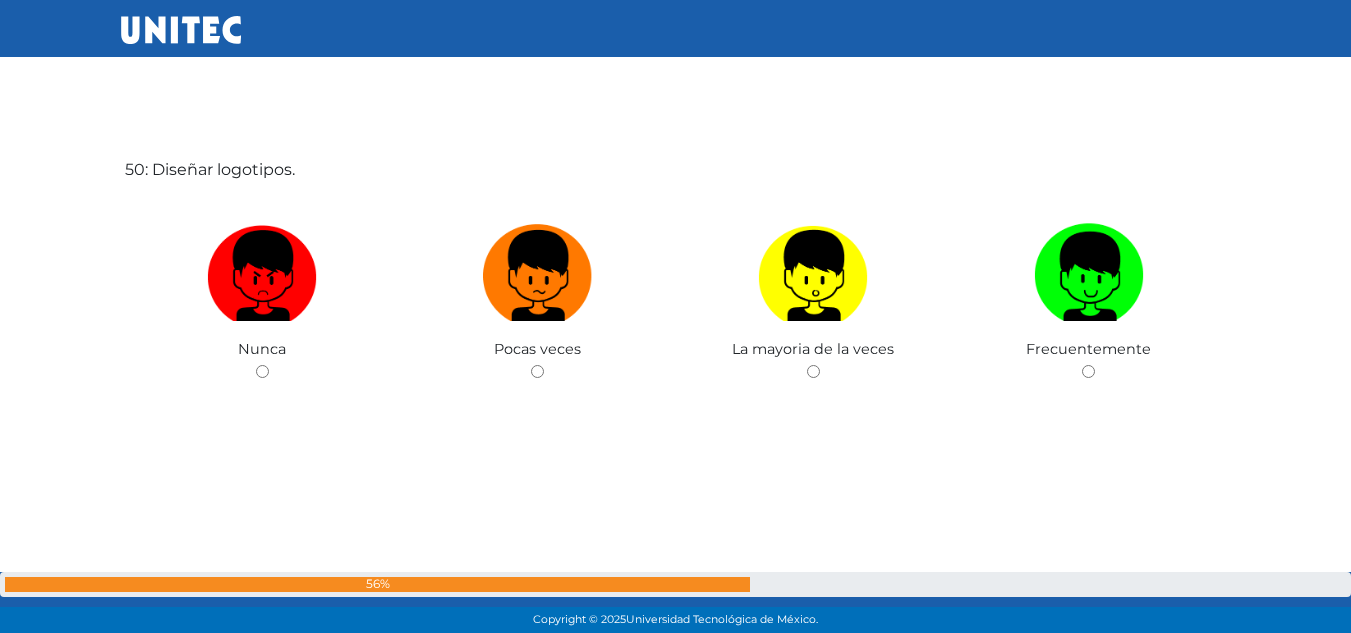 click at bounding box center [538, 276] 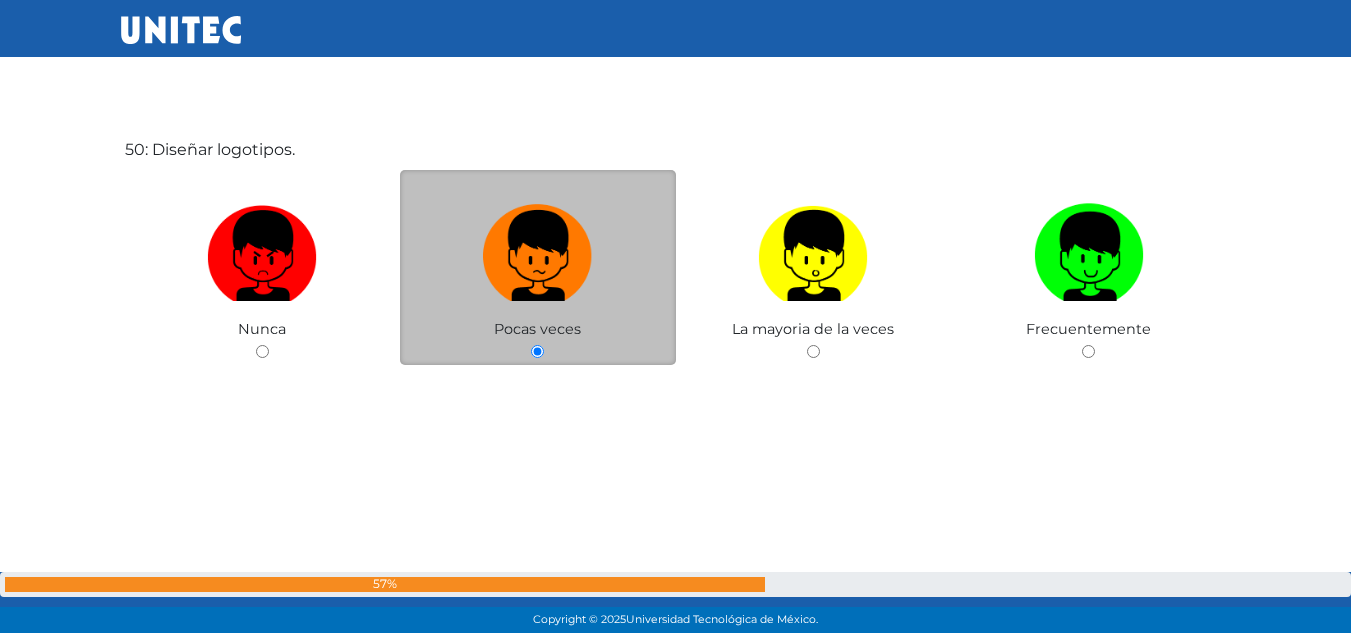 click at bounding box center (538, 256) 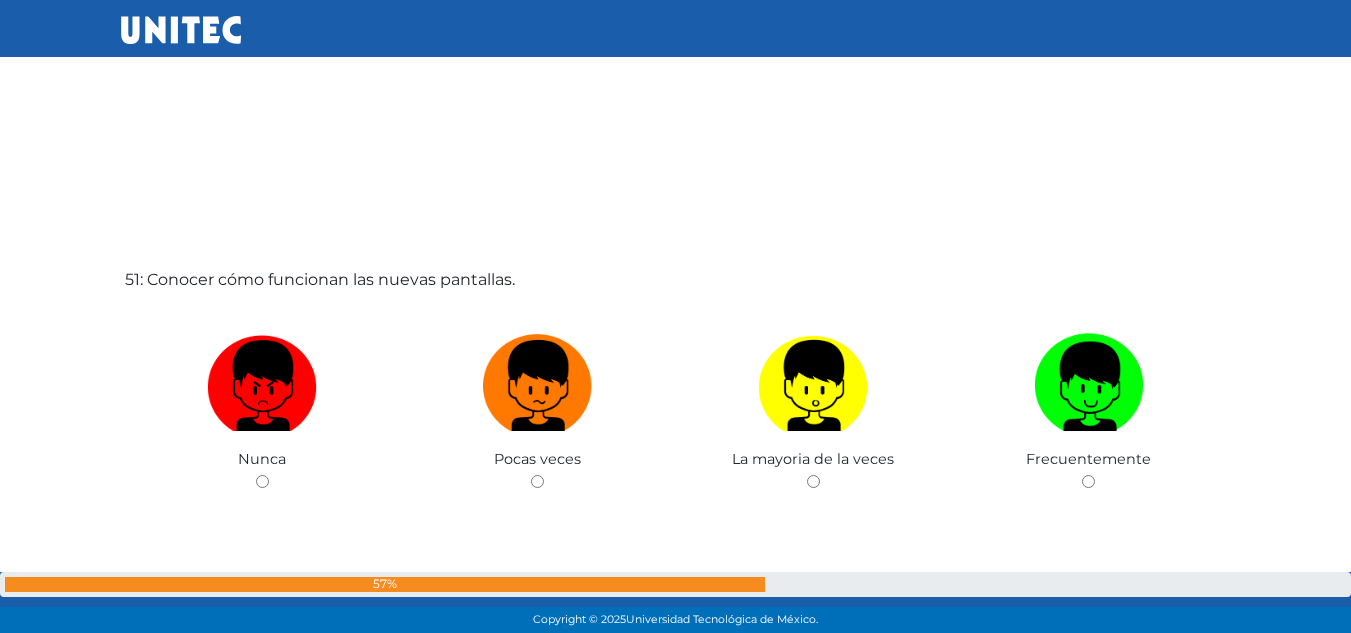 scroll, scrollTop: 31750, scrollLeft: 0, axis: vertical 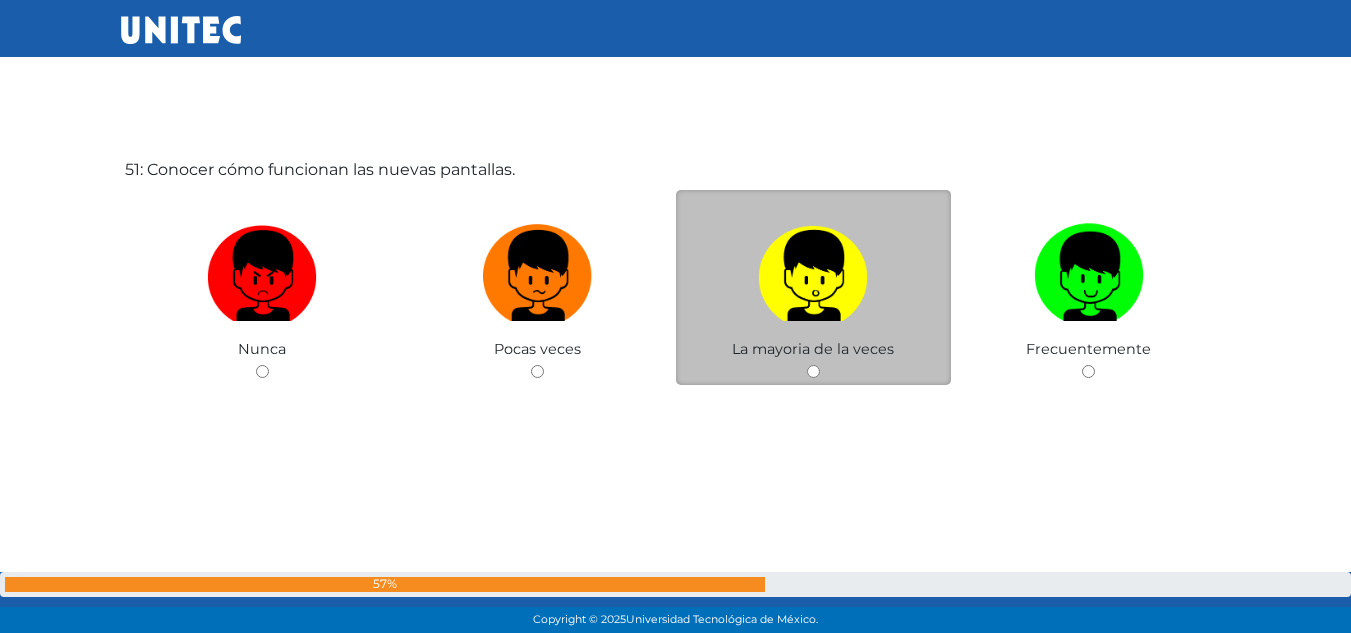 click at bounding box center (814, 276) 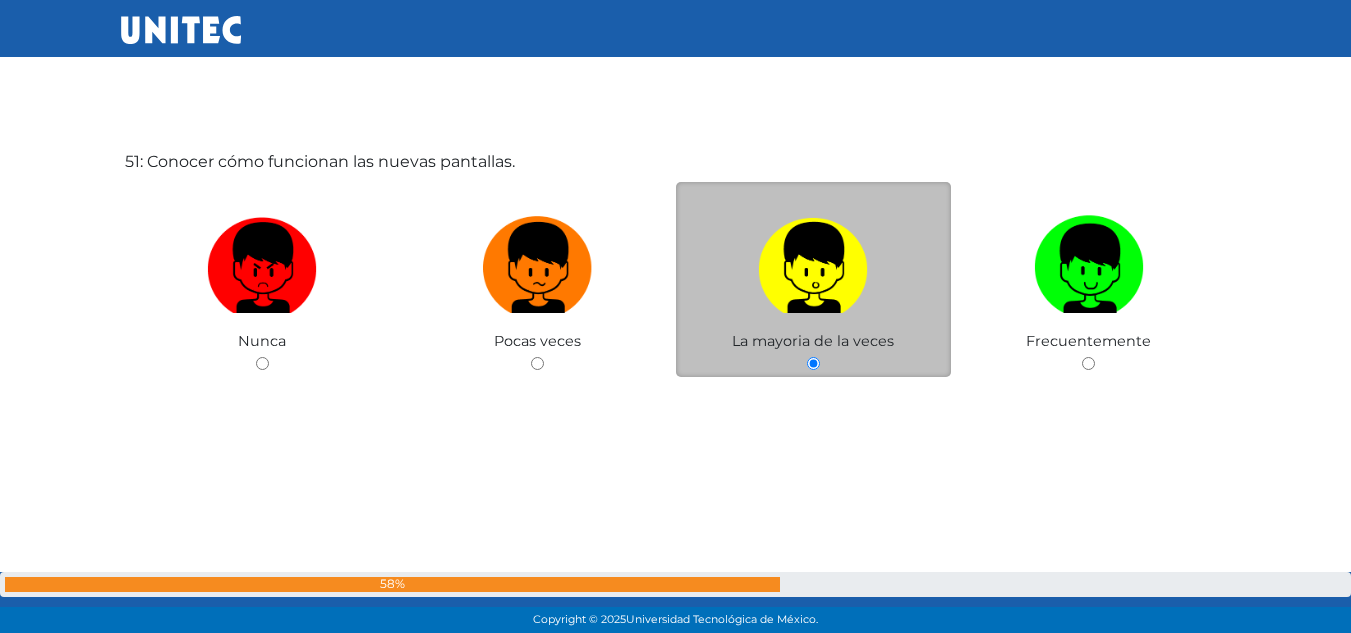 click at bounding box center [814, 268] 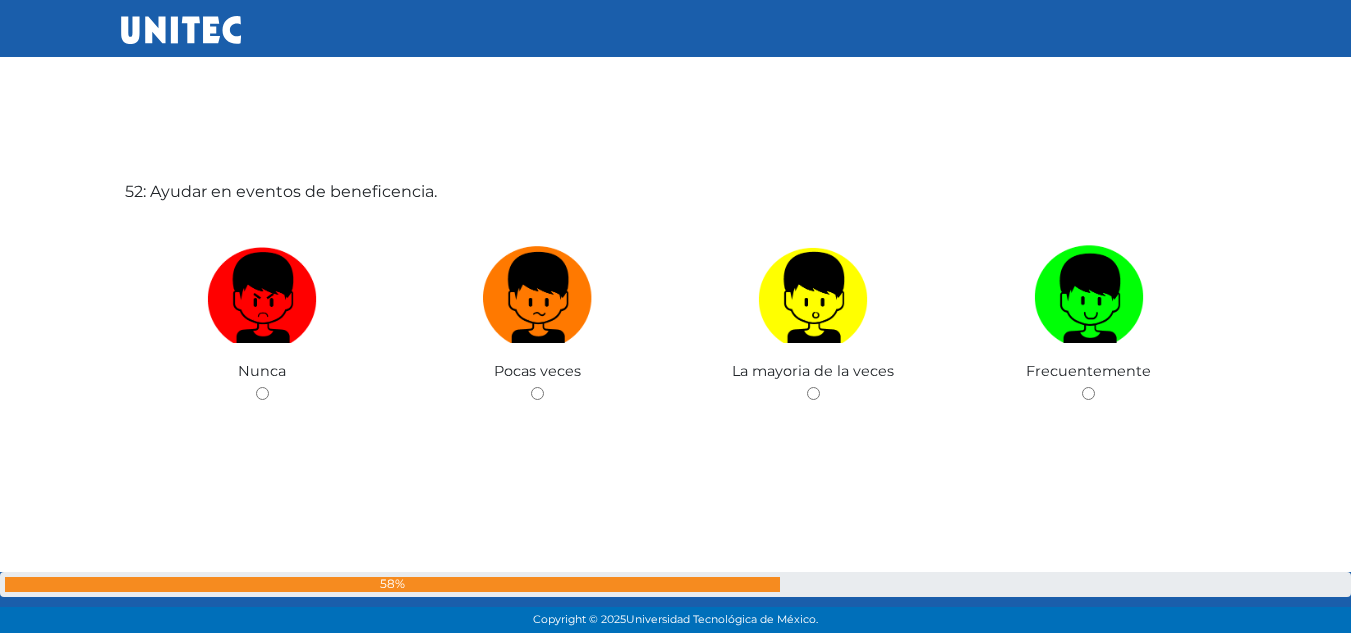scroll, scrollTop: 32383, scrollLeft: 0, axis: vertical 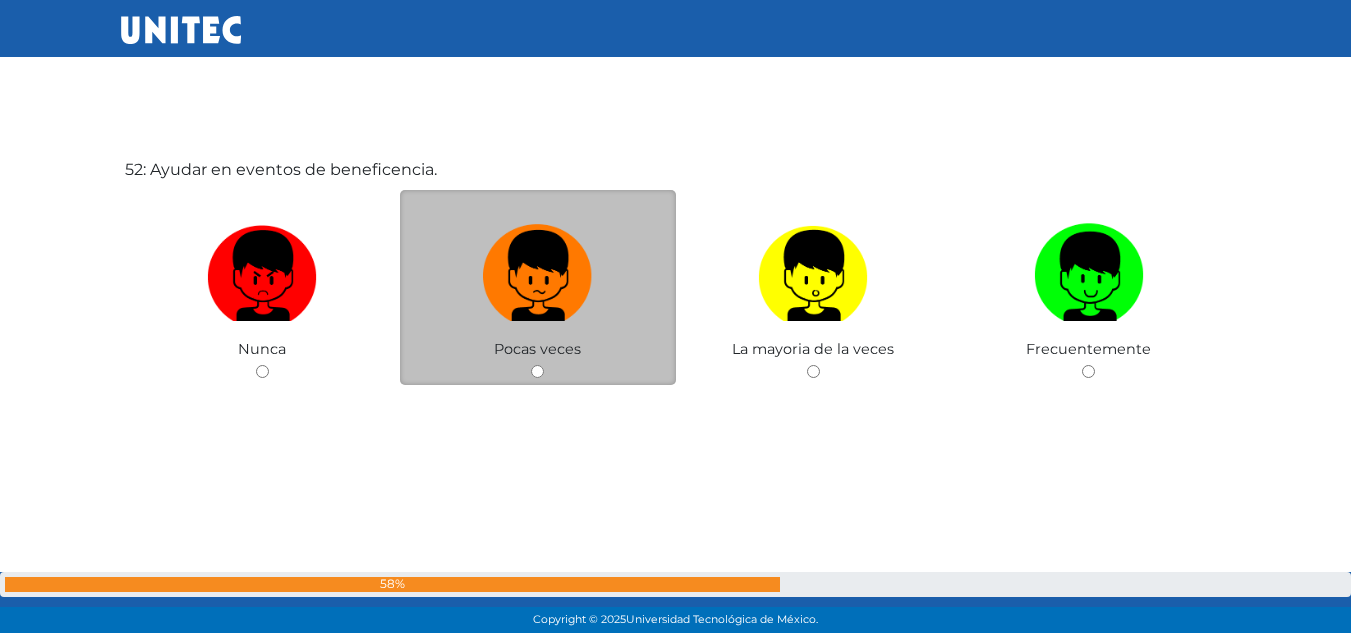 click at bounding box center [538, 276] 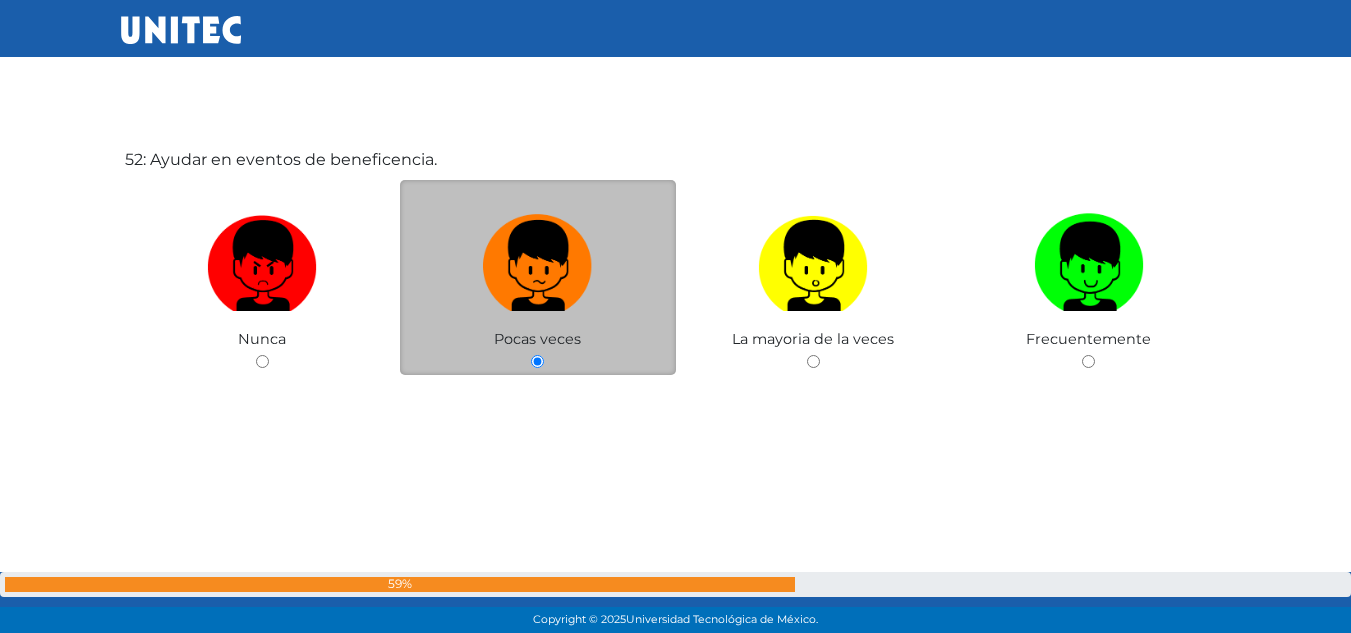 click at bounding box center (538, 266) 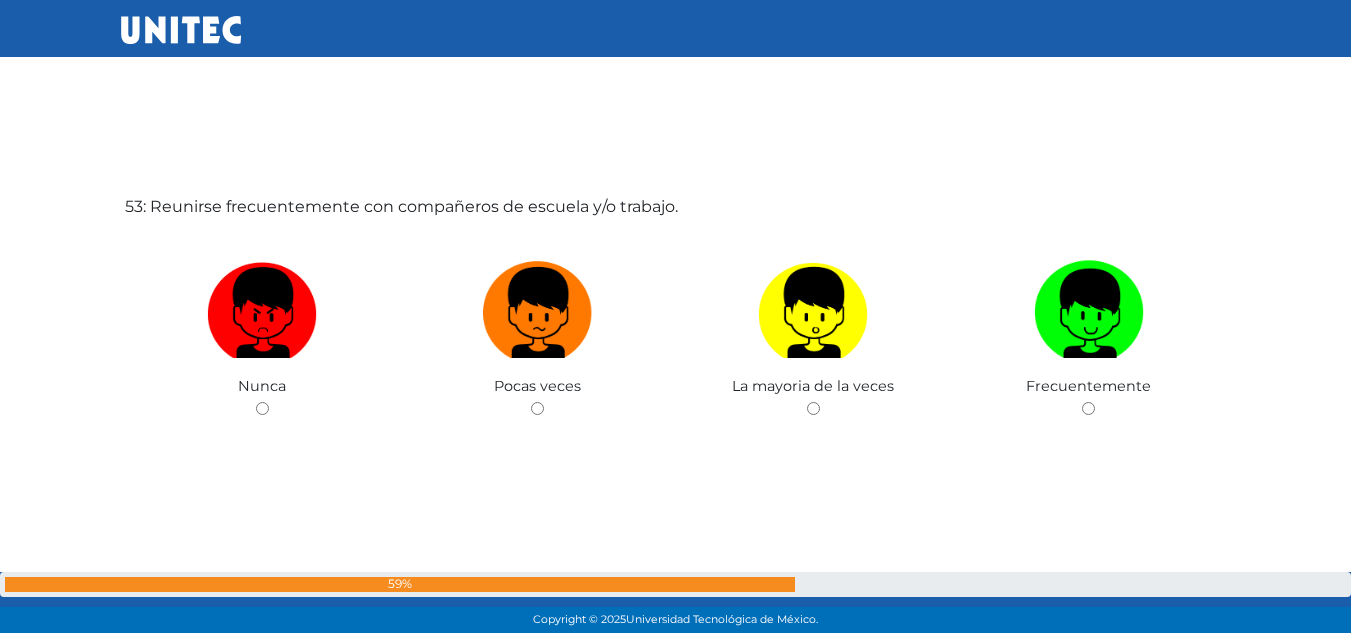 scroll, scrollTop: 33016, scrollLeft: 0, axis: vertical 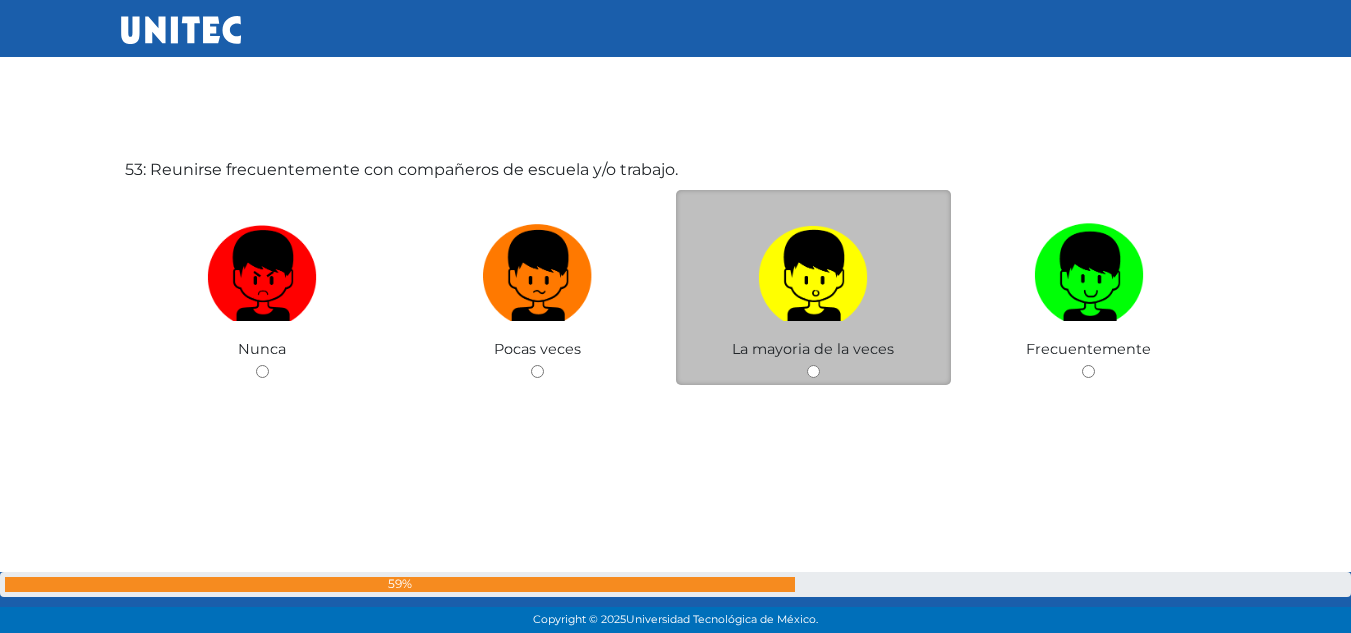 click at bounding box center [814, 276] 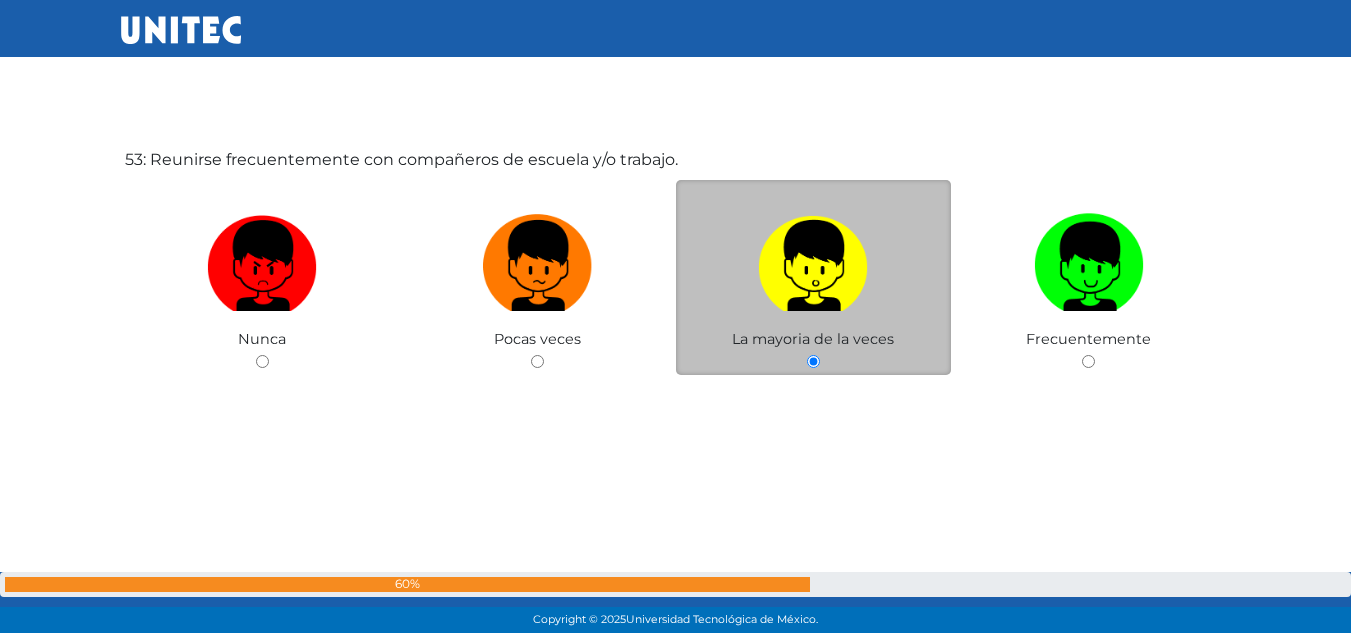 click on "La mayoria de la veces" at bounding box center (814, 277) 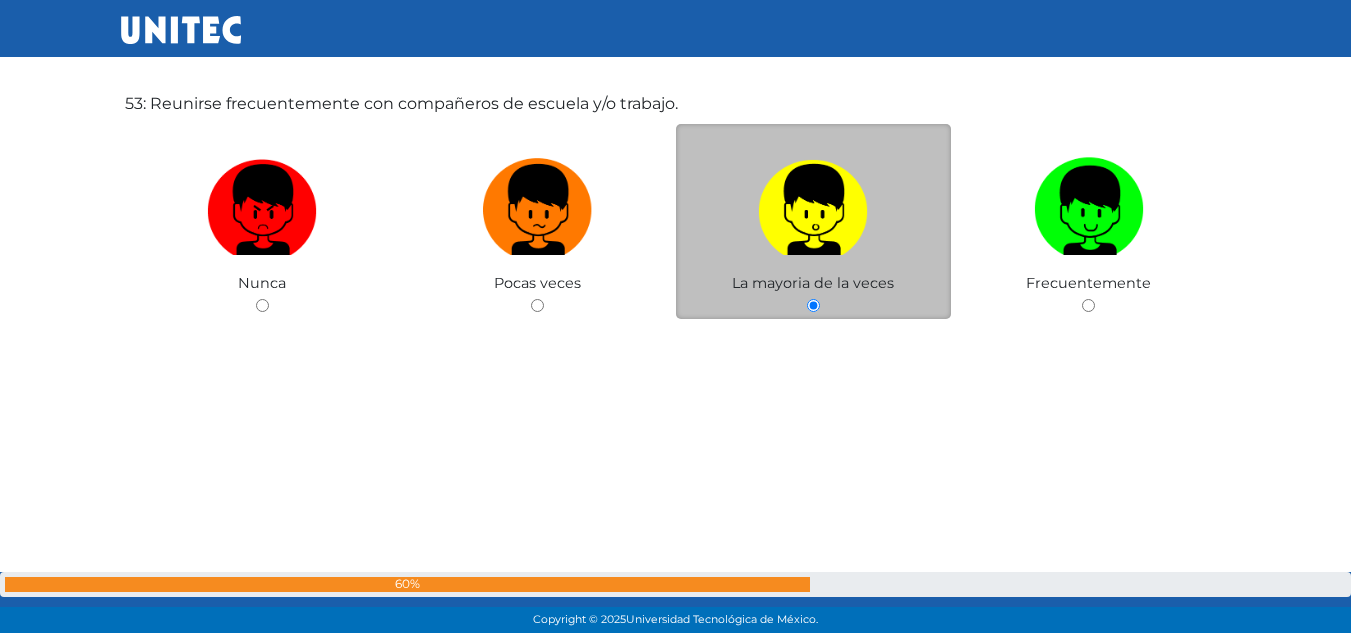 scroll, scrollTop: 33086, scrollLeft: 0, axis: vertical 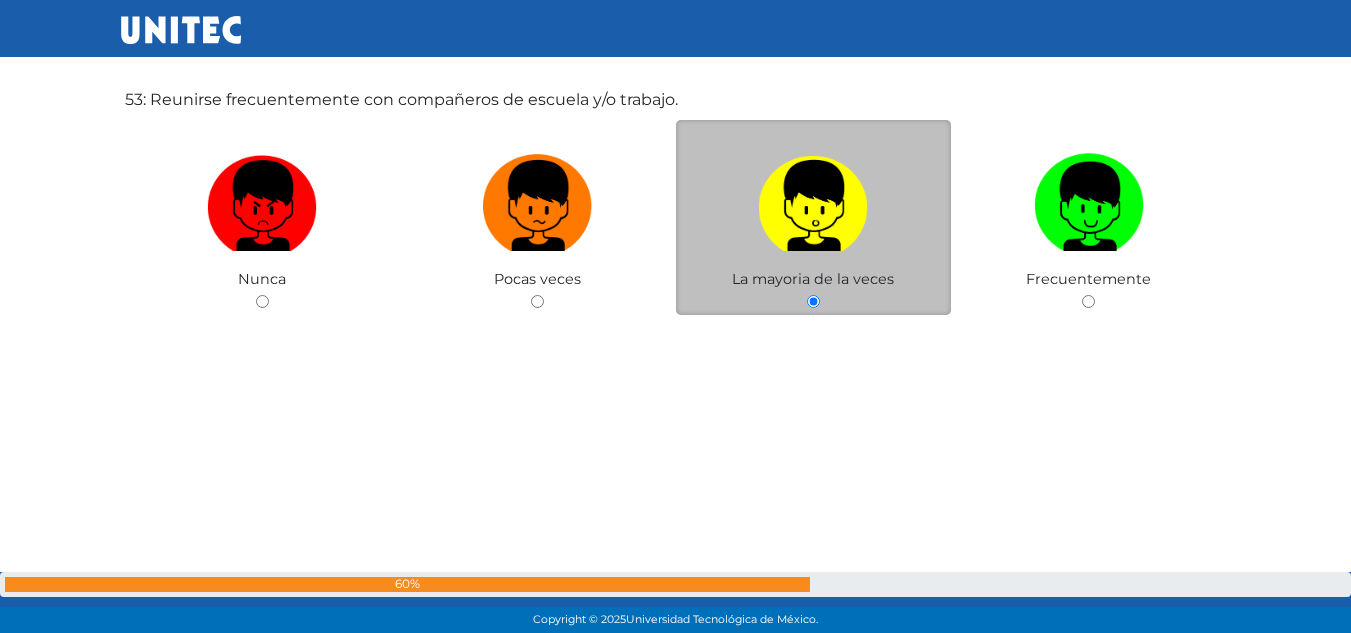 click at bounding box center [814, 206] 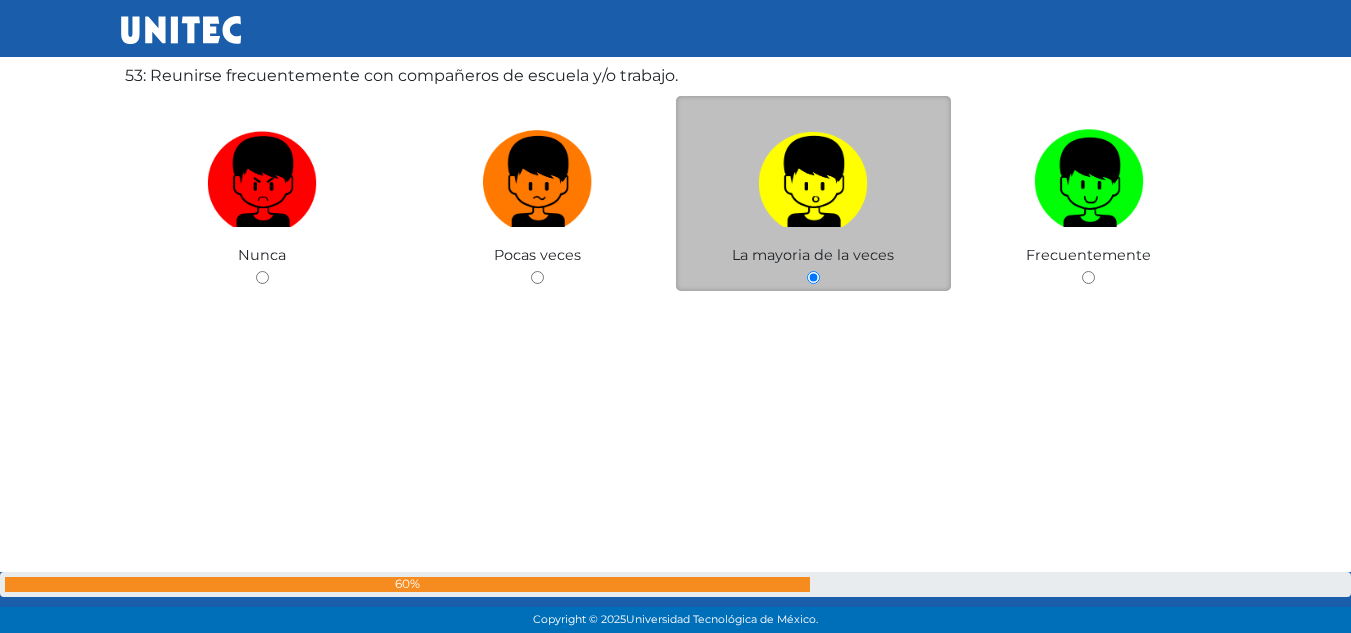 click at bounding box center (814, 182) 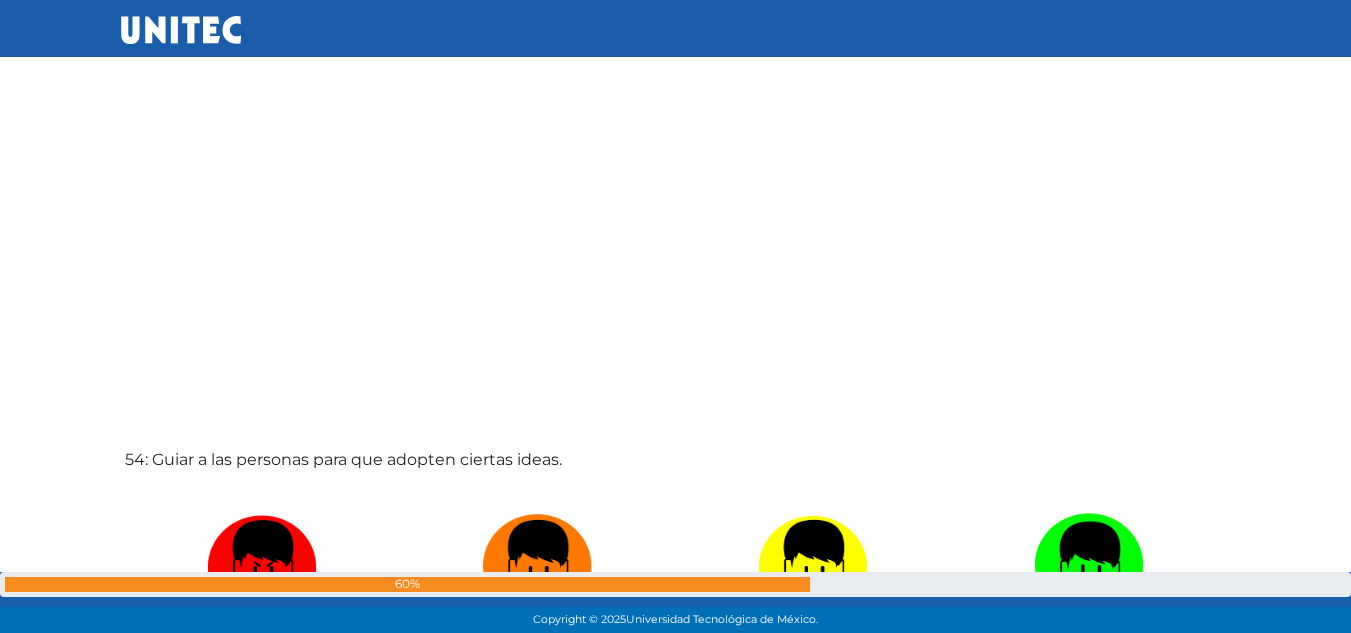 scroll, scrollTop: 33649, scrollLeft: 0, axis: vertical 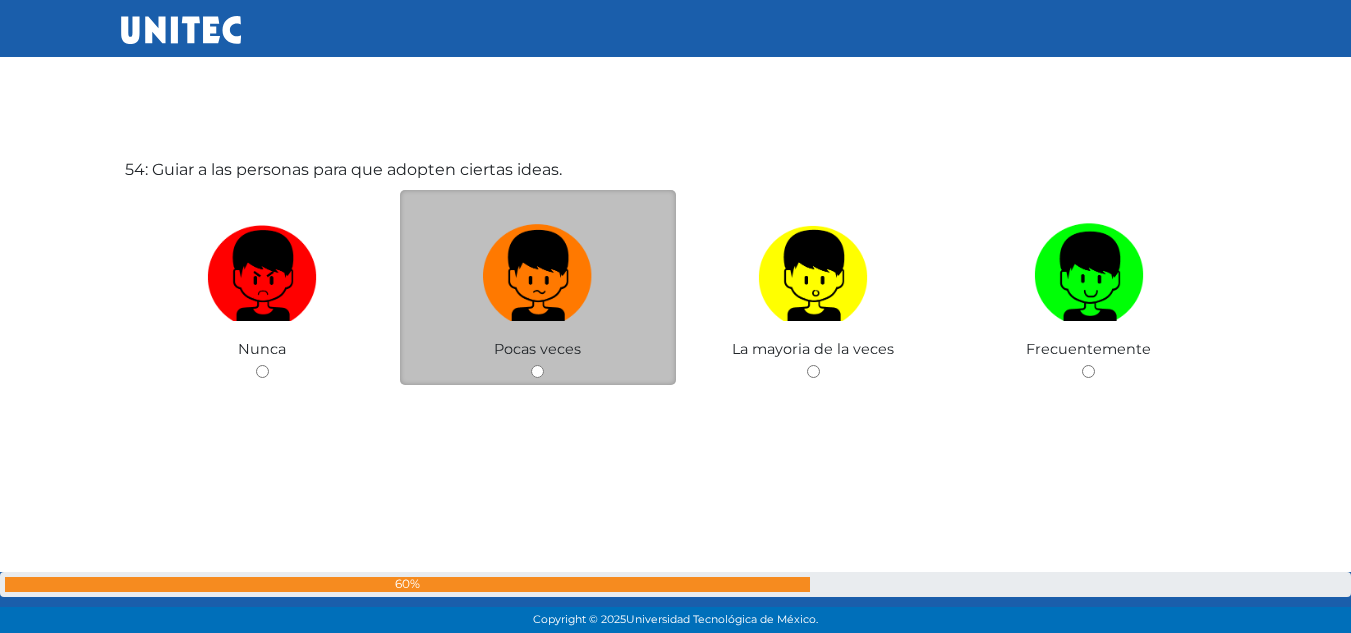 click at bounding box center (538, 276) 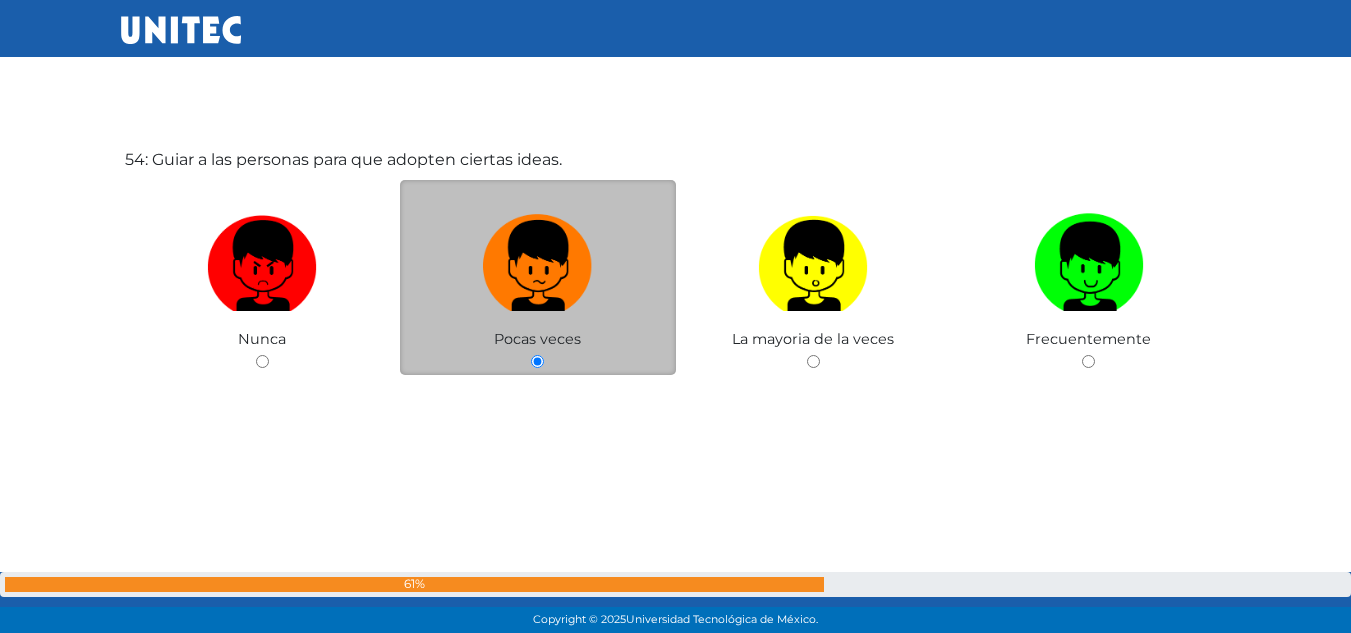 click at bounding box center [538, 266] 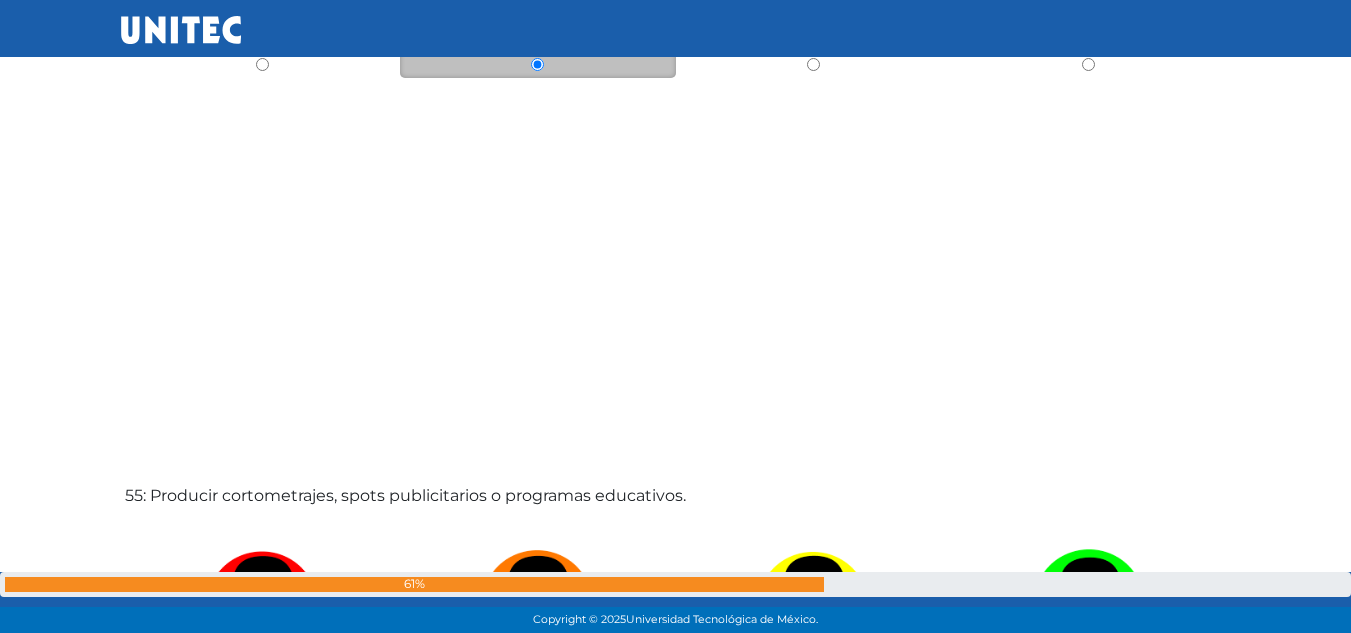 scroll, scrollTop: 34282, scrollLeft: 0, axis: vertical 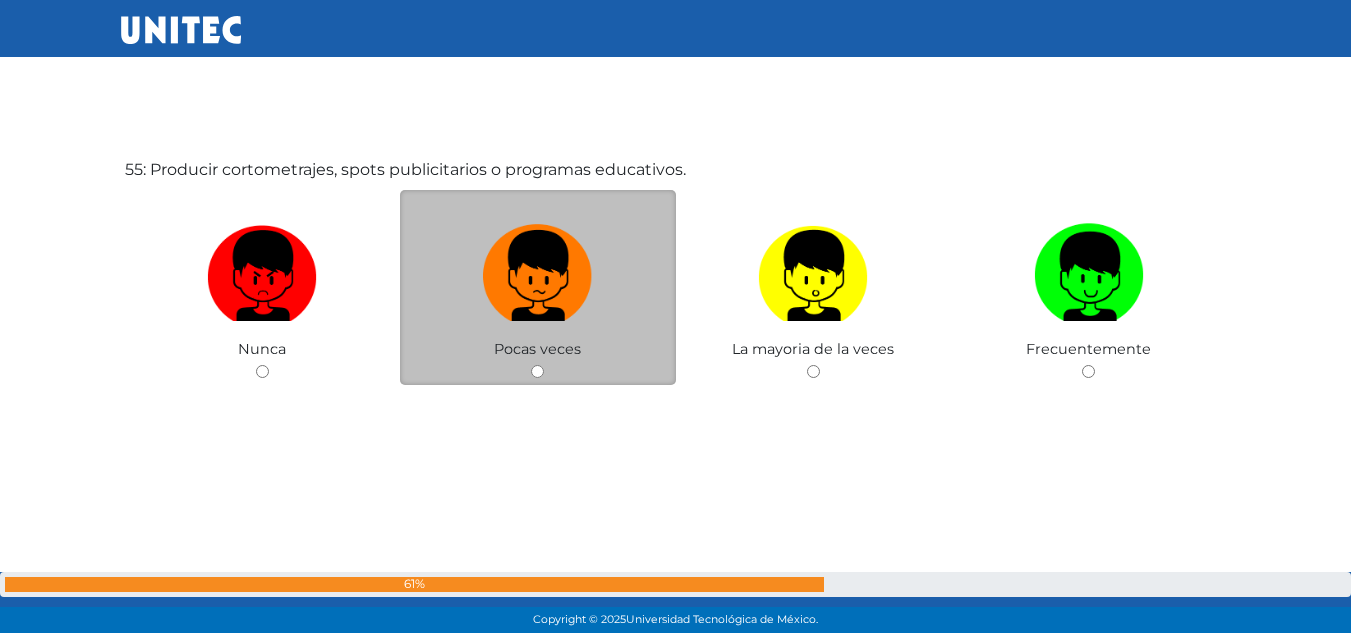 click at bounding box center [538, 276] 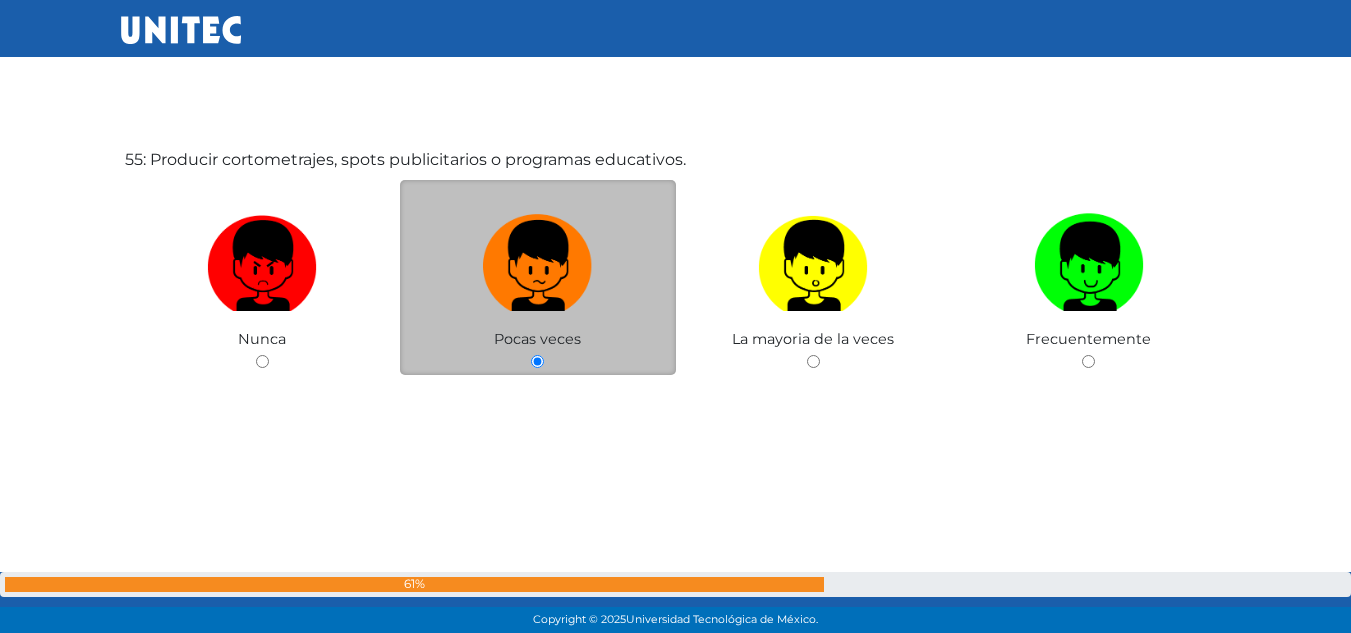 click at bounding box center [538, 266] 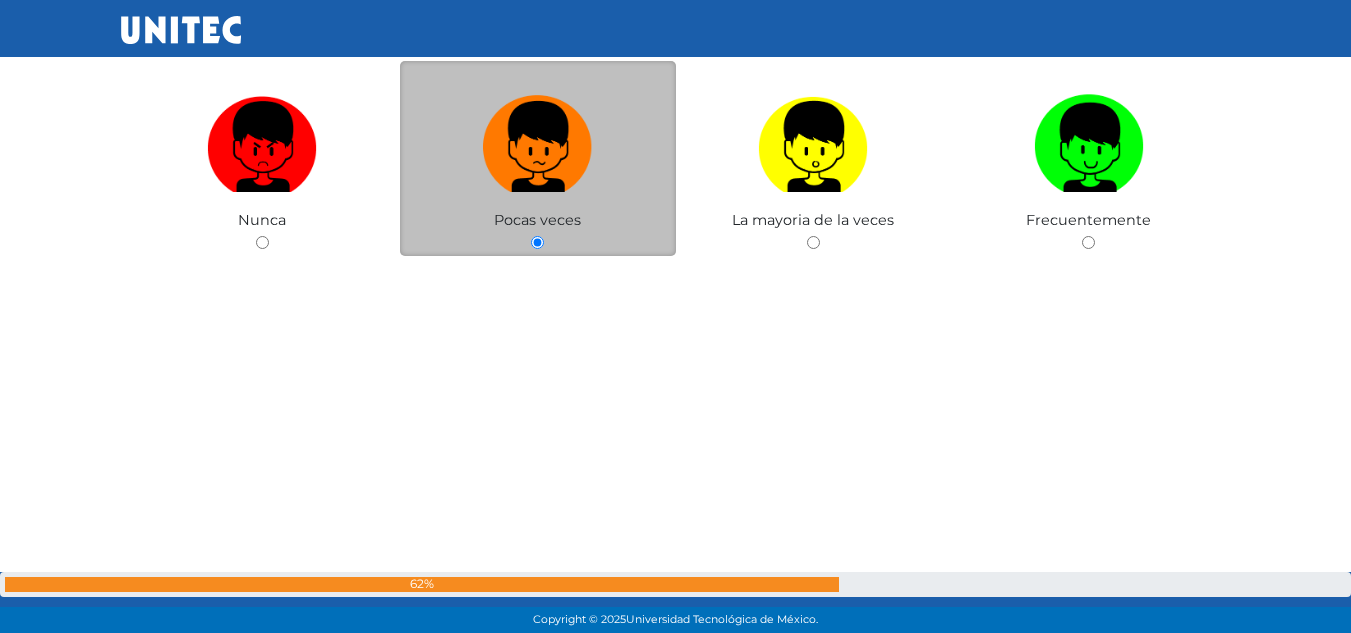 scroll, scrollTop: 34421, scrollLeft: 0, axis: vertical 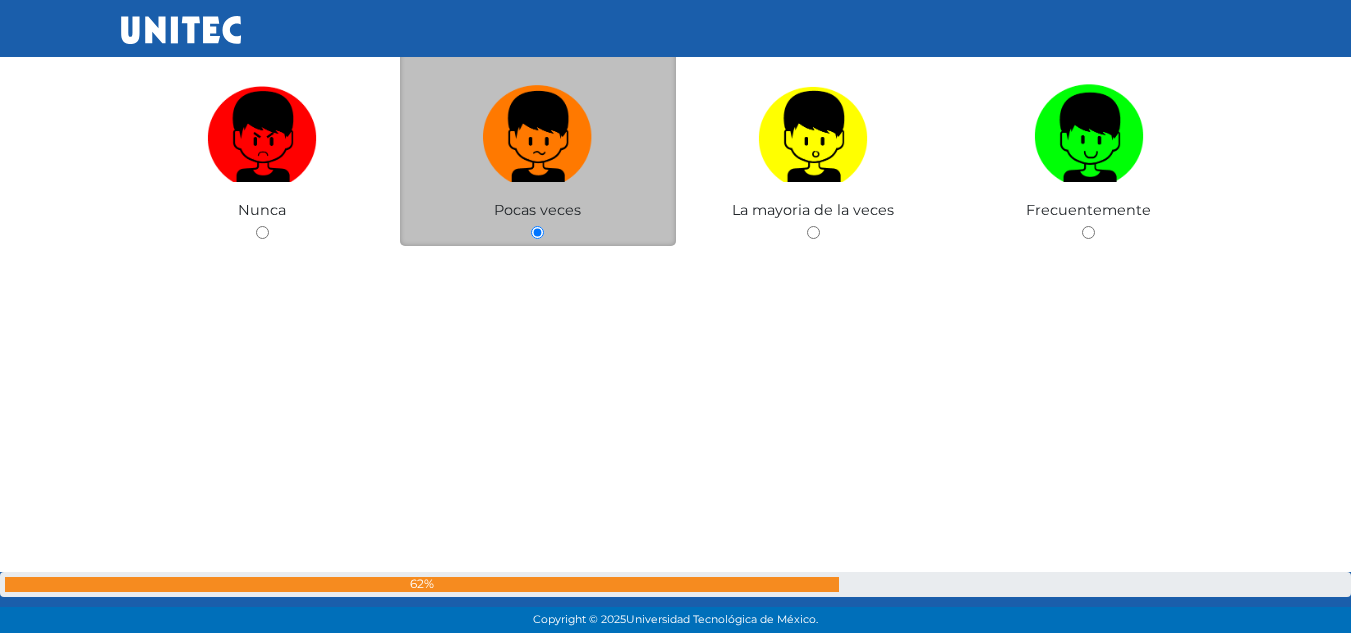 click at bounding box center [538, 137] 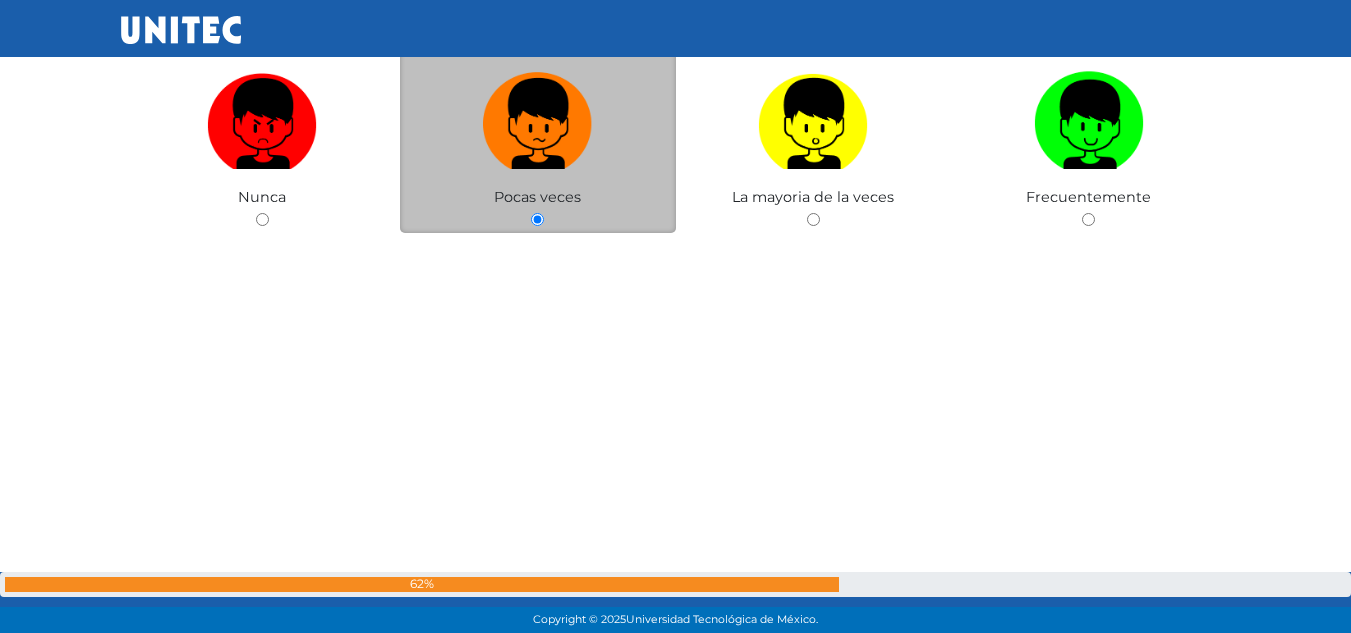 click on "Pocas veces" at bounding box center (538, 135) 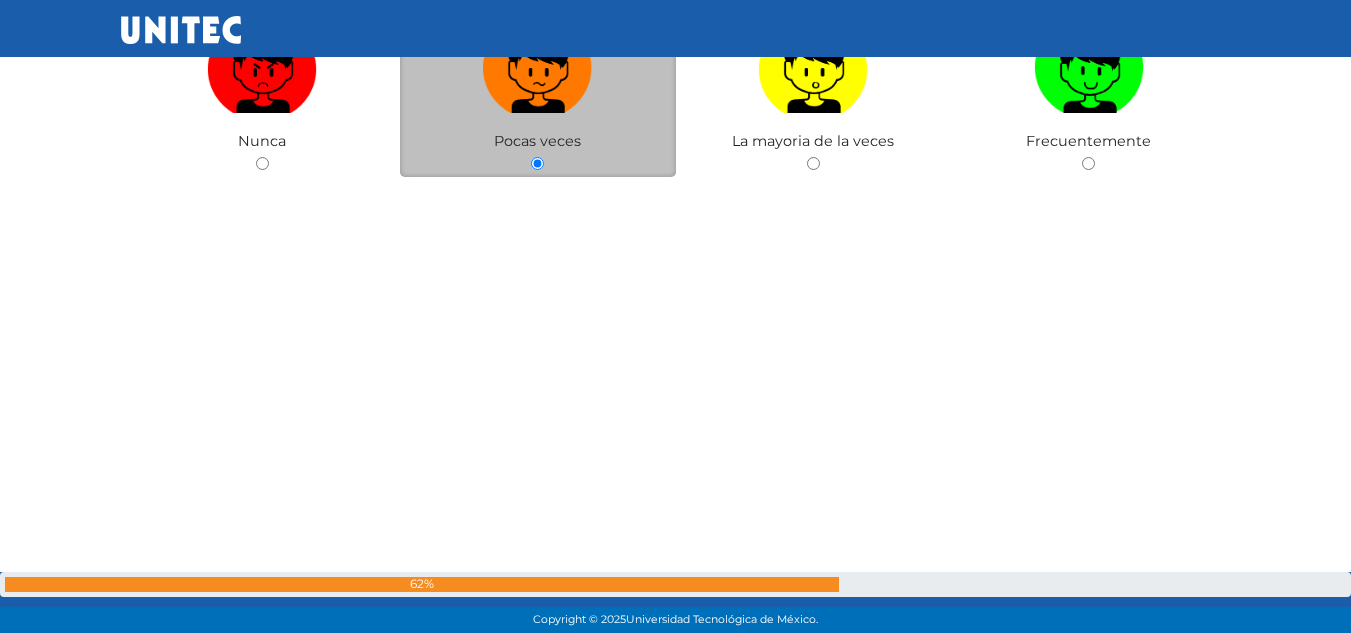 scroll, scrollTop: 34492, scrollLeft: 0, axis: vertical 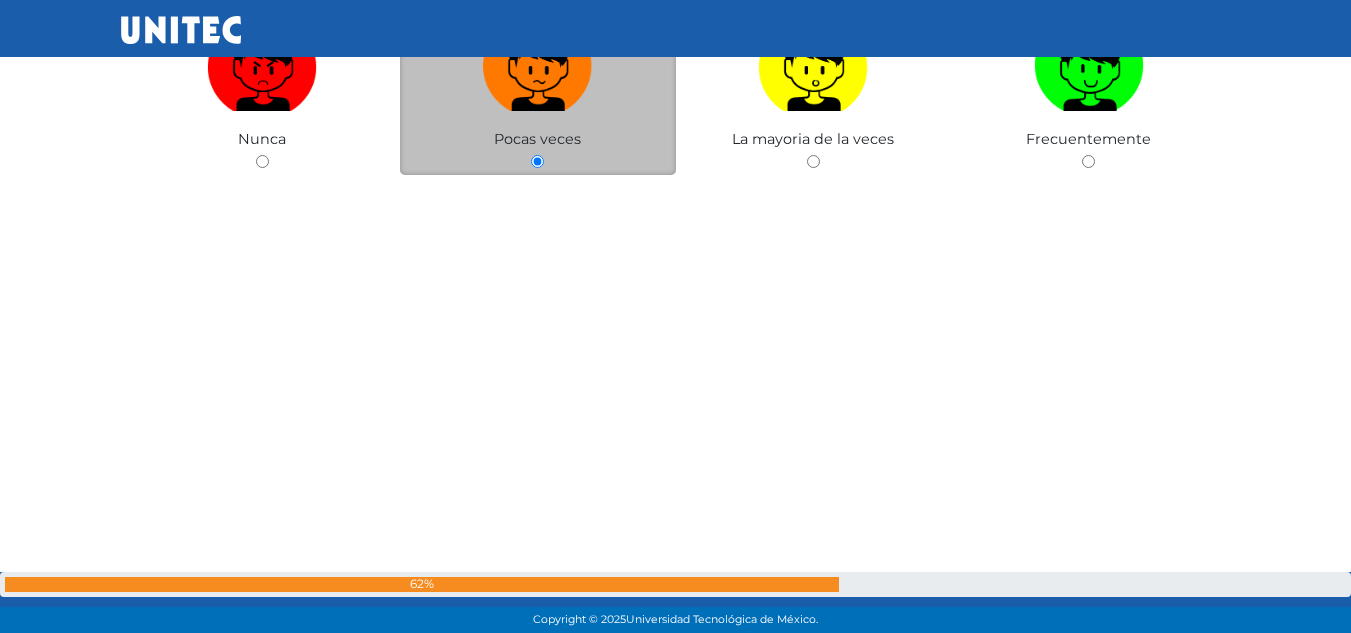click on "Pocas veces" at bounding box center (538, 77) 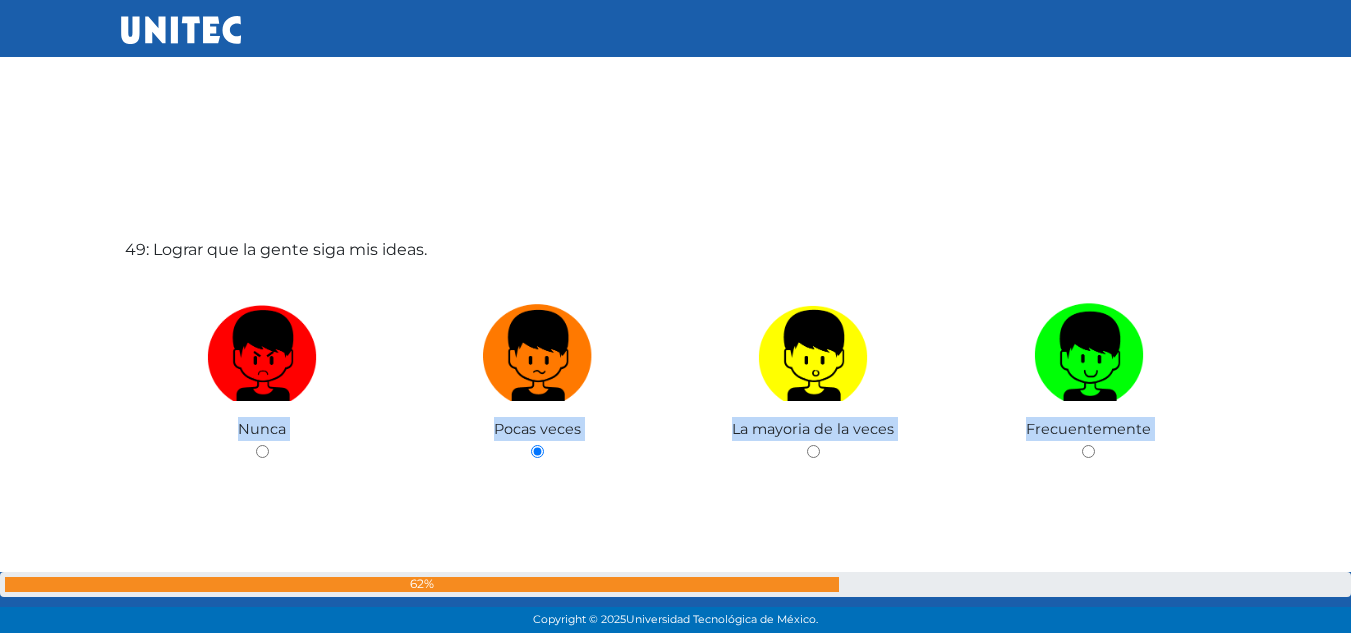 click on "1: Convencer a los demás sobre temas de política.
Nunca
Pocas veces
La mayoria de la veces
Frecuentemente
2: Desarrollar escenarios virtuales.
Nunca" at bounding box center (676, -1503) 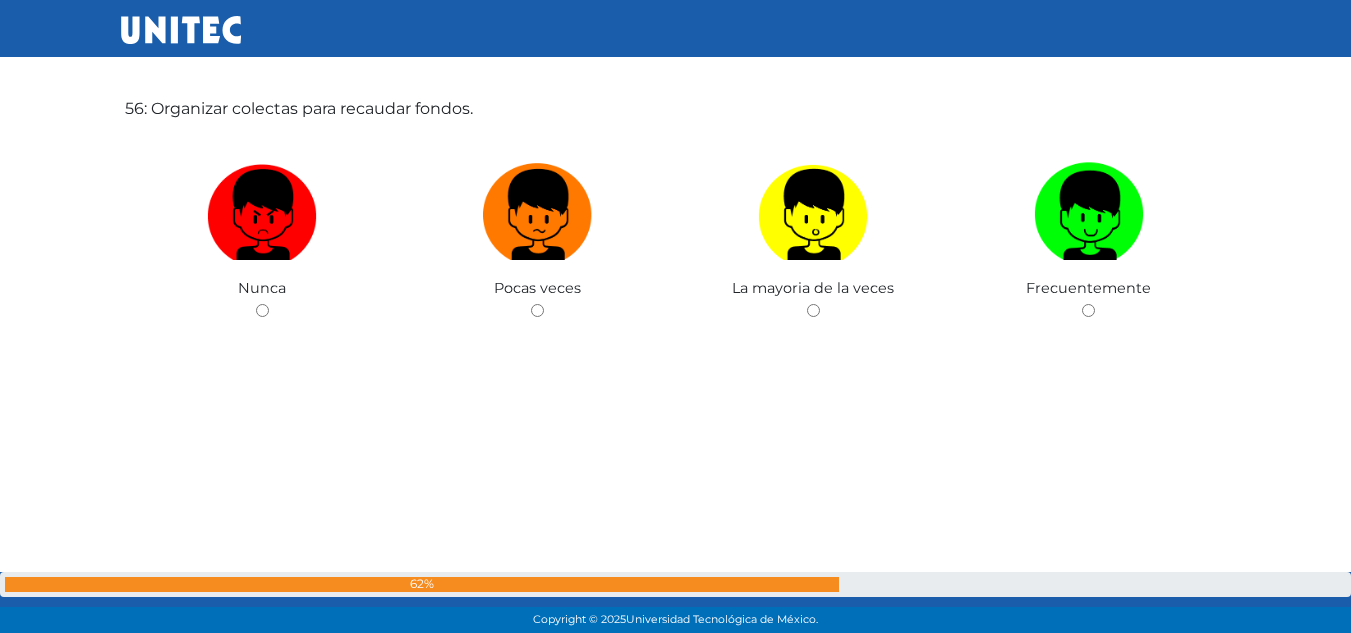 scroll, scrollTop: 34978, scrollLeft: 0, axis: vertical 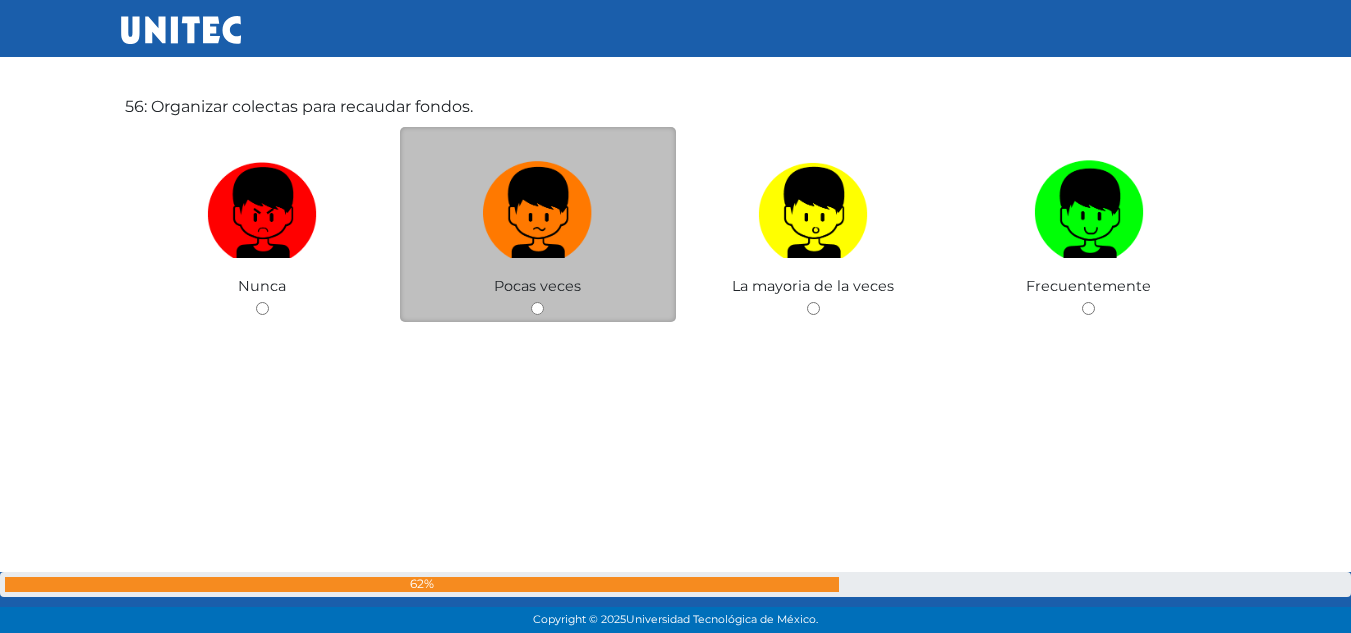 click at bounding box center [538, 213] 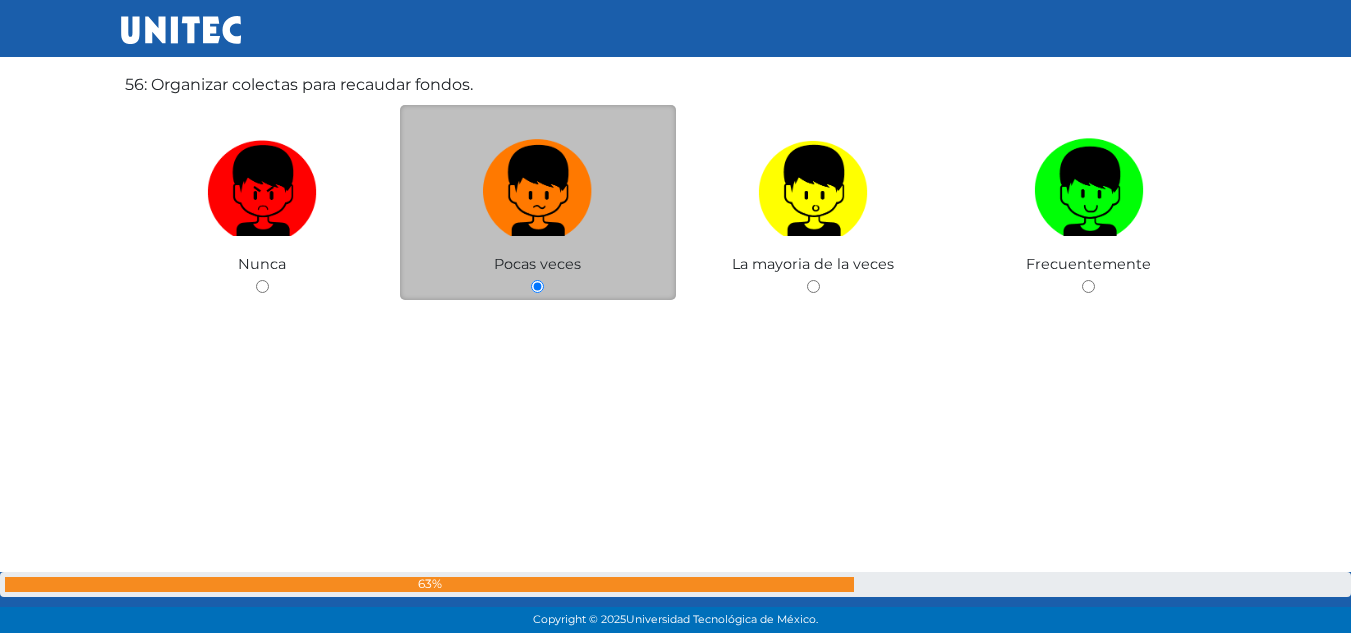 click on "Pocas veces" at bounding box center [538, 202] 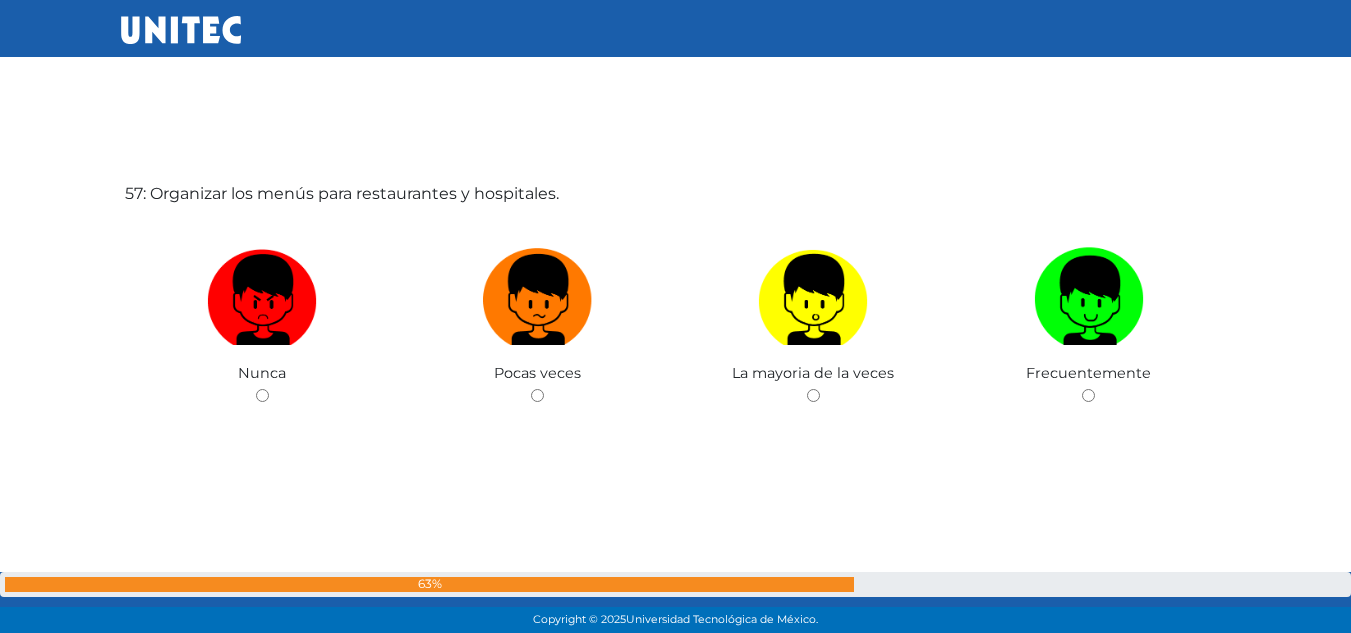 scroll, scrollTop: 35554, scrollLeft: 0, axis: vertical 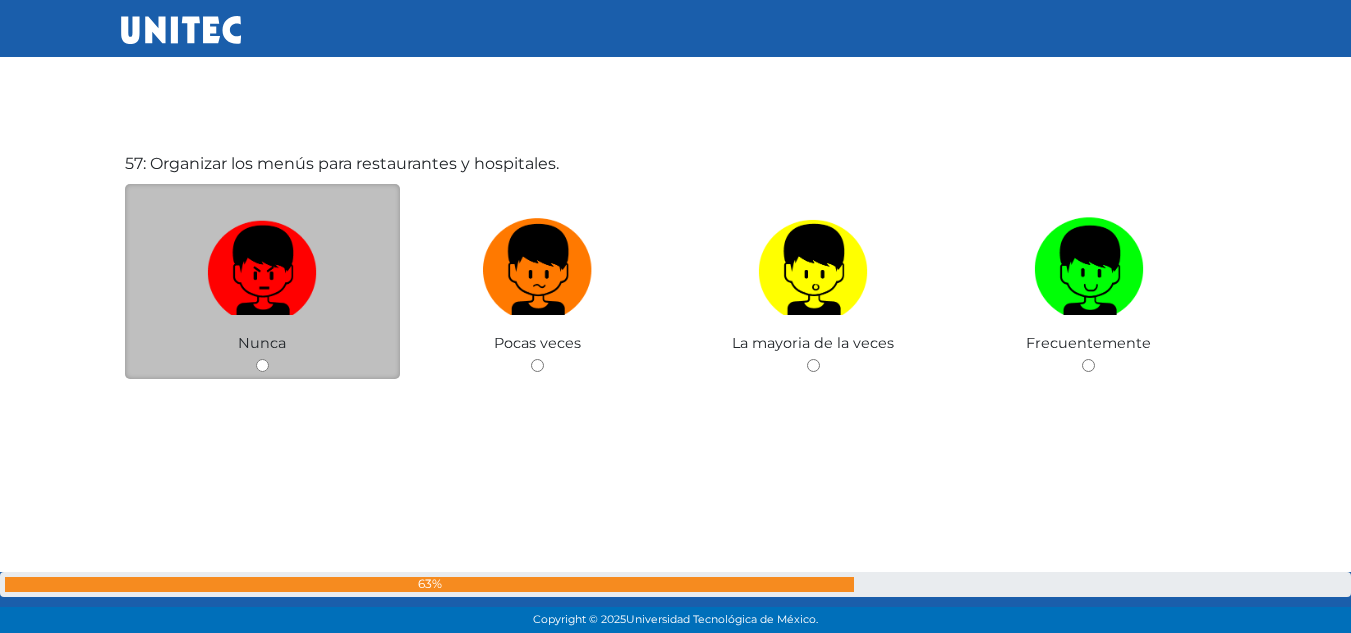 click at bounding box center [262, 262] 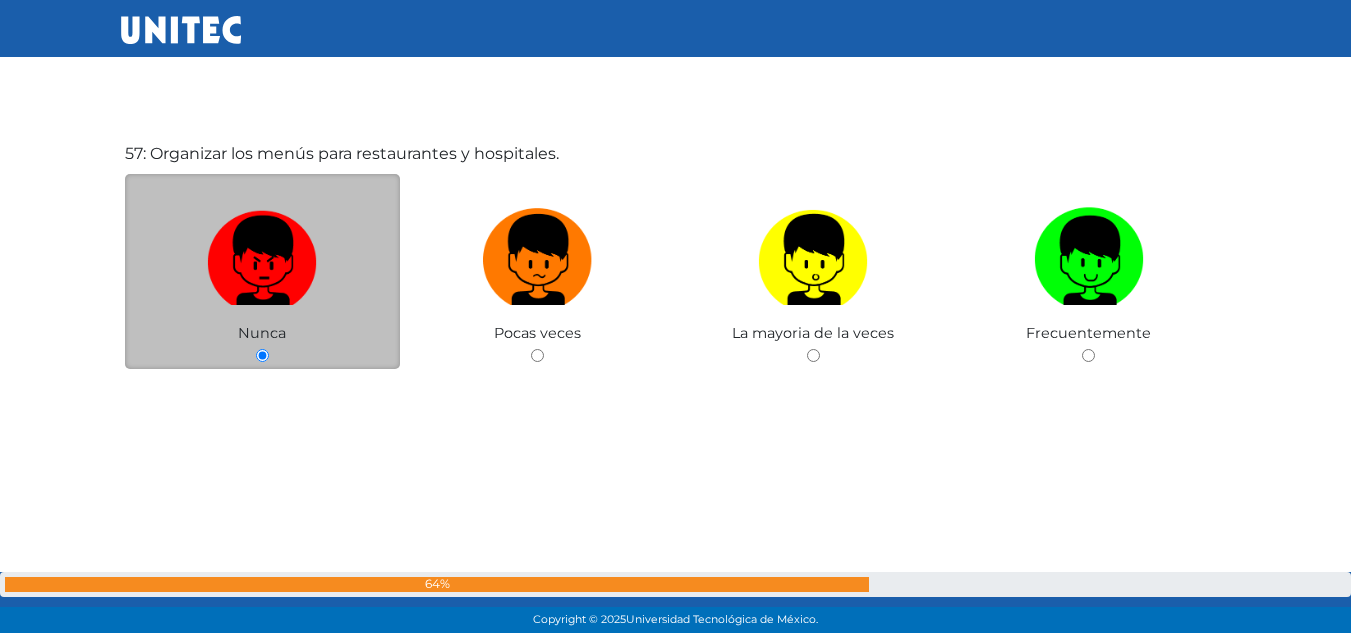 click at bounding box center [262, 252] 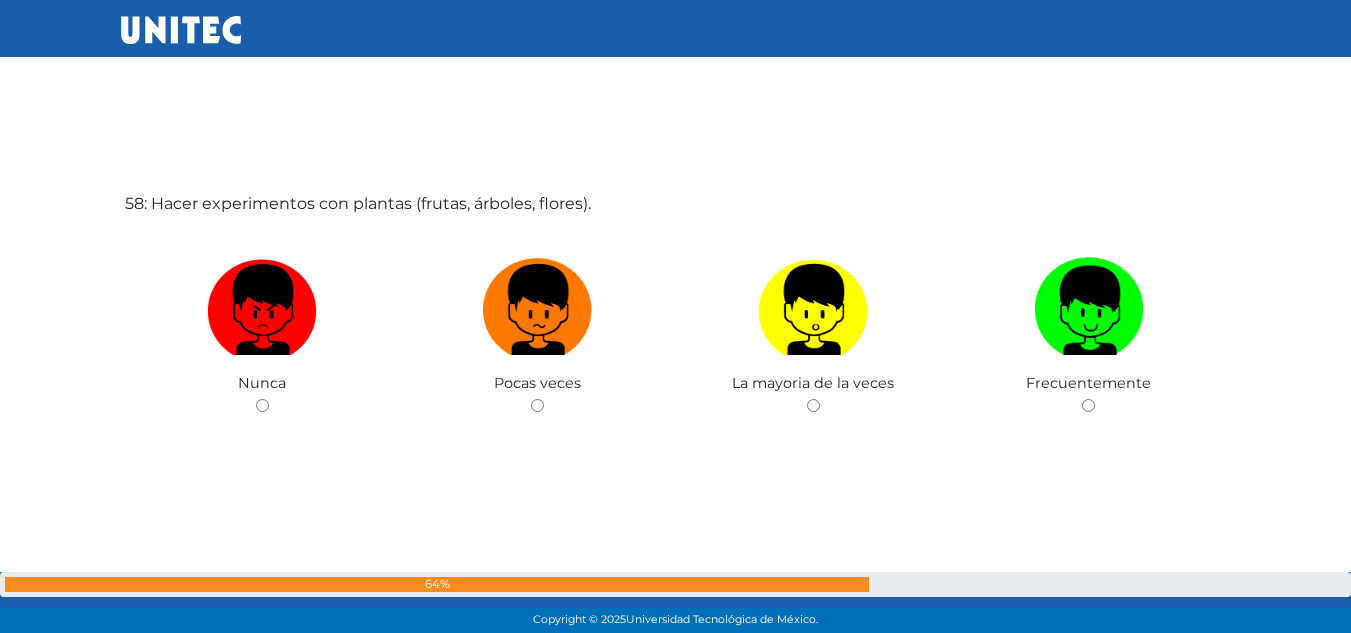 scroll, scrollTop: 36181, scrollLeft: 0, axis: vertical 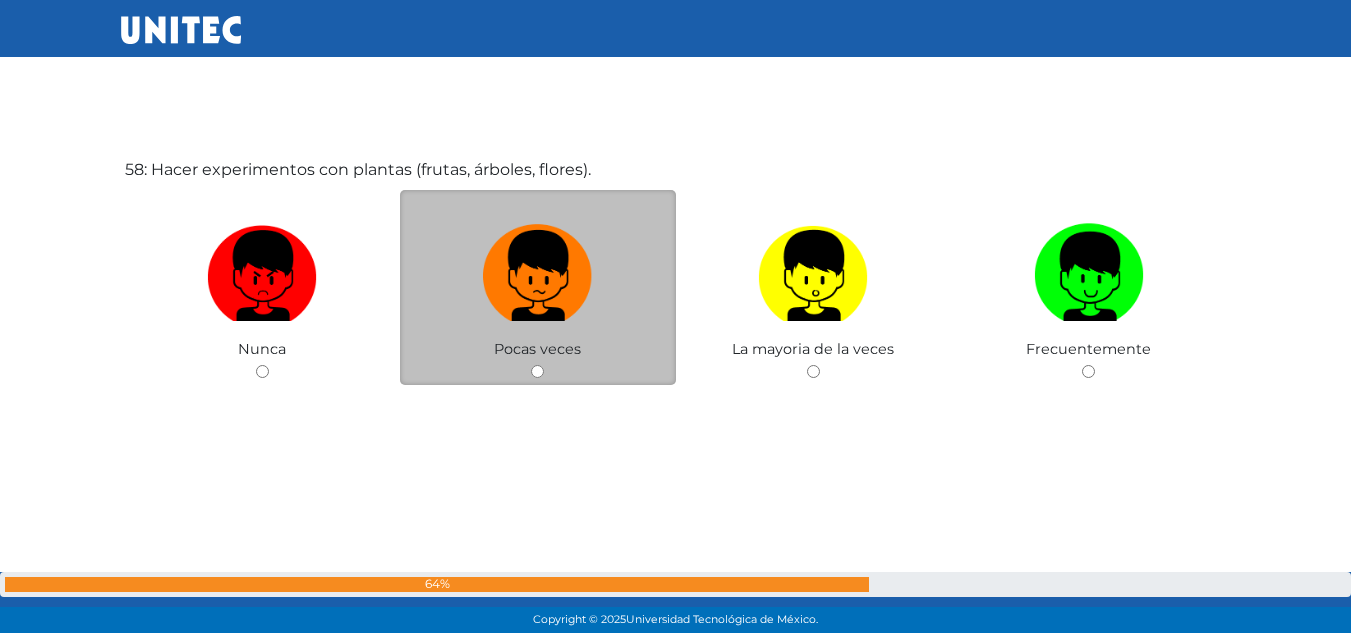 click at bounding box center [538, 276] 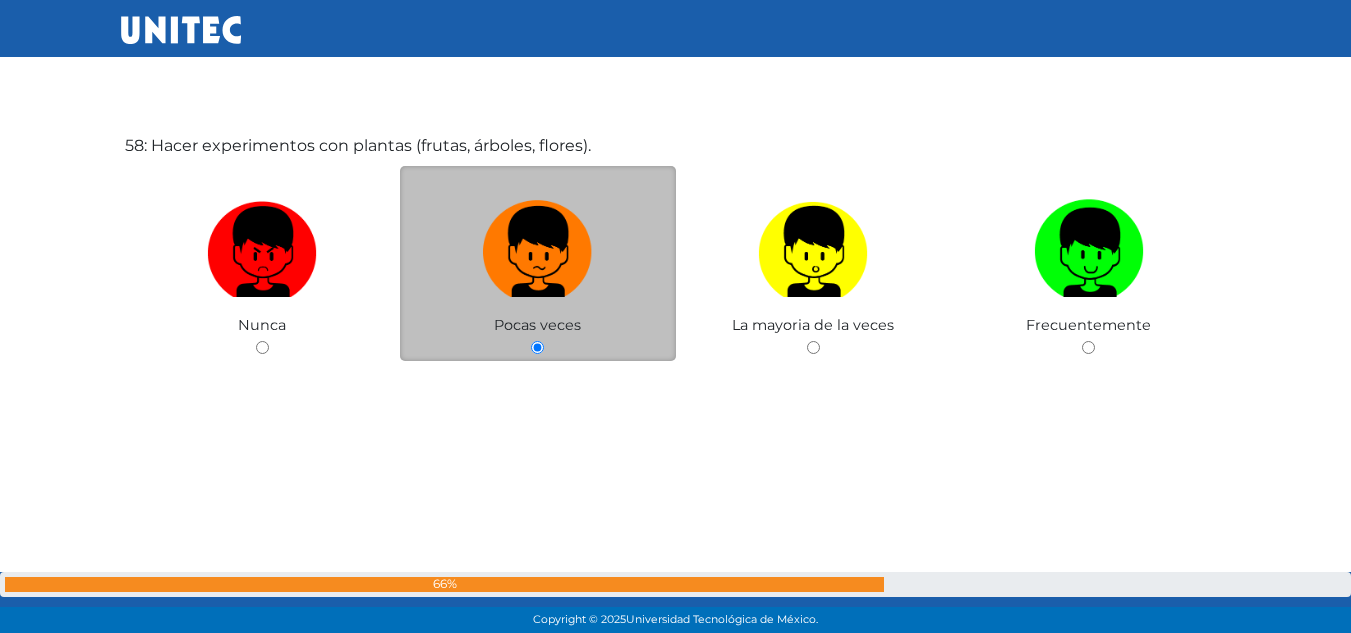 click at bounding box center (538, 252) 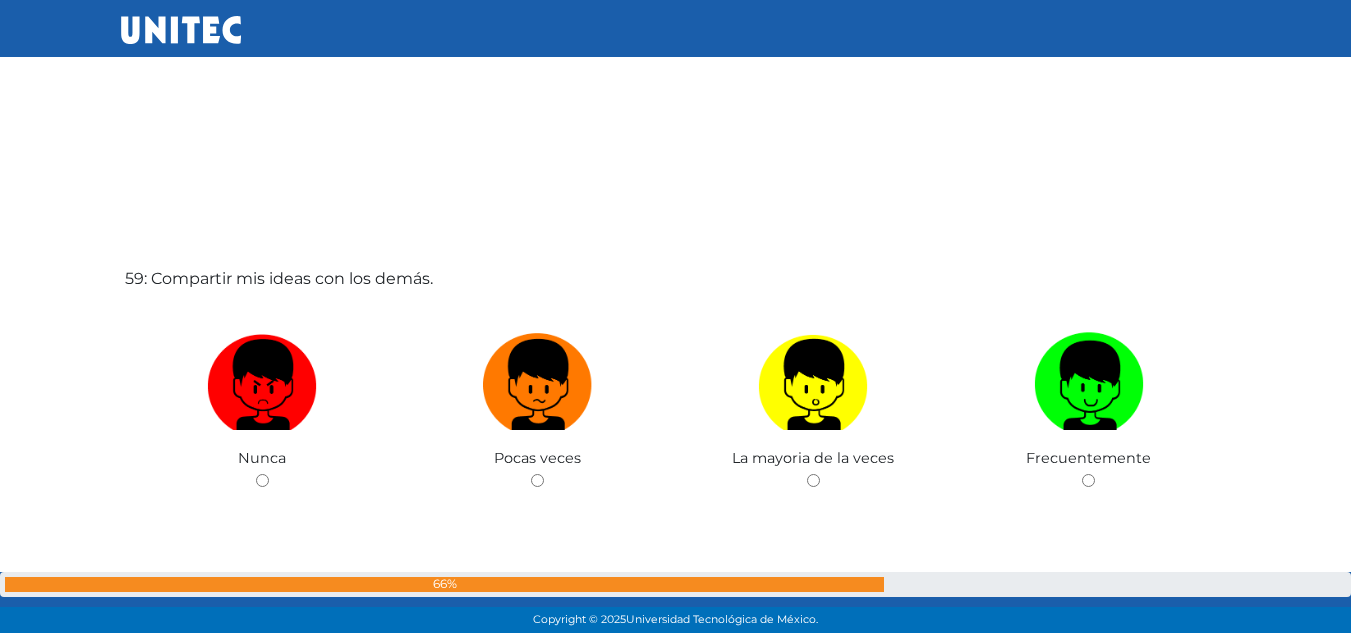 scroll, scrollTop: 36814, scrollLeft: 0, axis: vertical 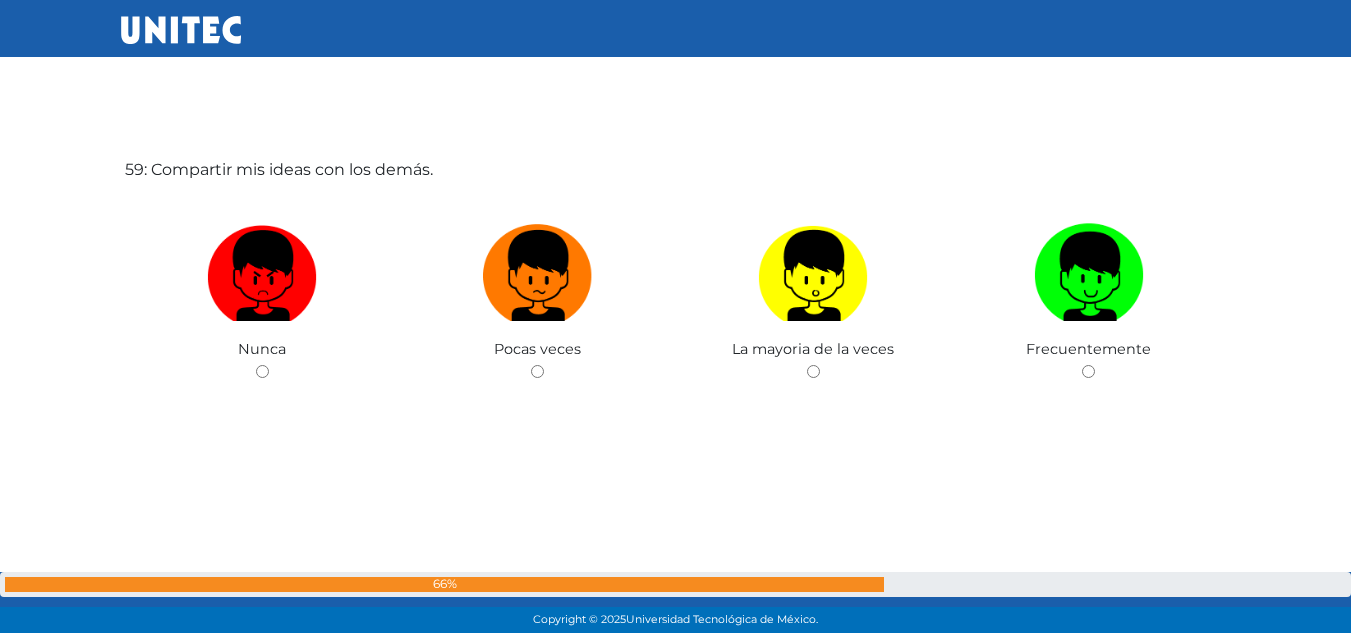 click at bounding box center [538, 276] 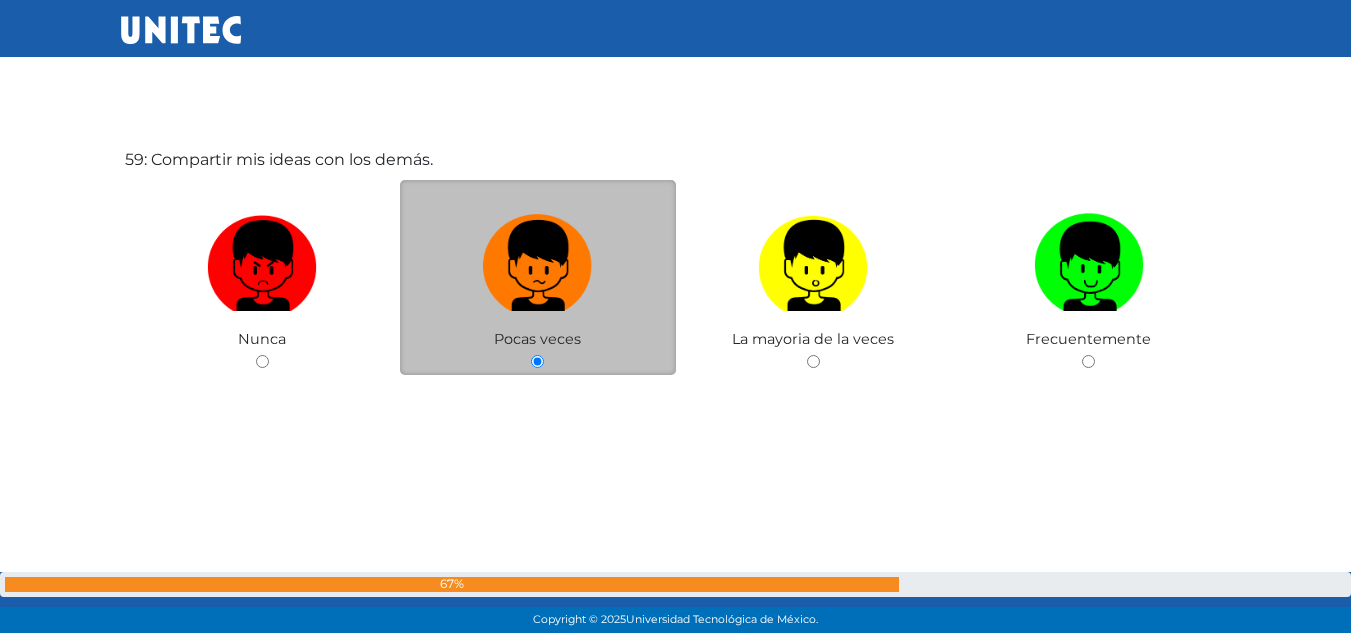 click at bounding box center (538, 266) 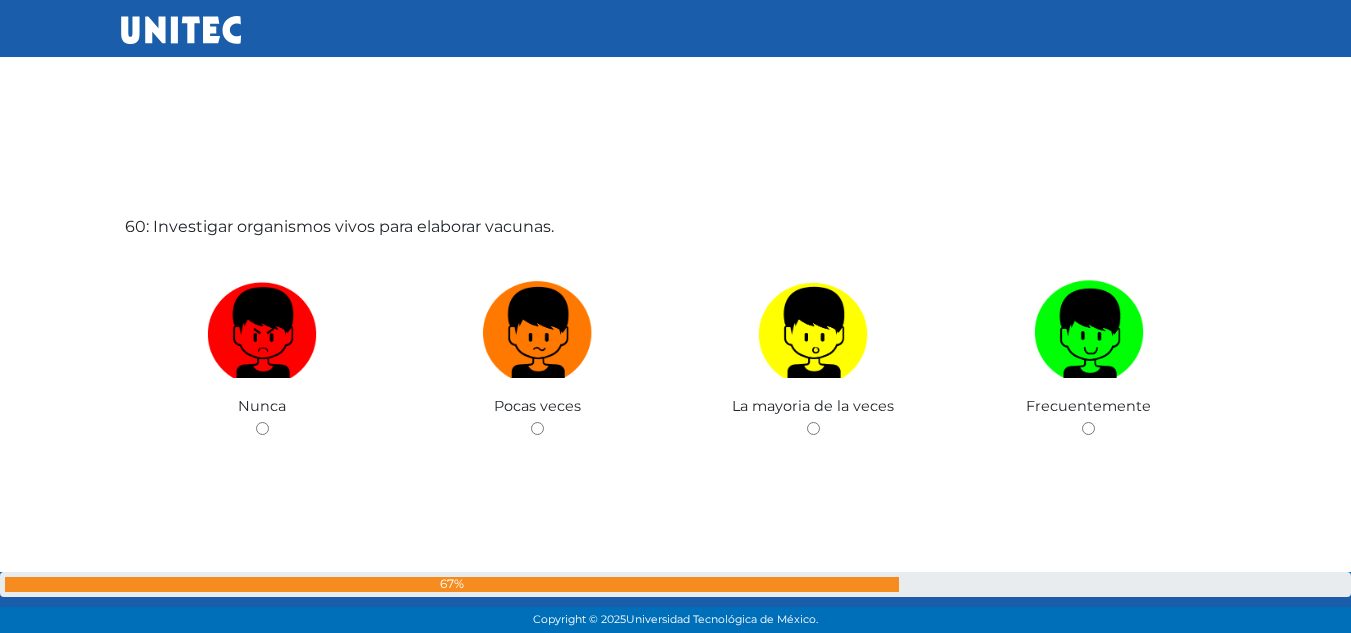 scroll, scrollTop: 37447, scrollLeft: 0, axis: vertical 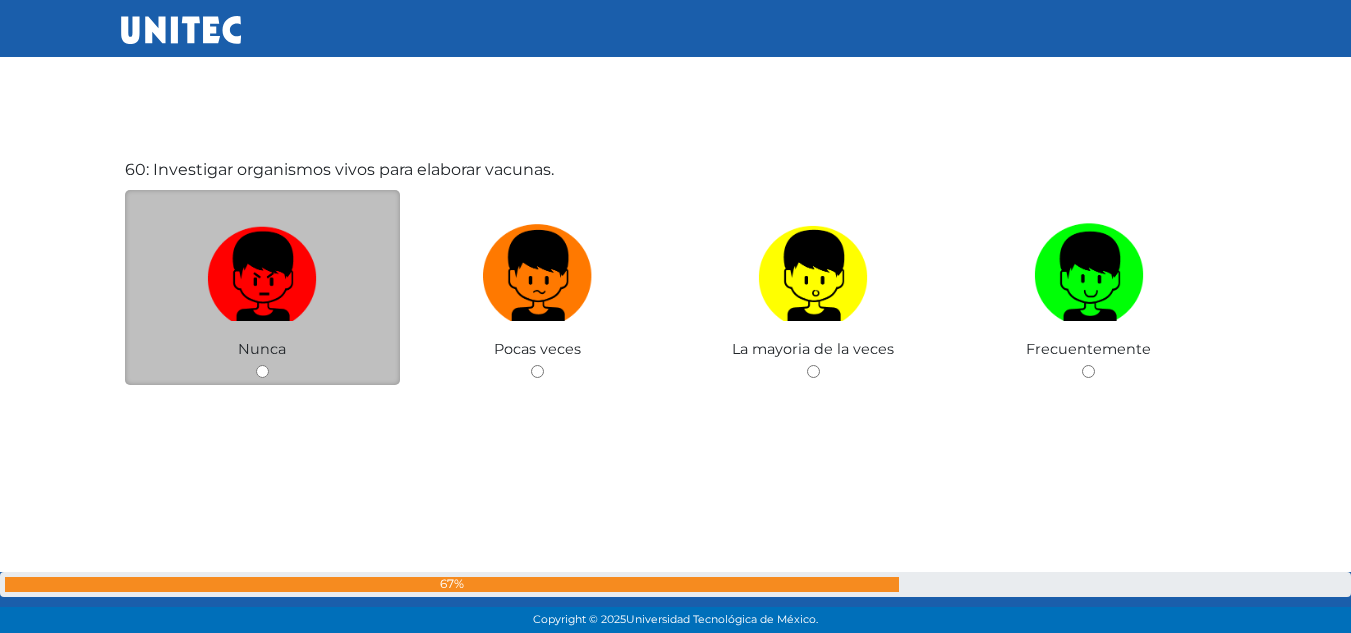 click at bounding box center [262, 268] 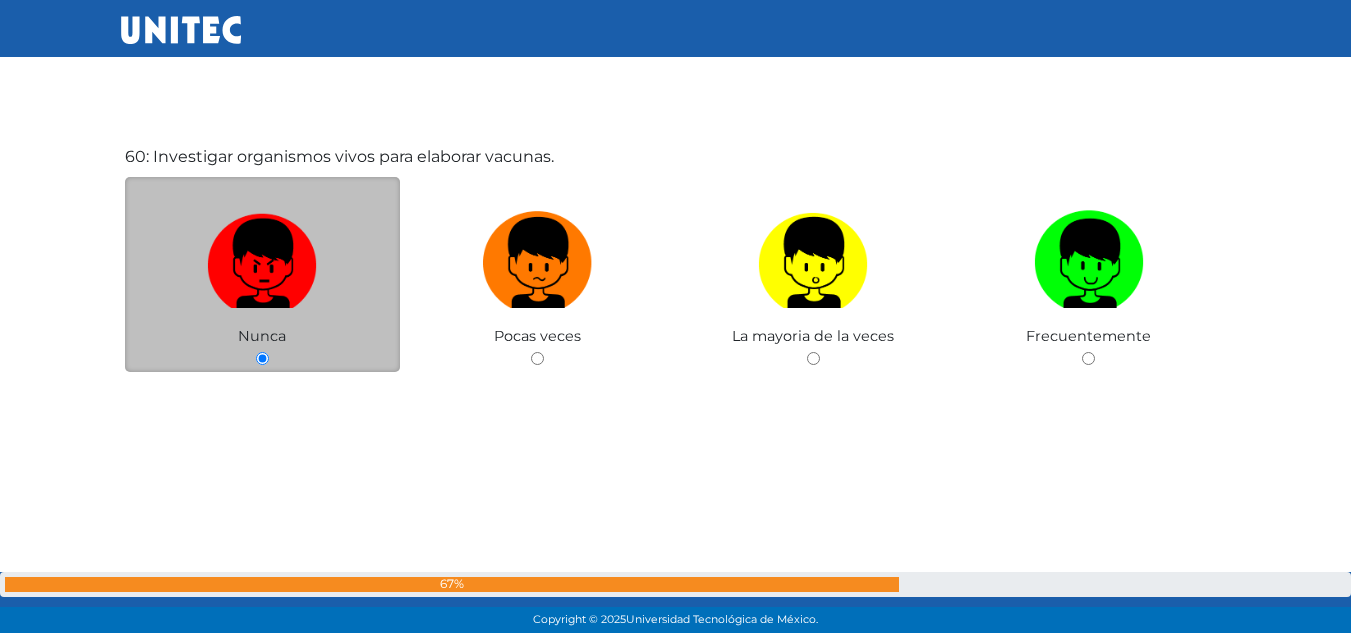 click at bounding box center [262, 255] 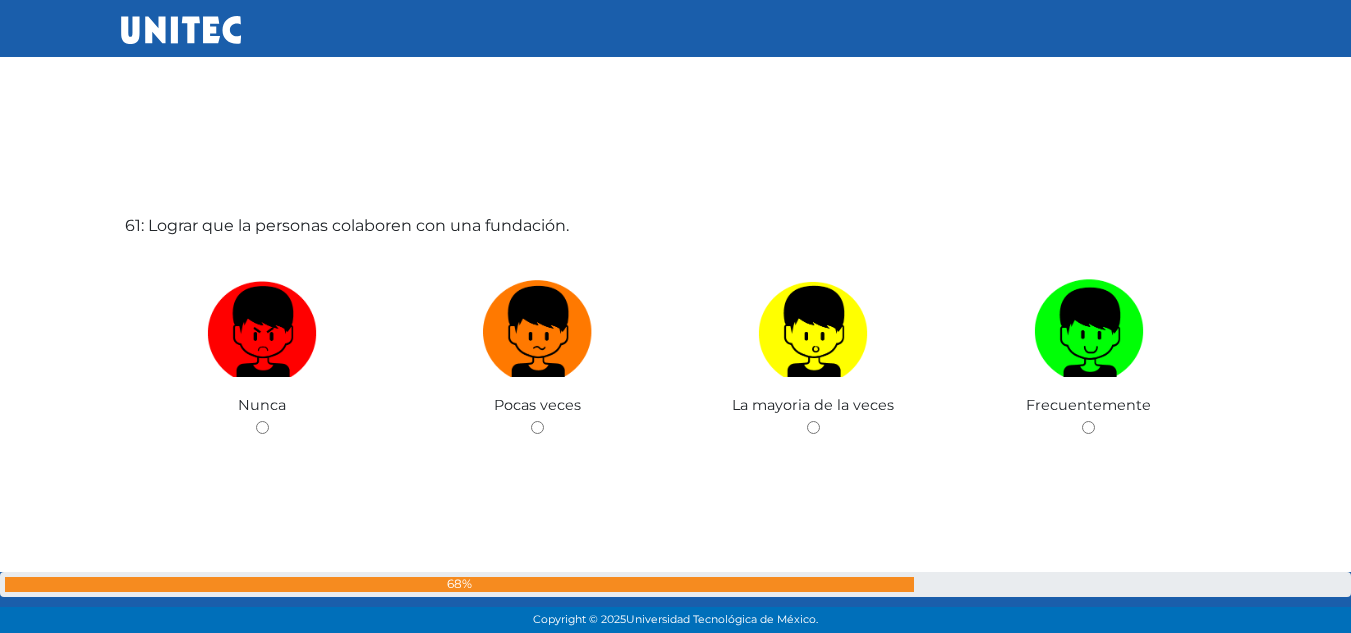 scroll, scrollTop: 38080, scrollLeft: 0, axis: vertical 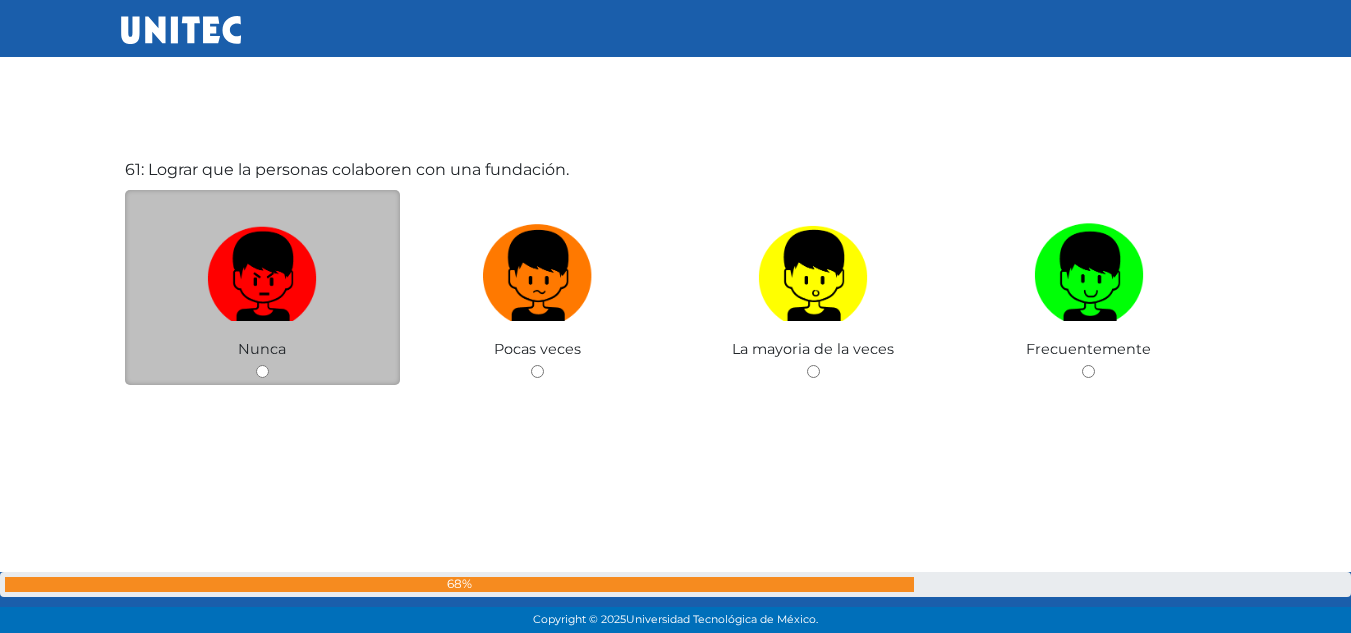 click at bounding box center (262, 268) 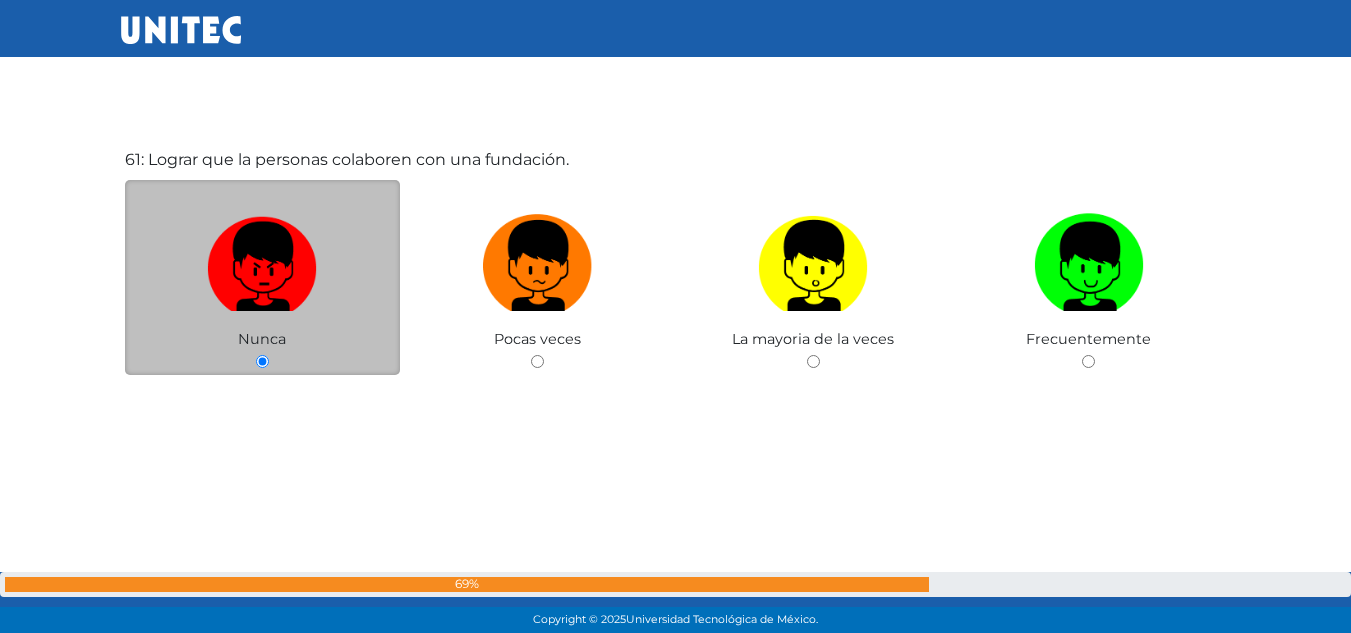 click at bounding box center [262, 258] 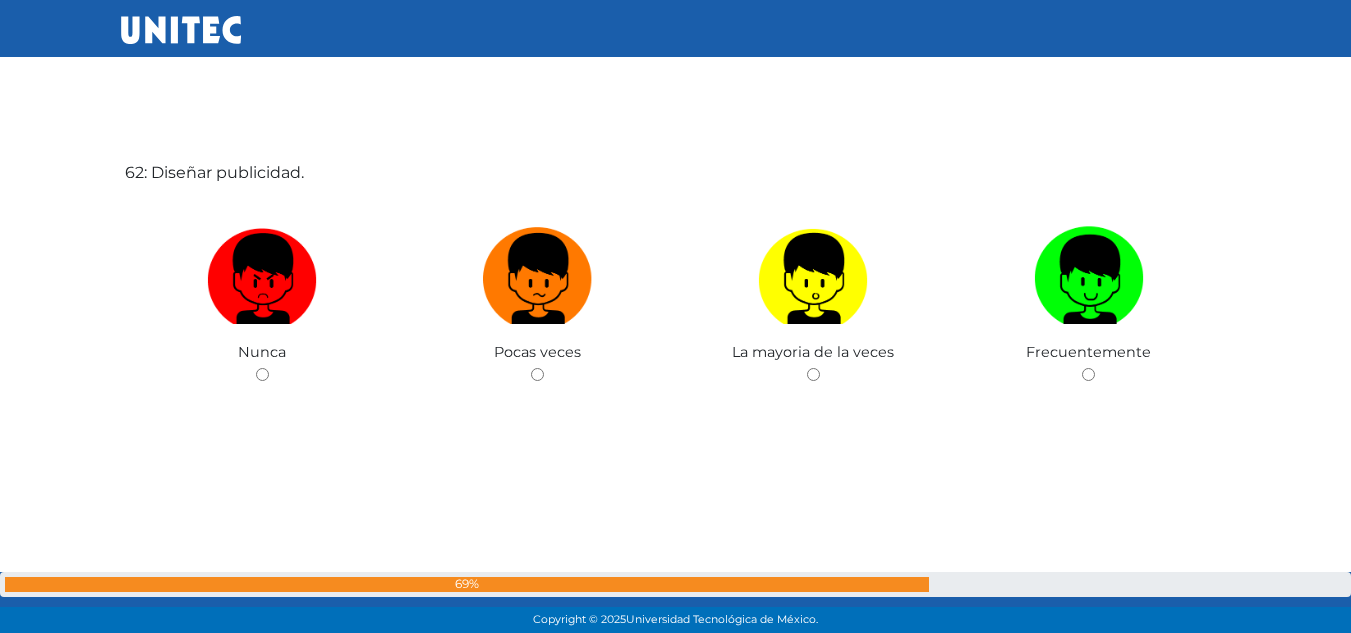 scroll, scrollTop: 38713, scrollLeft: 0, axis: vertical 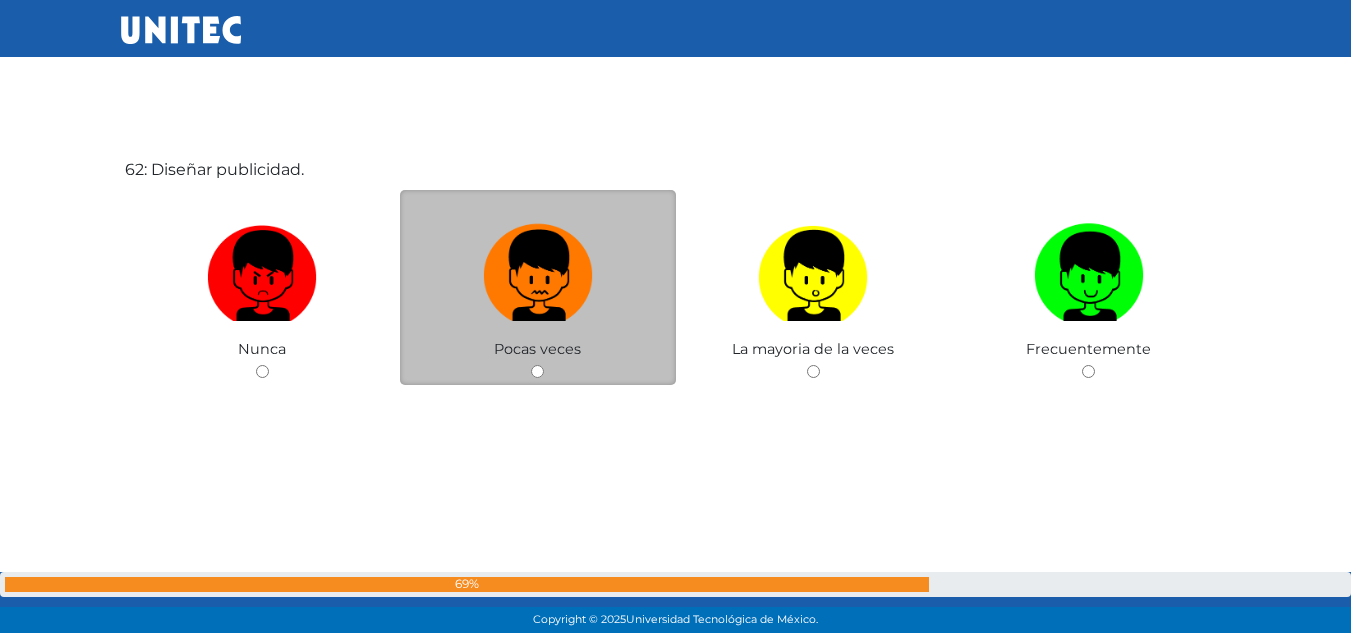 click at bounding box center (538, 268) 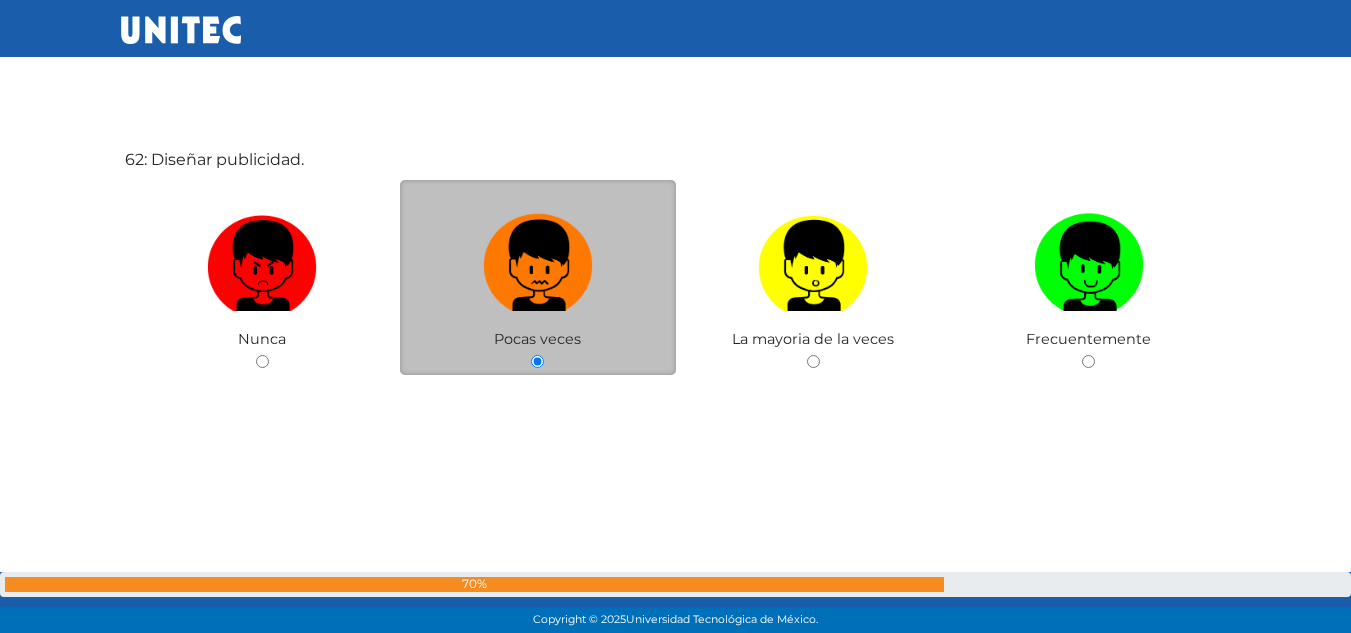 click at bounding box center [538, 258] 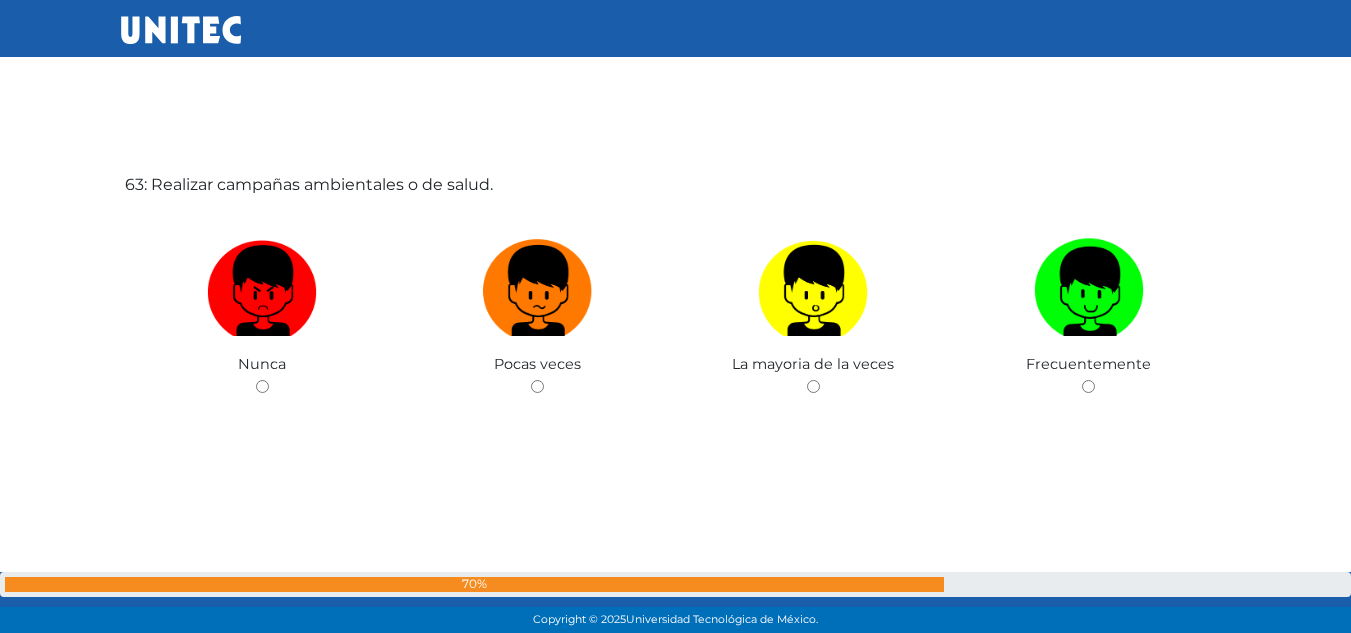 scroll, scrollTop: 39346, scrollLeft: 0, axis: vertical 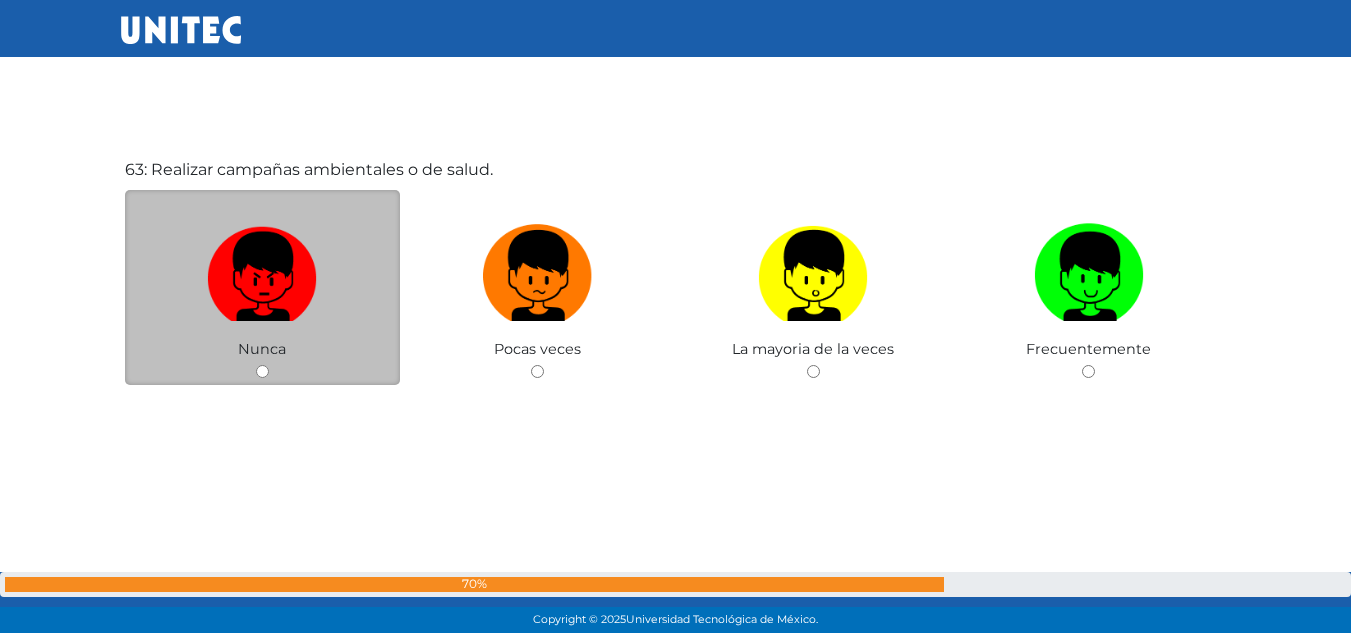 click at bounding box center [262, 268] 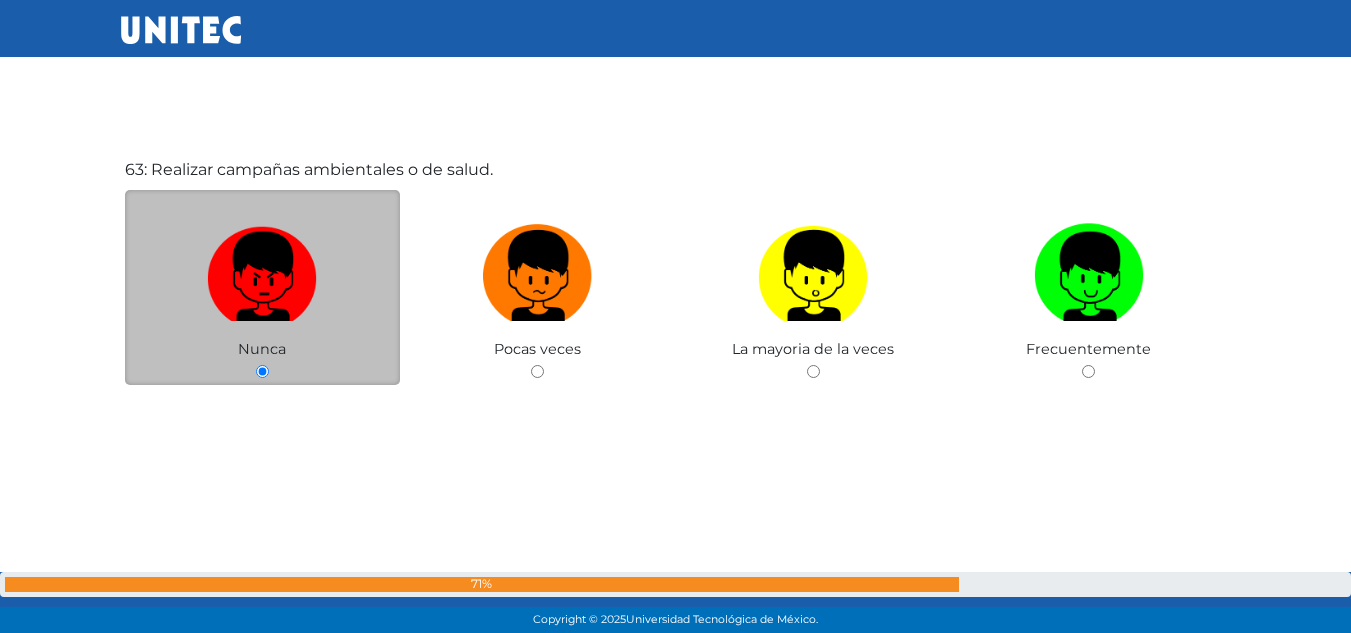 scroll, scrollTop: 39344, scrollLeft: 0, axis: vertical 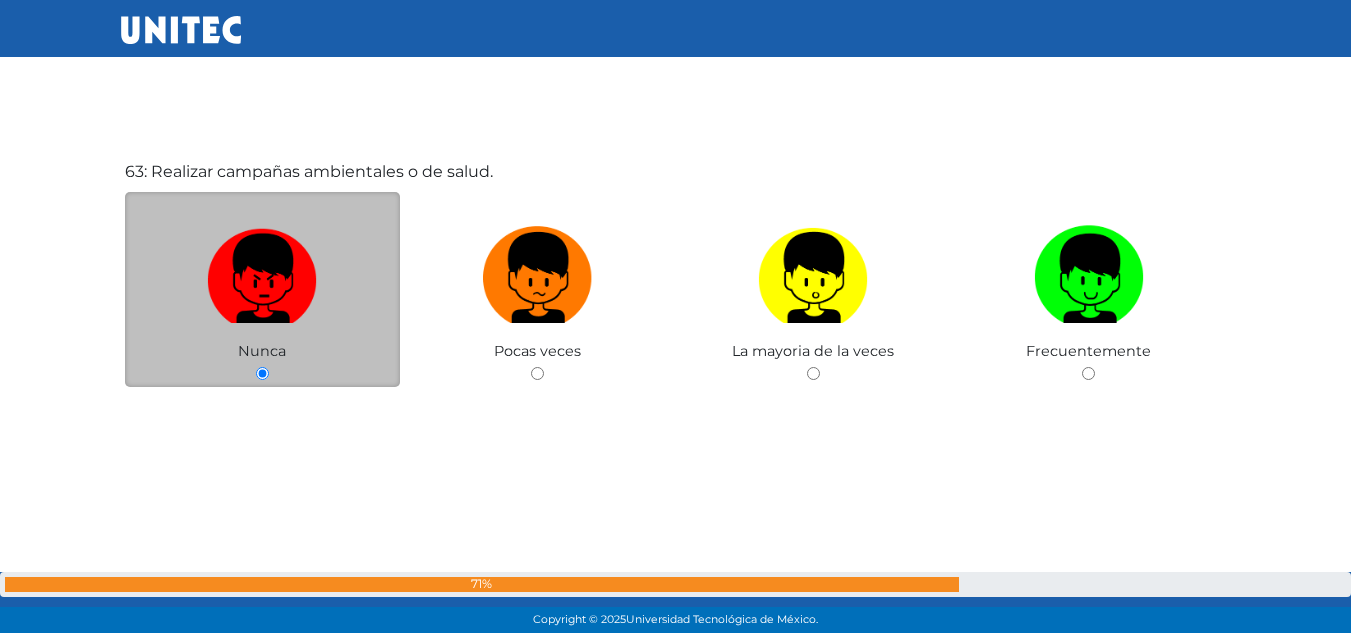 click at bounding box center (262, 270) 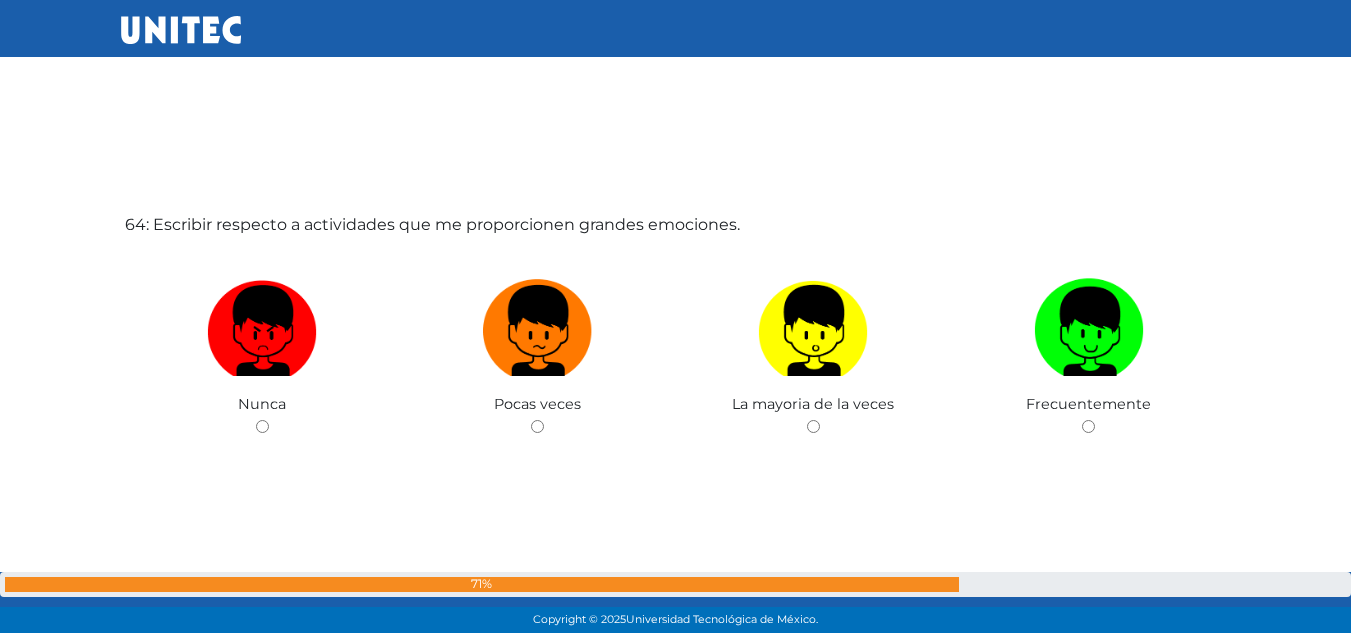 click on "1: Convencer a los demás sobre temas de política.
Nunca
Pocas veces
La mayoria de la veces
Frecuentemente
2: Desarrollar escenarios virtuales.
Nunca" at bounding box center (676, -11023) 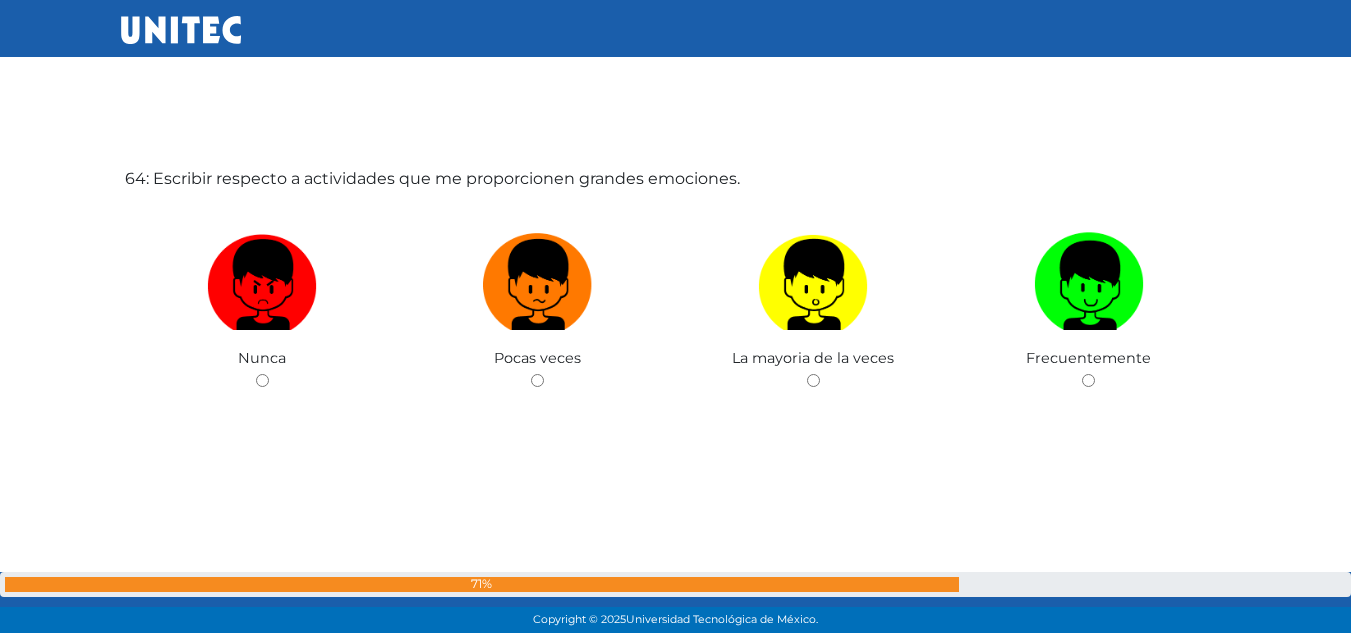 scroll, scrollTop: 39979, scrollLeft: 0, axis: vertical 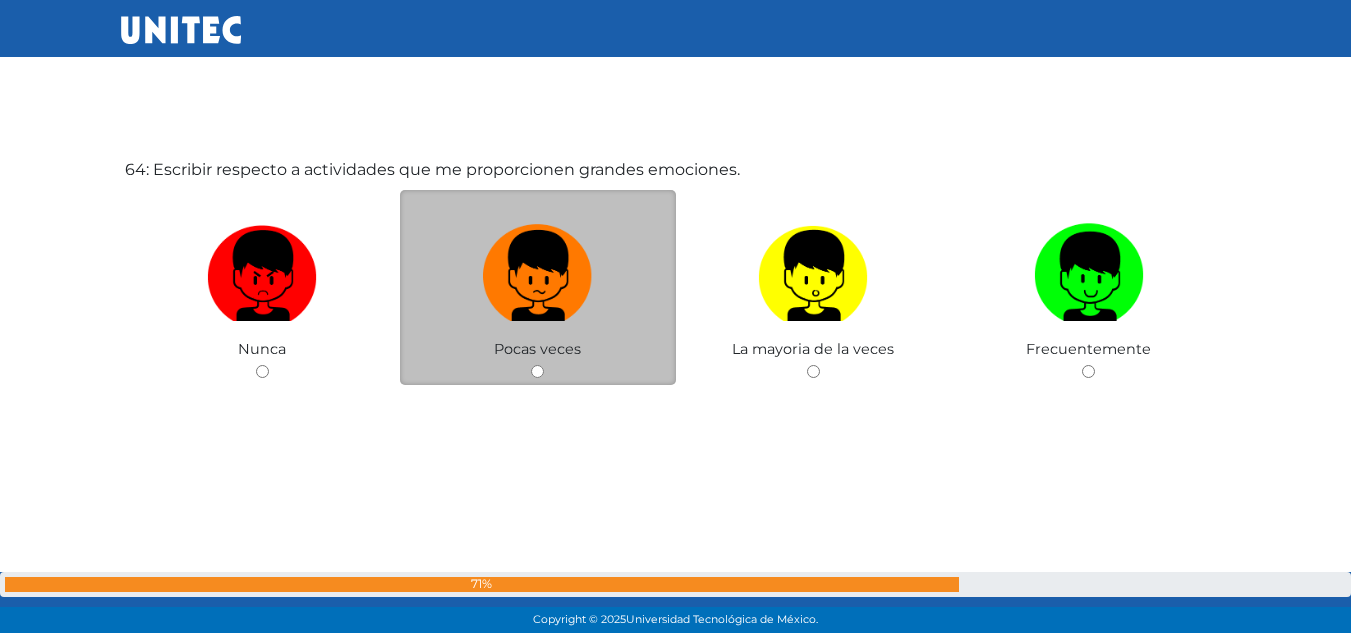 click at bounding box center [538, 276] 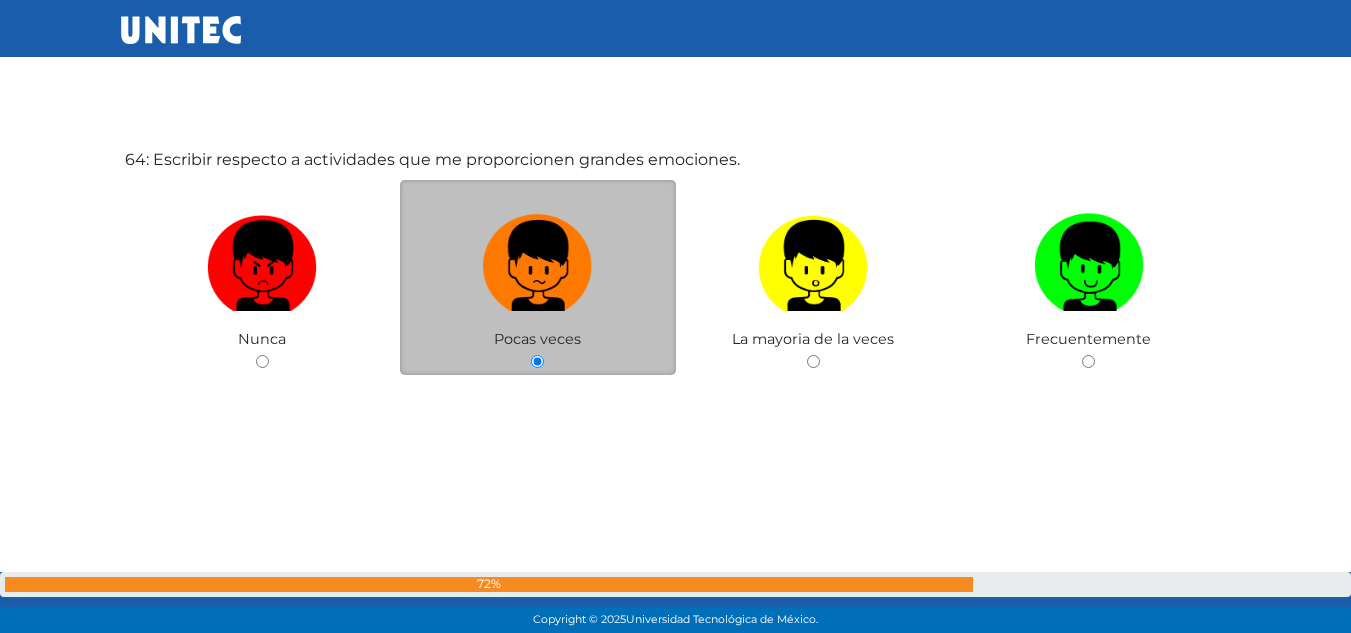 click at bounding box center [538, 266] 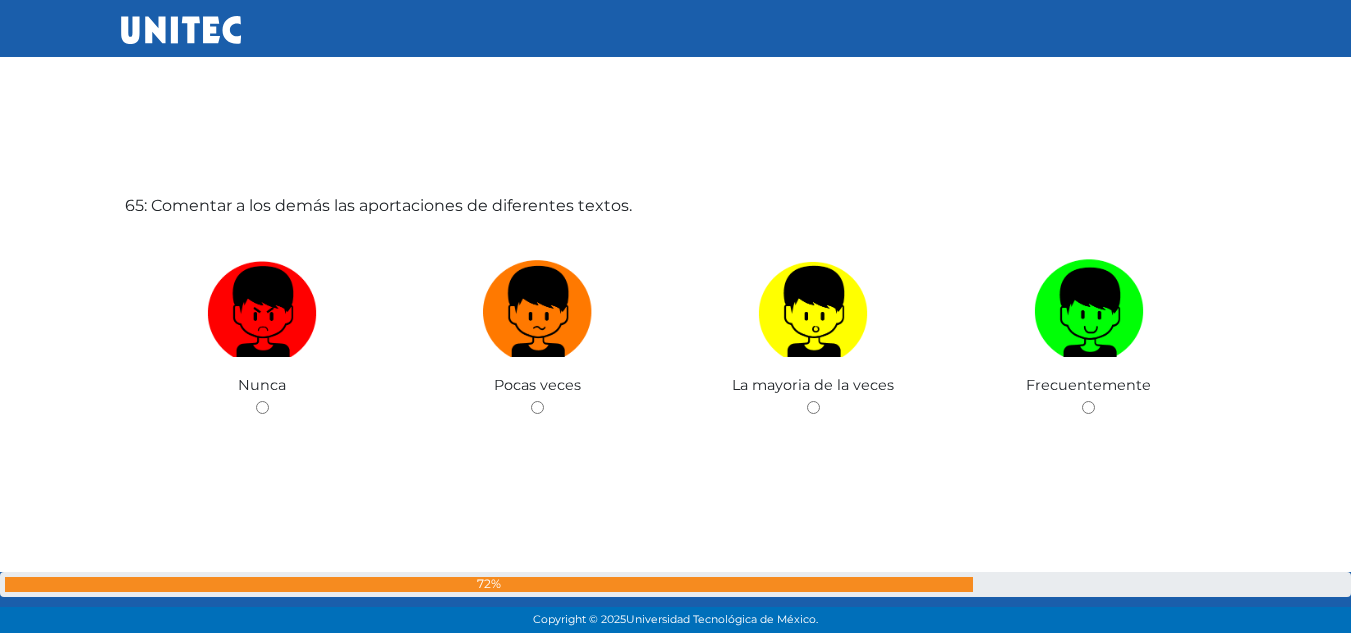 scroll, scrollTop: 40612, scrollLeft: 0, axis: vertical 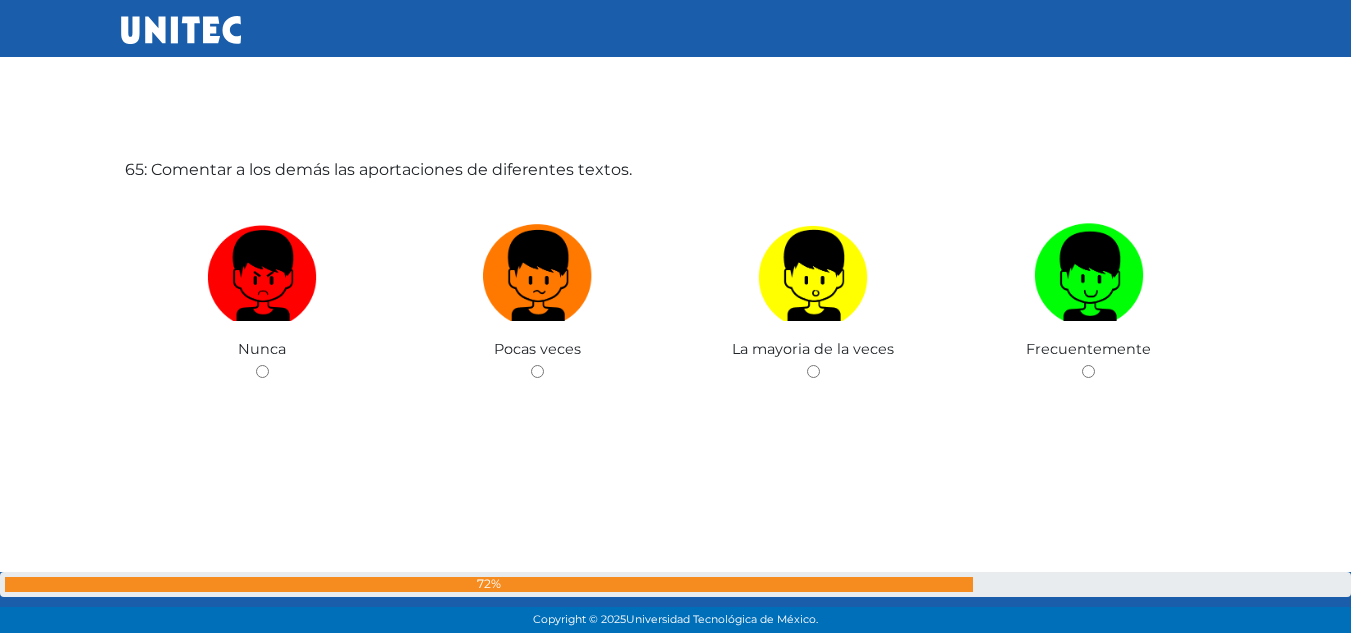 click at bounding box center [538, 276] 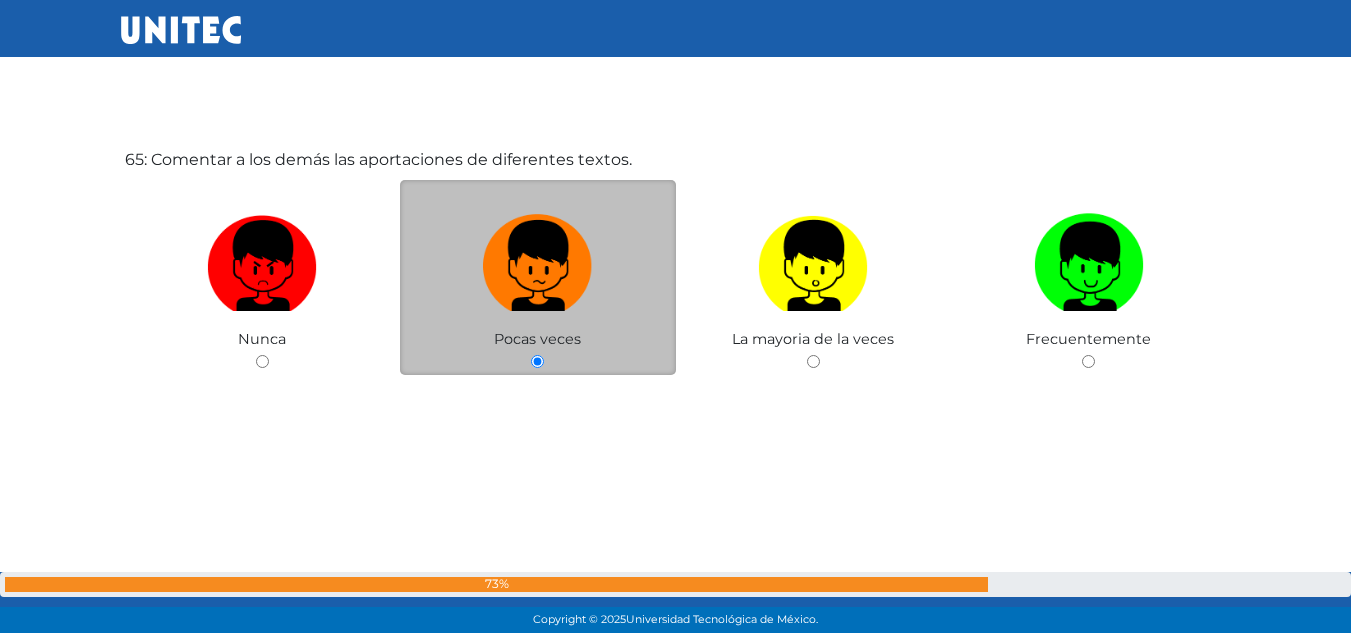 click at bounding box center [538, 266] 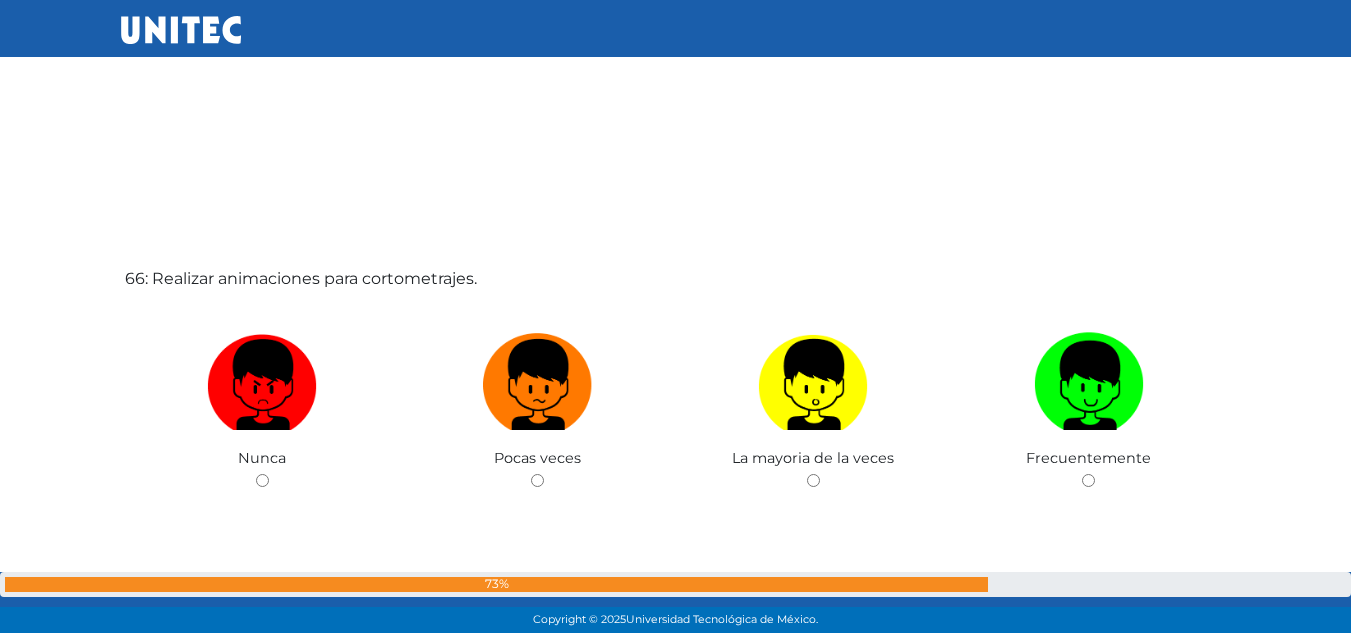 scroll, scrollTop: 41245, scrollLeft: 0, axis: vertical 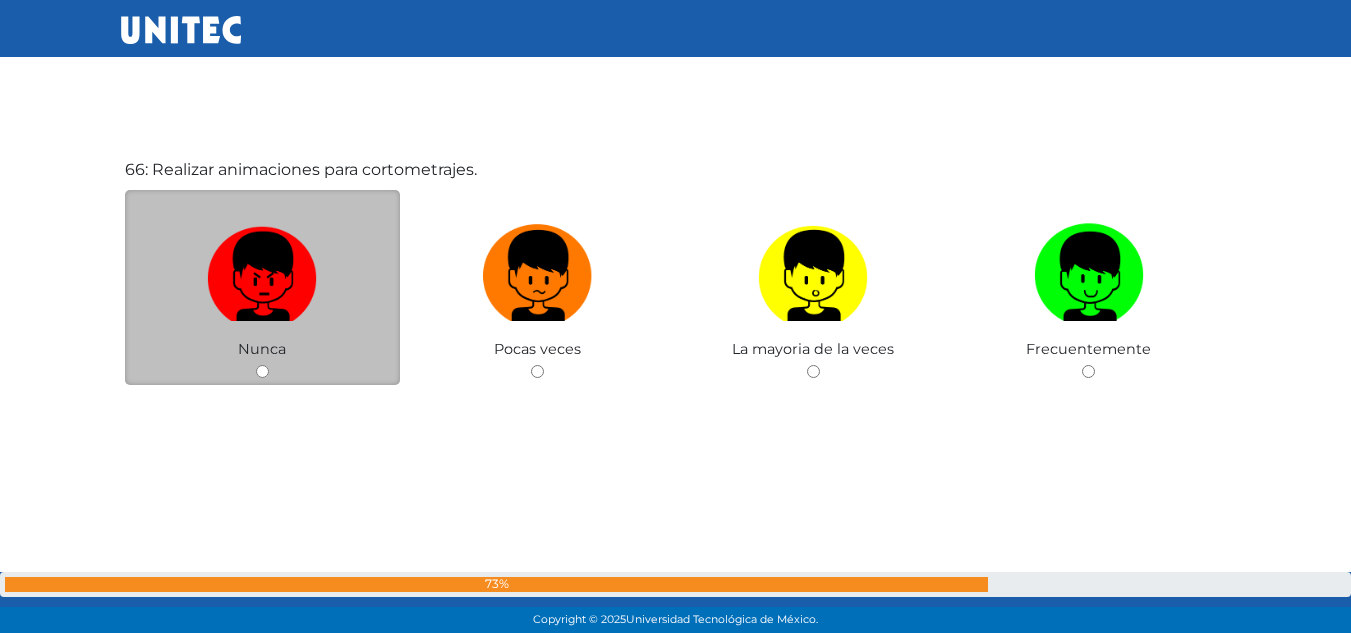 click at bounding box center [262, 268] 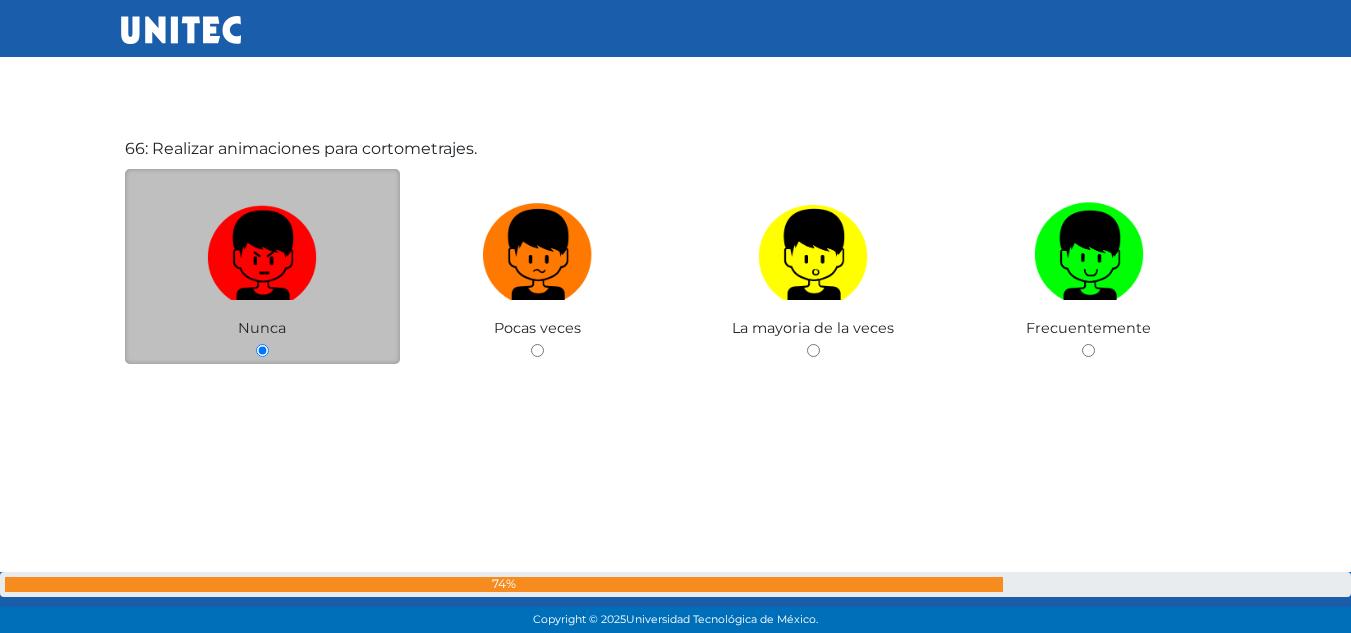 click at bounding box center (262, 247) 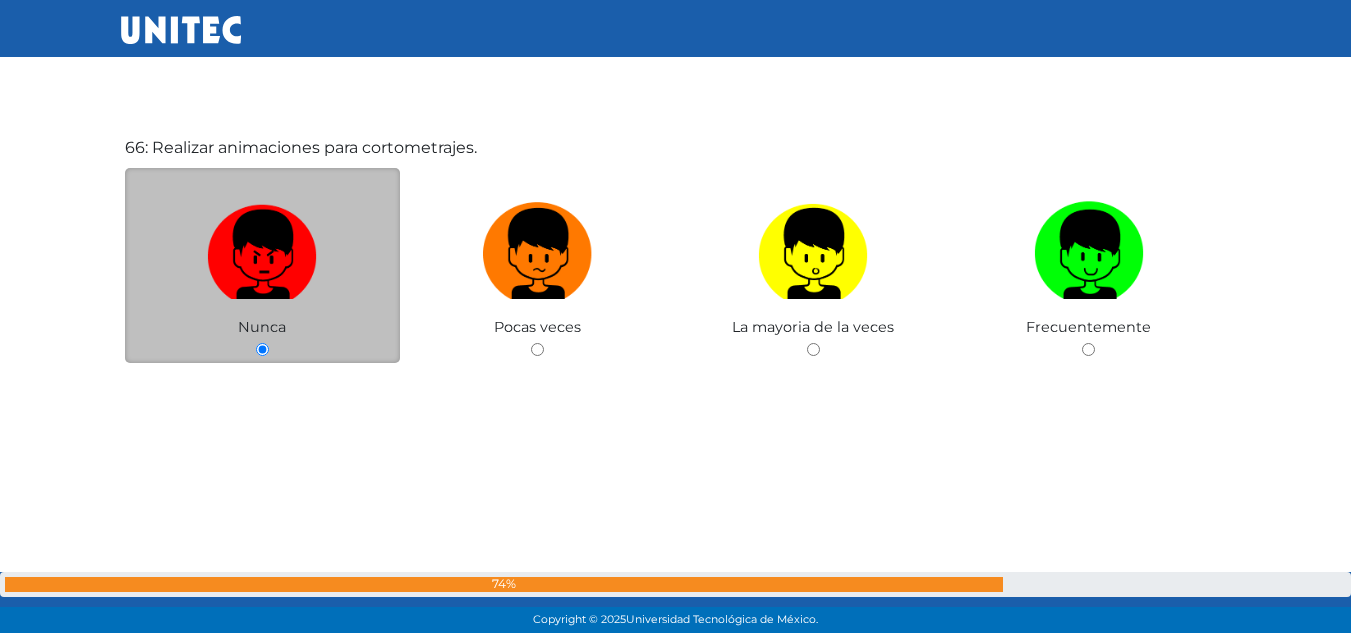 click at bounding box center (262, 349) 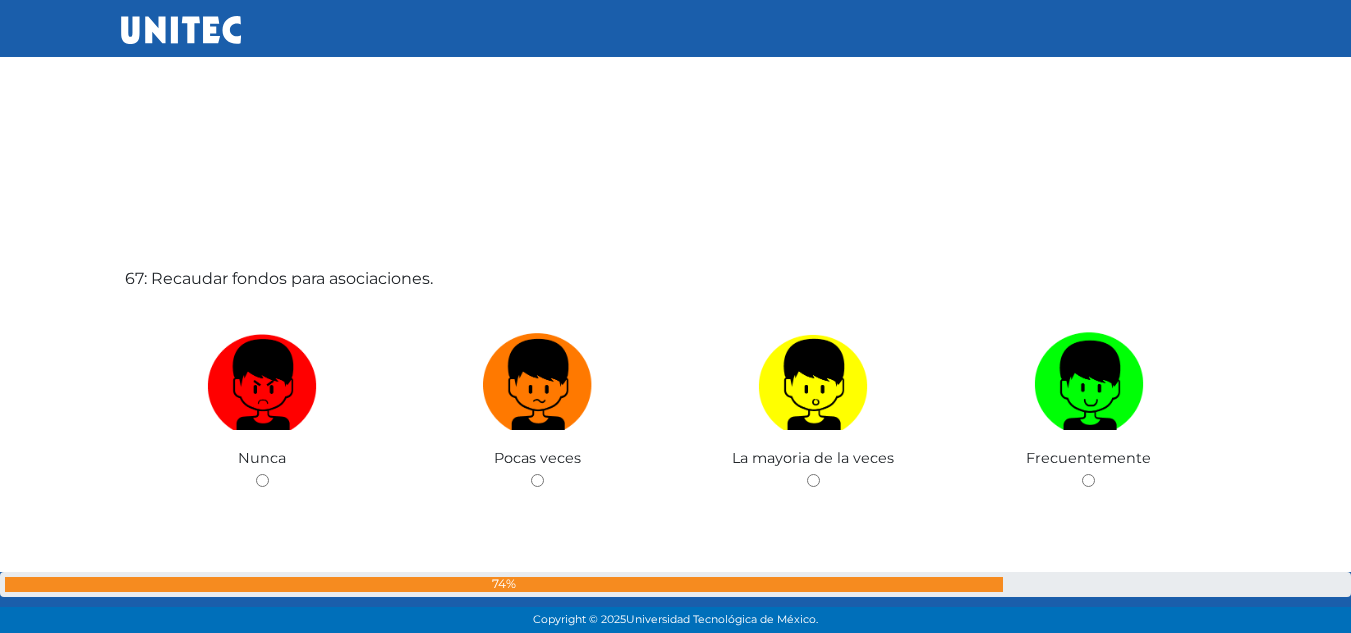 scroll, scrollTop: 41878, scrollLeft: 0, axis: vertical 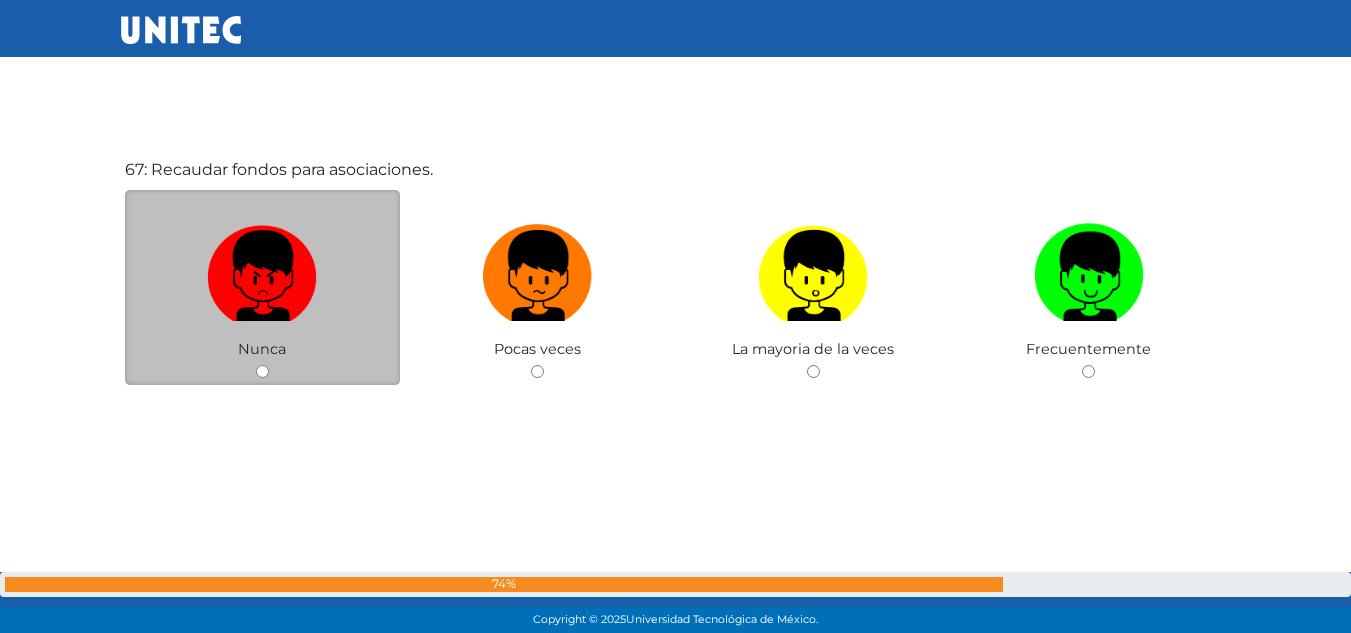click at bounding box center (263, 276) 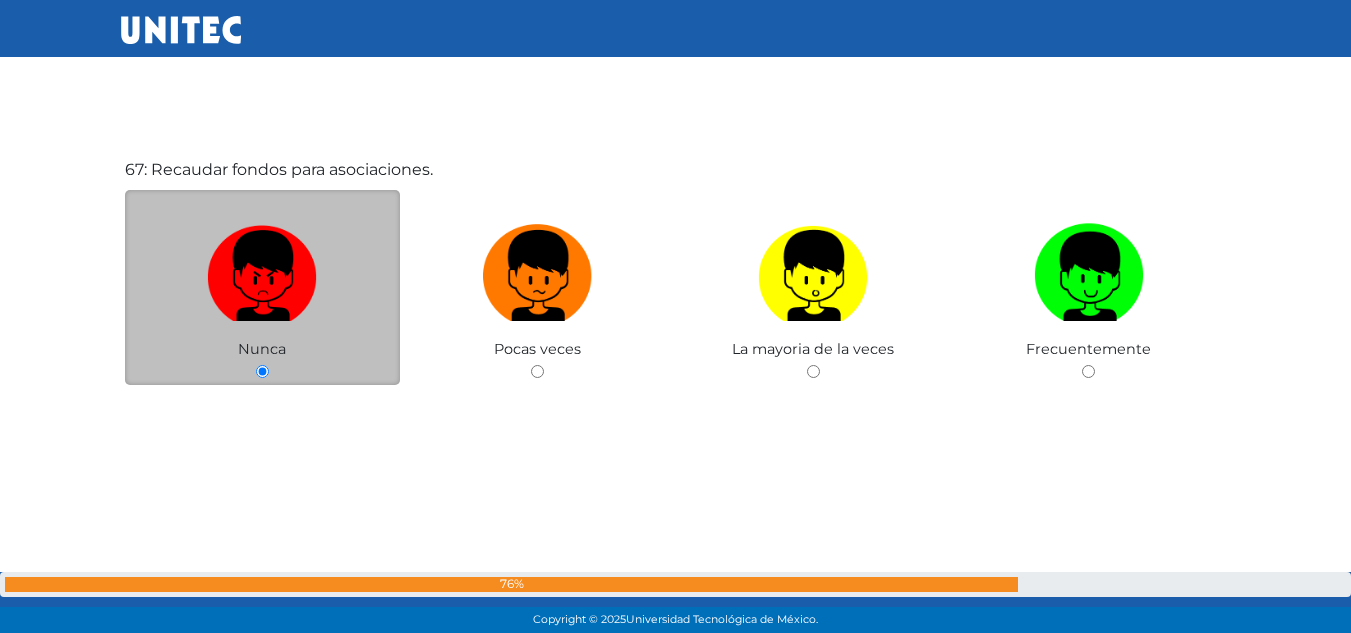 scroll, scrollTop: 41876, scrollLeft: 0, axis: vertical 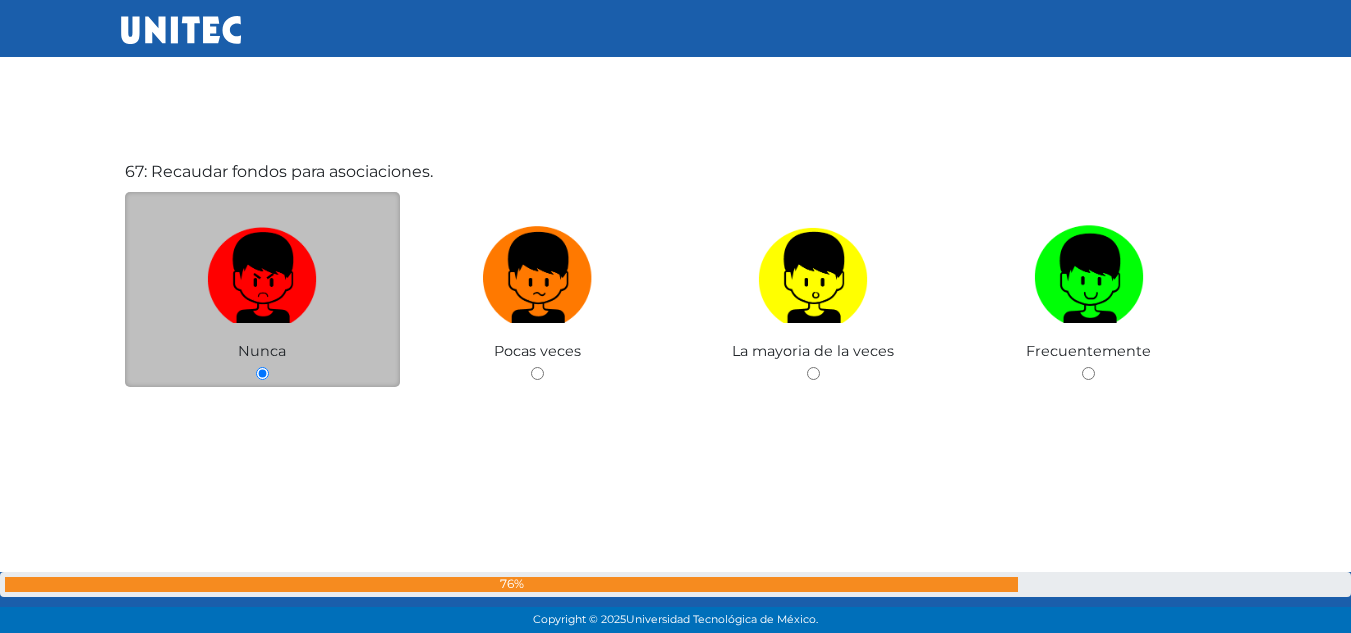 click at bounding box center (263, 278) 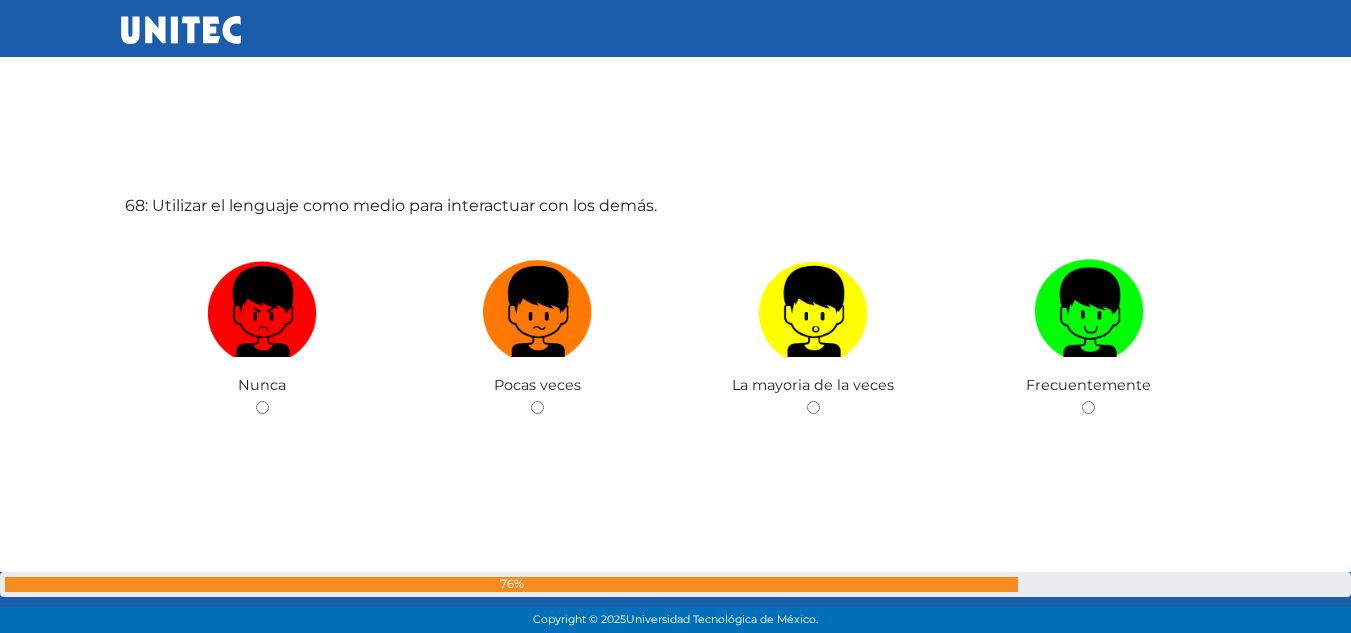 scroll, scrollTop: 42511, scrollLeft: 0, axis: vertical 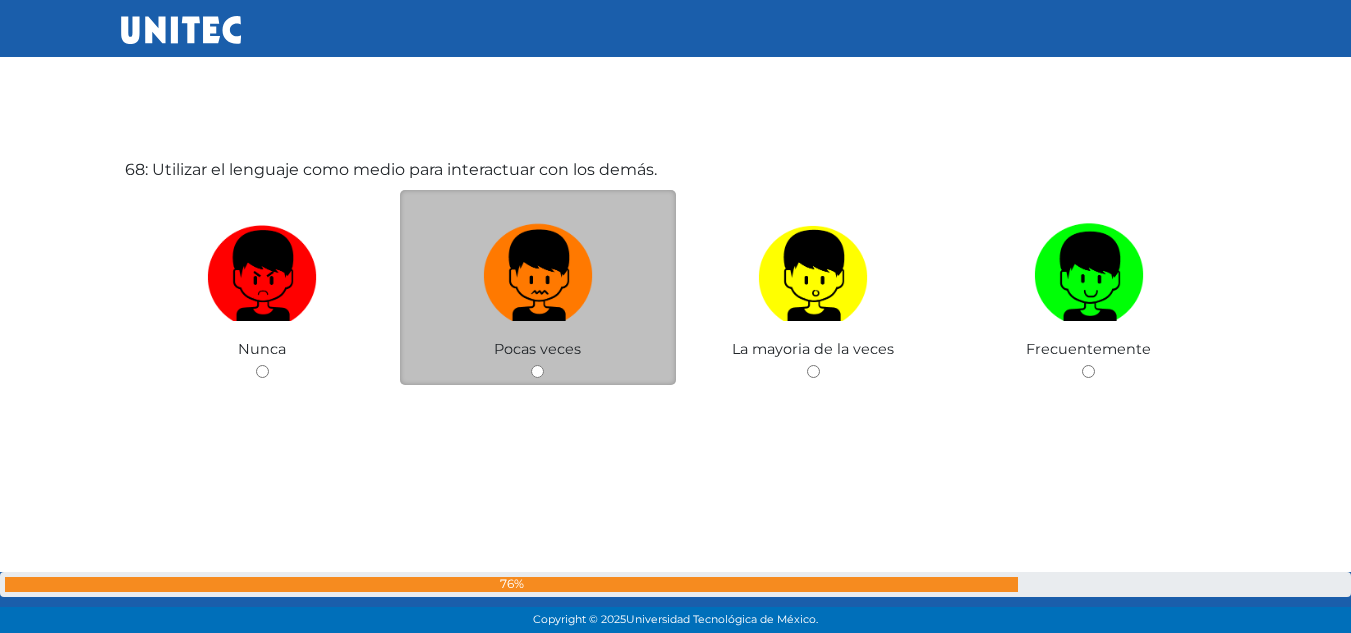click at bounding box center (538, 268) 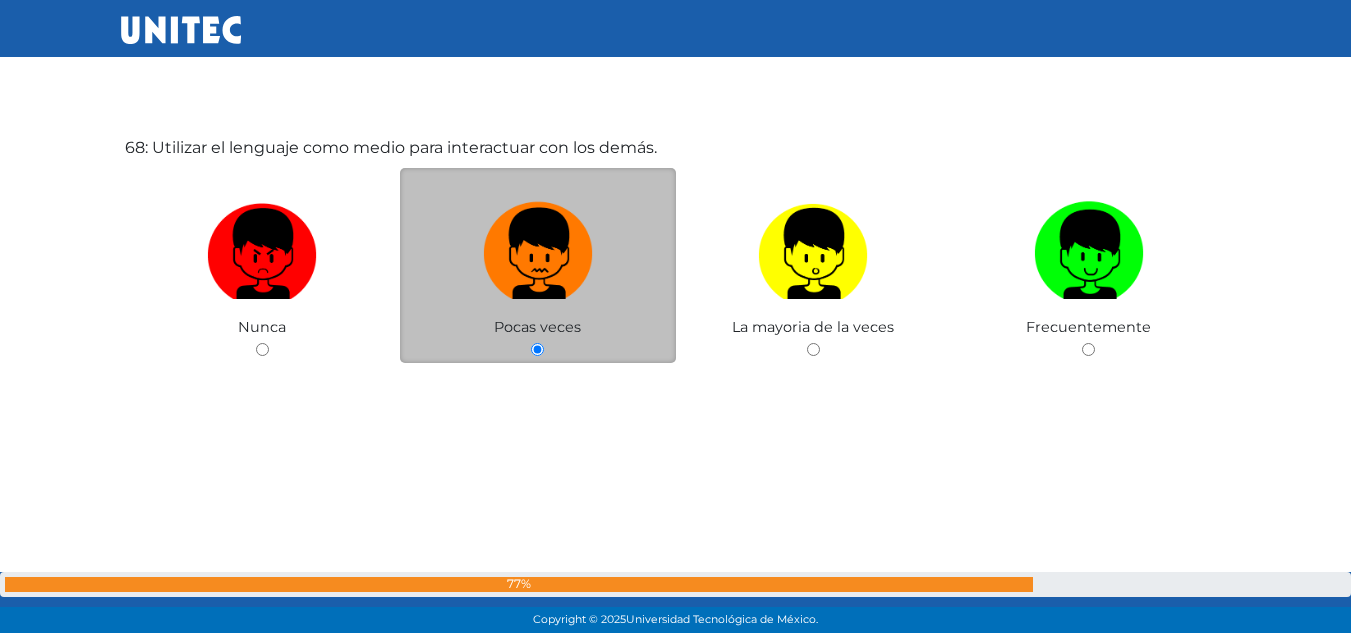 click at bounding box center [538, 246] 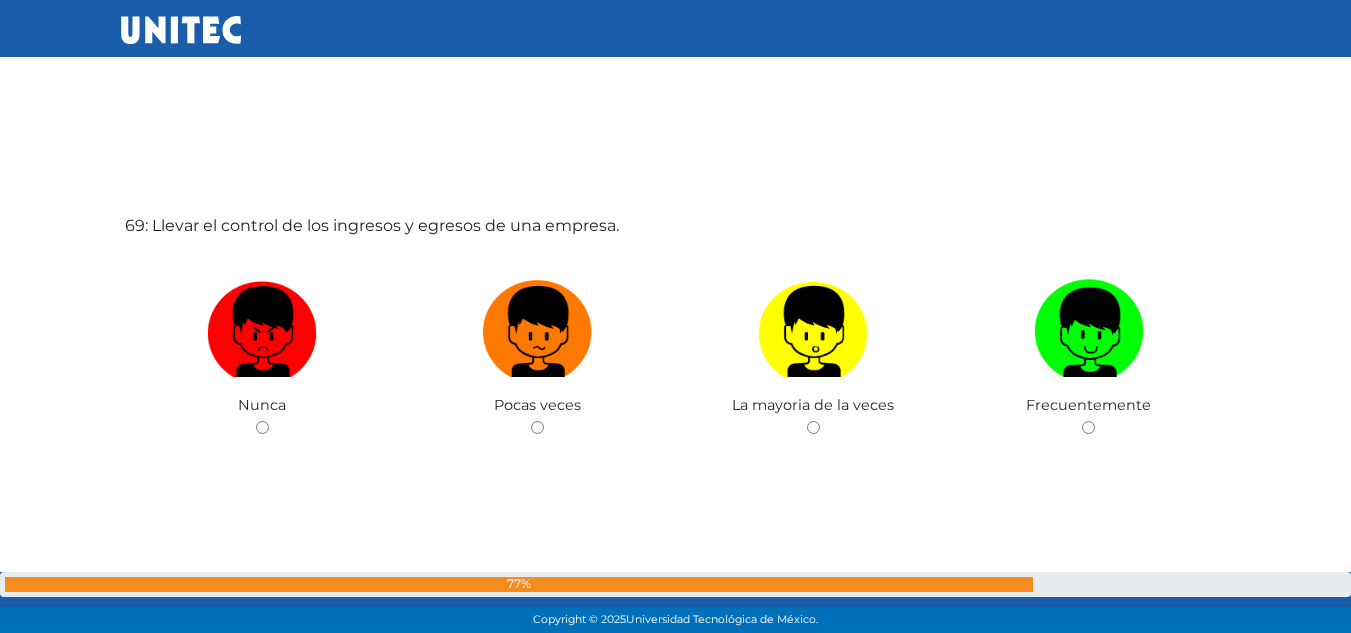 scroll, scrollTop: 43144, scrollLeft: 0, axis: vertical 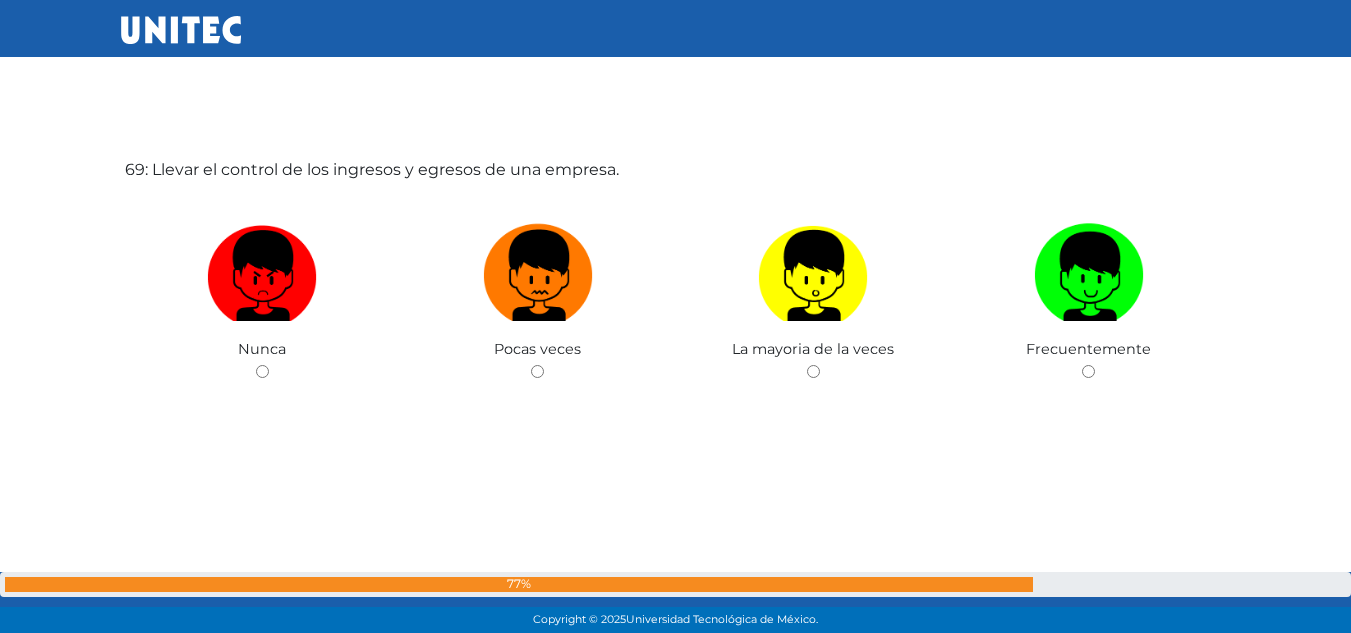 click at bounding box center [538, 268] 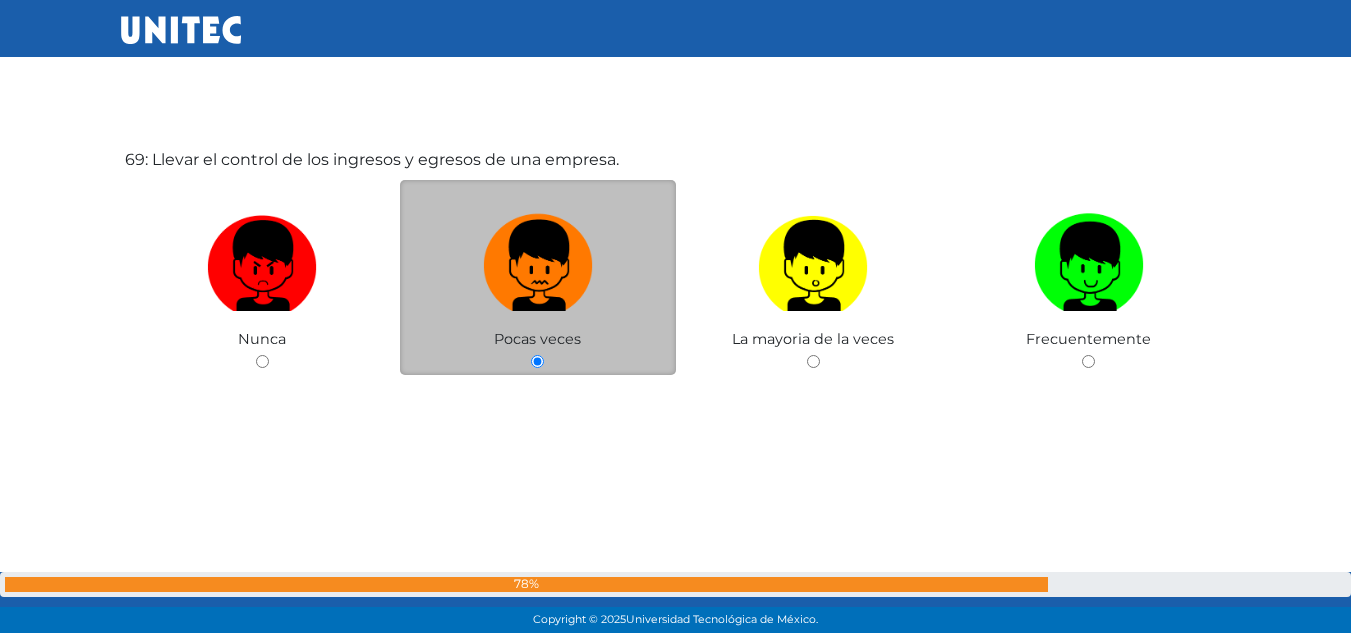 click at bounding box center (538, 258) 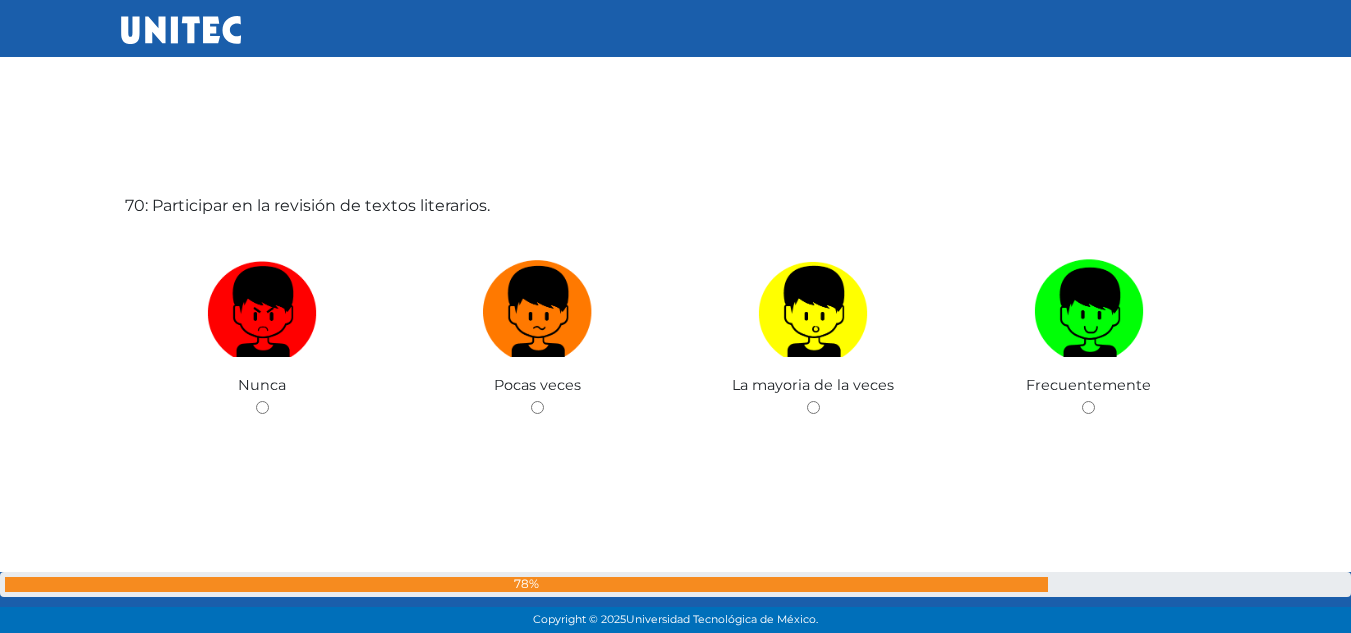 scroll, scrollTop: 43777, scrollLeft: 0, axis: vertical 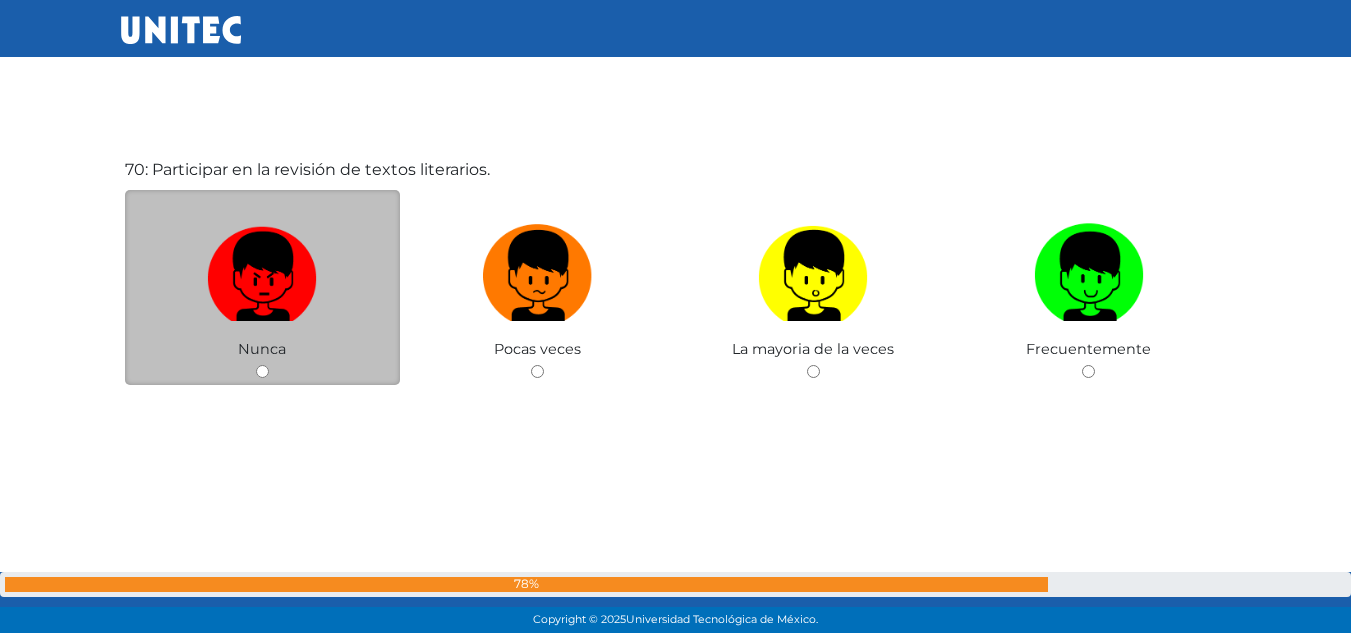 click at bounding box center [262, 268] 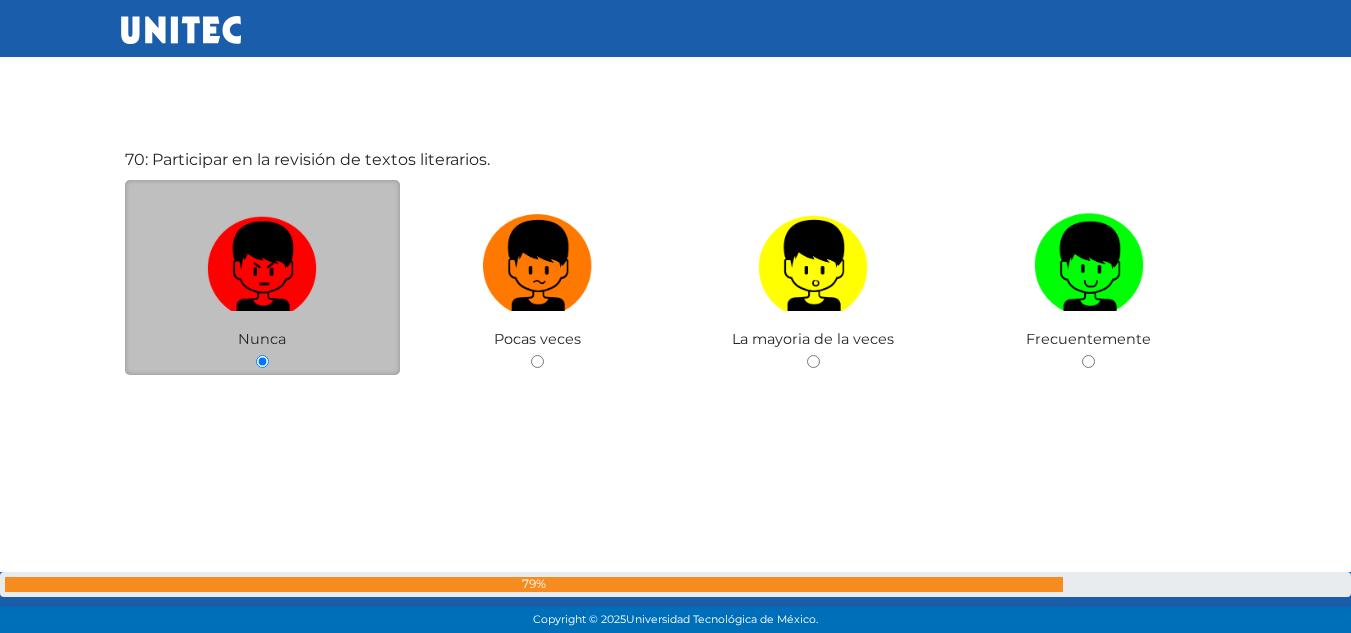 click at bounding box center [262, 258] 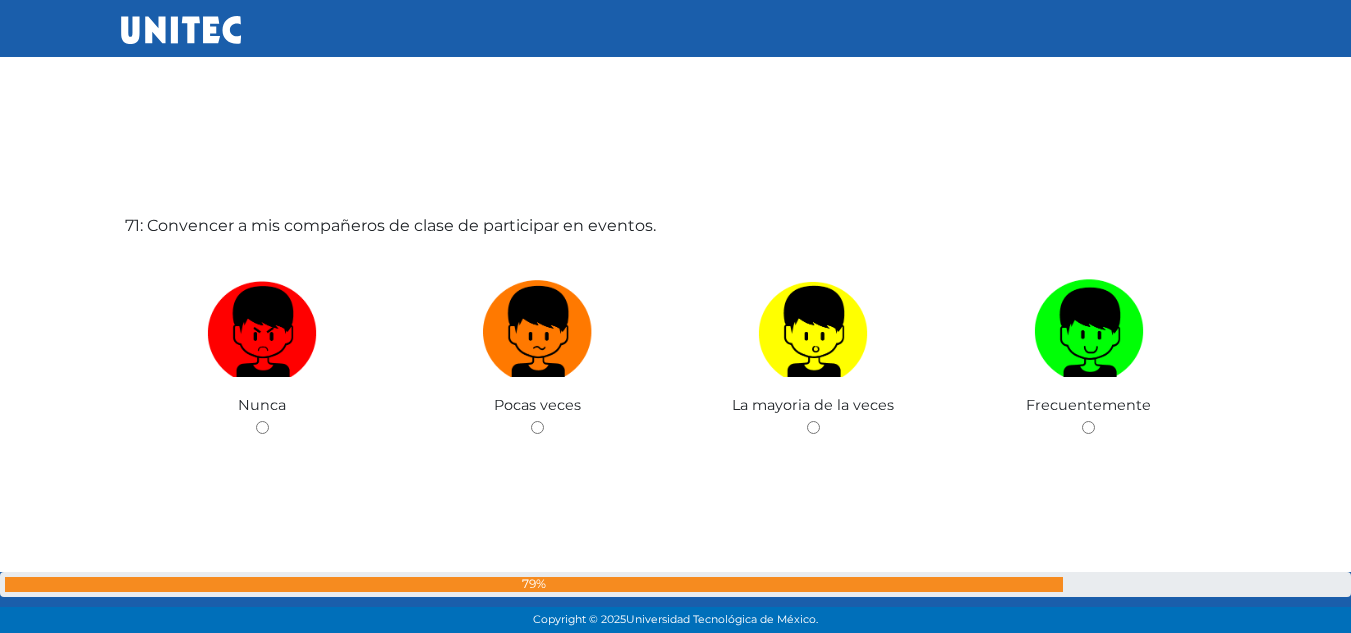 scroll, scrollTop: 44410, scrollLeft: 0, axis: vertical 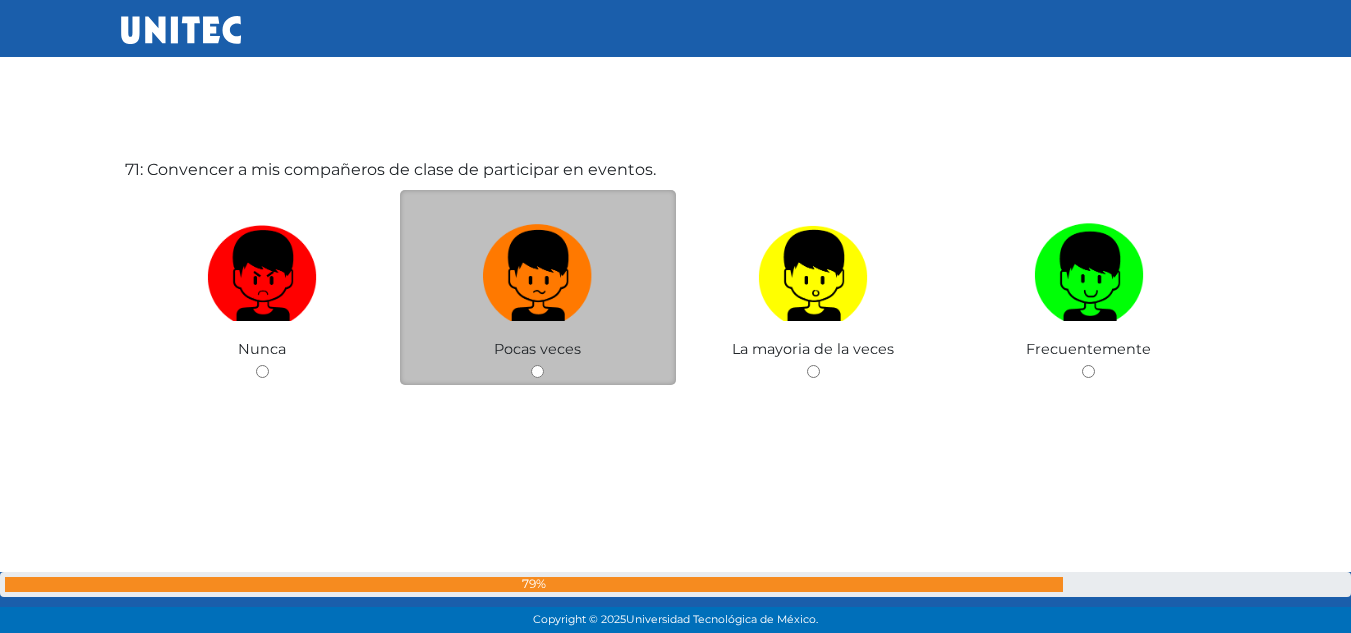 click at bounding box center [538, 276] 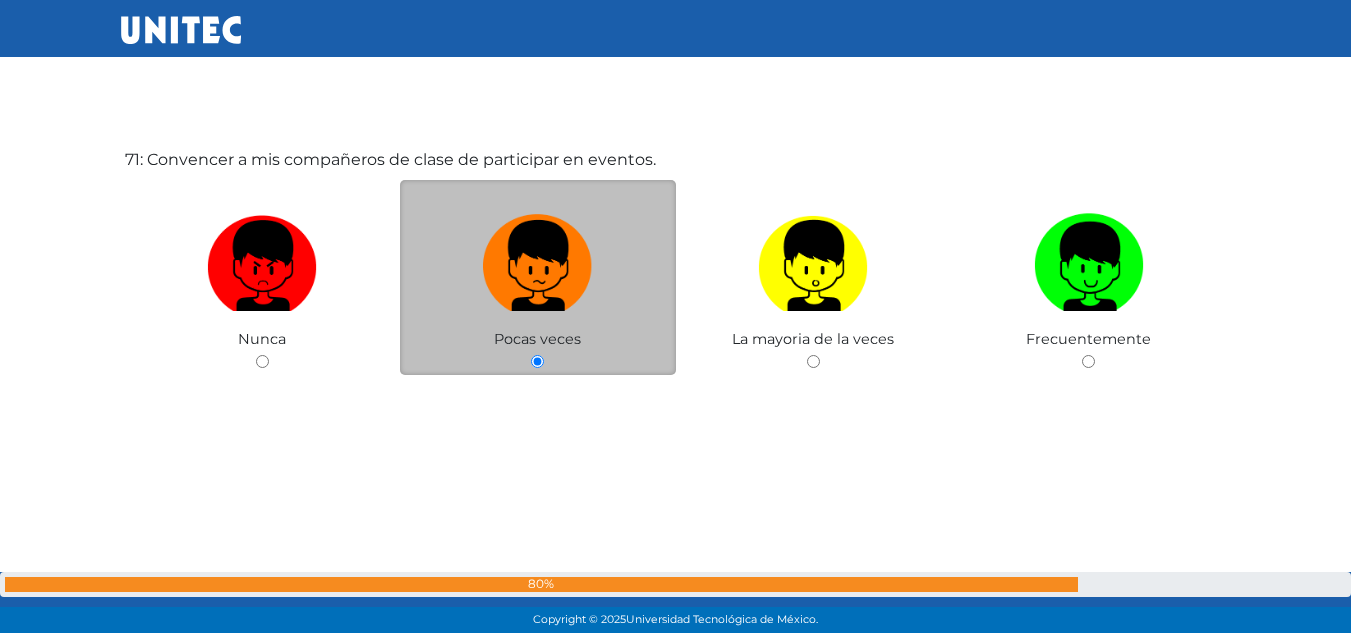 click at bounding box center [538, 266] 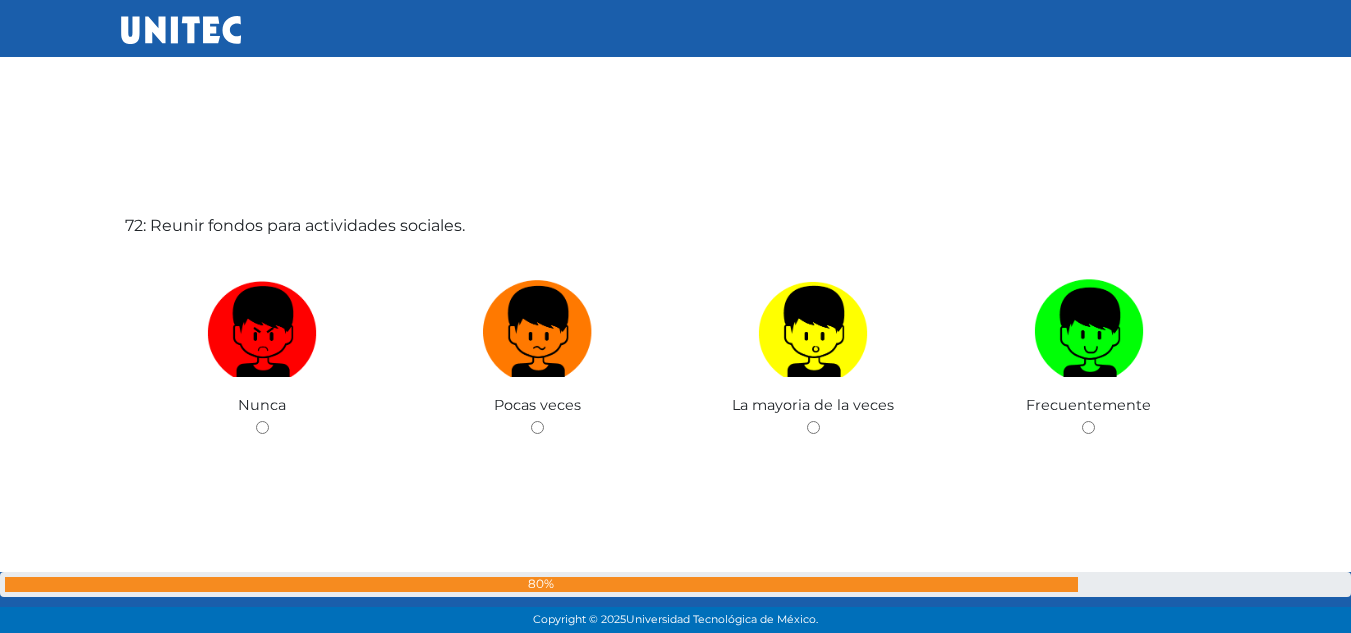 scroll, scrollTop: 45043, scrollLeft: 0, axis: vertical 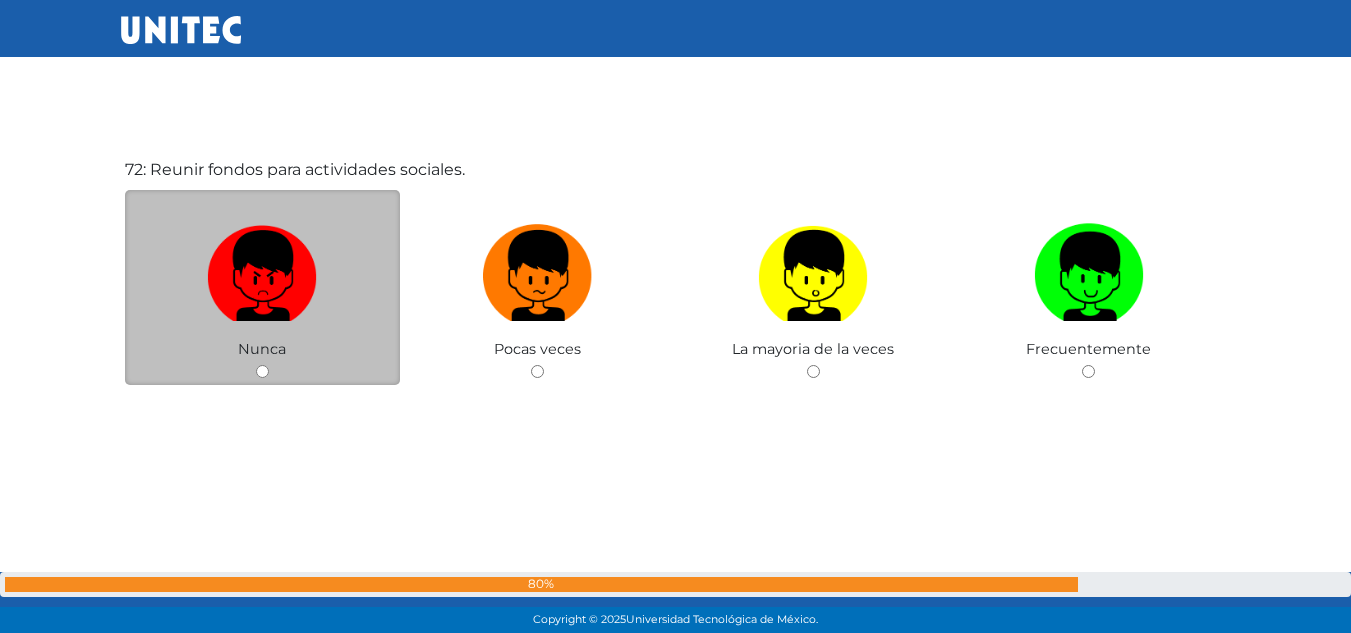 click at bounding box center (263, 276) 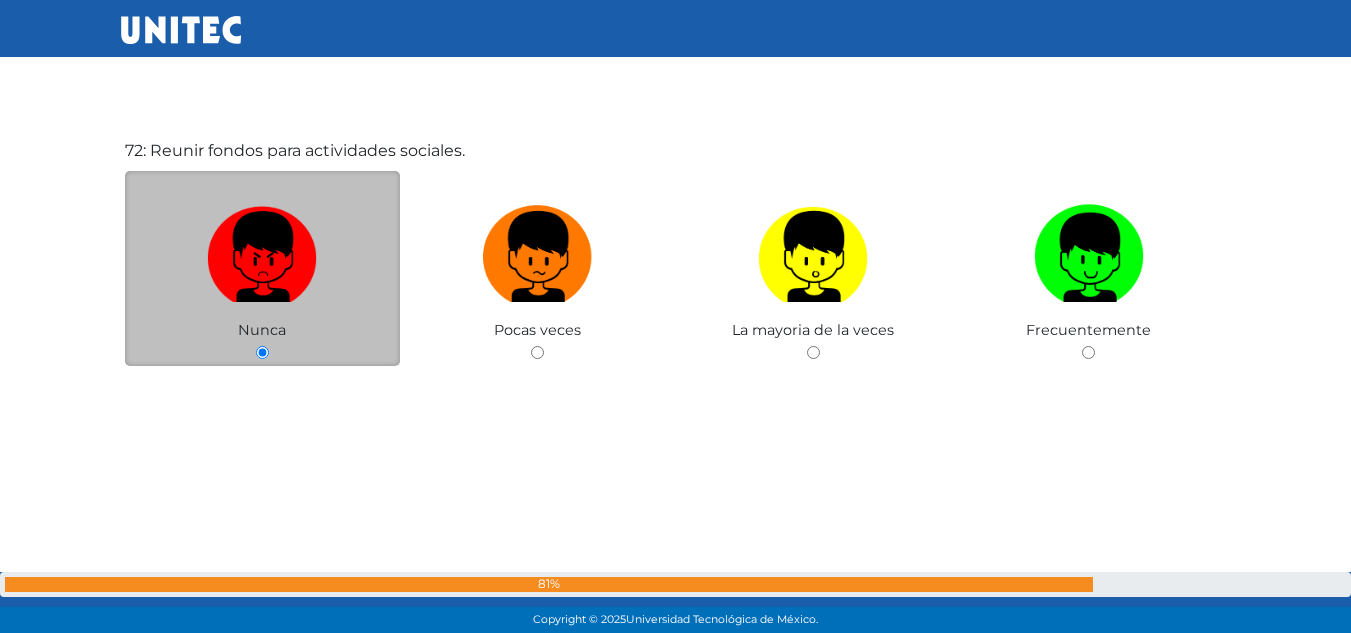 click at bounding box center [263, 257] 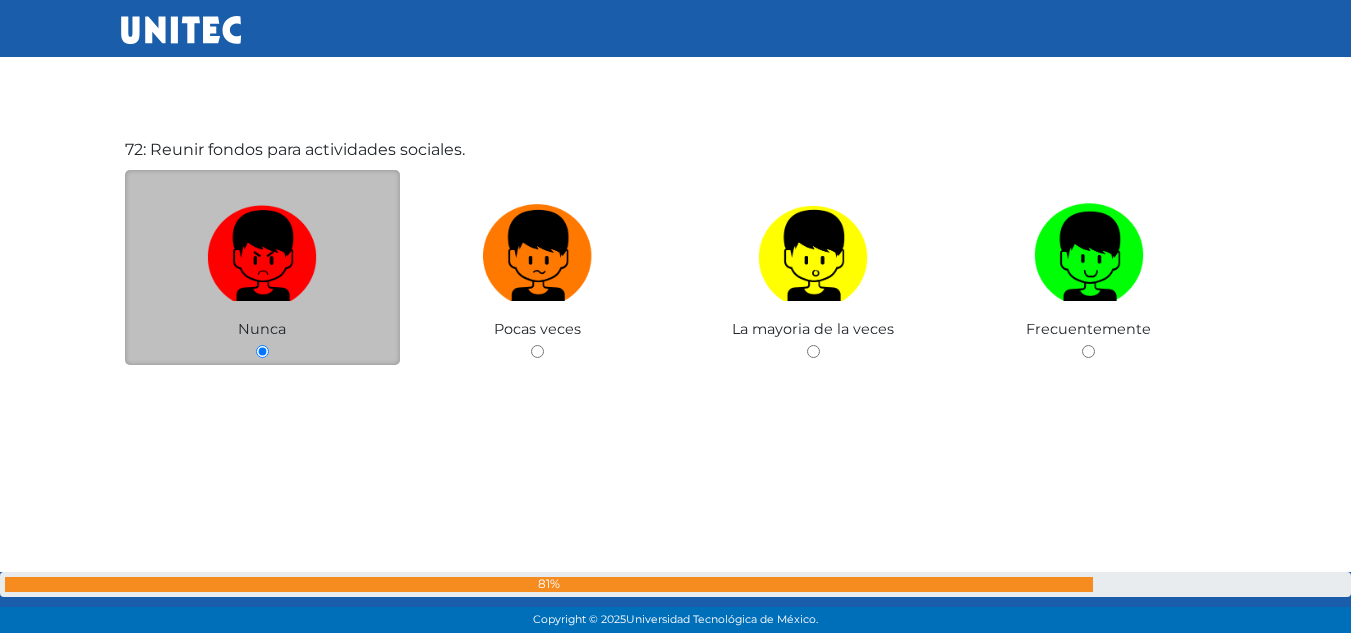 click at bounding box center (262, 351) 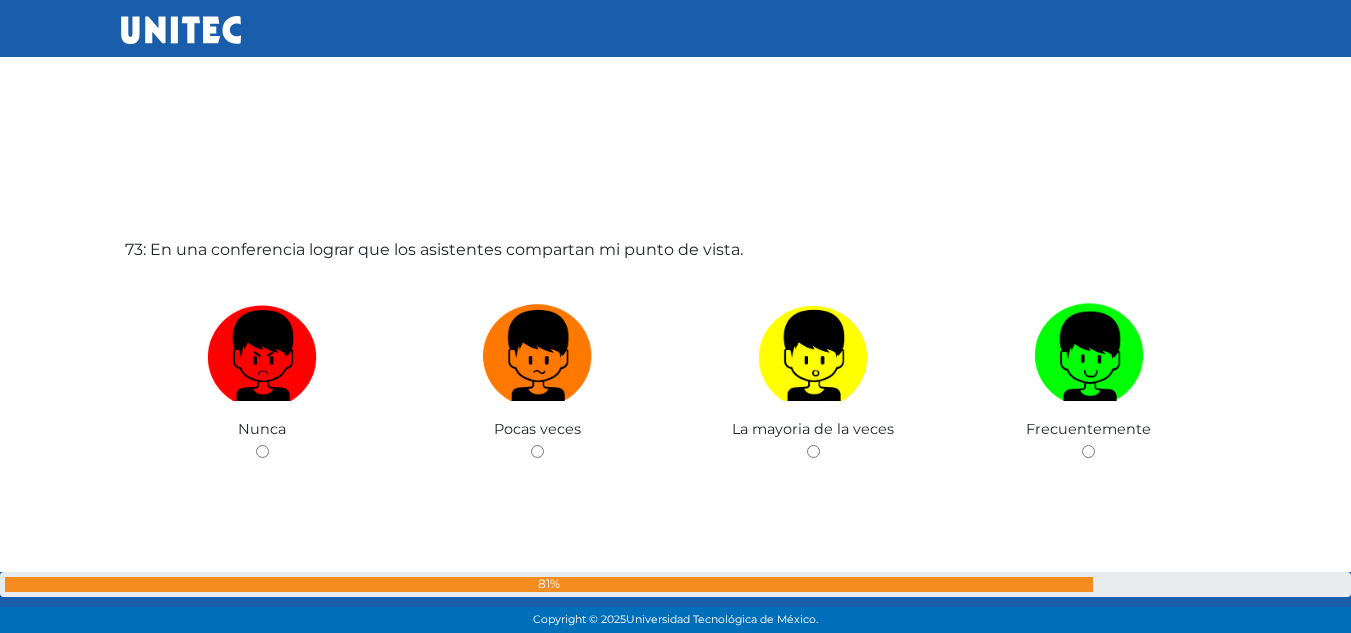 scroll, scrollTop: 45676, scrollLeft: 0, axis: vertical 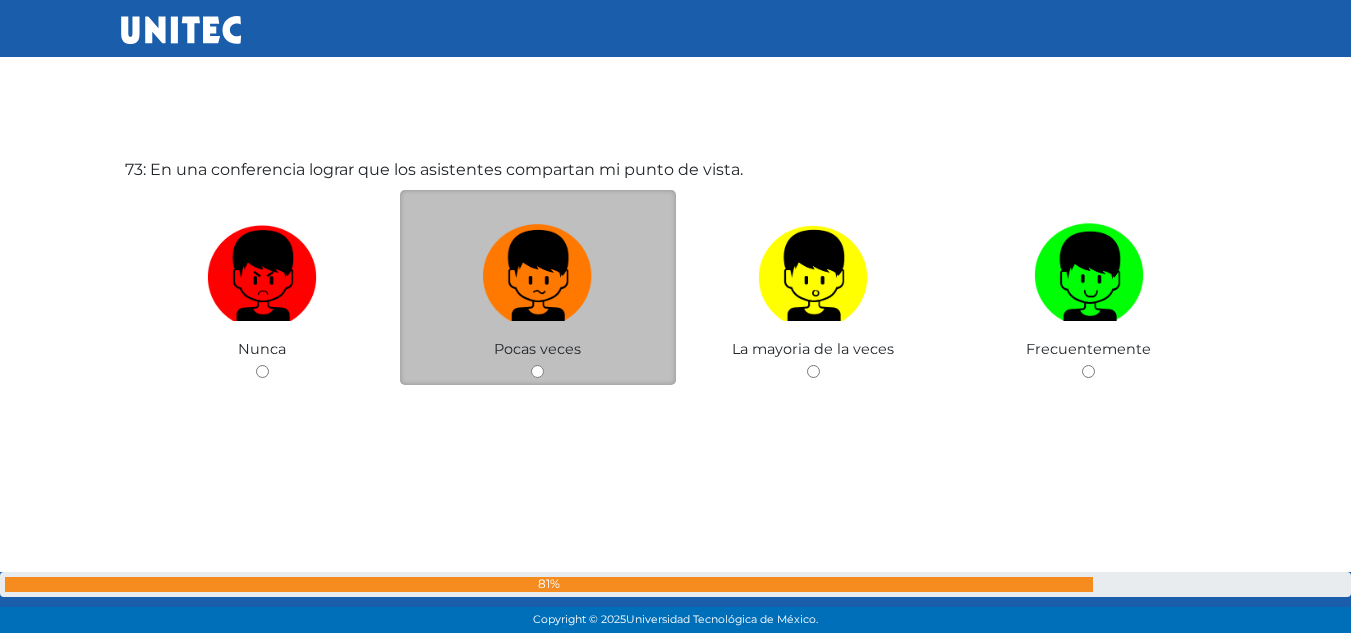 click at bounding box center (538, 276) 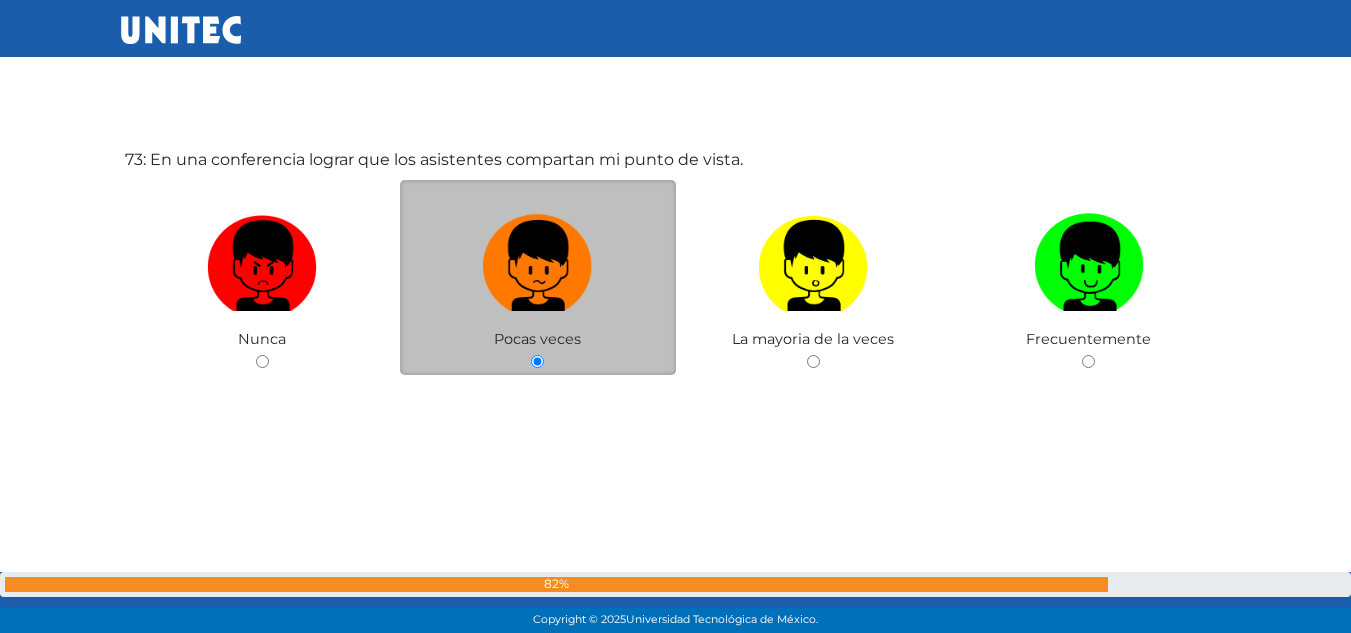 click at bounding box center [538, 266] 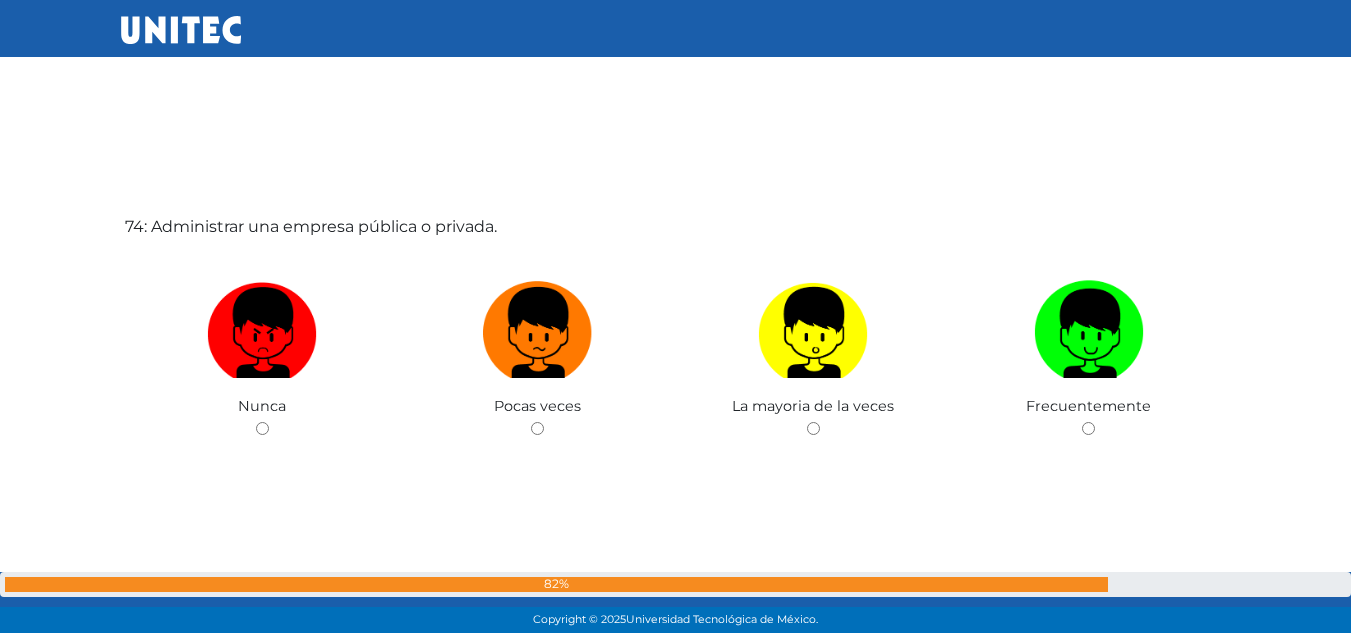scroll, scrollTop: 46309, scrollLeft: 0, axis: vertical 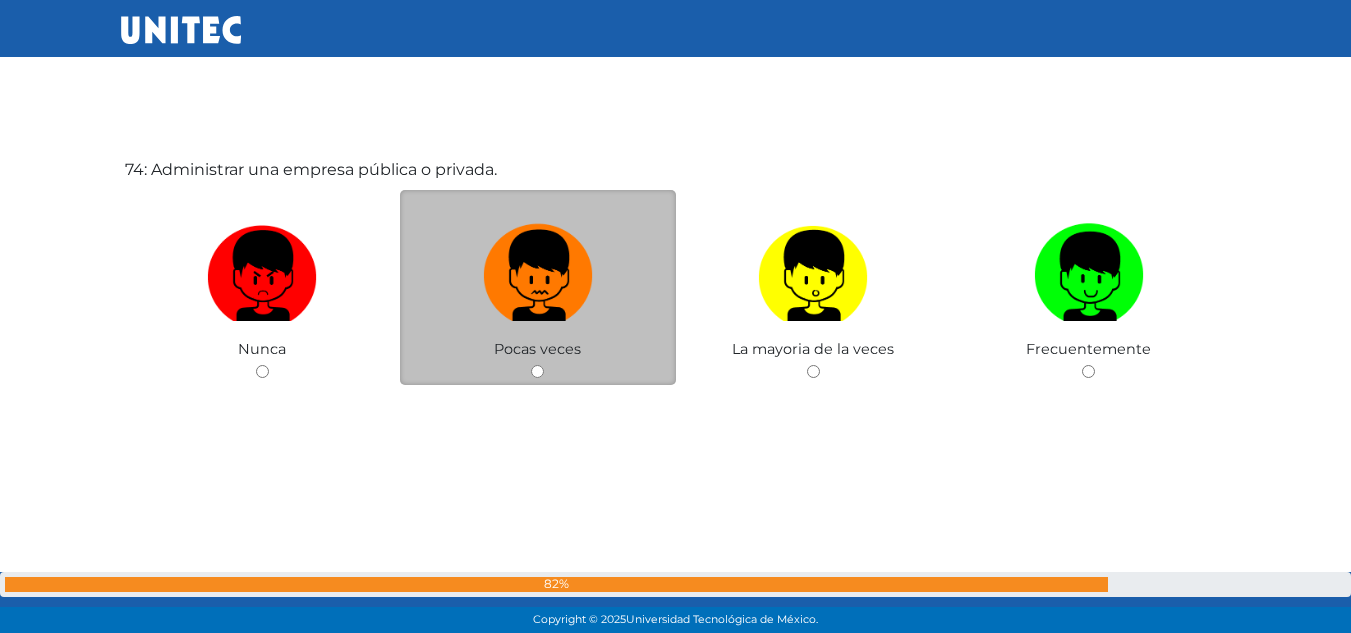 click at bounding box center [538, 268] 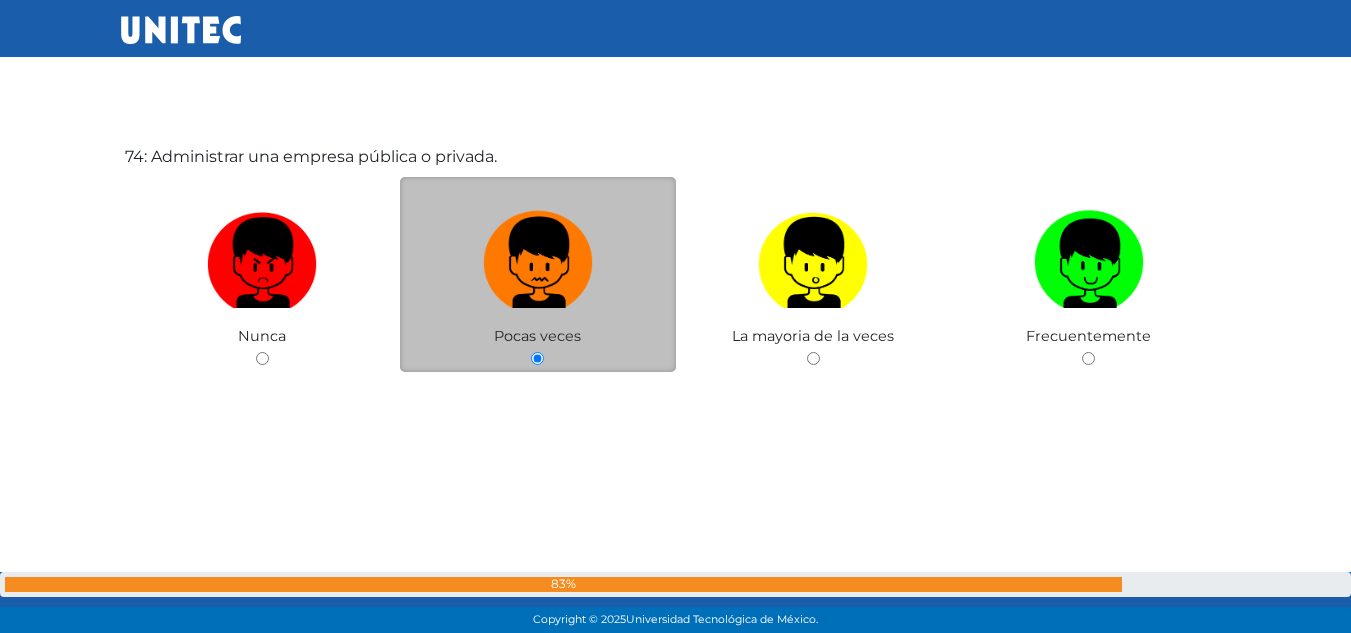 click at bounding box center [538, 255] 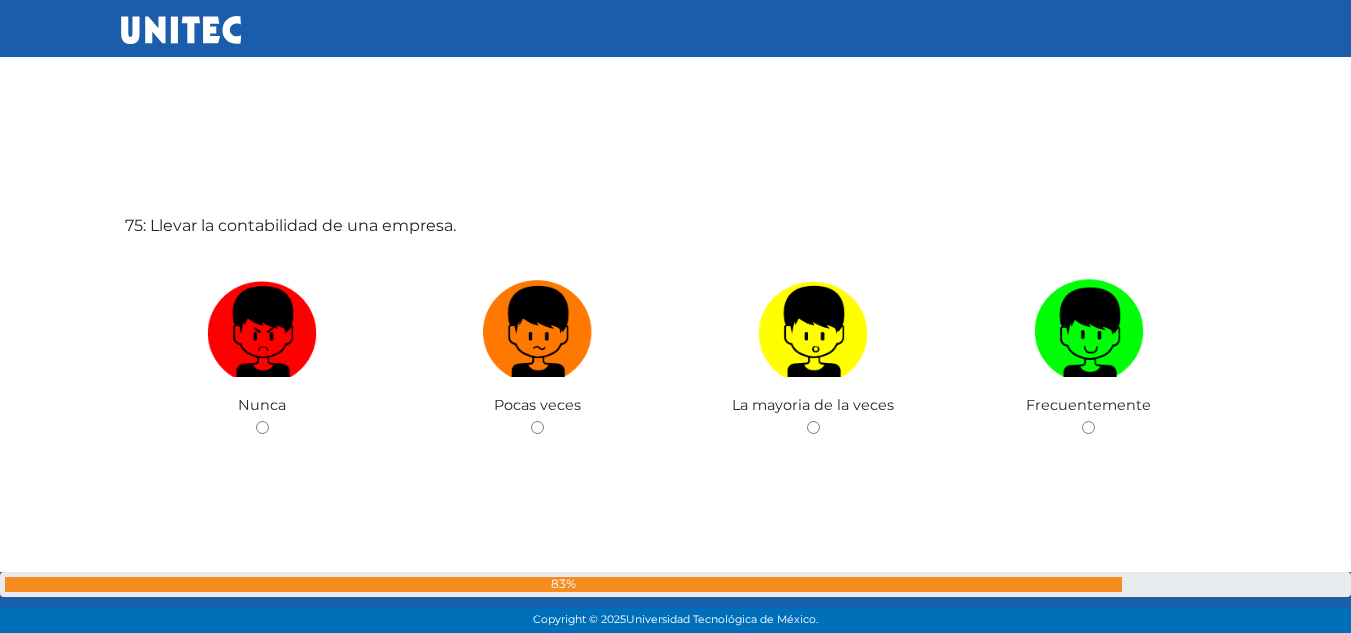 scroll, scrollTop: 46942, scrollLeft: 0, axis: vertical 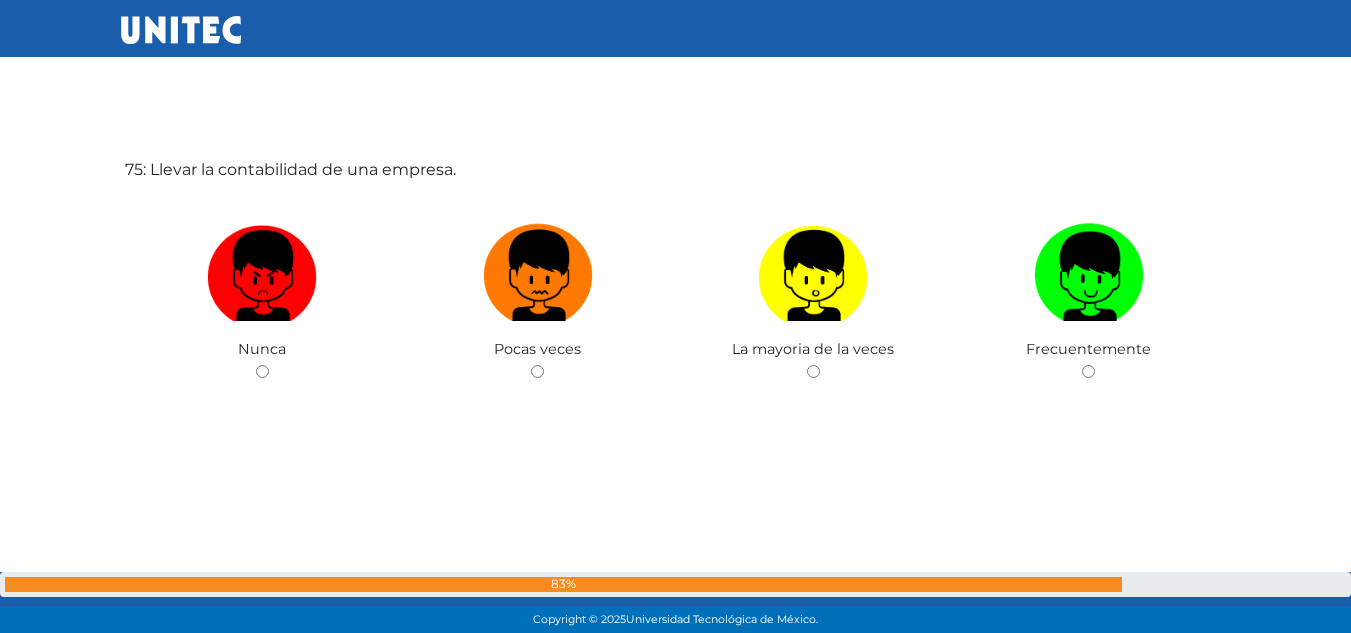 click at bounding box center [538, 268] 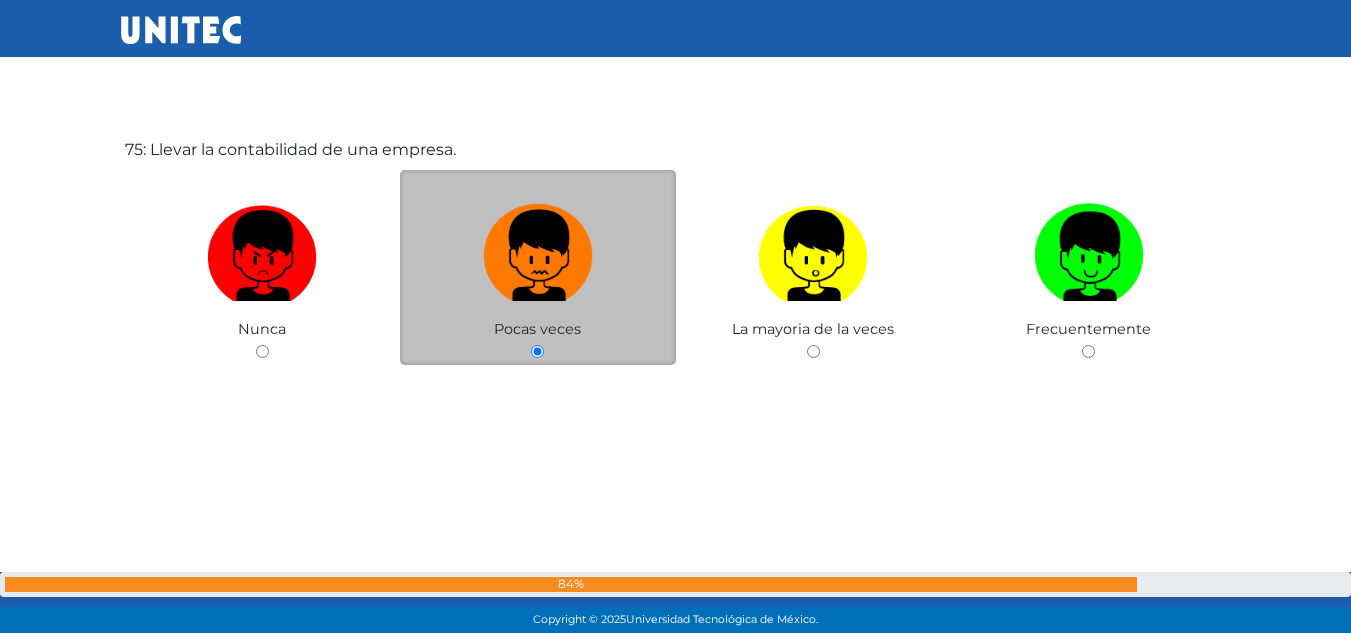 click at bounding box center (538, 248) 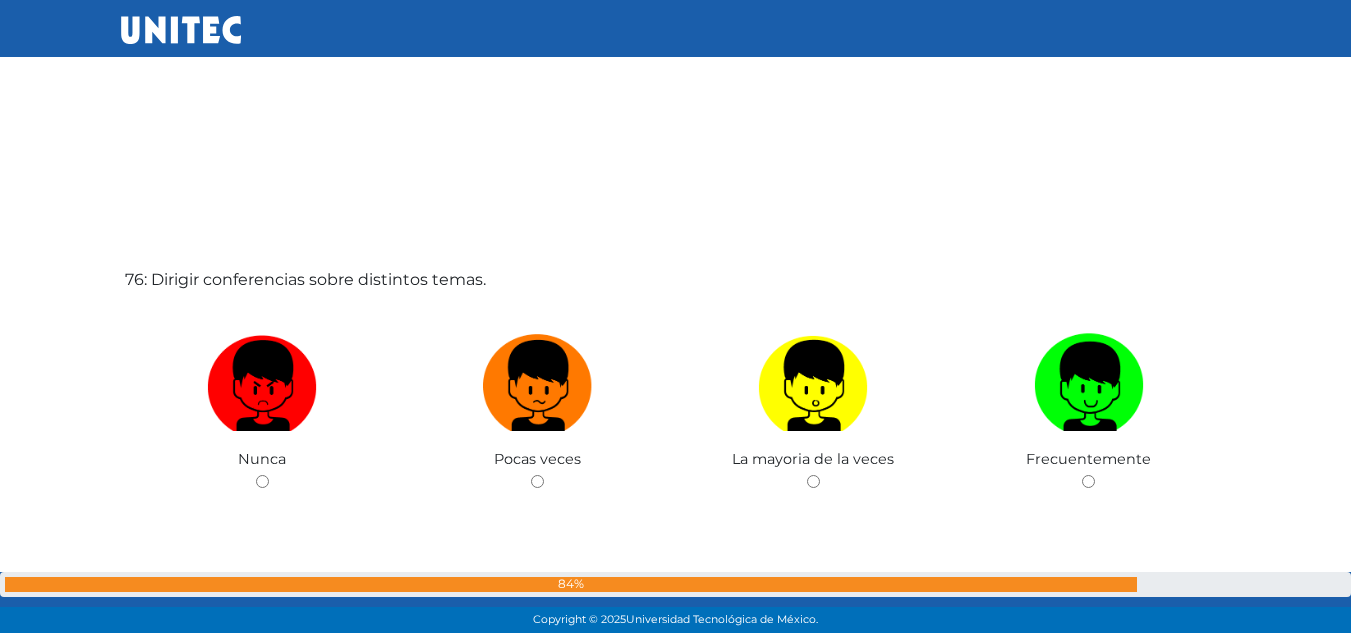 scroll, scrollTop: 47575, scrollLeft: 0, axis: vertical 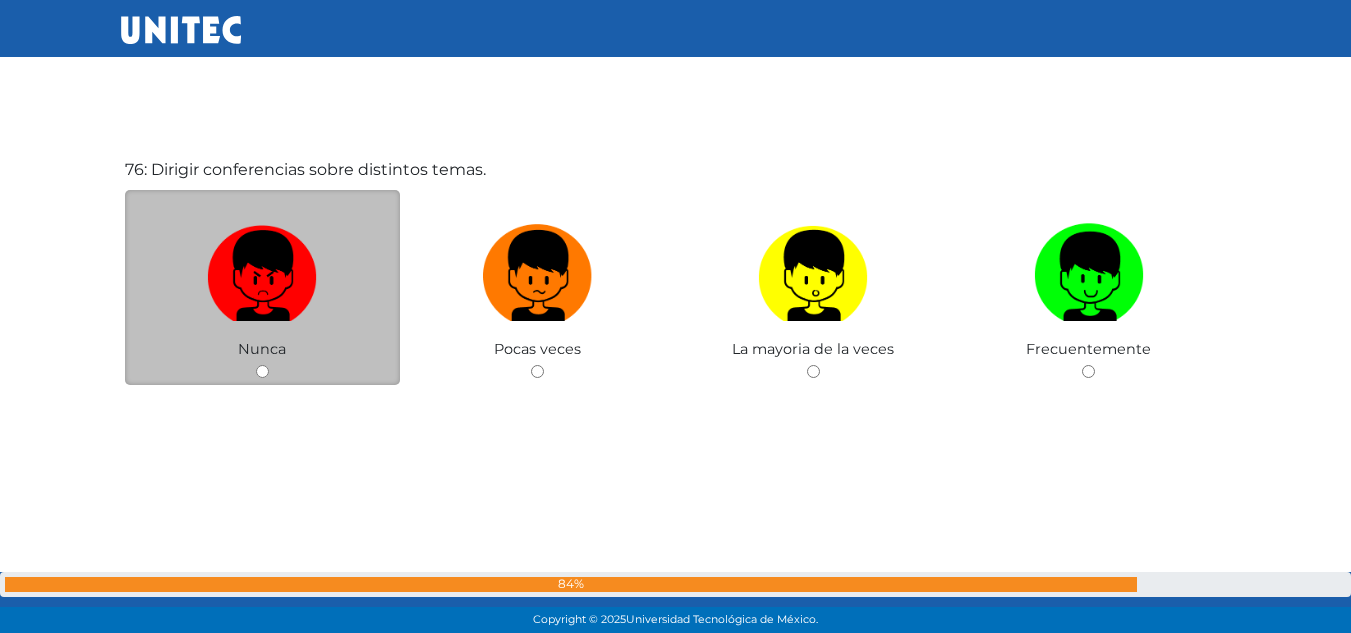 click at bounding box center (263, 276) 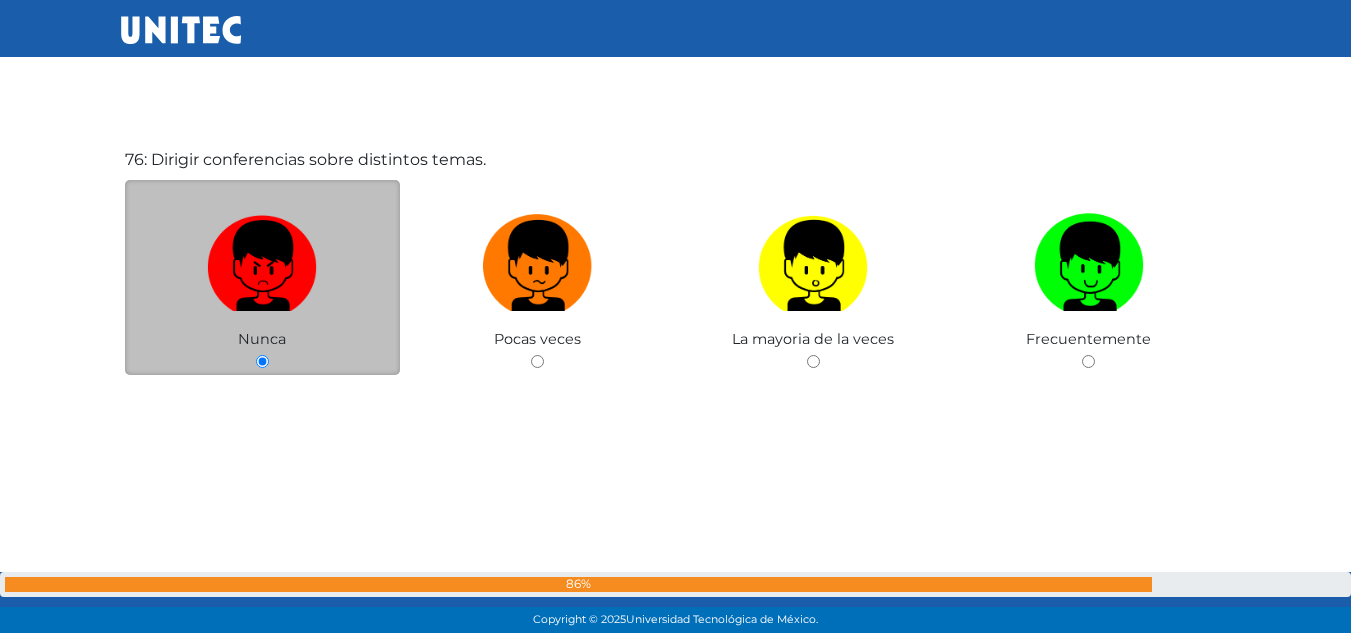 click on "Nunca" at bounding box center [263, 277] 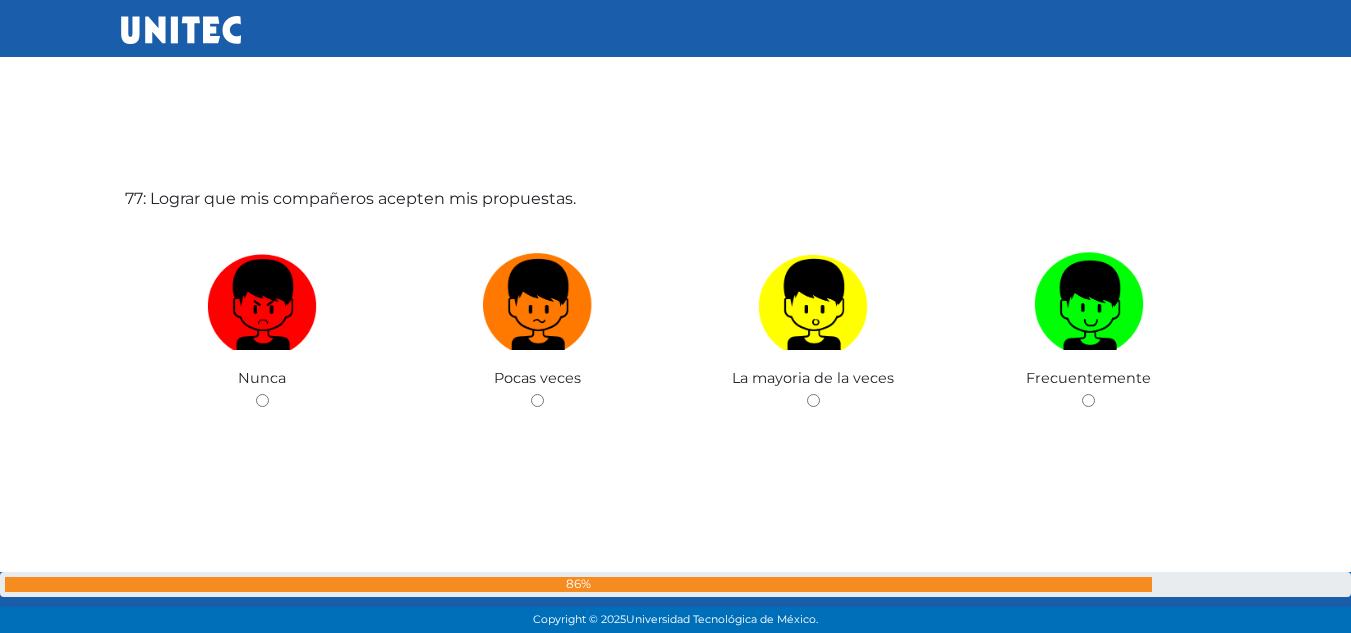 scroll, scrollTop: 48208, scrollLeft: 0, axis: vertical 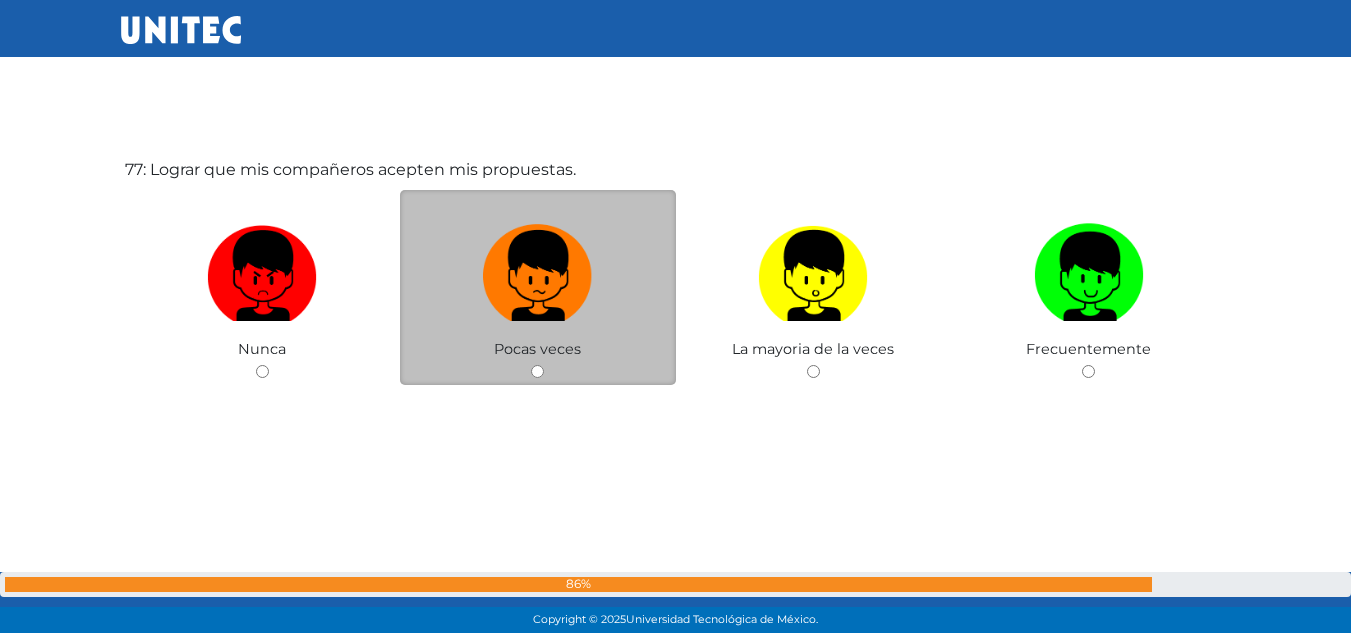 click at bounding box center (538, 276) 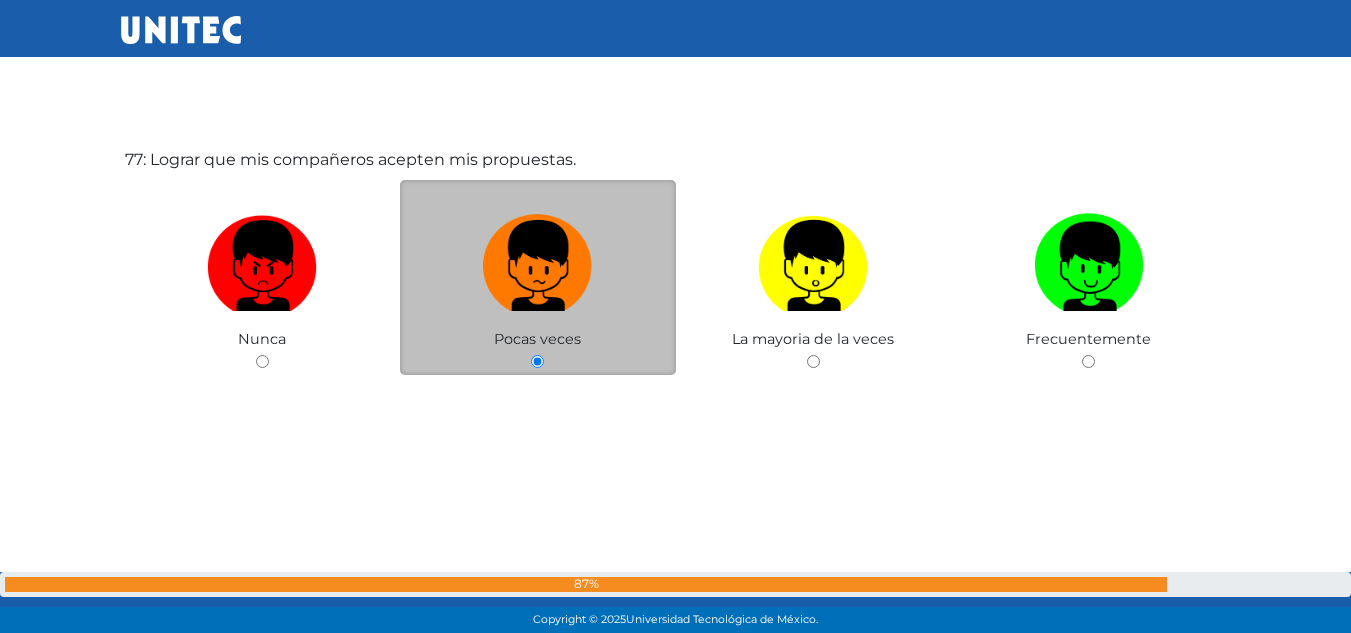 click at bounding box center [538, 266] 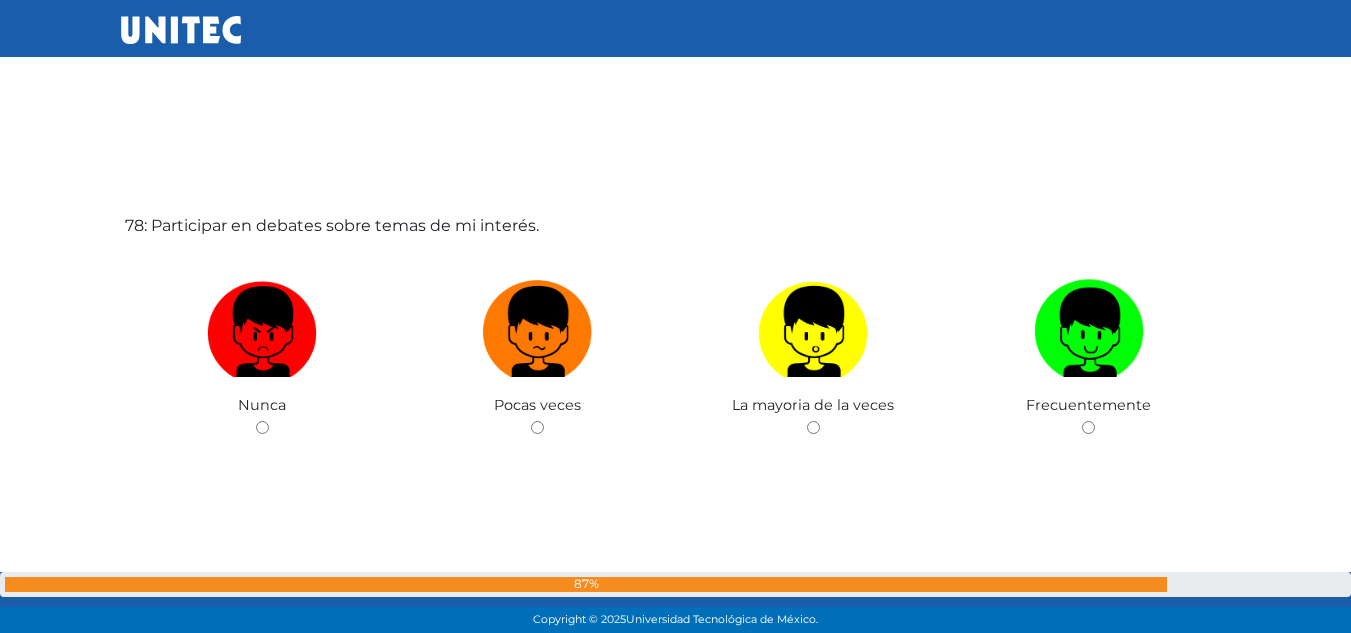 scroll, scrollTop: 48841, scrollLeft: 0, axis: vertical 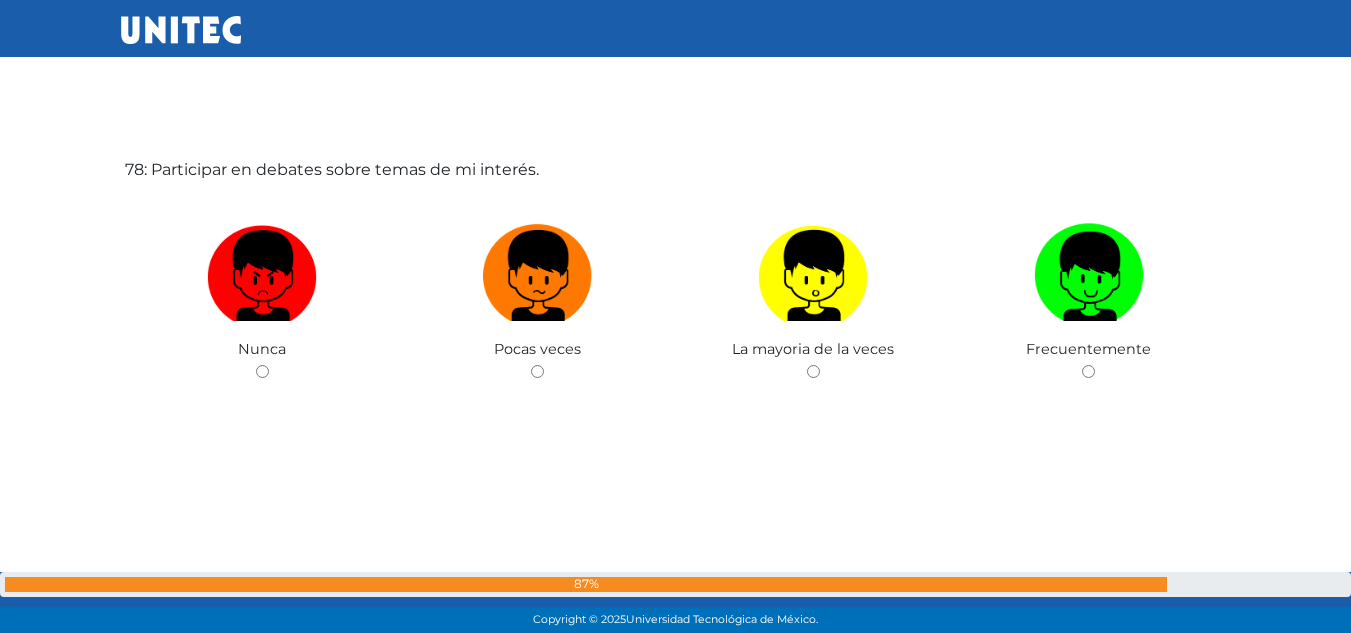 click at bounding box center (538, 276) 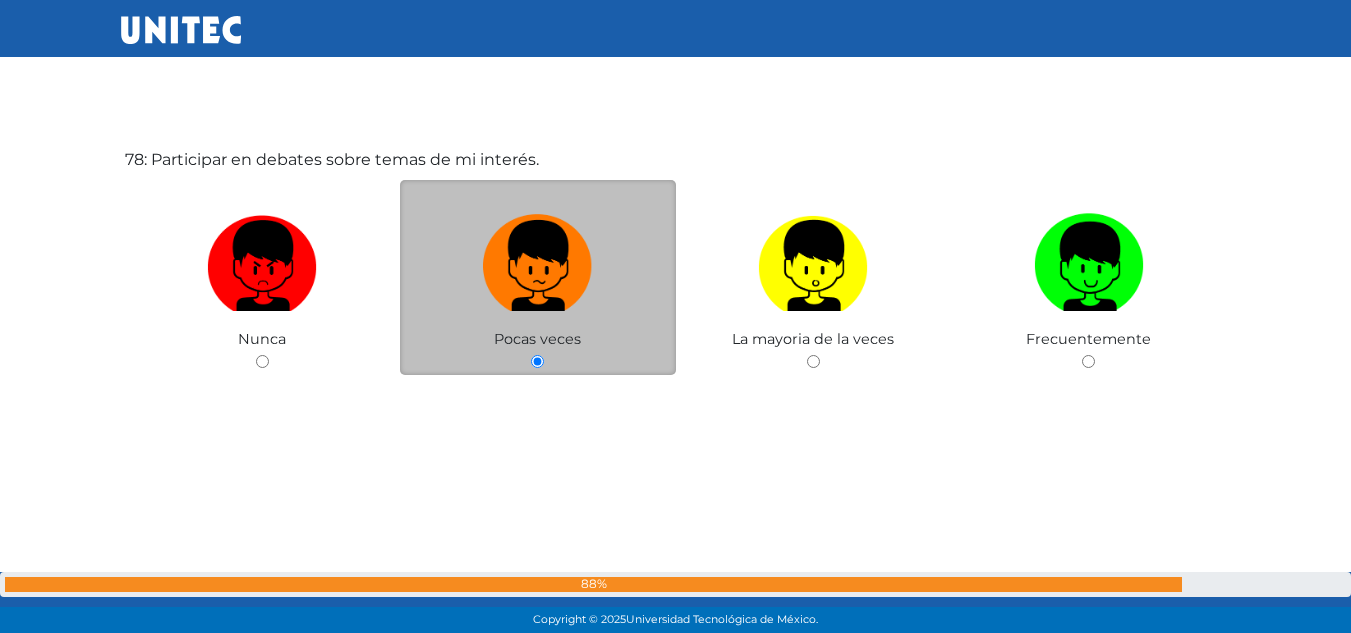 click at bounding box center [538, 266] 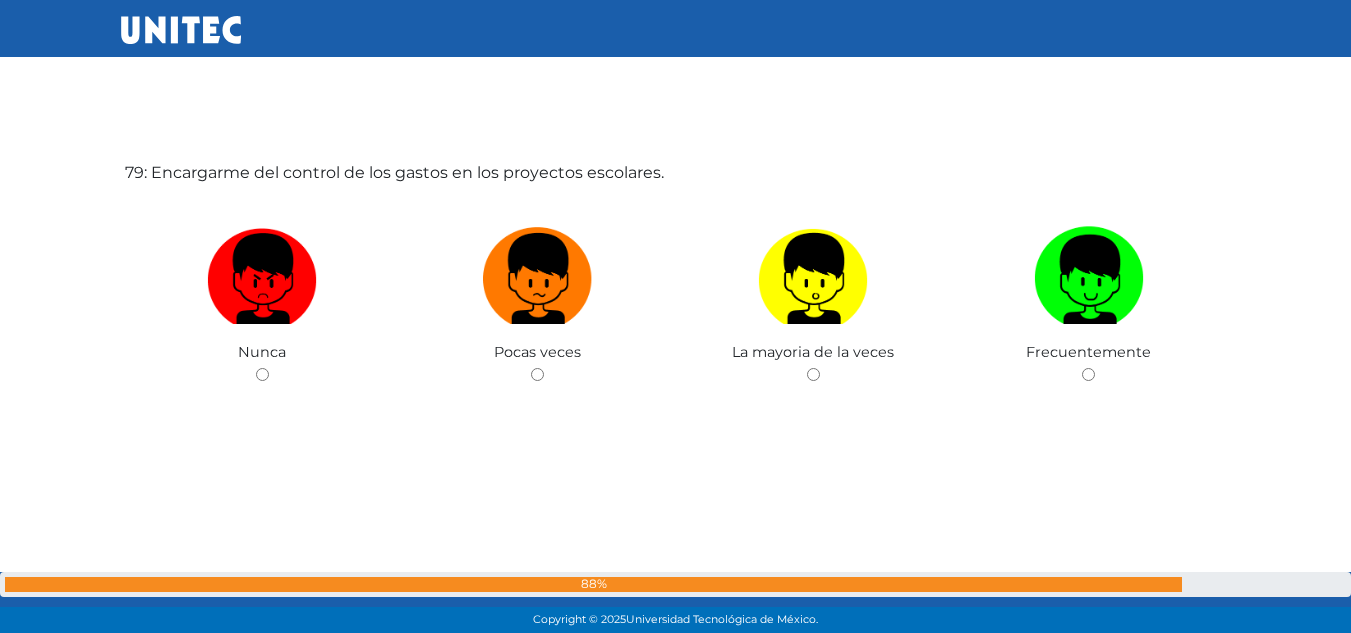 scroll, scrollTop: 49474, scrollLeft: 0, axis: vertical 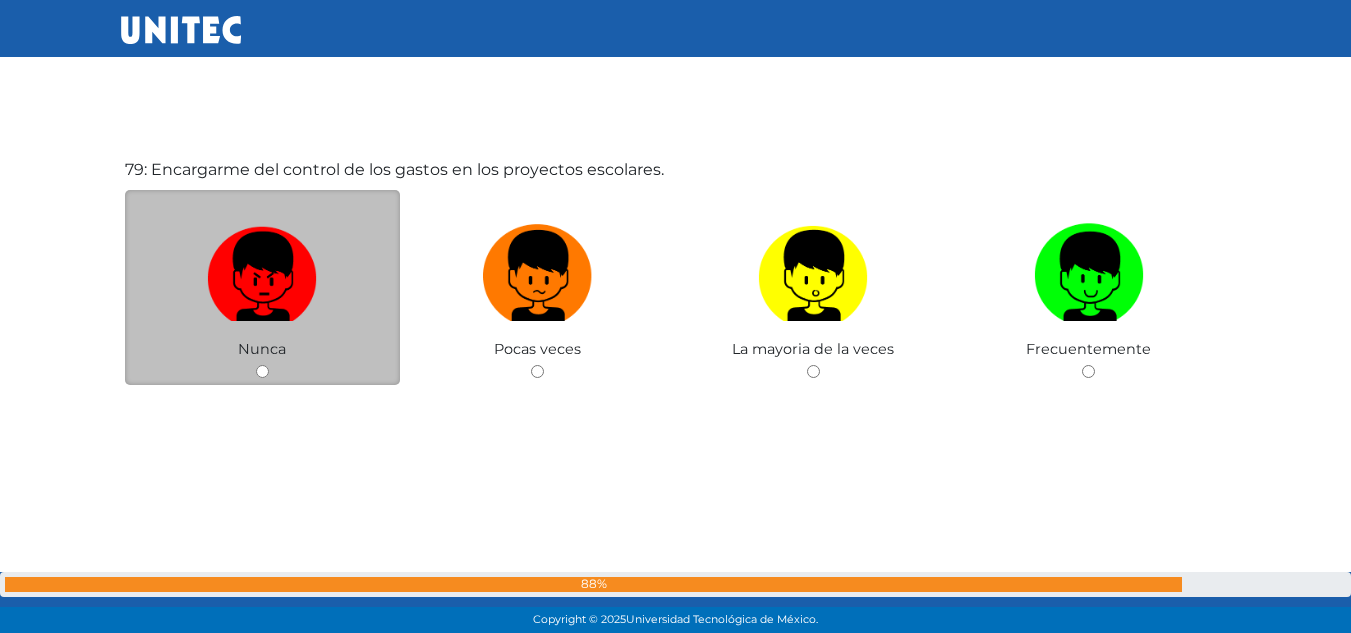 click at bounding box center (262, 268) 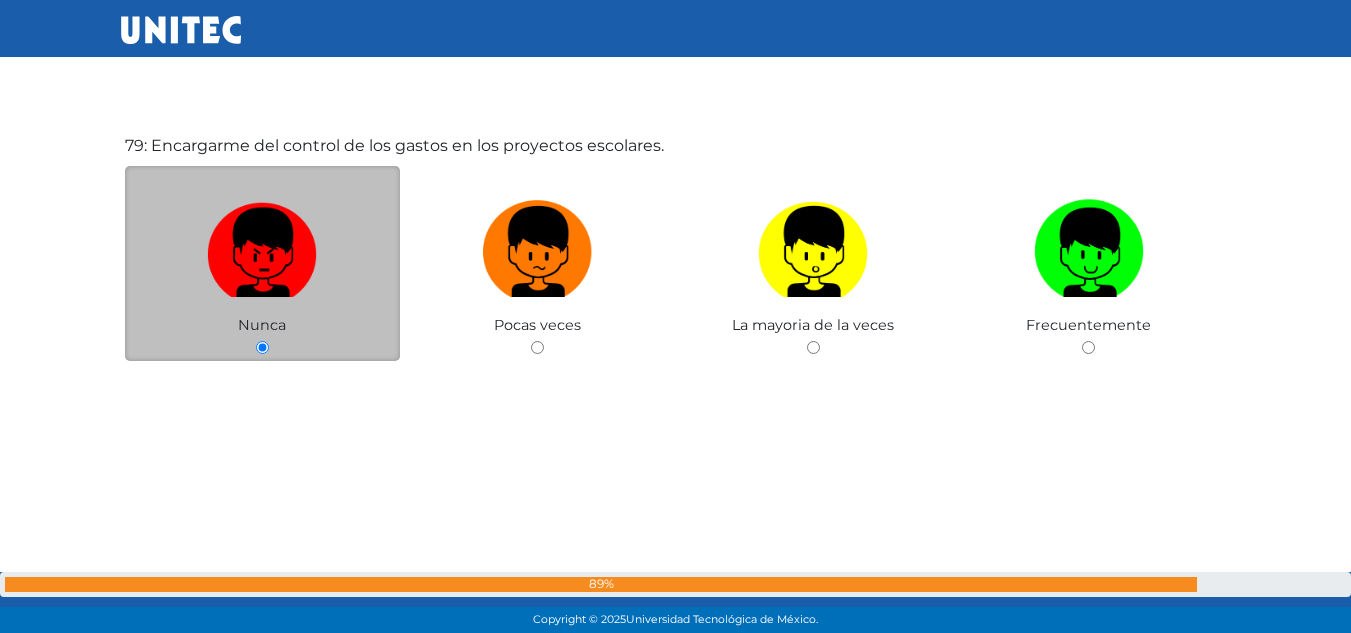 click at bounding box center (262, 244) 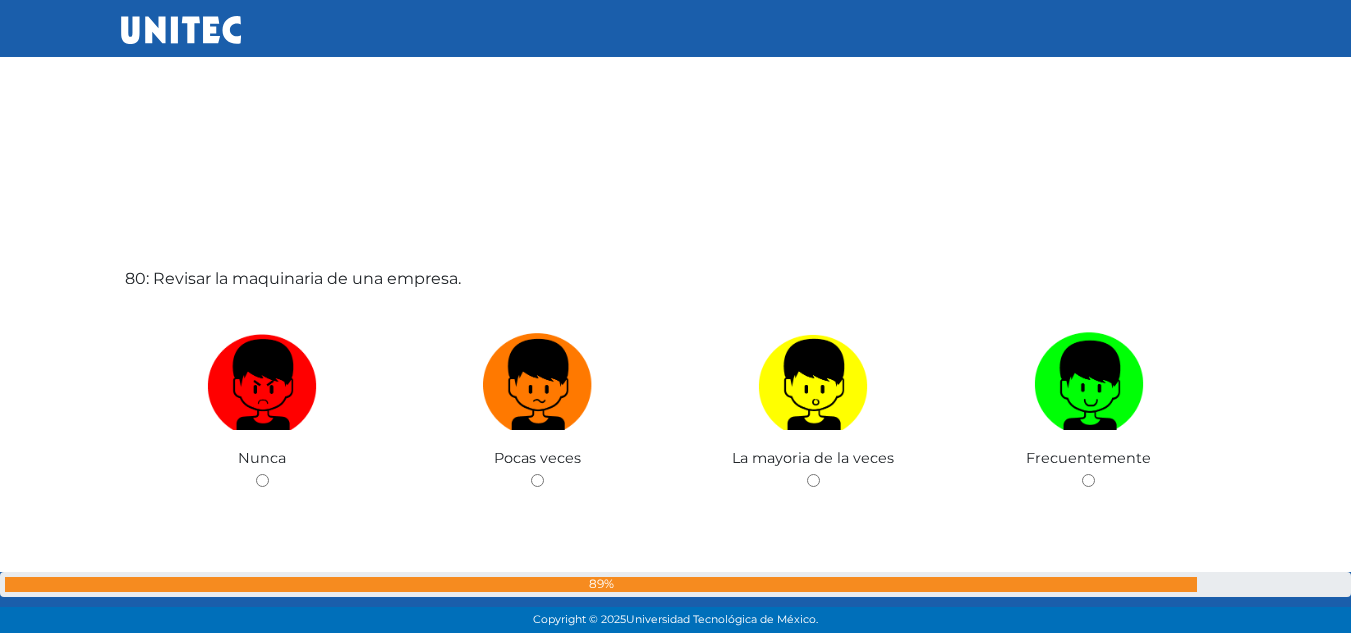 scroll, scrollTop: 50107, scrollLeft: 0, axis: vertical 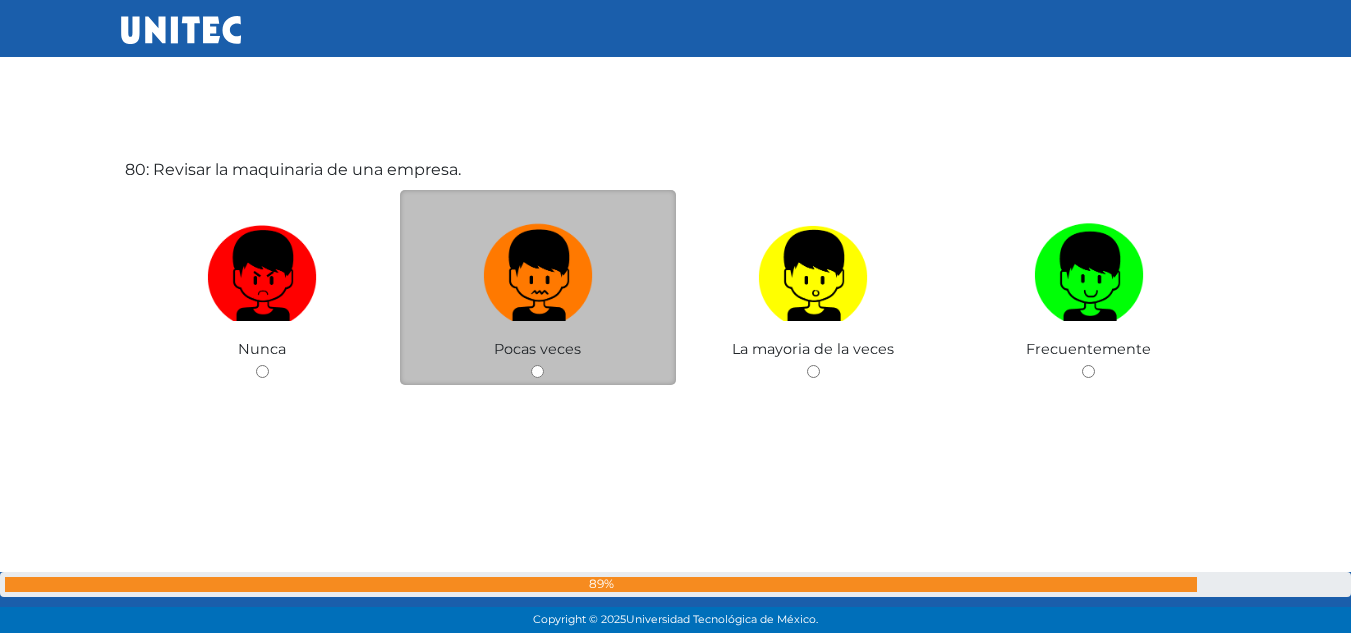 click at bounding box center [538, 268] 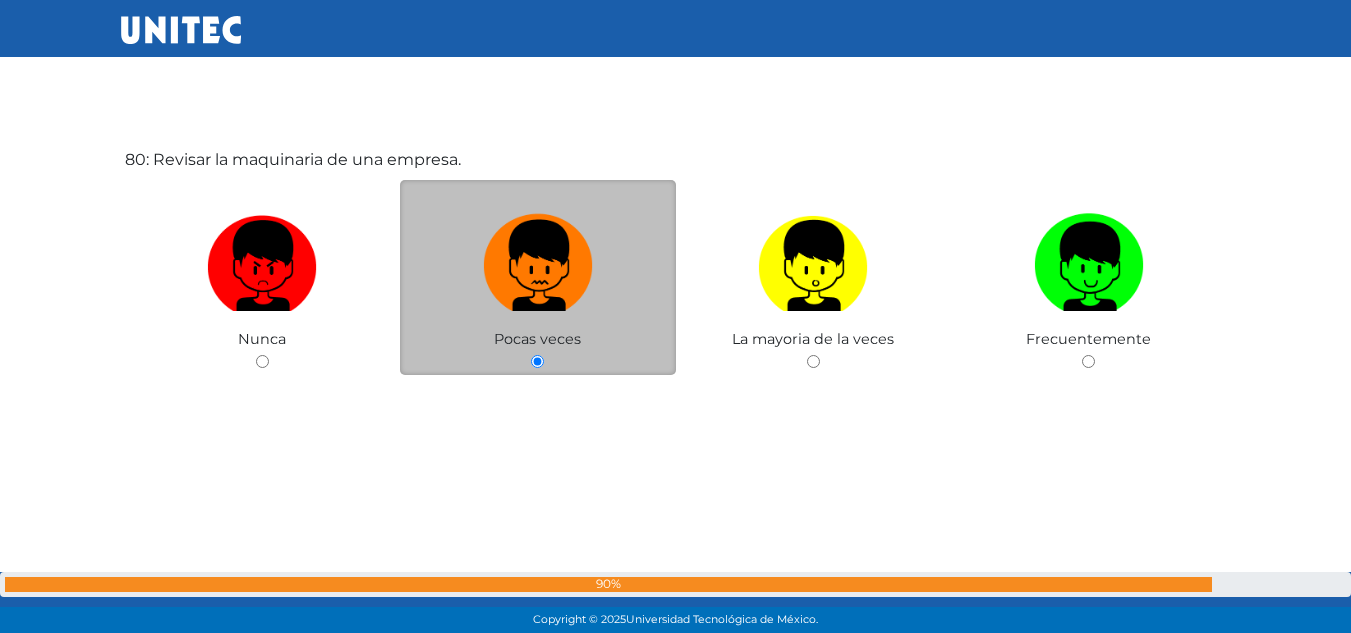 click at bounding box center [538, 258] 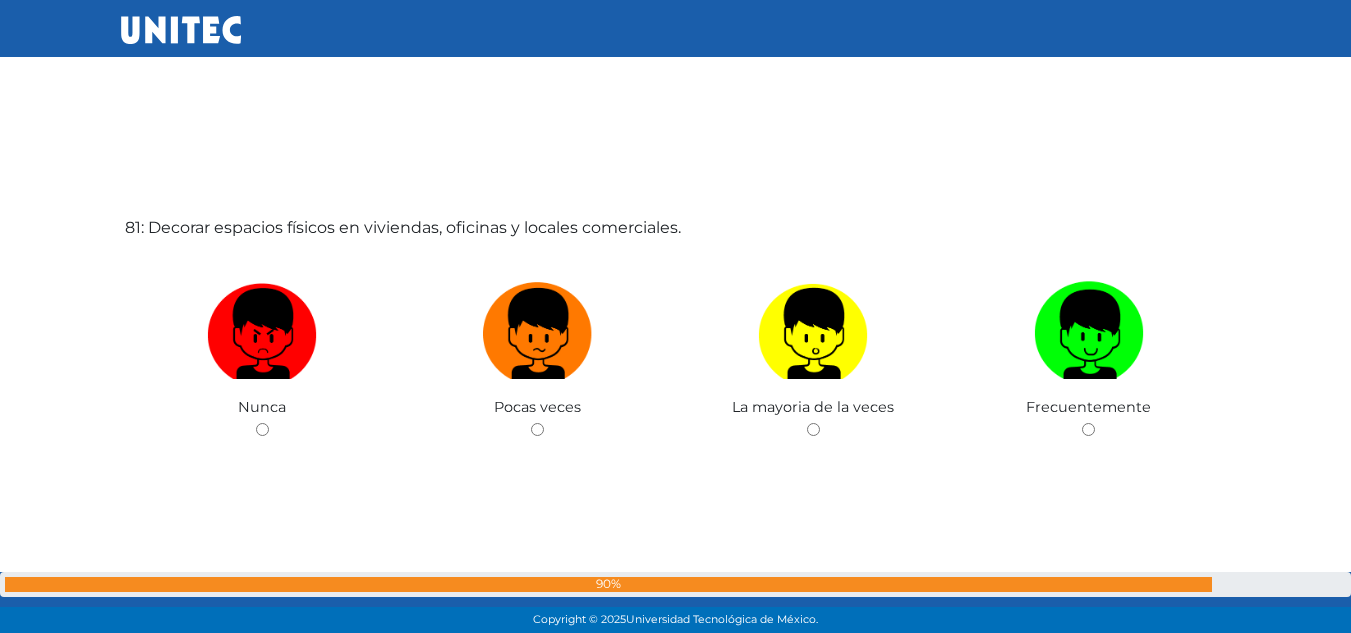 scroll, scrollTop: 50740, scrollLeft: 0, axis: vertical 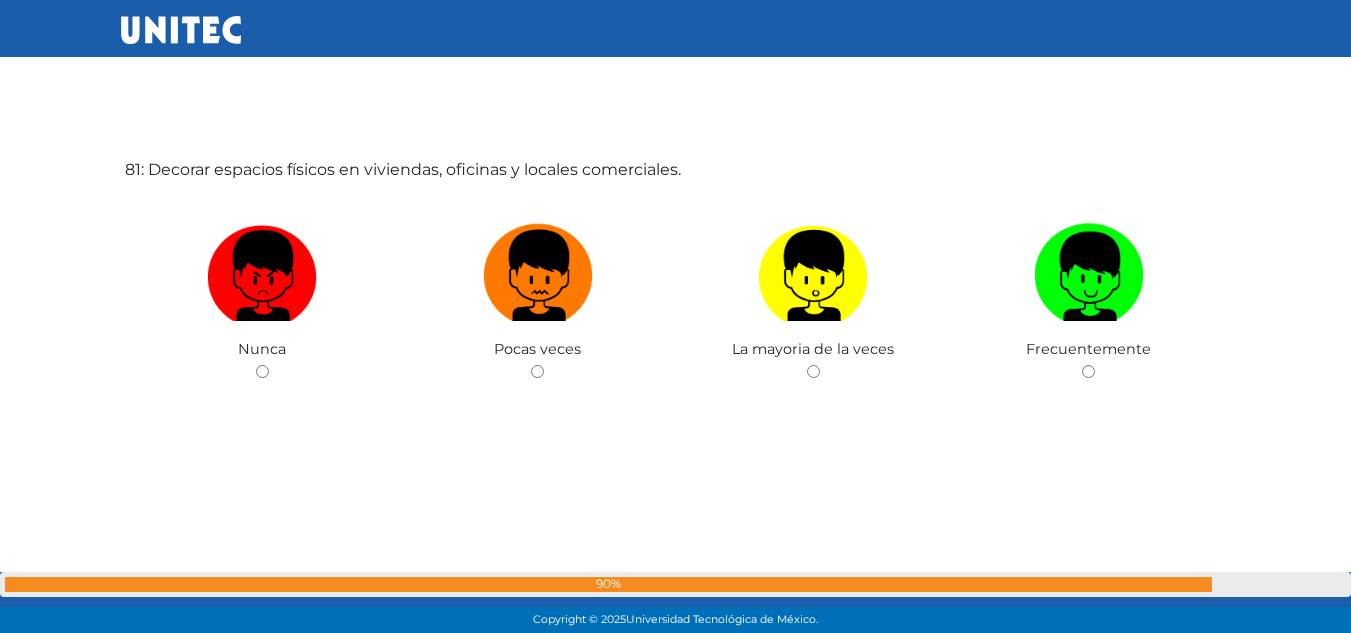 click at bounding box center [538, 268] 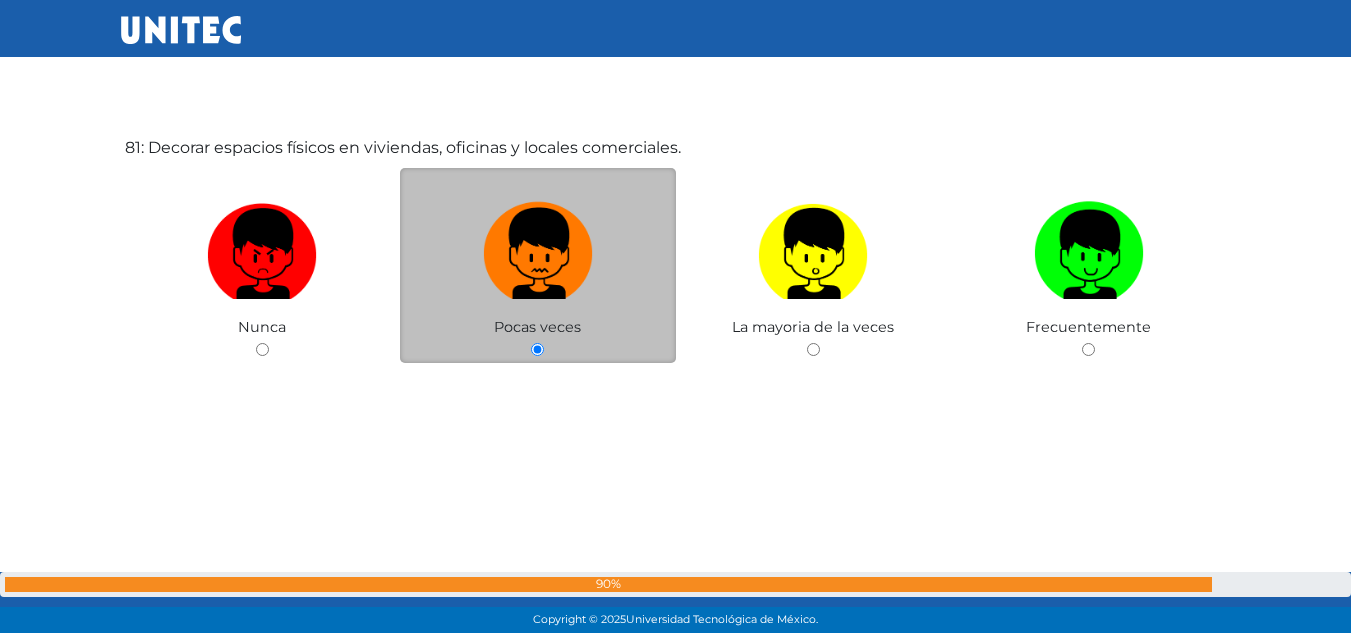 click at bounding box center (538, 246) 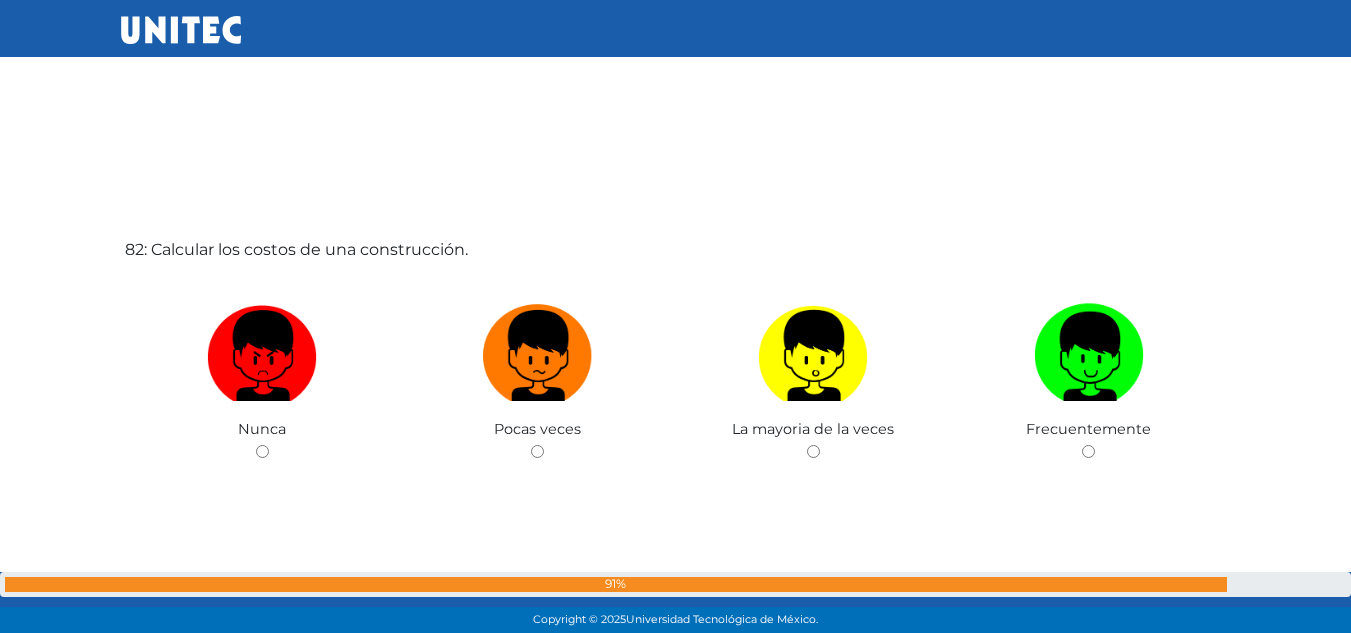 scroll, scrollTop: 51373, scrollLeft: 0, axis: vertical 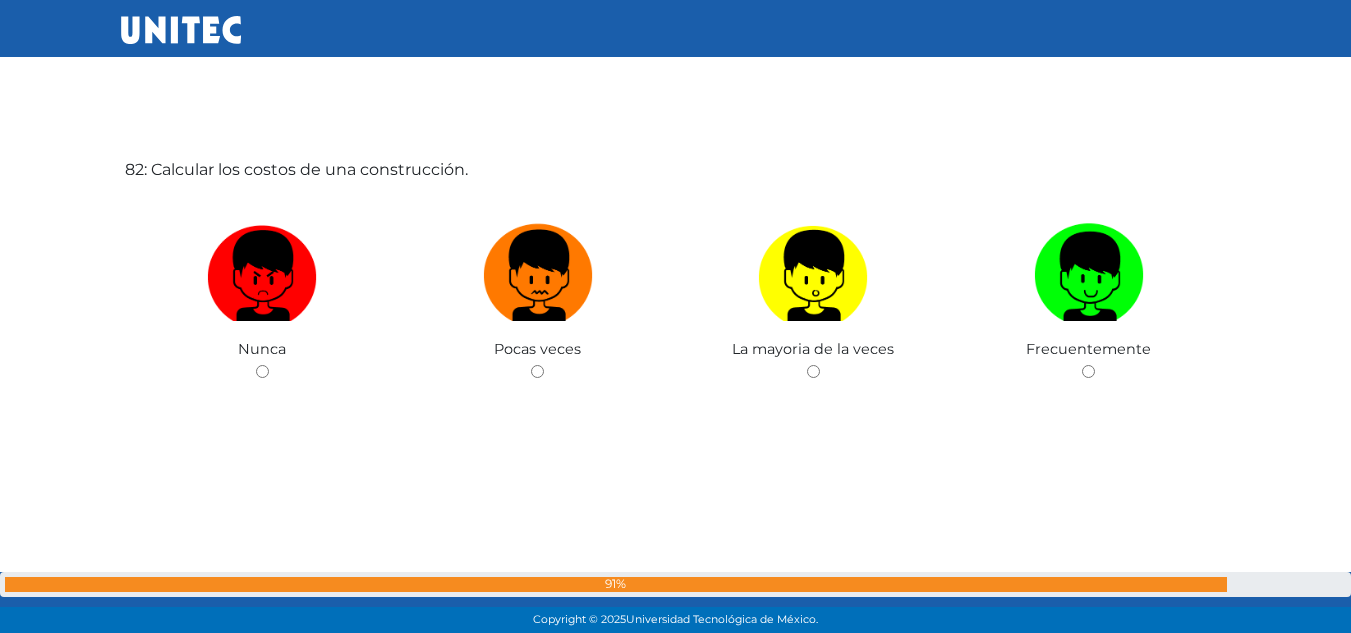 click at bounding box center [538, 268] 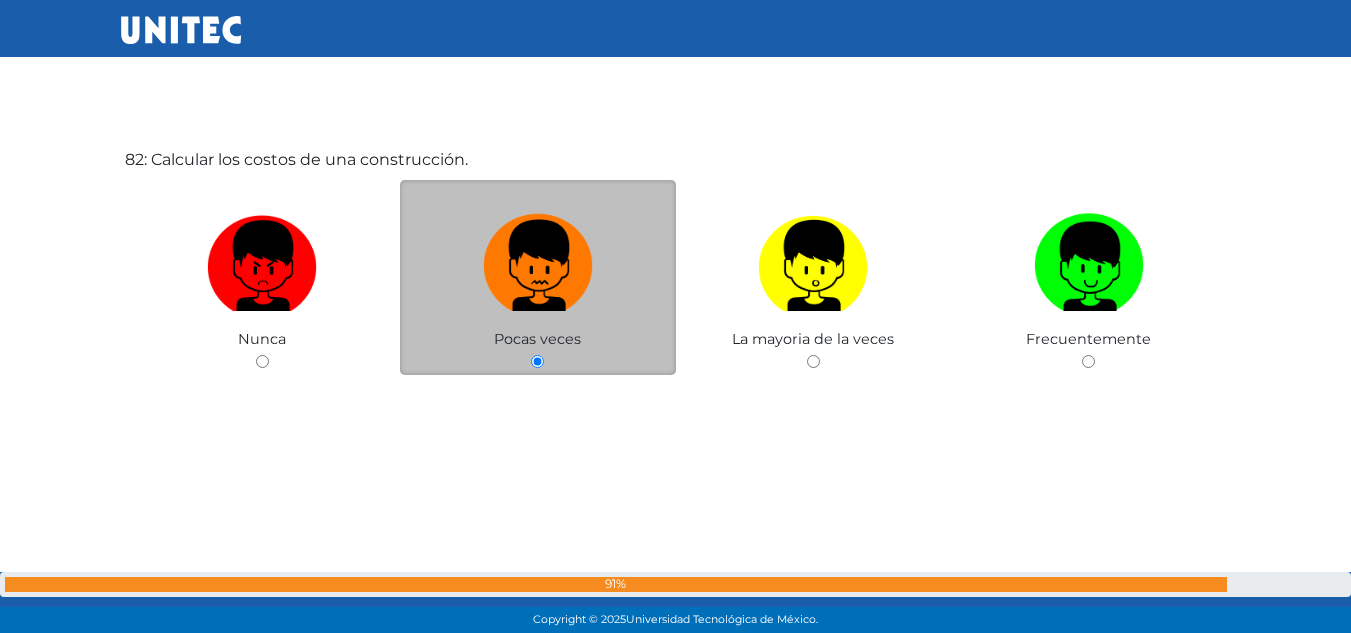 click at bounding box center [538, 258] 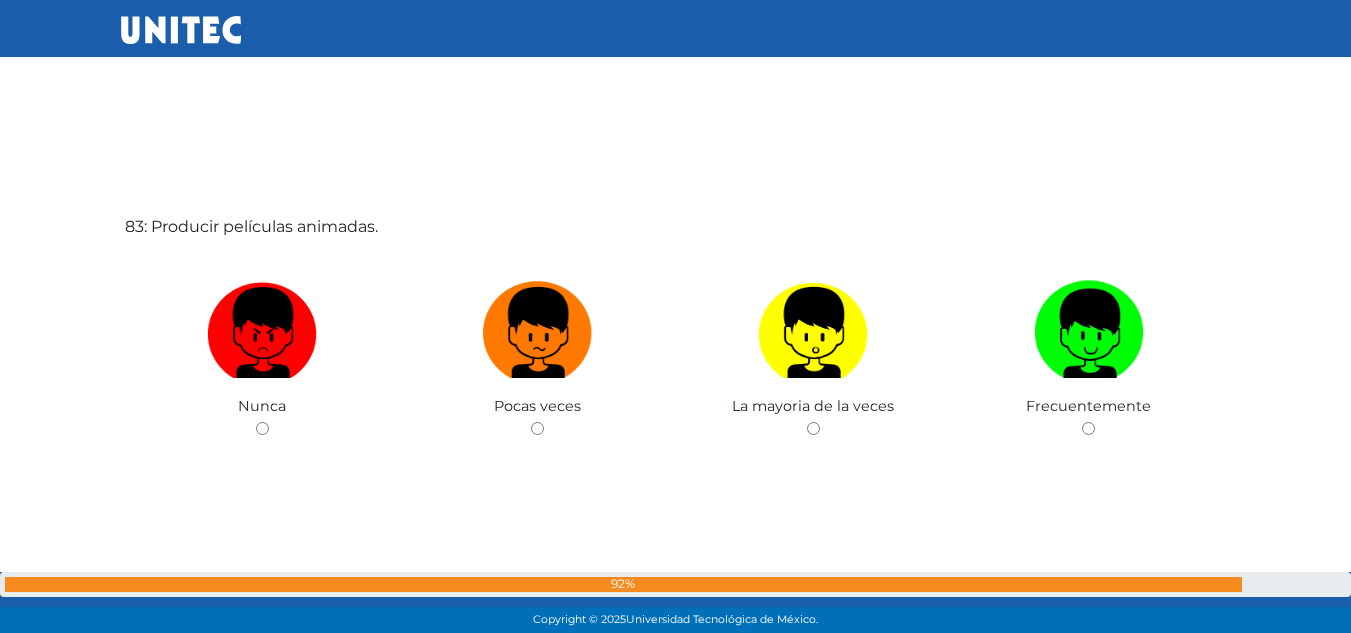 scroll, scrollTop: 52006, scrollLeft: 0, axis: vertical 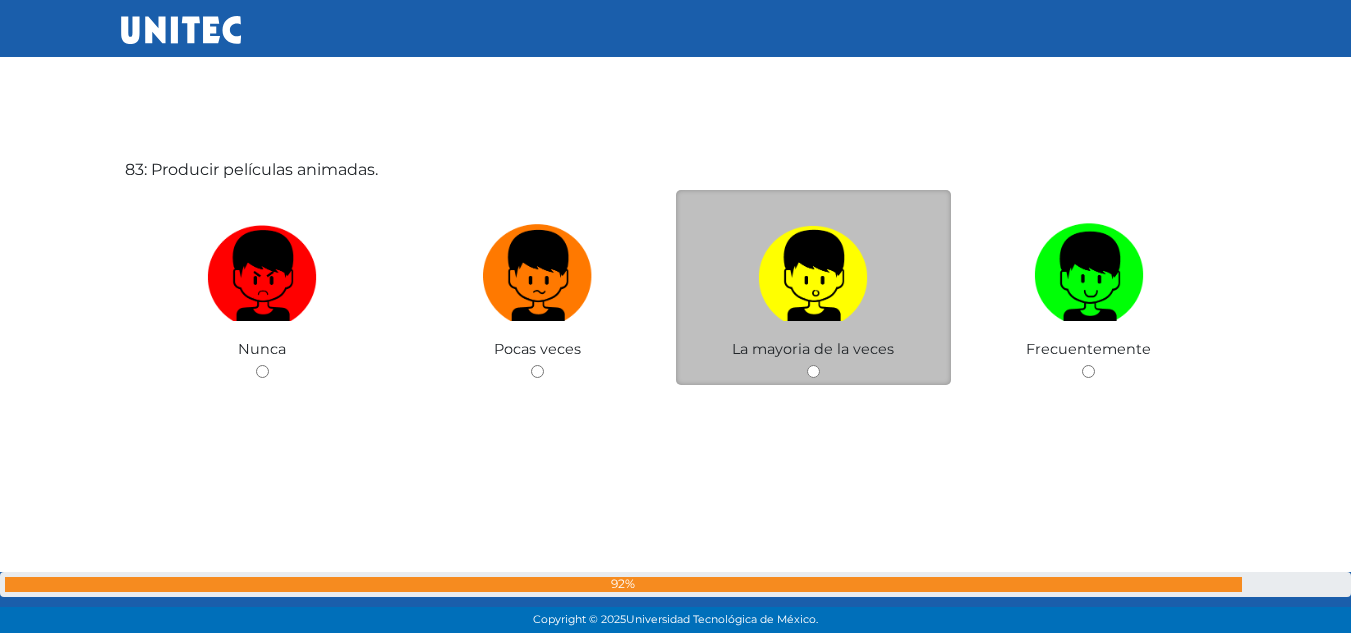 click at bounding box center (814, 276) 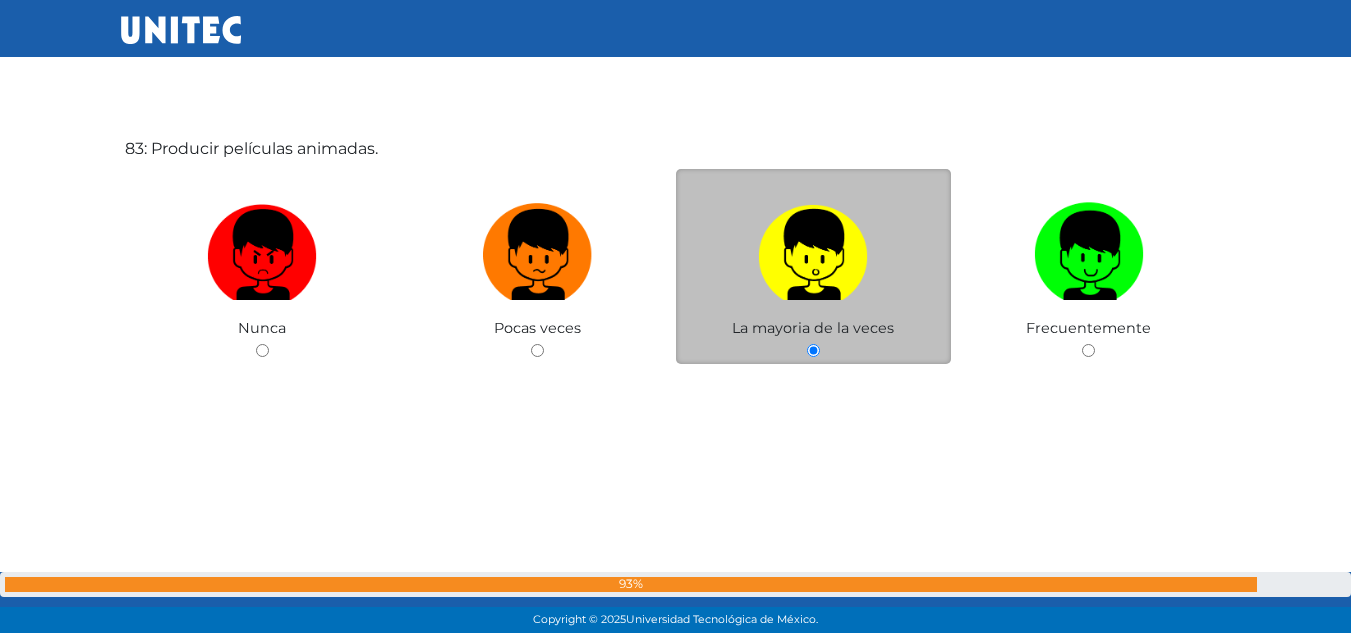 click on "La mayoria de la veces" at bounding box center [814, 266] 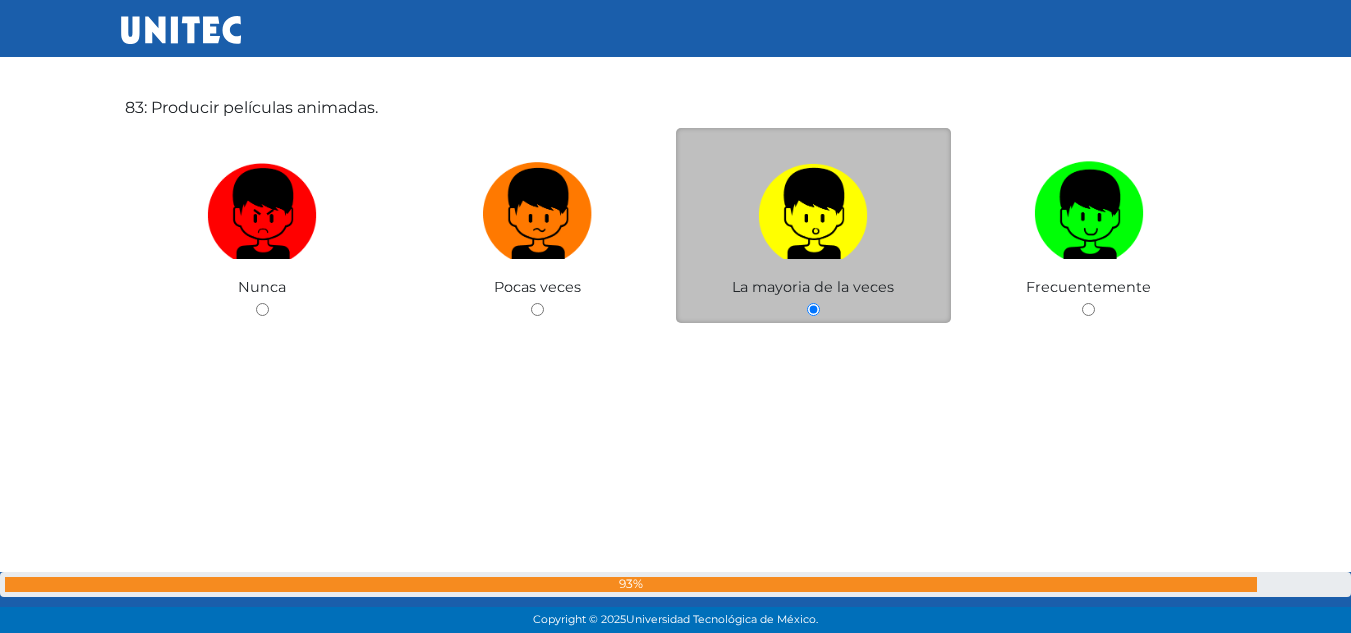 scroll, scrollTop: 52076, scrollLeft: 0, axis: vertical 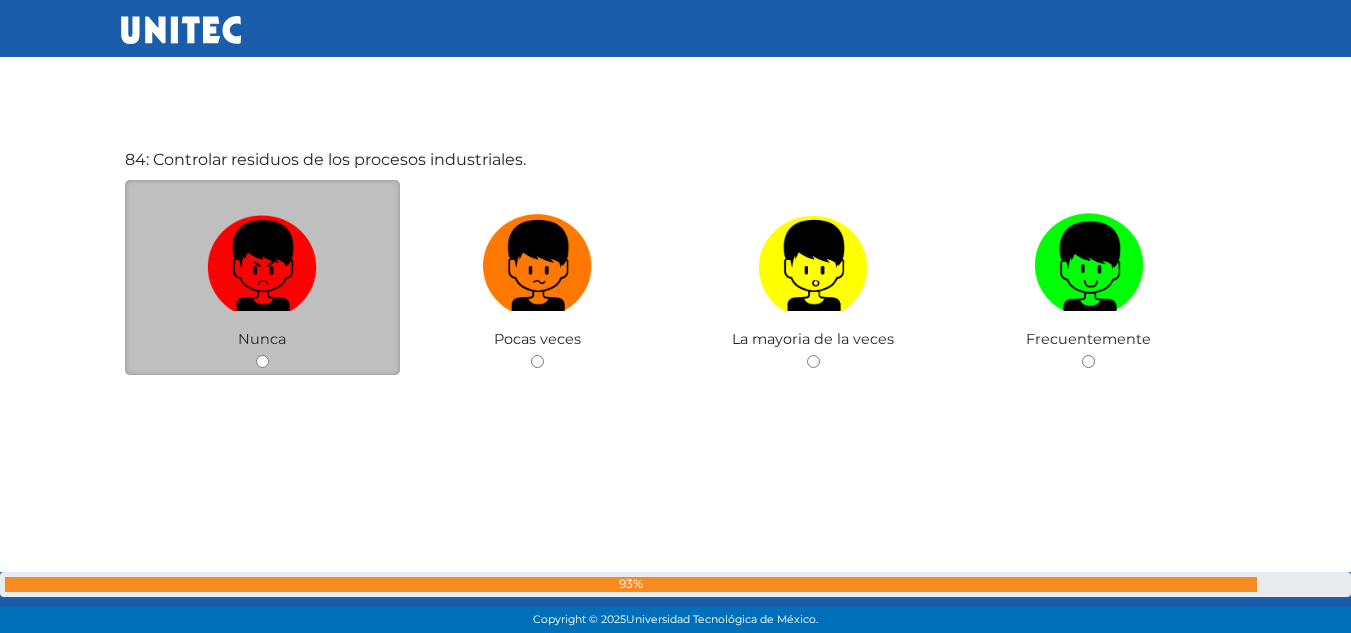 click at bounding box center [263, 266] 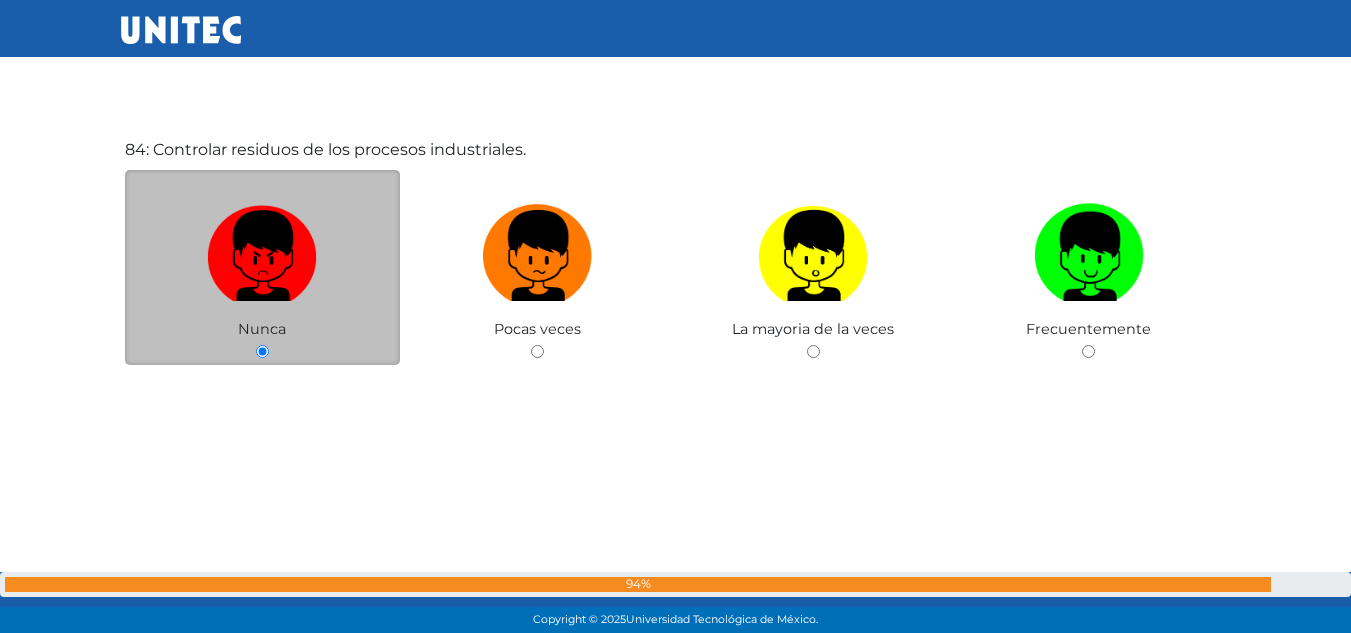 click at bounding box center (263, 256) 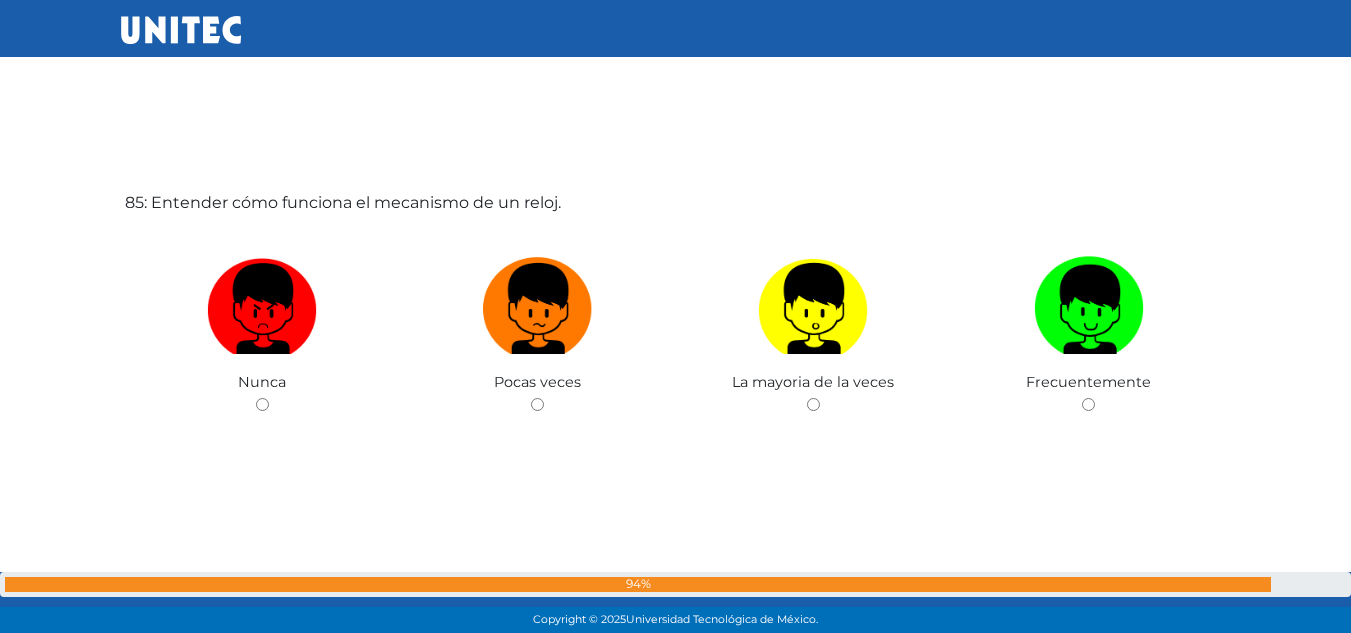scroll, scrollTop: 53272, scrollLeft: 0, axis: vertical 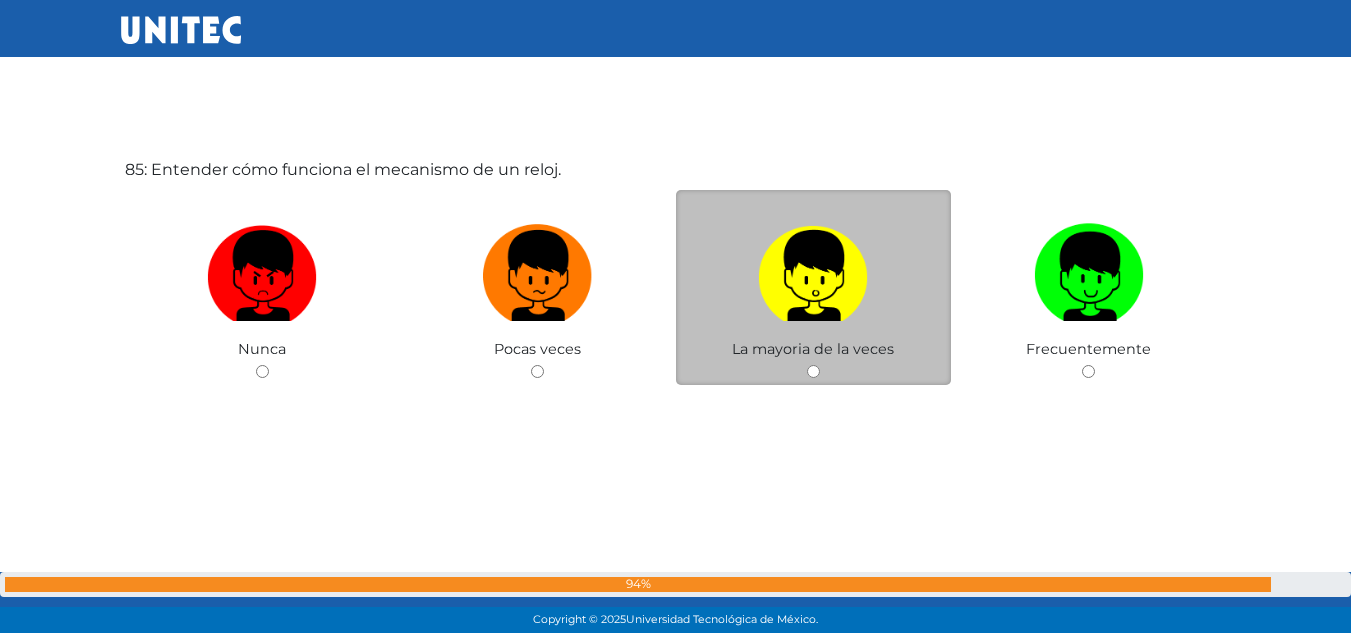 click at bounding box center (814, 276) 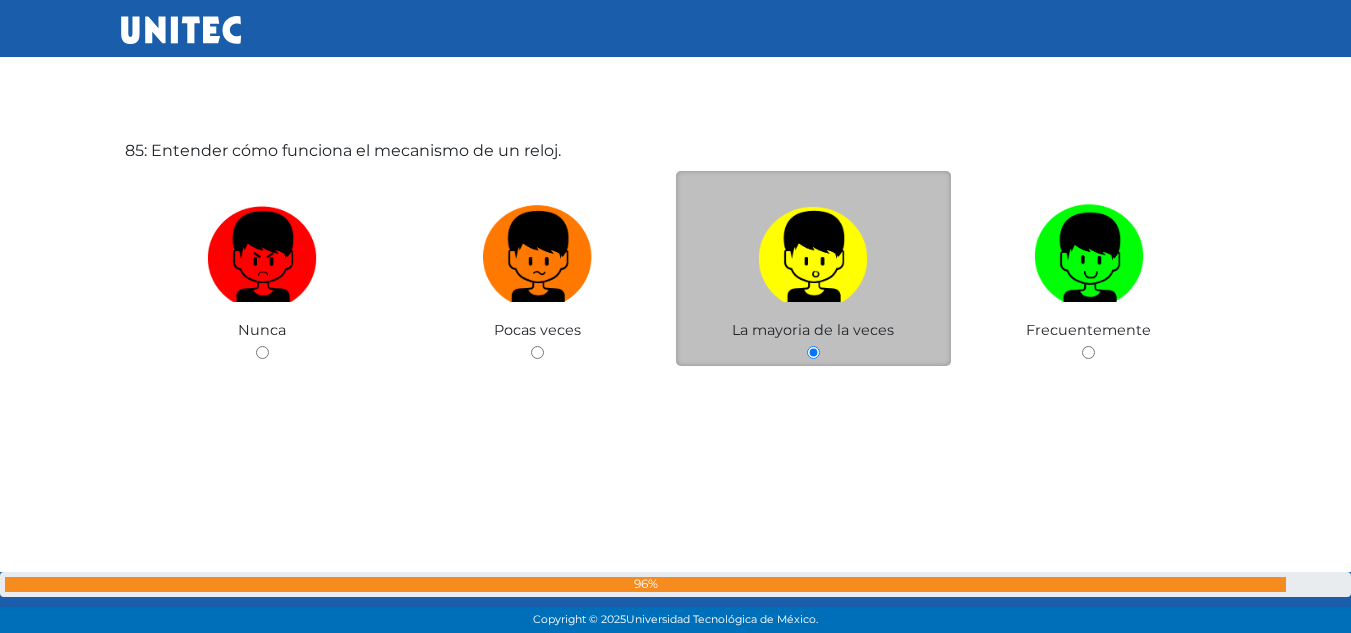 click at bounding box center [814, 257] 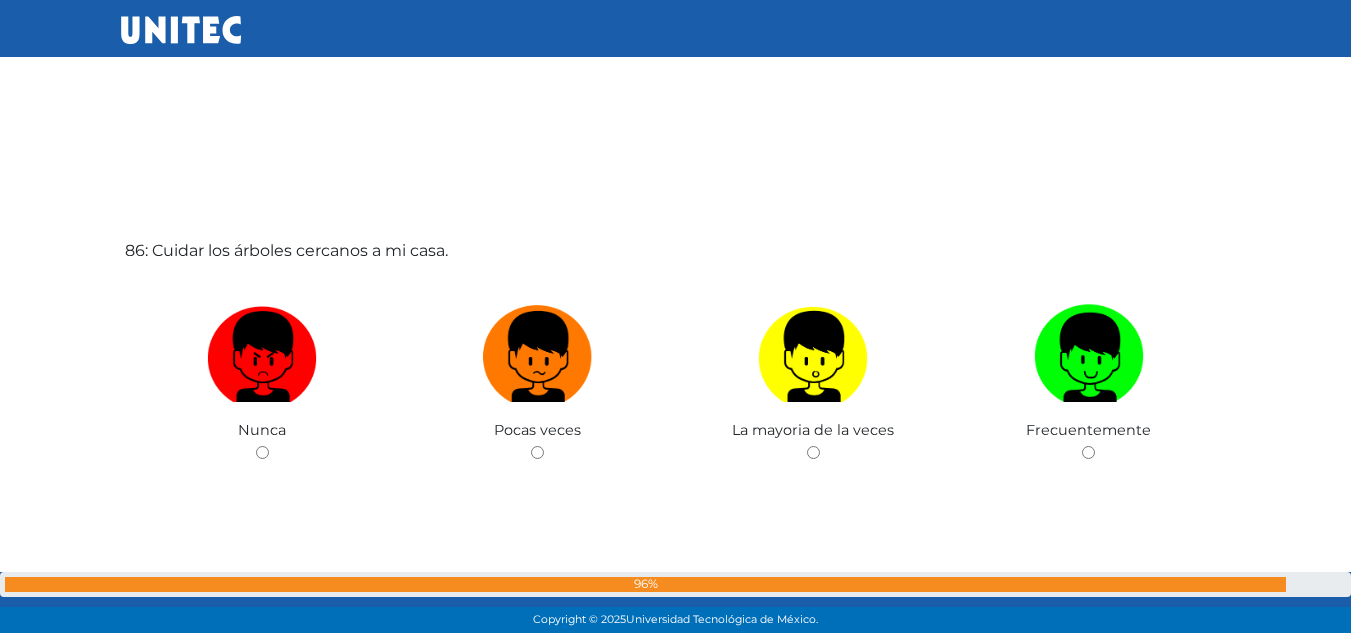 scroll, scrollTop: 53905, scrollLeft: 0, axis: vertical 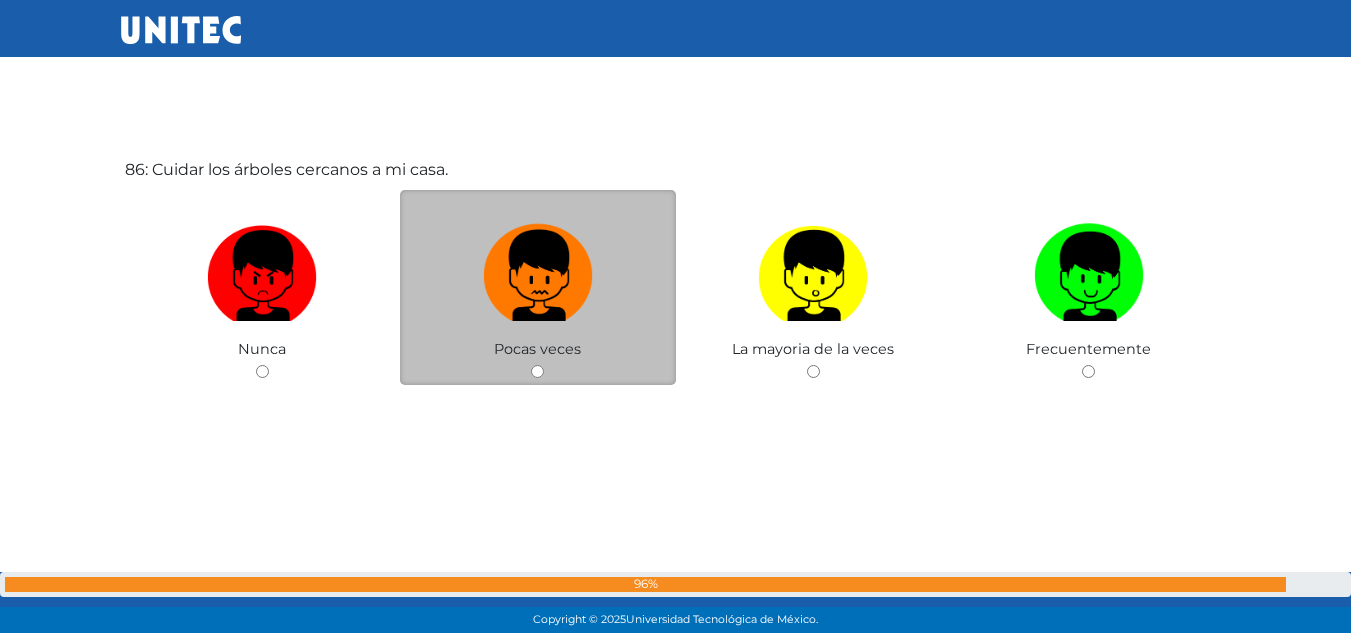 click at bounding box center [538, 268] 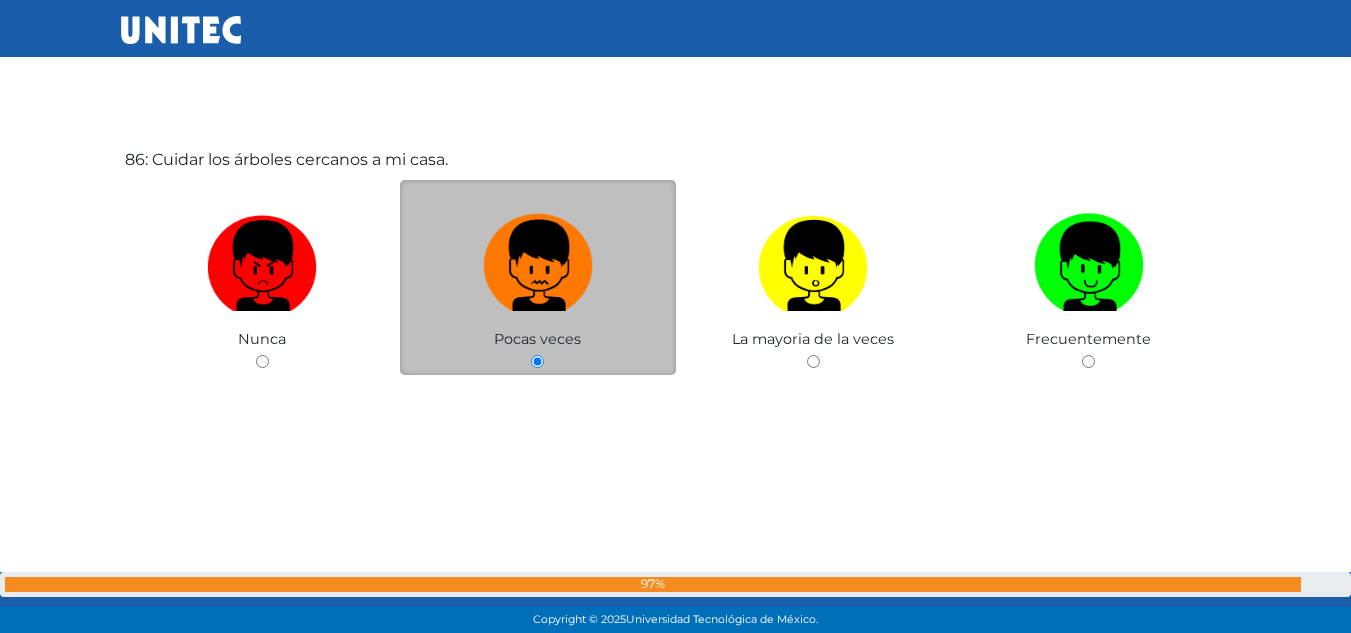 click at bounding box center [538, 258] 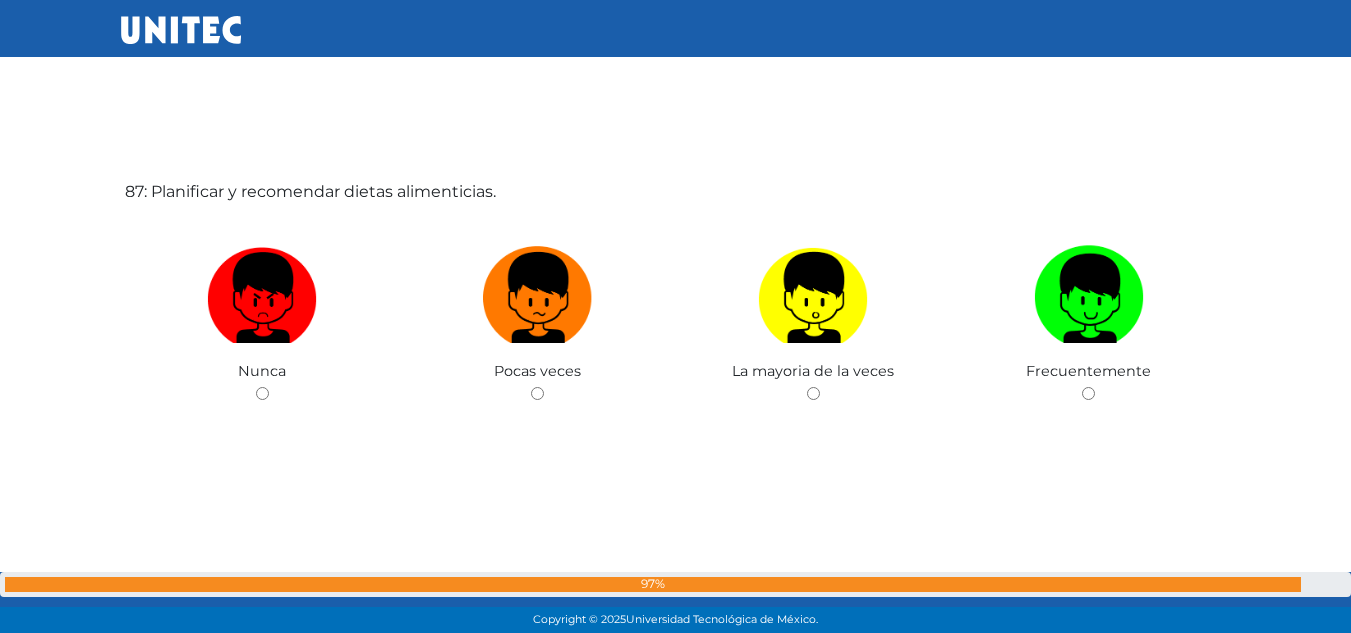 scroll, scrollTop: 54538, scrollLeft: 0, axis: vertical 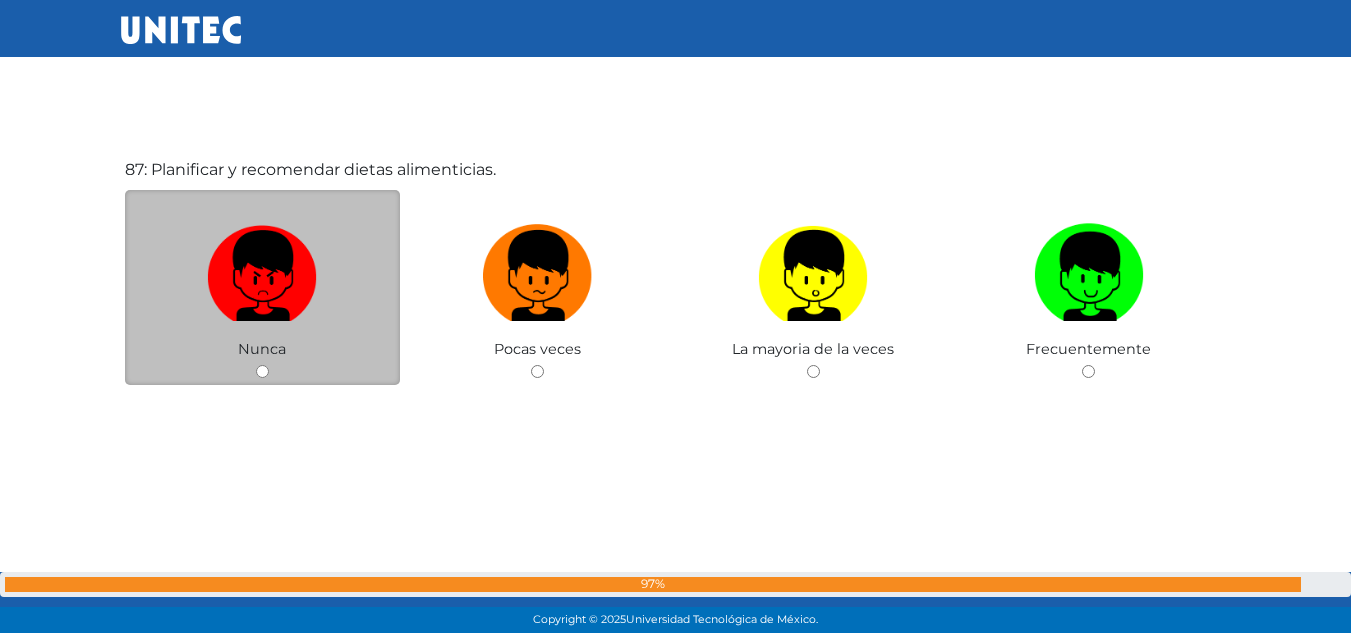 click at bounding box center (263, 276) 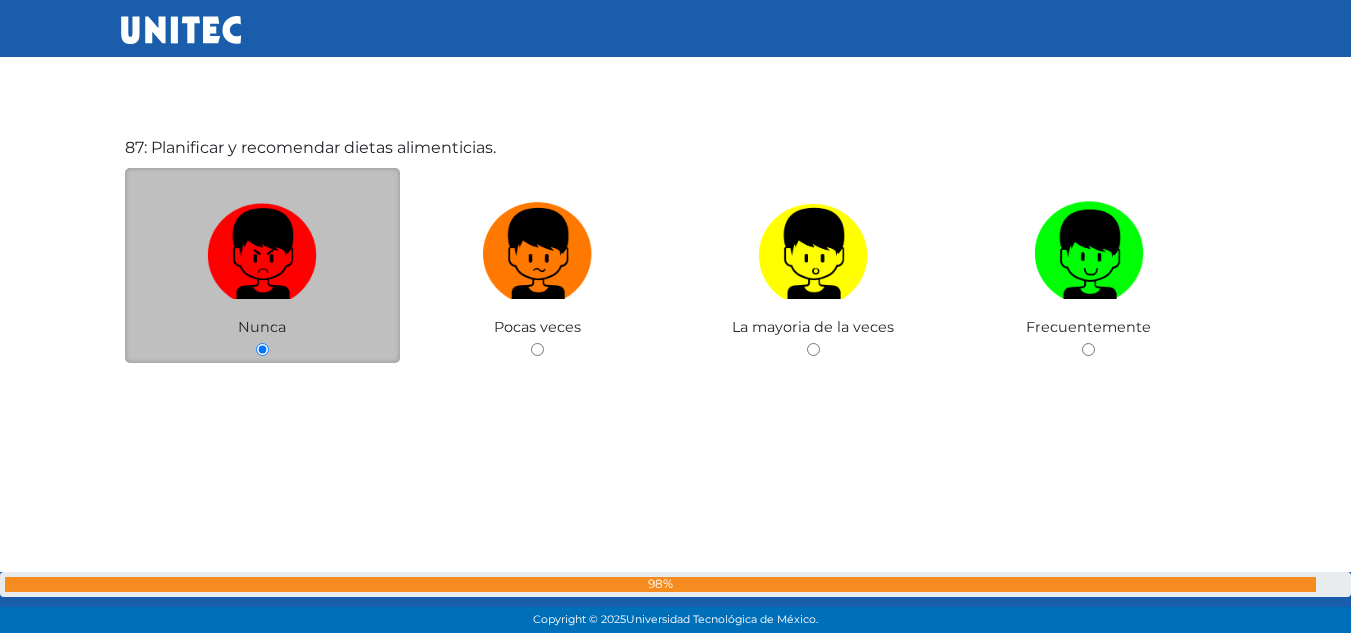 click at bounding box center (263, 254) 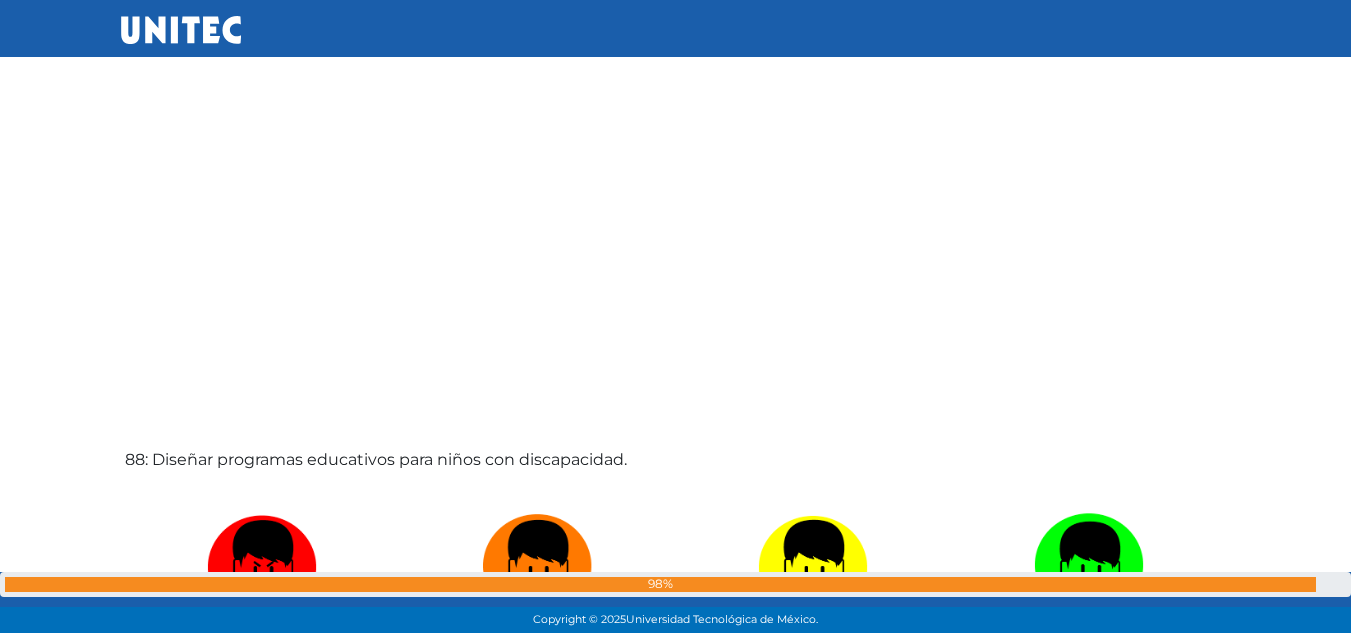 scroll, scrollTop: 55171, scrollLeft: 0, axis: vertical 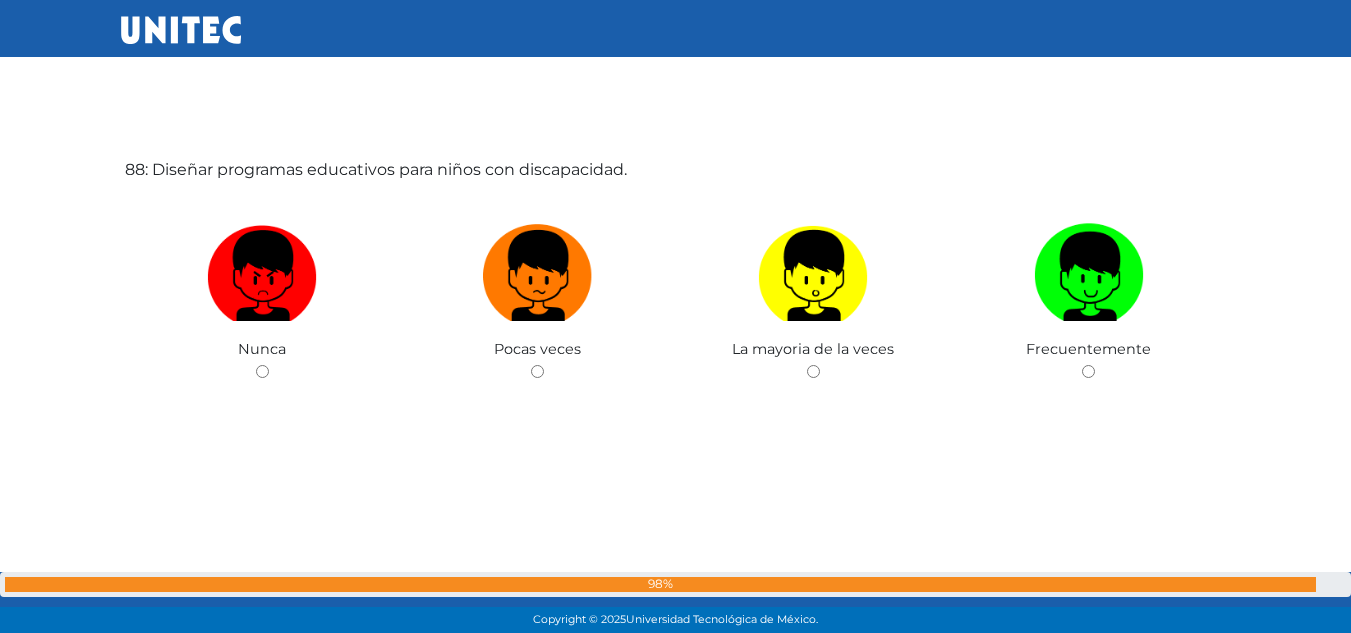 click at bounding box center (263, 276) 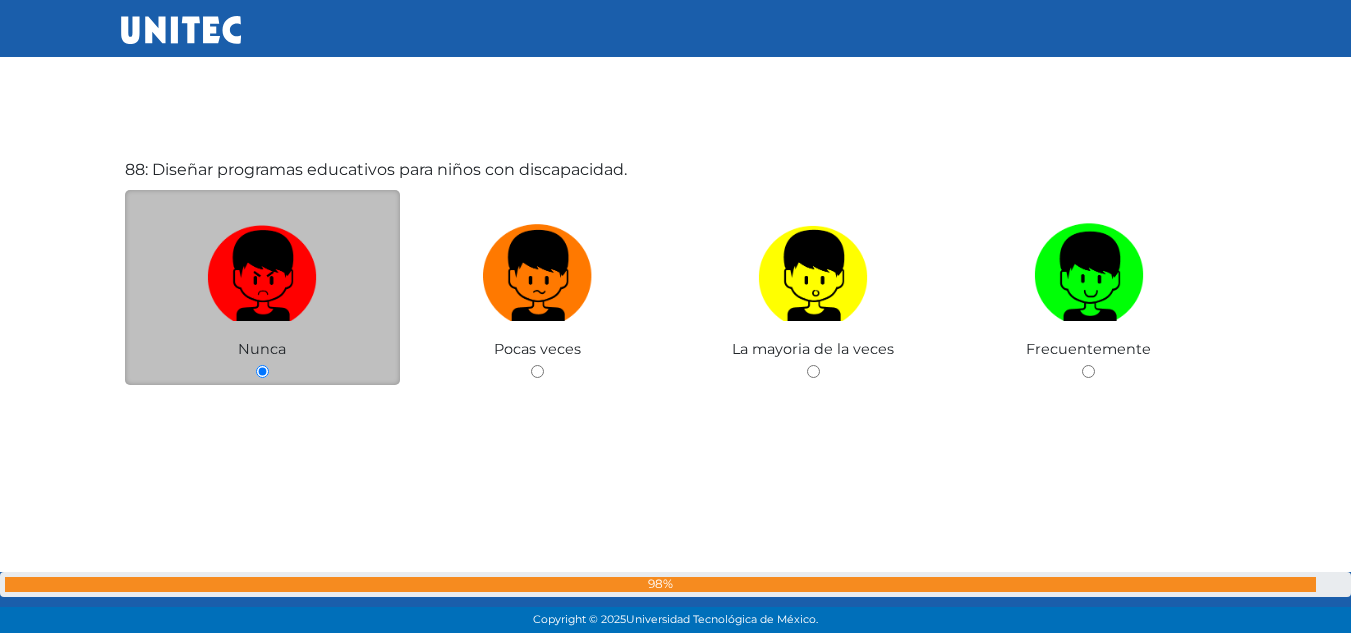 scroll, scrollTop: 55169, scrollLeft: 0, axis: vertical 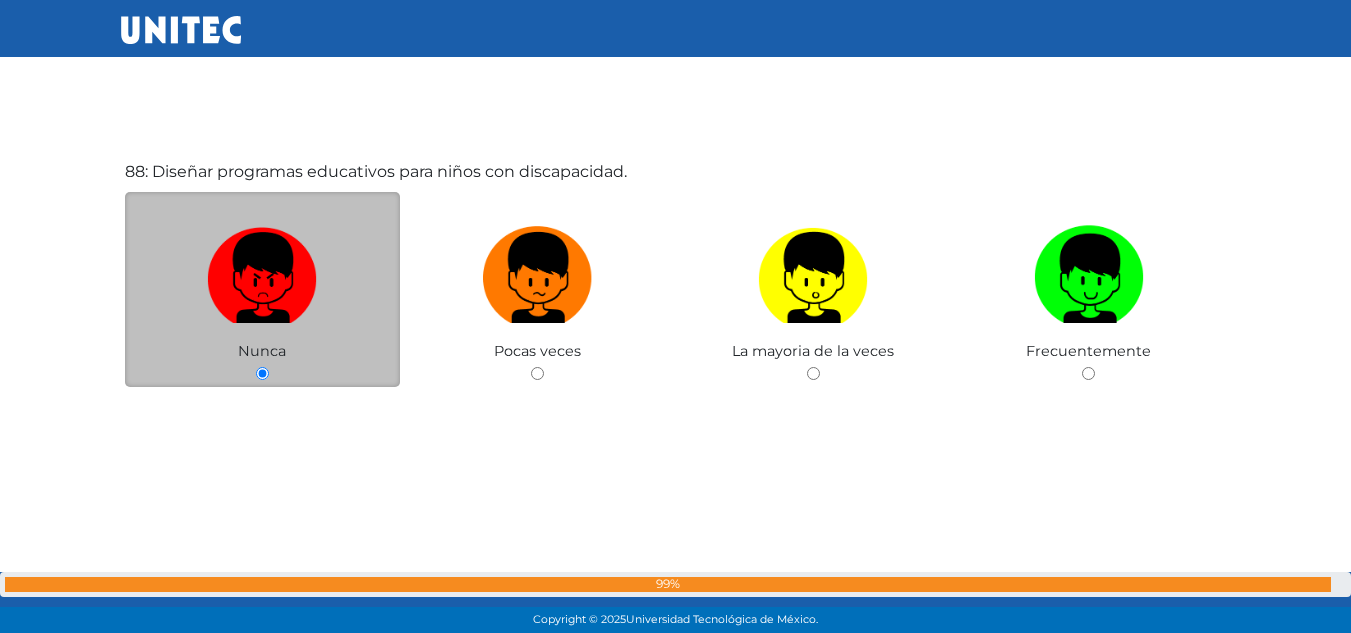 click at bounding box center (263, 278) 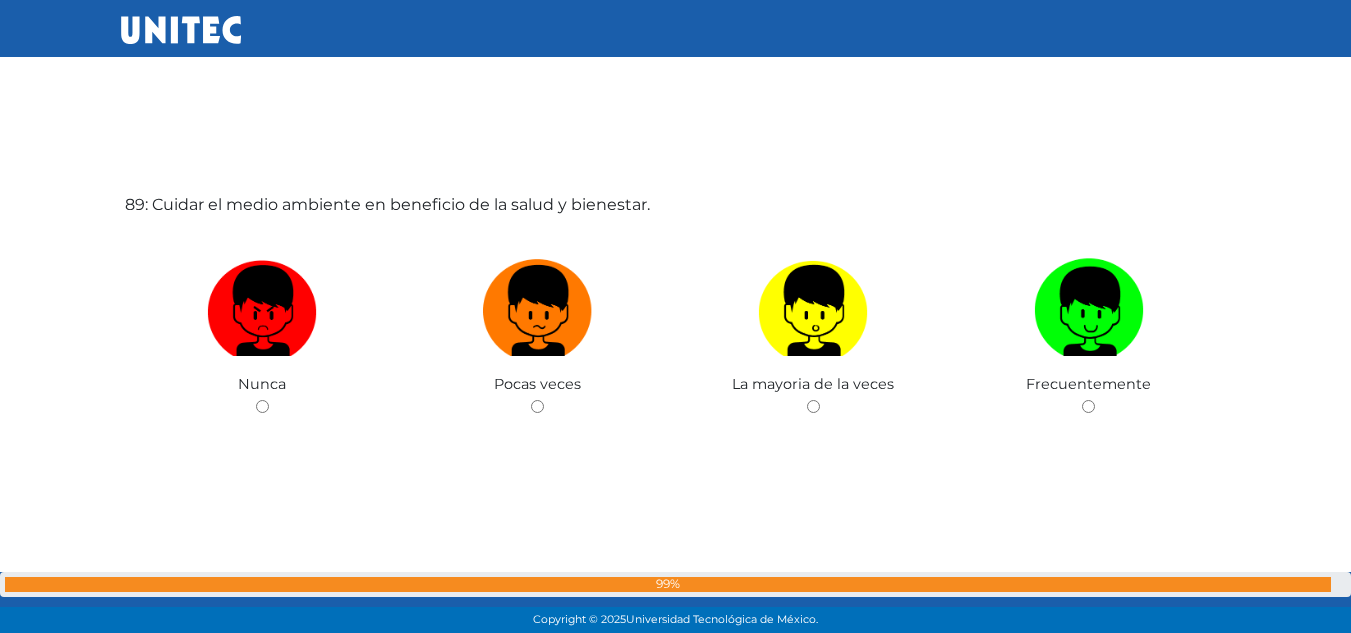 scroll, scrollTop: 55804, scrollLeft: 0, axis: vertical 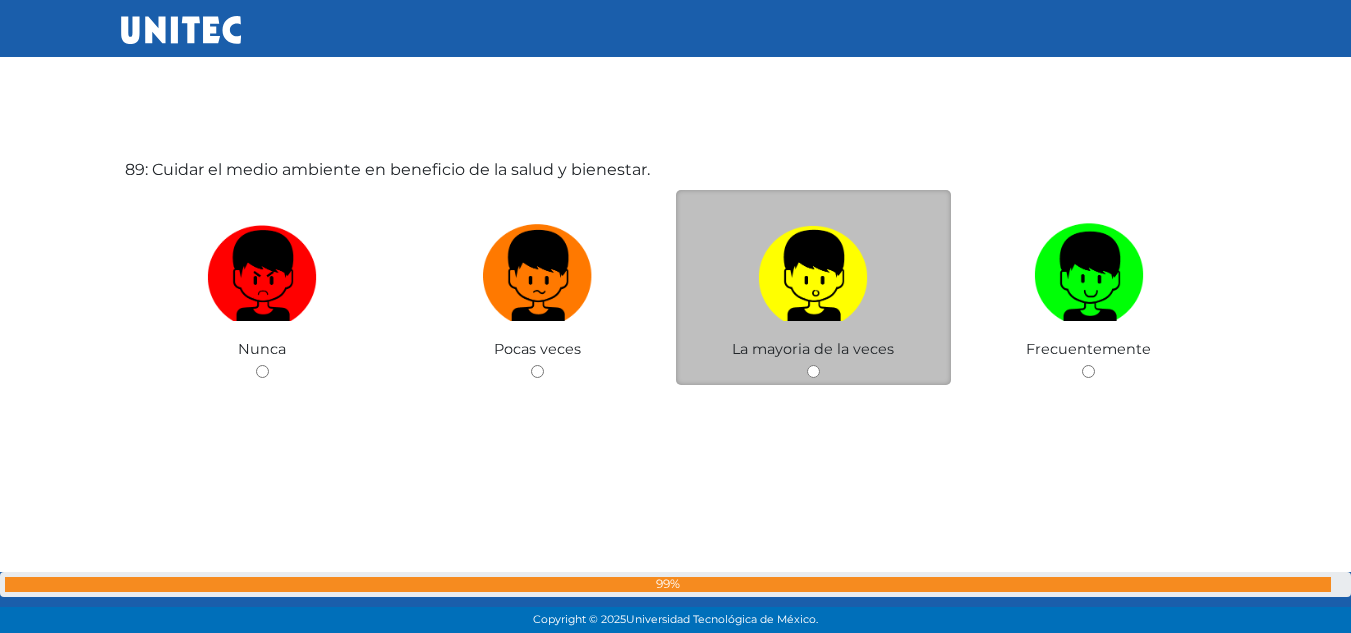 click at bounding box center [814, 276] 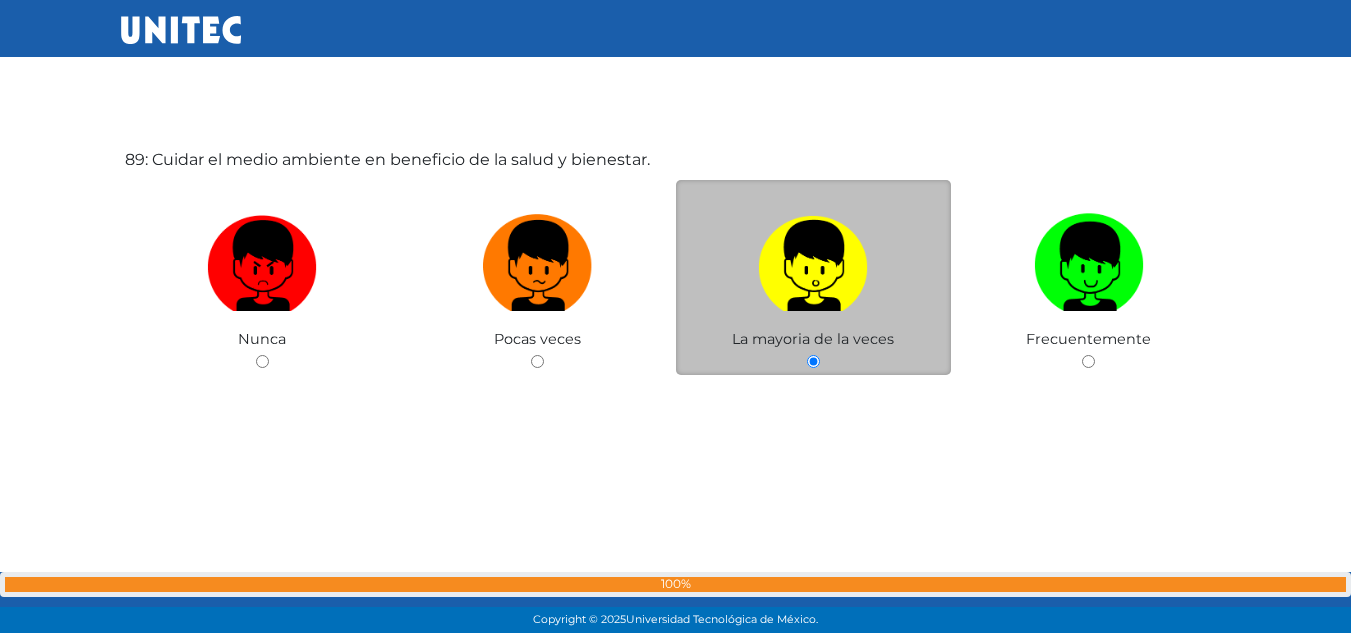 click on "La mayoria de la veces" at bounding box center [814, 277] 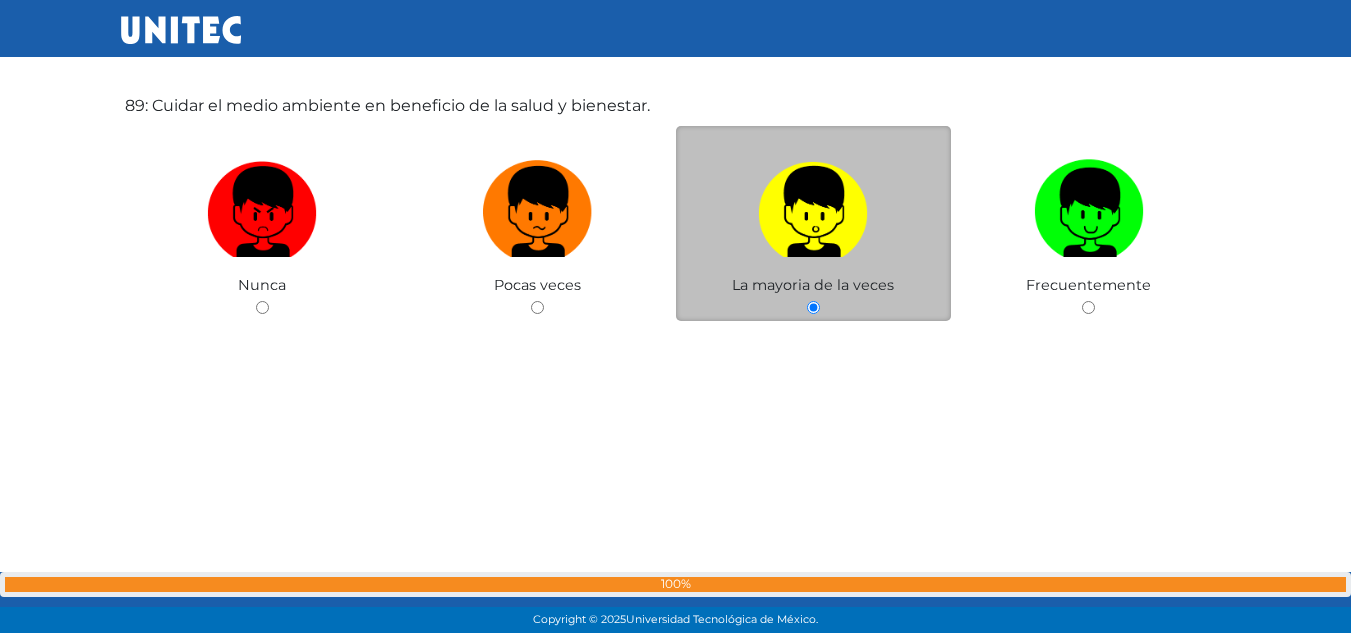 scroll, scrollTop: 55874, scrollLeft: 0, axis: vertical 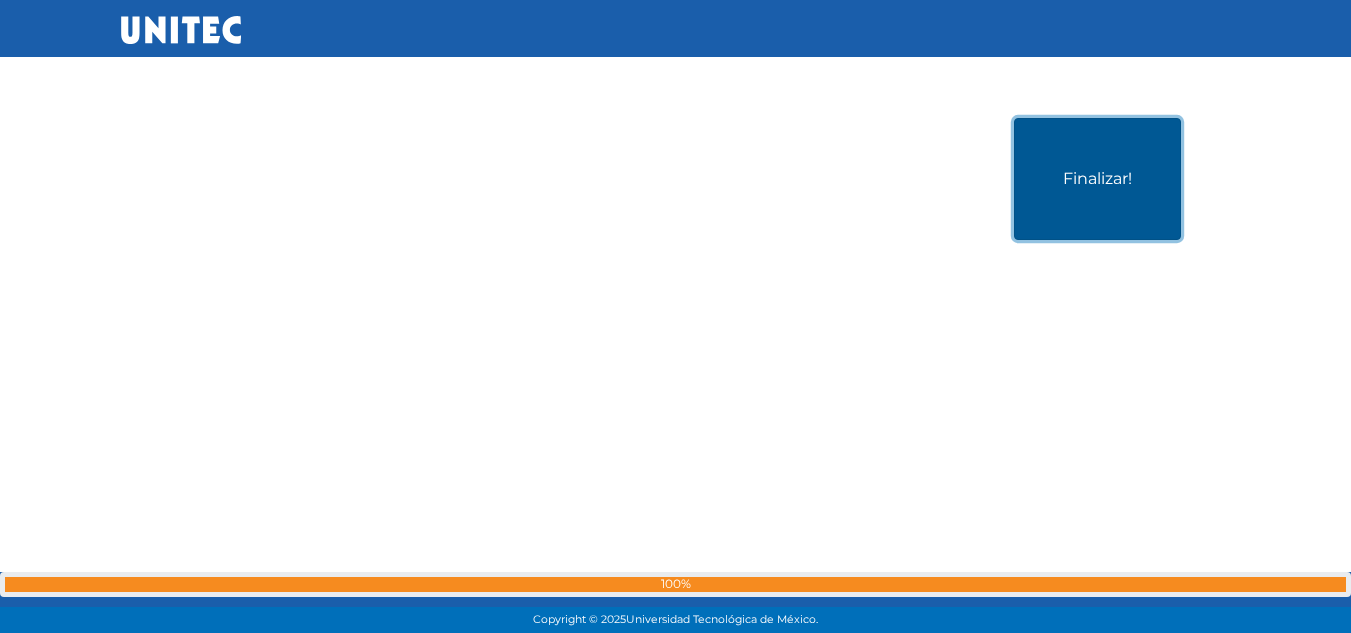 click on "Finalizar!" at bounding box center [1097, 179] 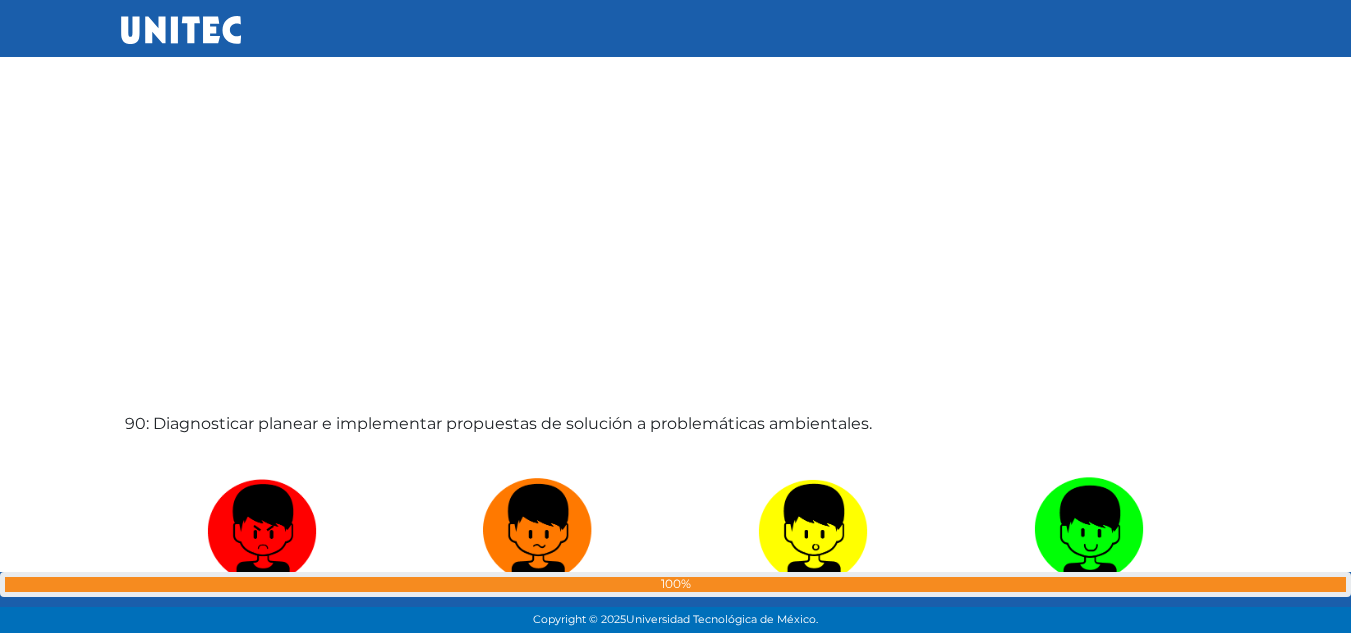 scroll, scrollTop: 56168, scrollLeft: 0, axis: vertical 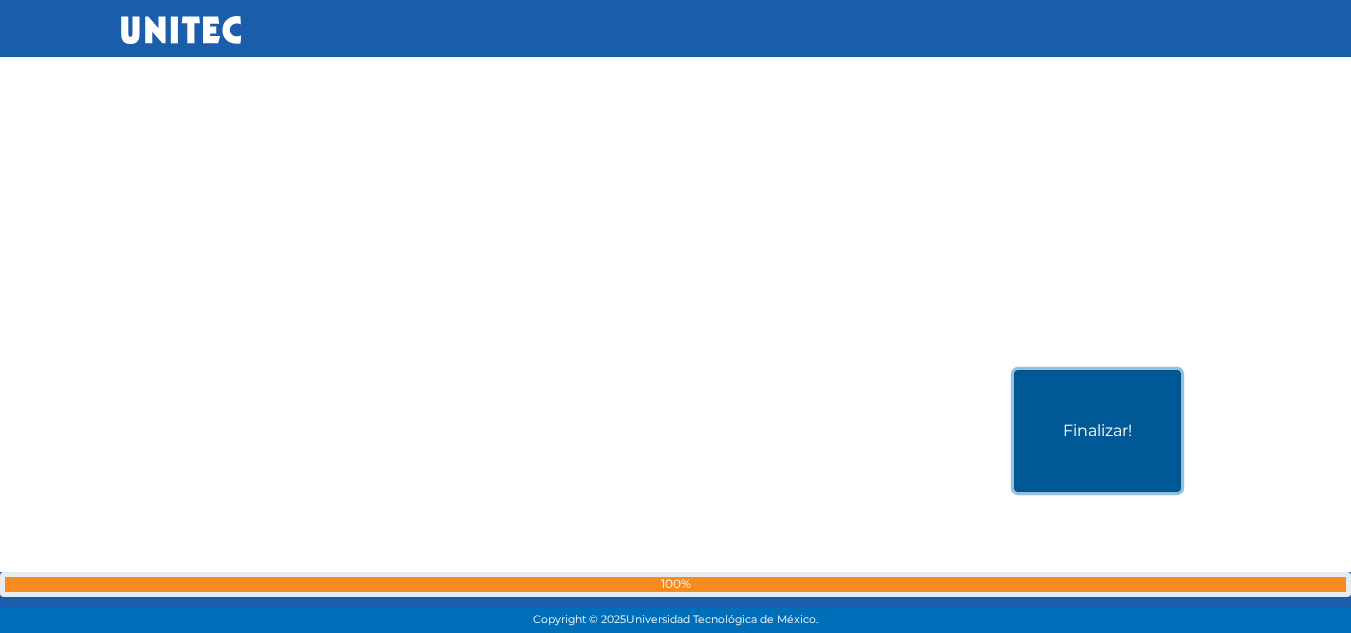 click on "Finalizar!" at bounding box center [1097, 431] 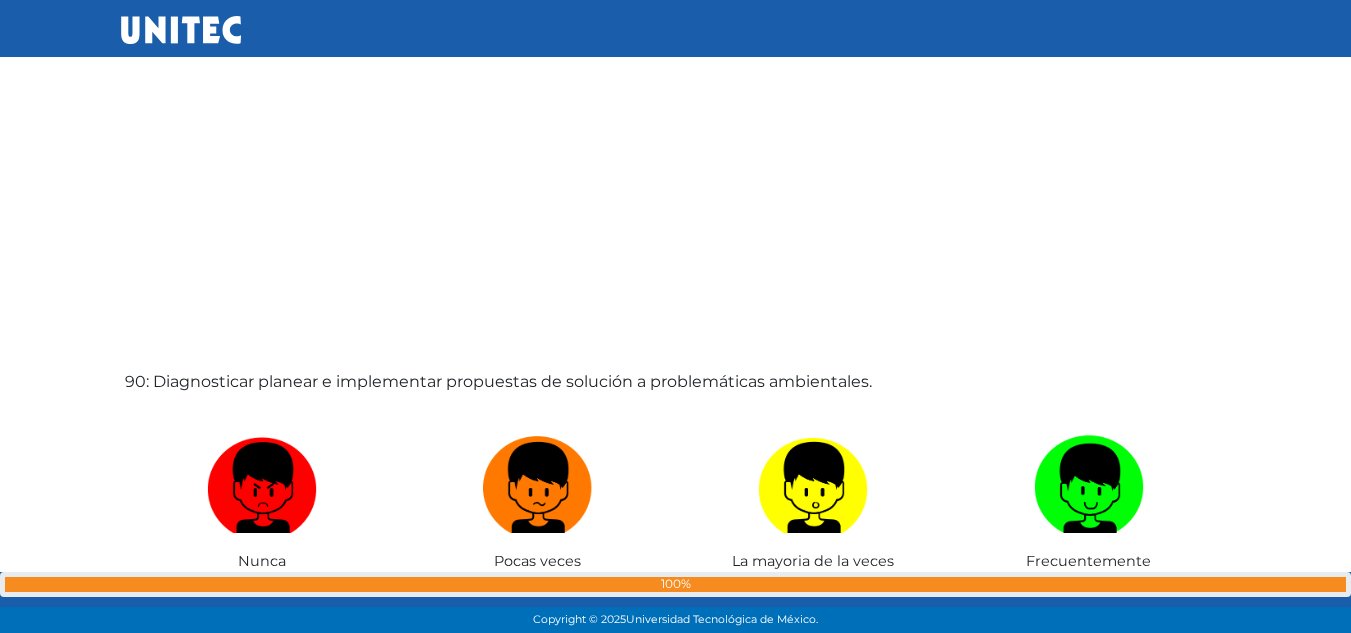 scroll, scrollTop: 56168, scrollLeft: 0, axis: vertical 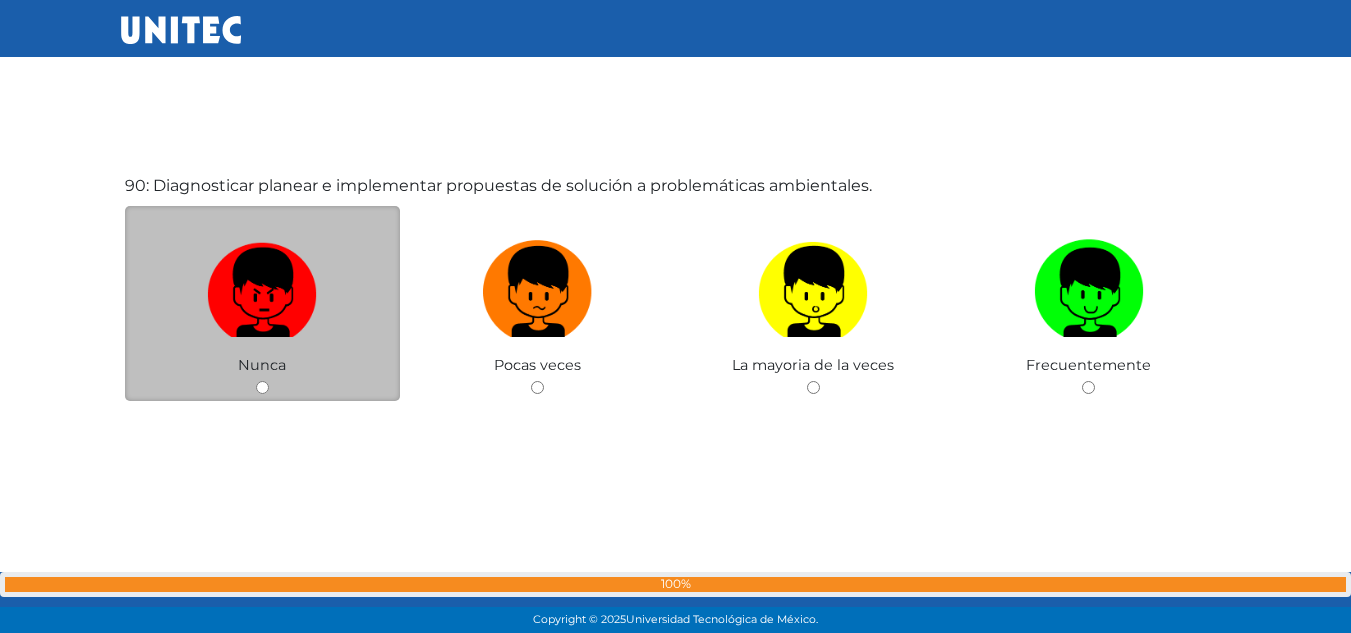 click at bounding box center (262, 284) 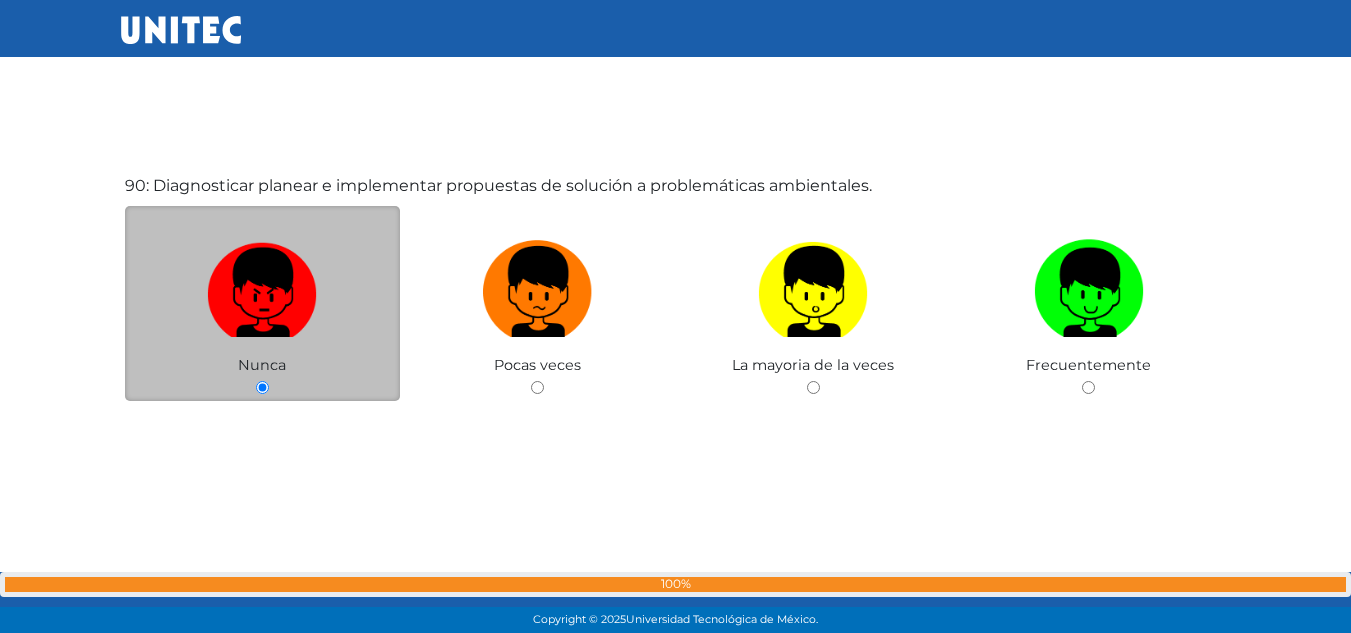scroll, scrollTop: 56419, scrollLeft: 0, axis: vertical 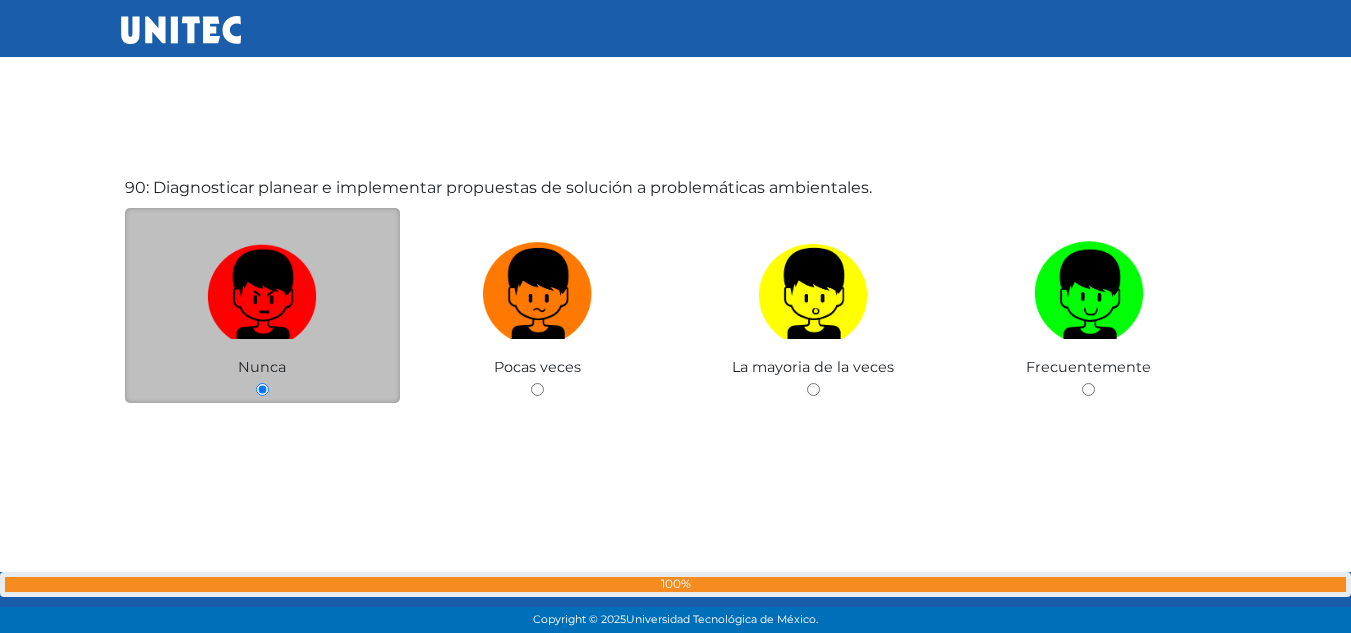 click at bounding box center (262, 286) 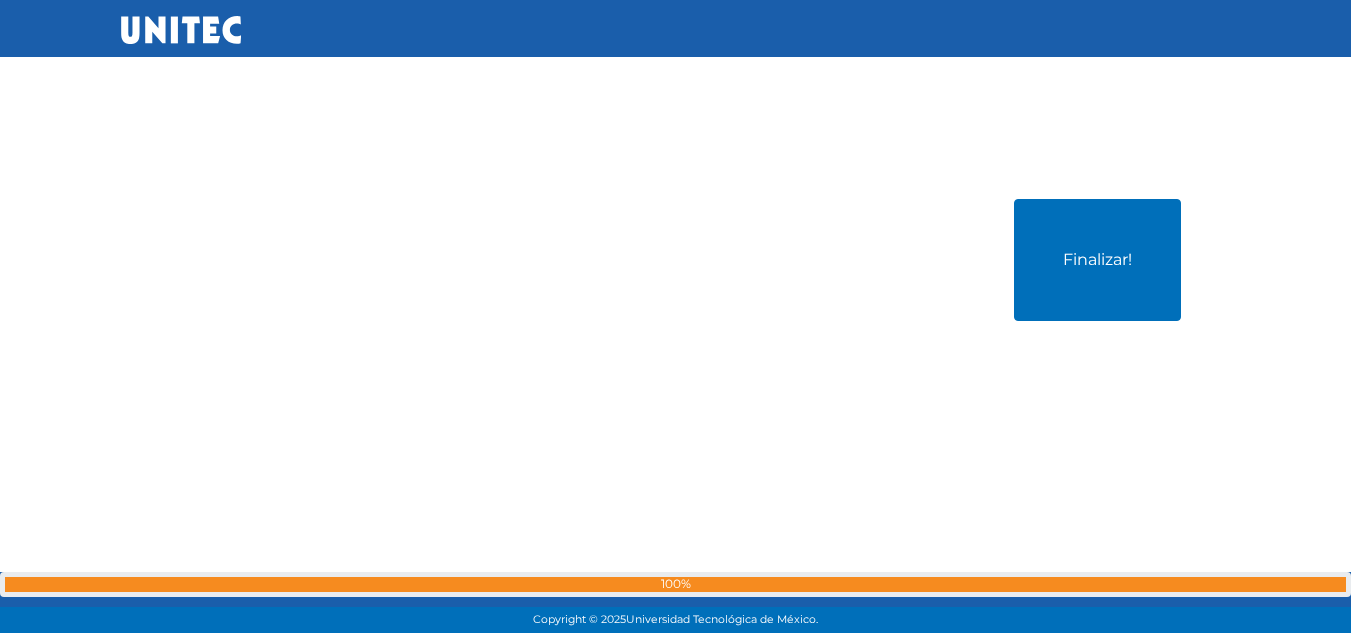 scroll, scrollTop: 57070, scrollLeft: 0, axis: vertical 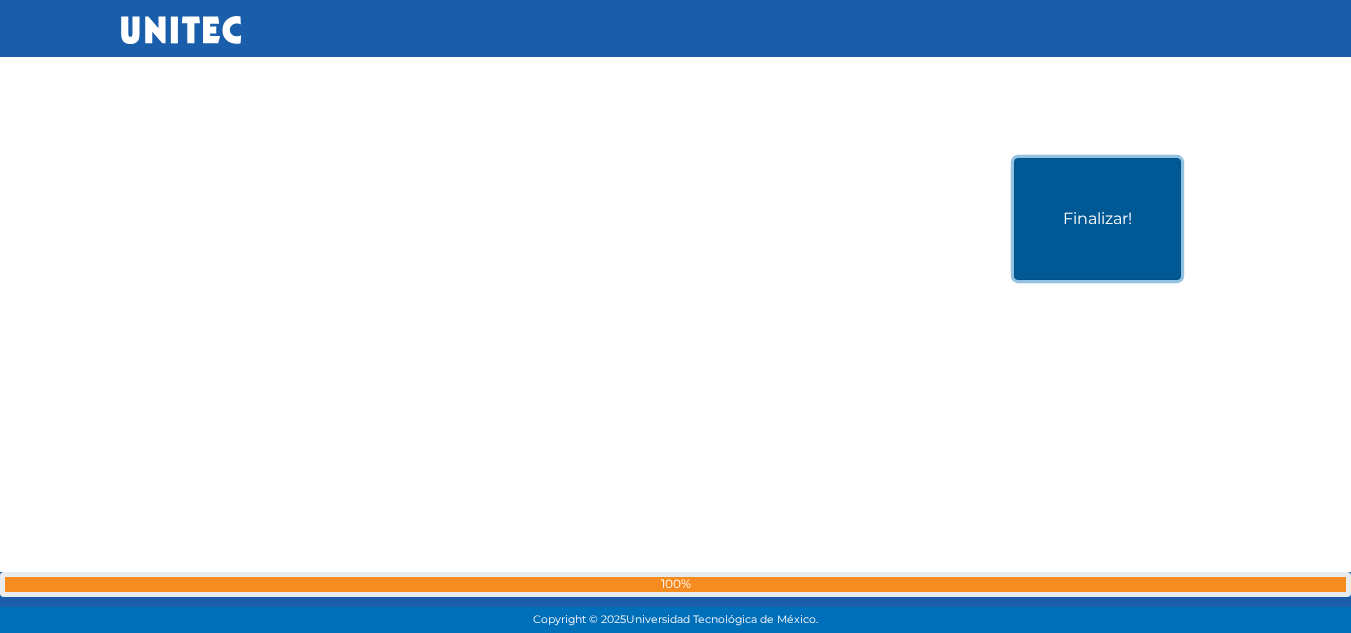 click on "Finalizar!" at bounding box center (1097, 219) 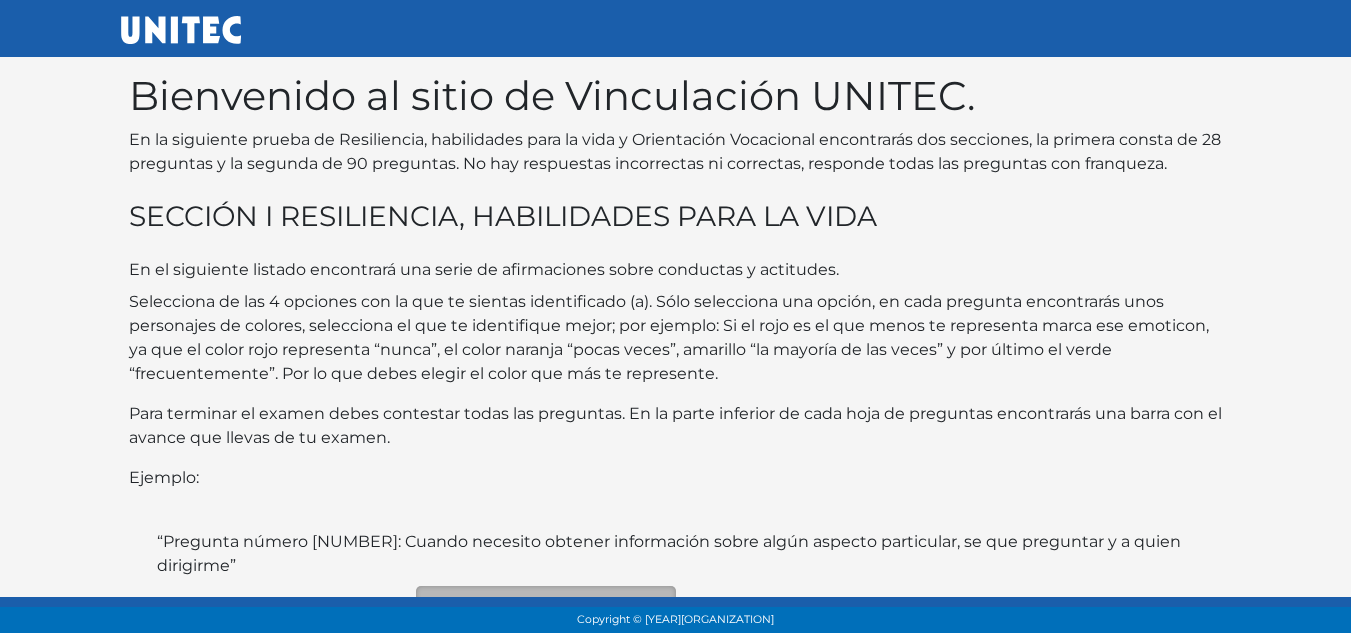 scroll, scrollTop: 0, scrollLeft: 0, axis: both 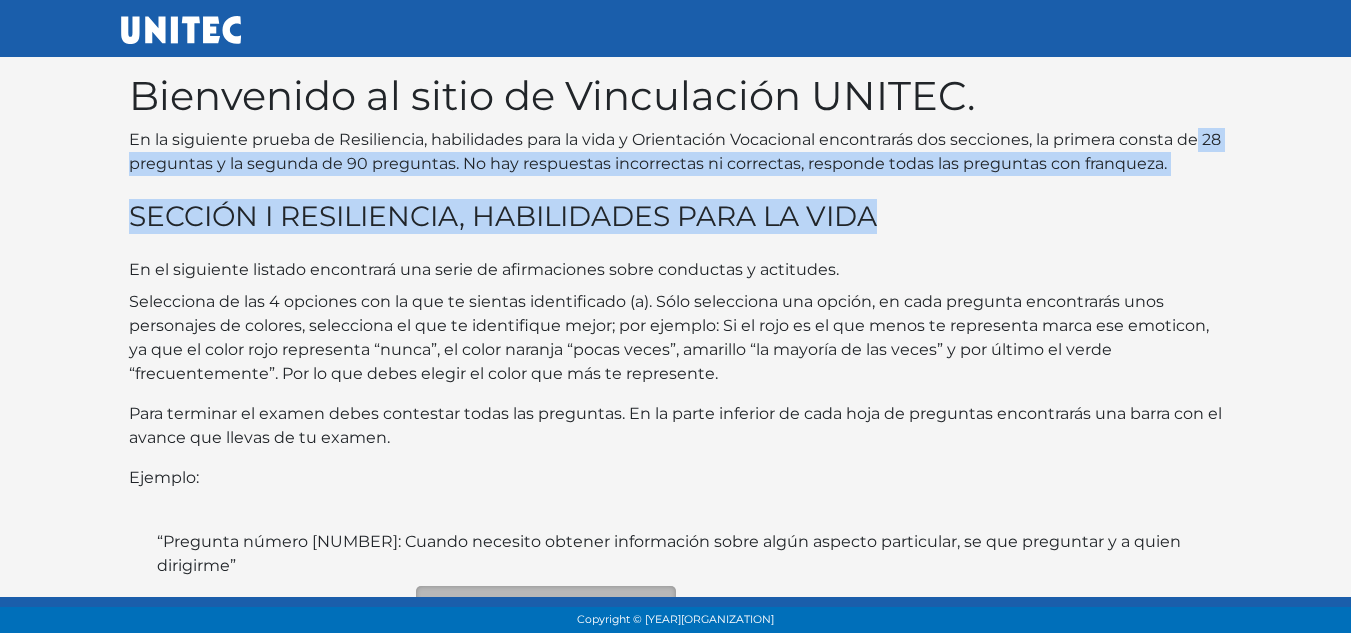 drag, startPoint x: 1356, startPoint y: 201, endPoint x: 1357, endPoint y: 217, distance: 16.03122 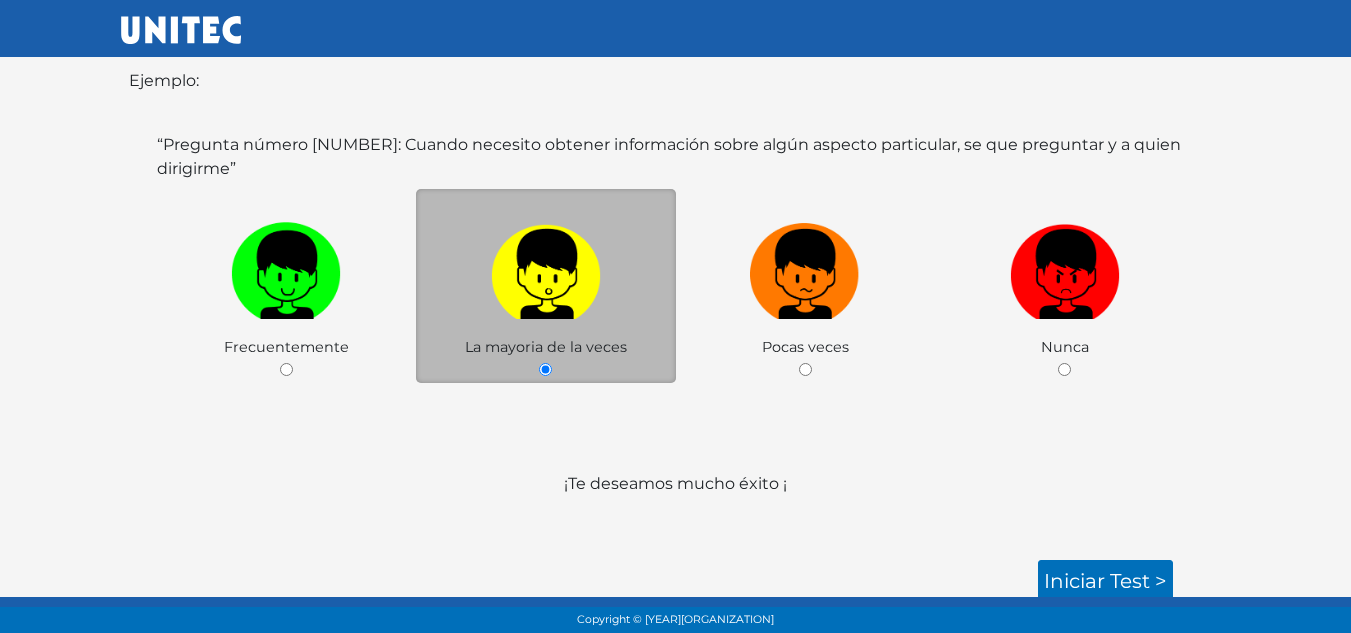scroll, scrollTop: 406, scrollLeft: 0, axis: vertical 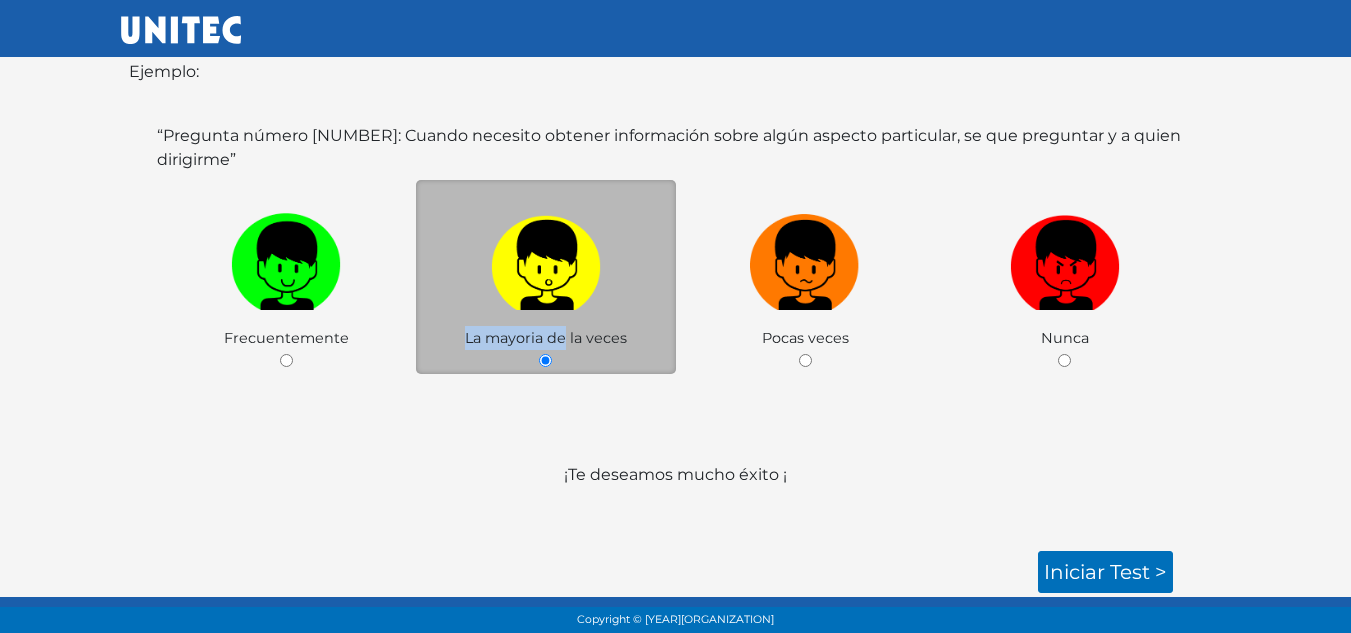 click on "La mayoria de la veces" at bounding box center (546, 277) 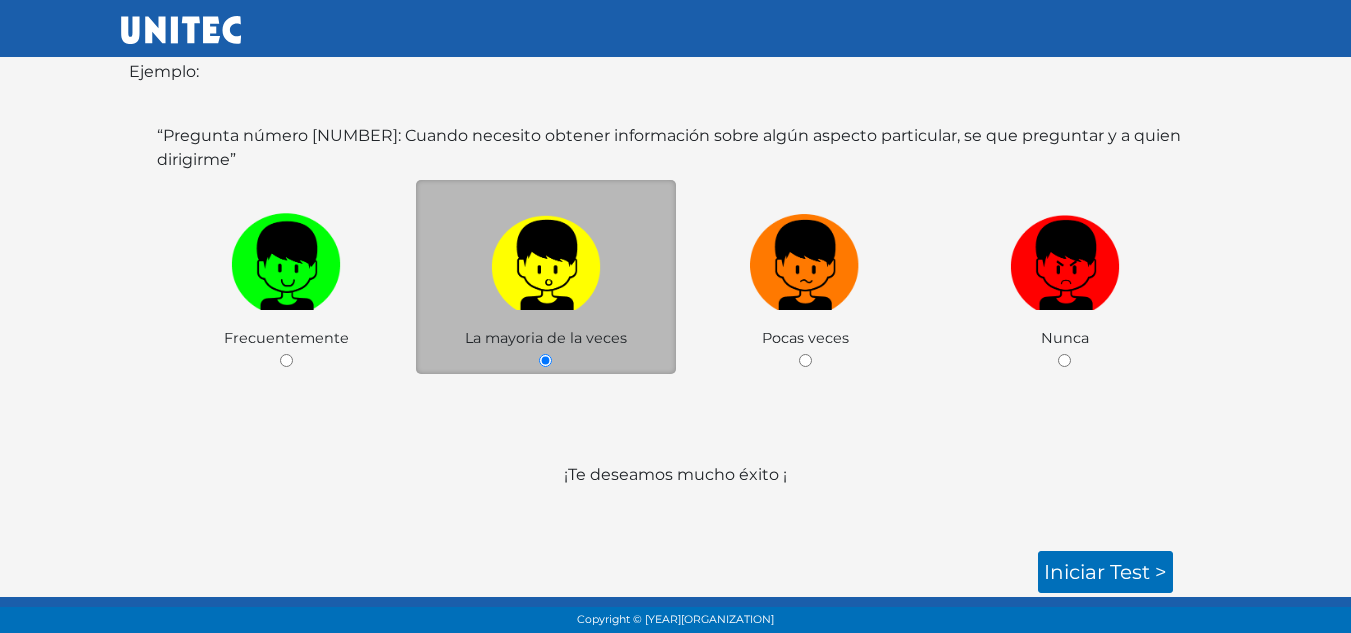 click on "La mayoria de la veces" at bounding box center [546, 277] 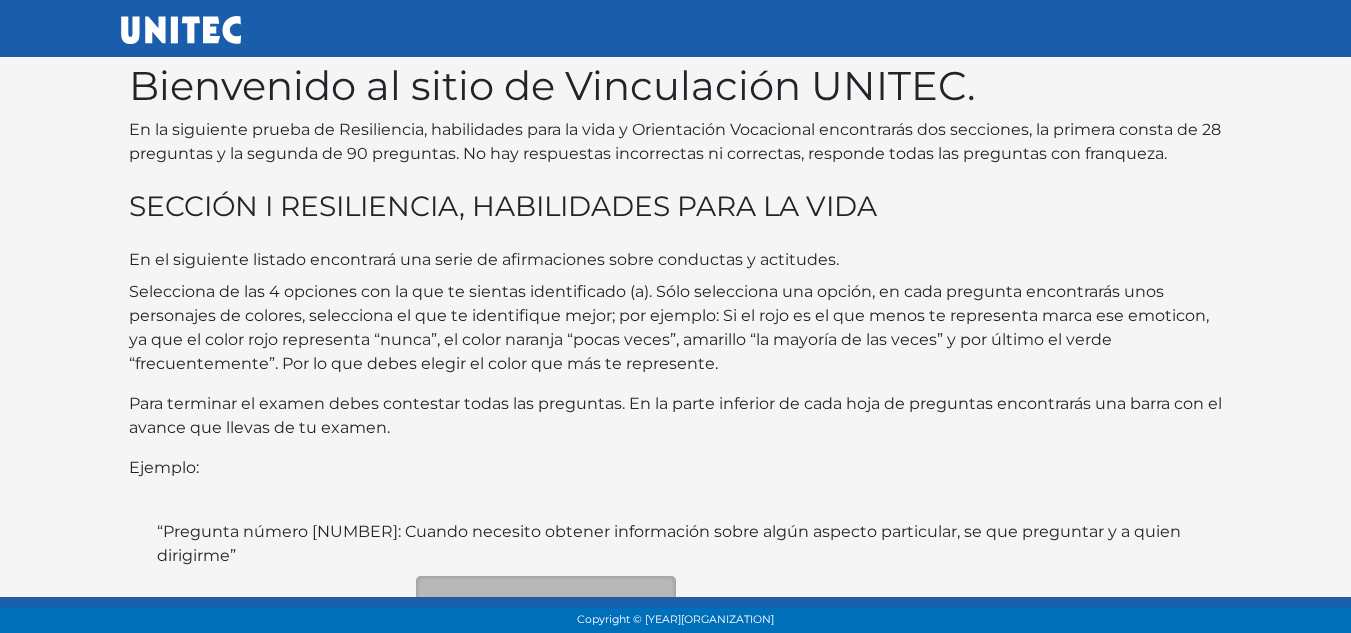 scroll, scrollTop: 0, scrollLeft: 0, axis: both 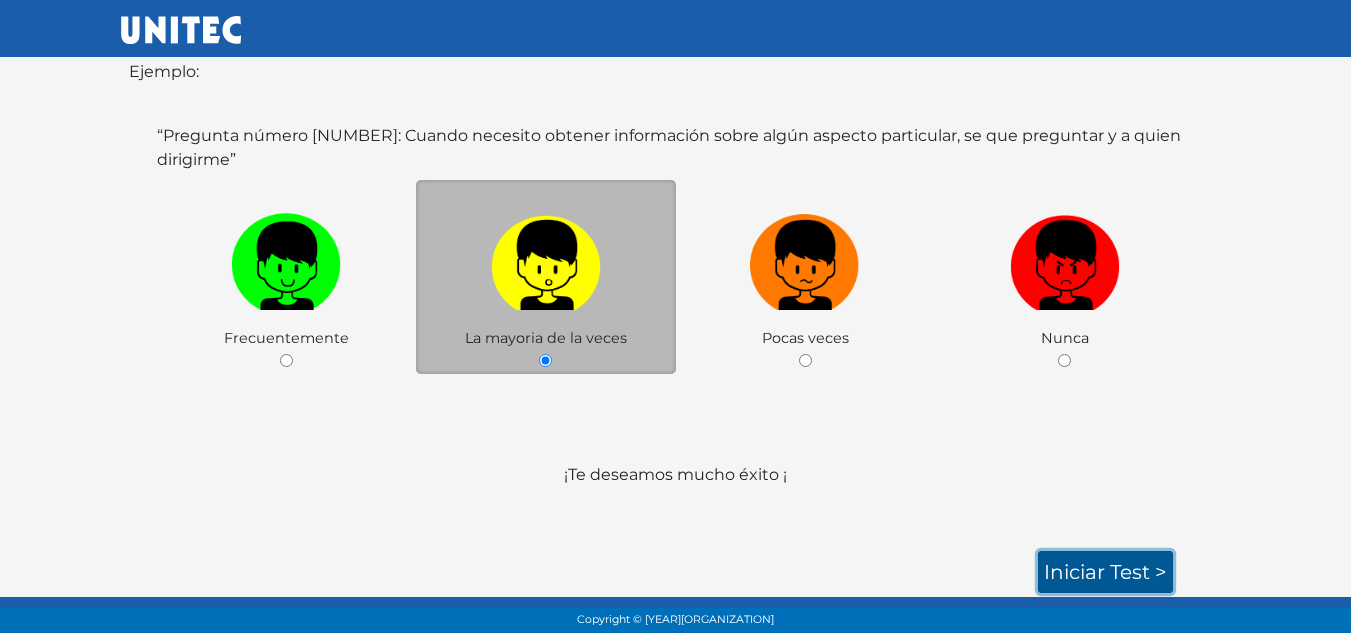 click on "Iniciar test >" at bounding box center (1105, 572) 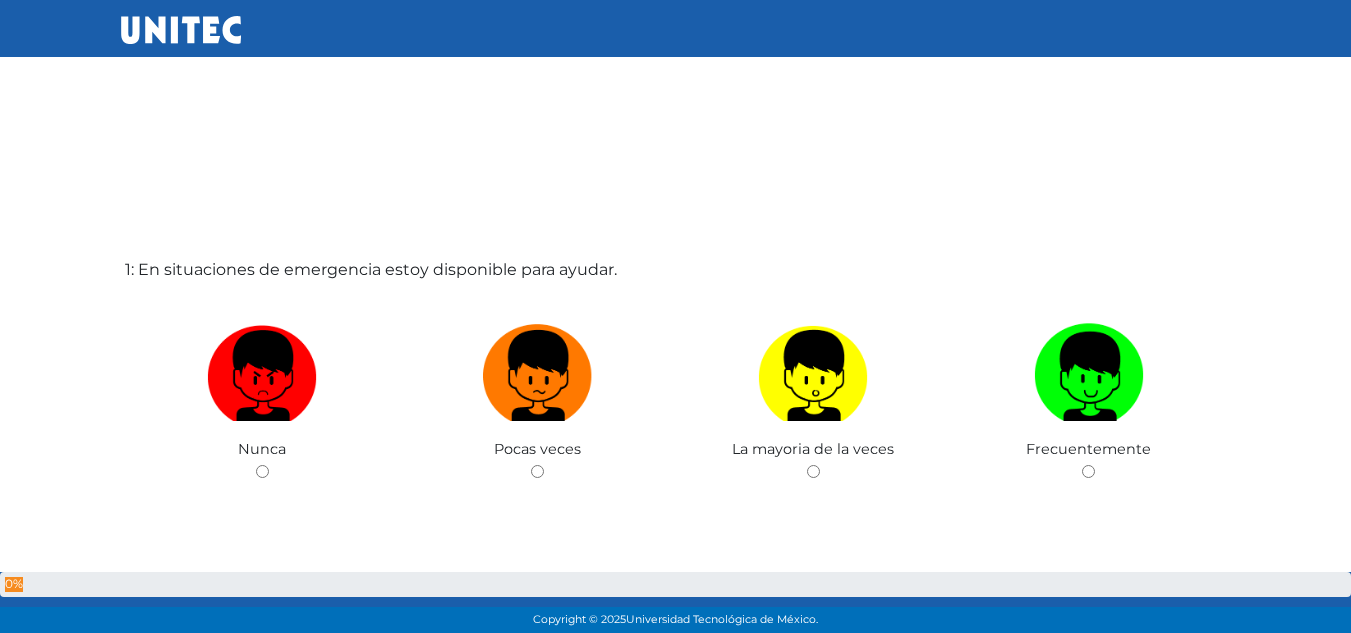 scroll, scrollTop: 2, scrollLeft: 0, axis: vertical 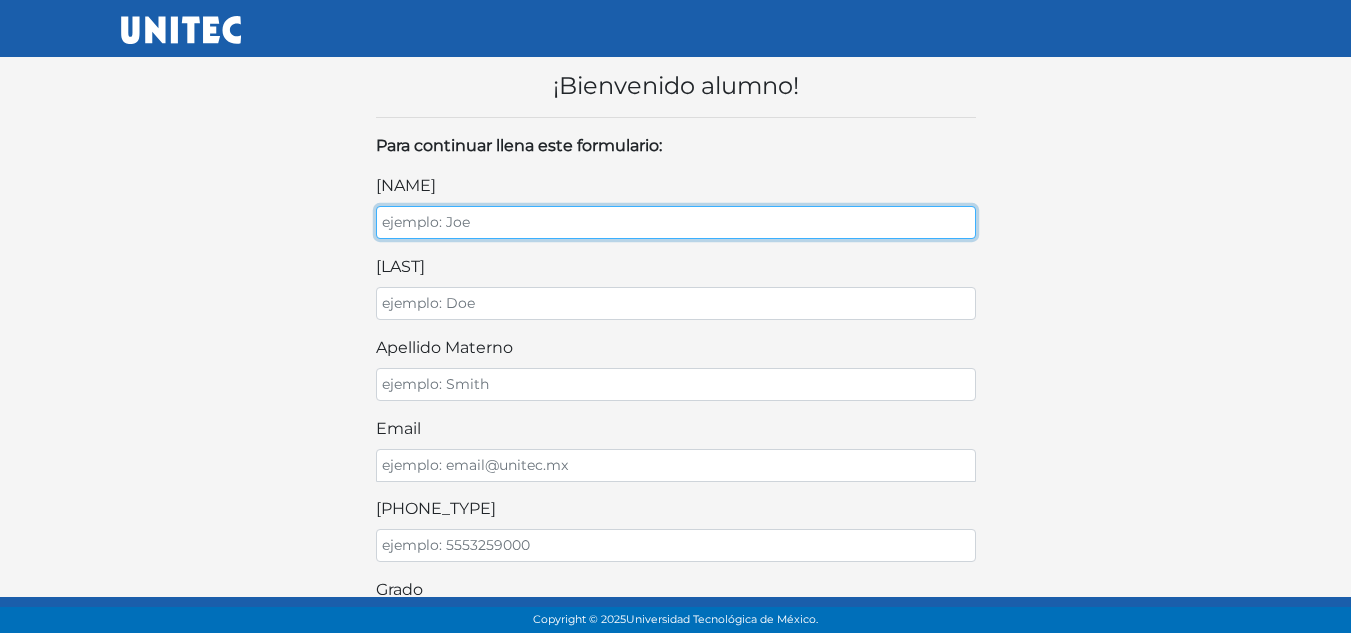 click on "nombre" at bounding box center (676, 222) 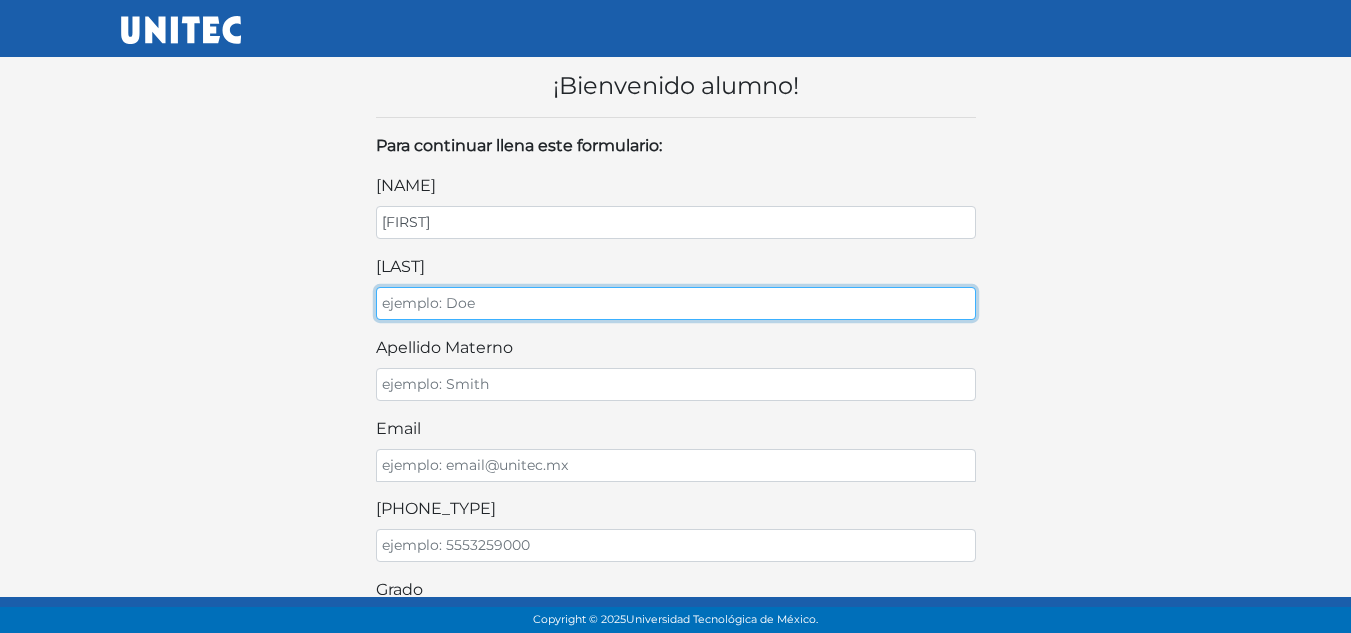 click on "apellido paterno" at bounding box center (676, 303) 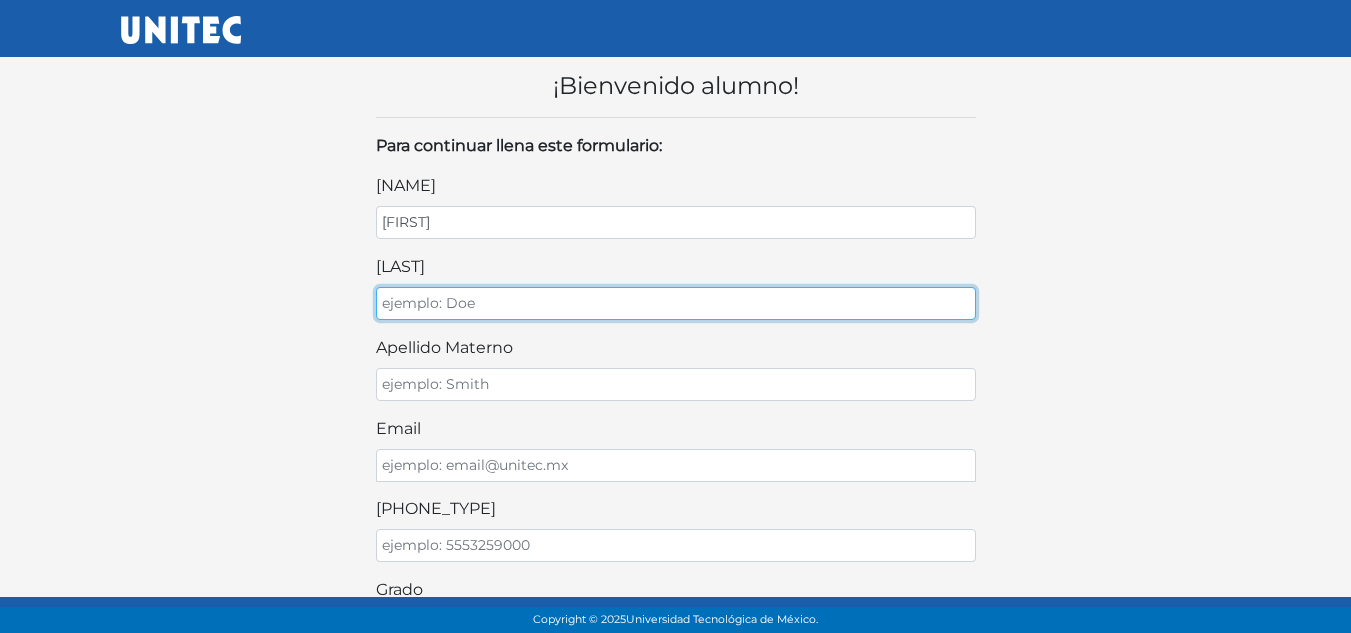 type on "arroyo" 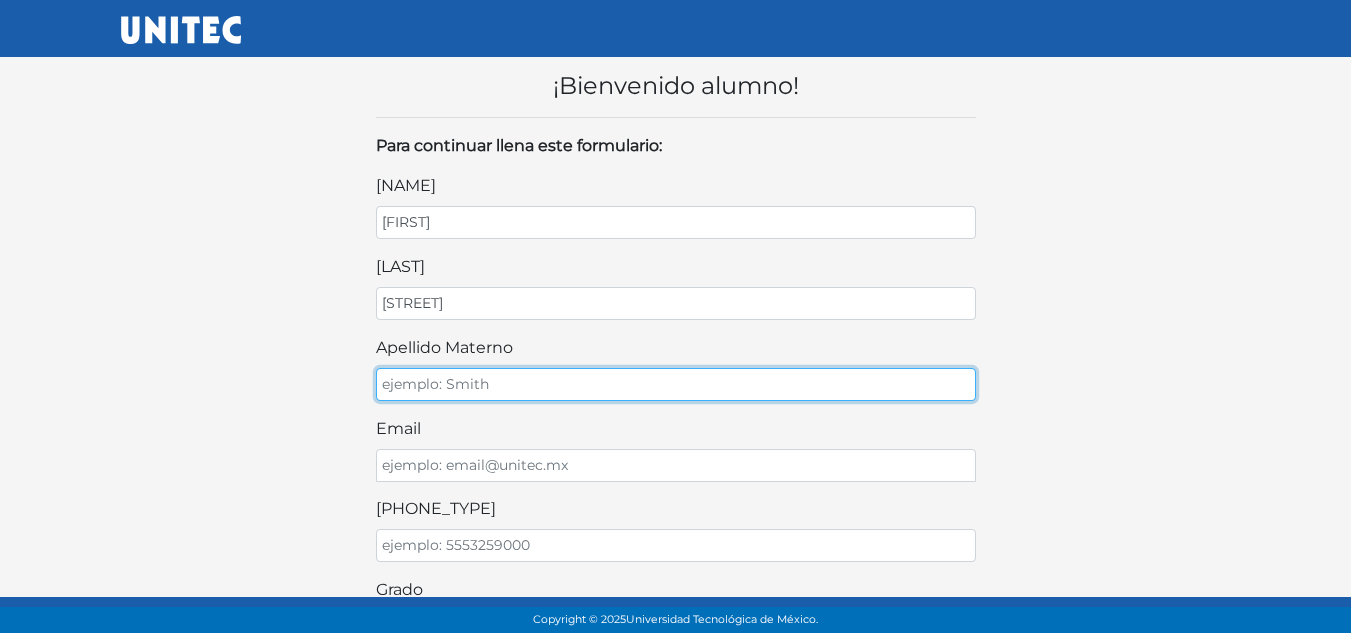 click on "apellido materno" at bounding box center (676, 384) 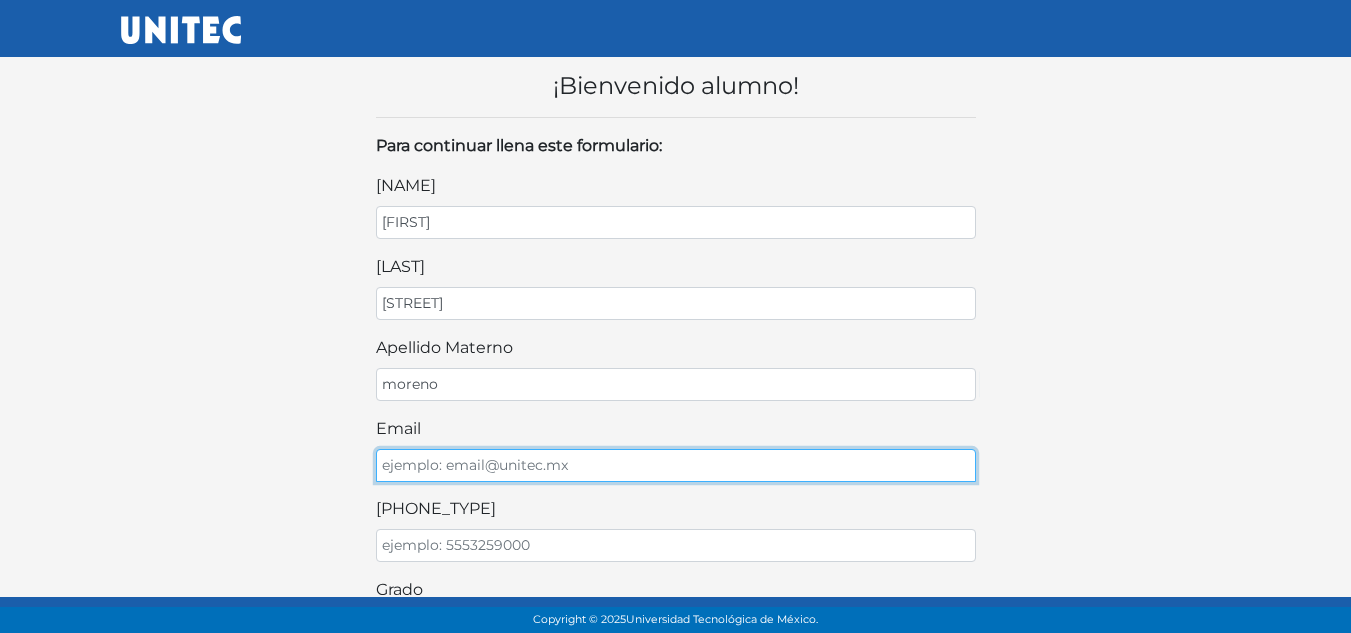 click on "email" at bounding box center (676, 465) 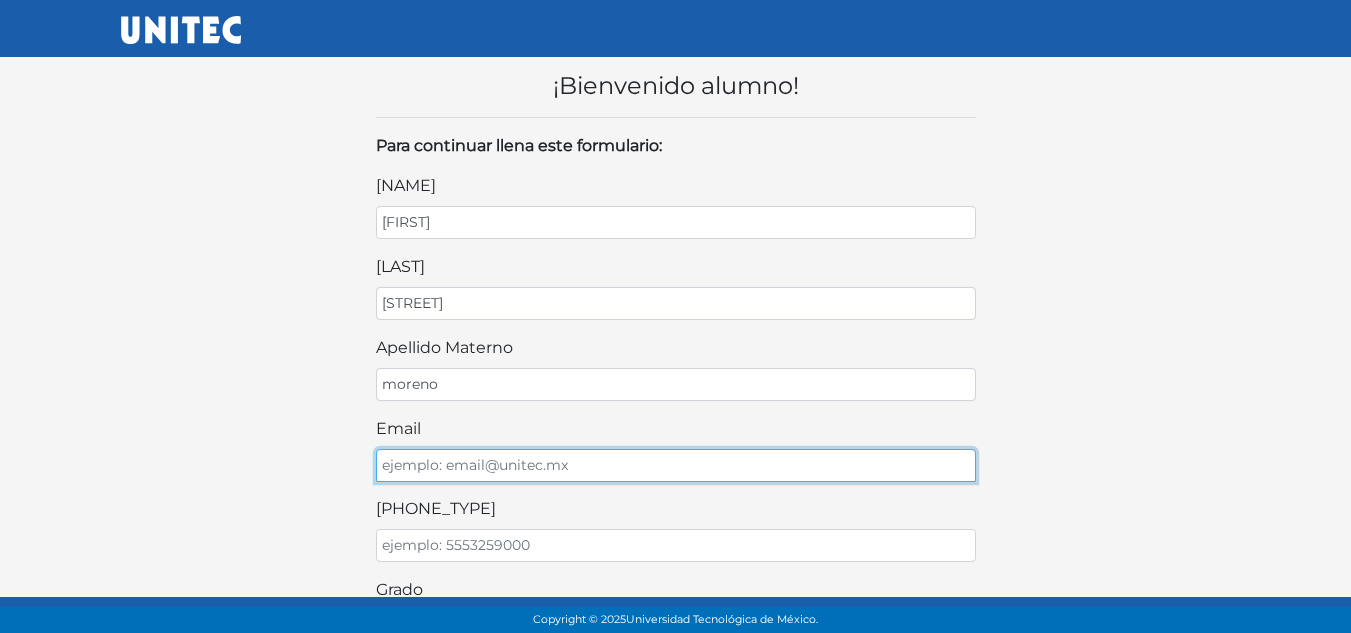 type on "arroyoulises093@icloud.com" 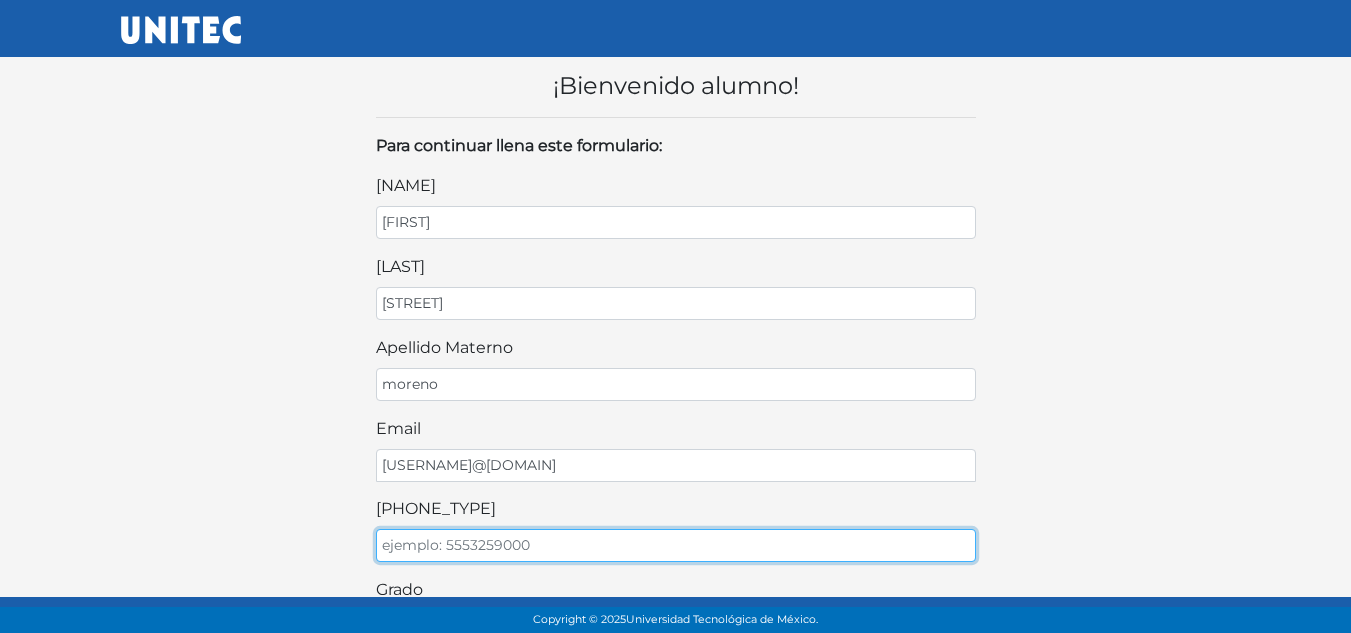 click on "teléfono celular" at bounding box center [676, 545] 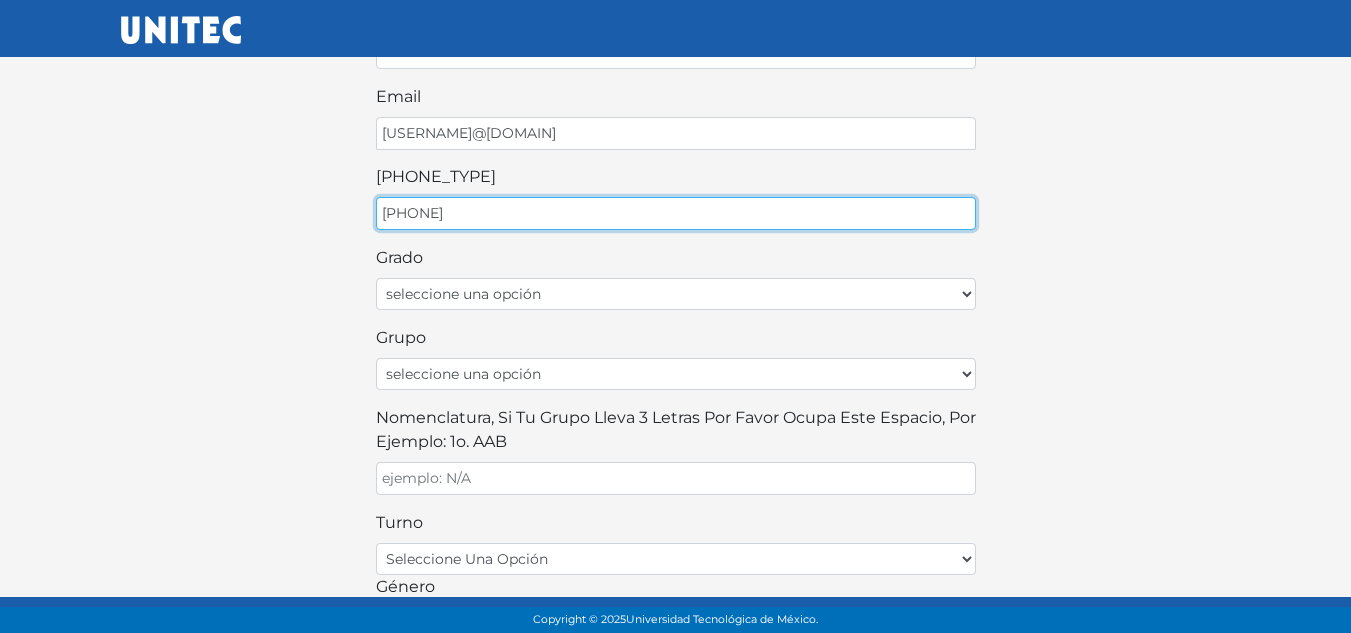 scroll, scrollTop: 360, scrollLeft: 0, axis: vertical 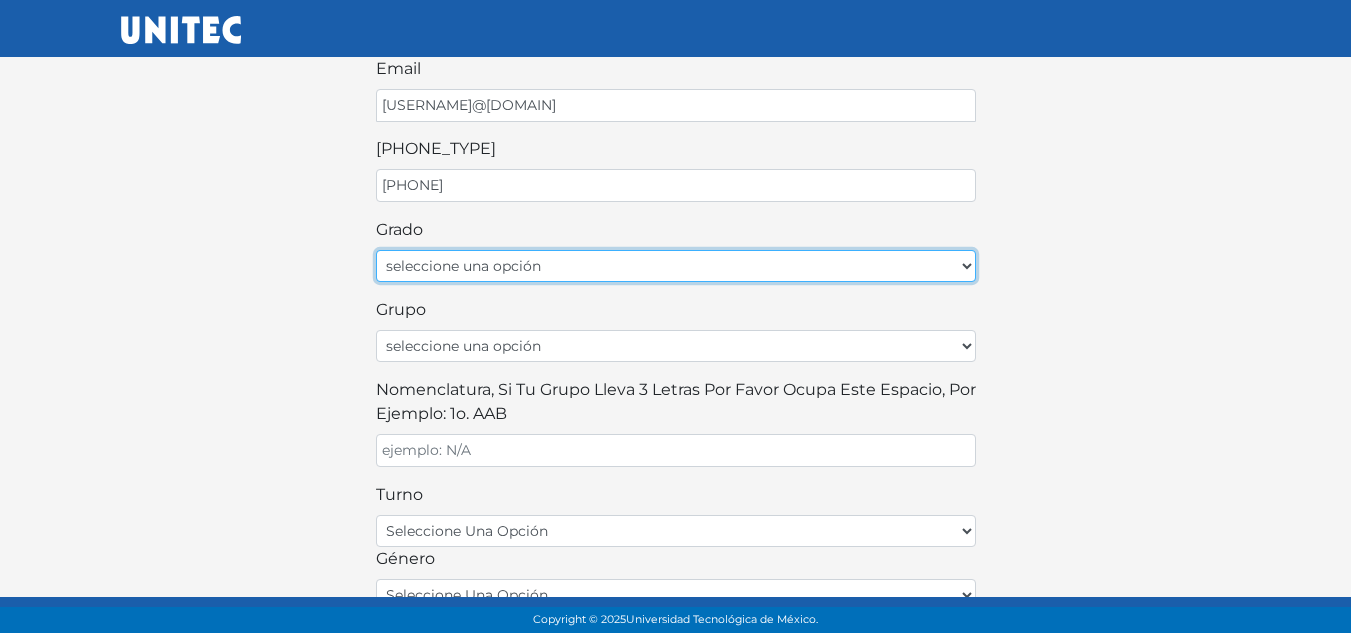 click on "seleccione una opción Primer grado Segundo grado Tercer grado Cuarto grado Quinto grado Sexto grado" at bounding box center (676, 266) 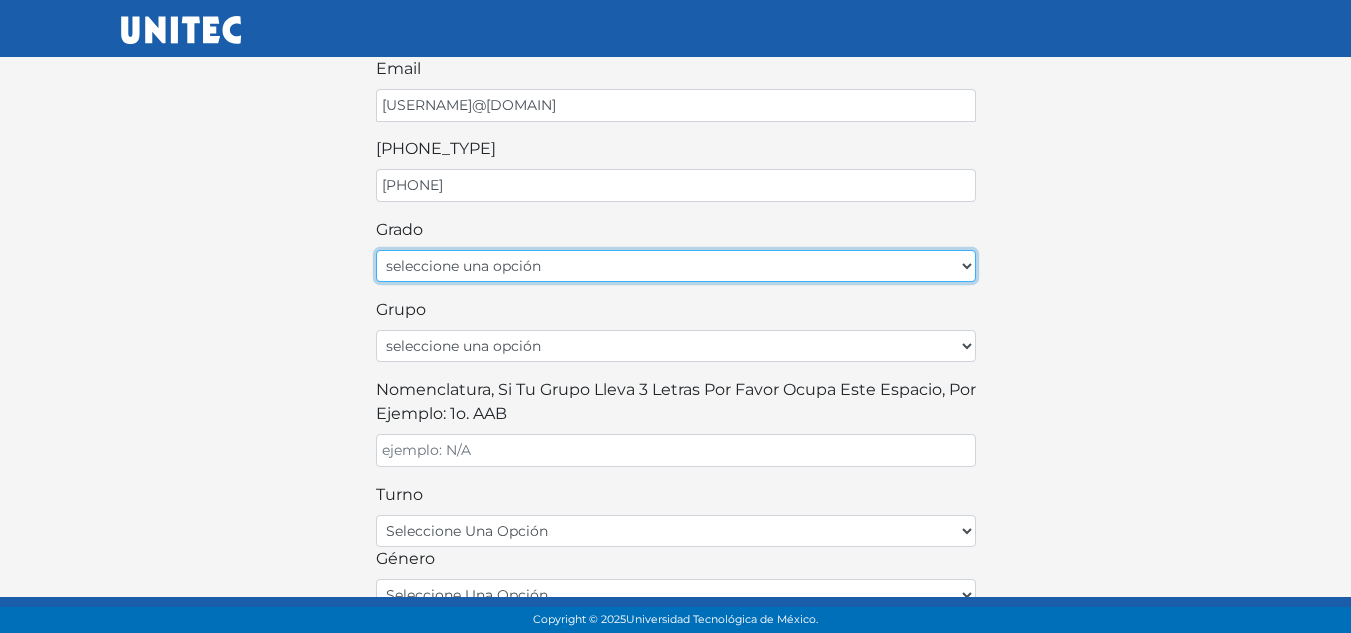select on "6to" 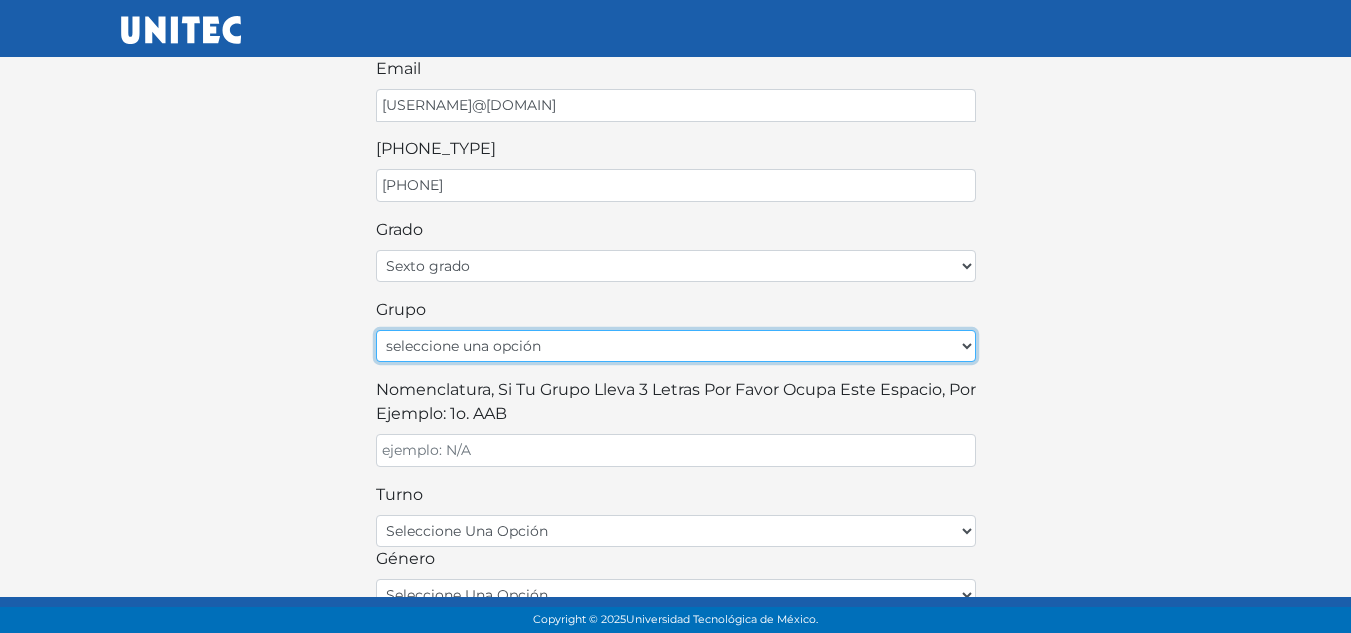 click on "seleccione una opción A B C D E F G H I J K L M N O P Q R S T U V W X Y Z" at bounding box center (676, 346) 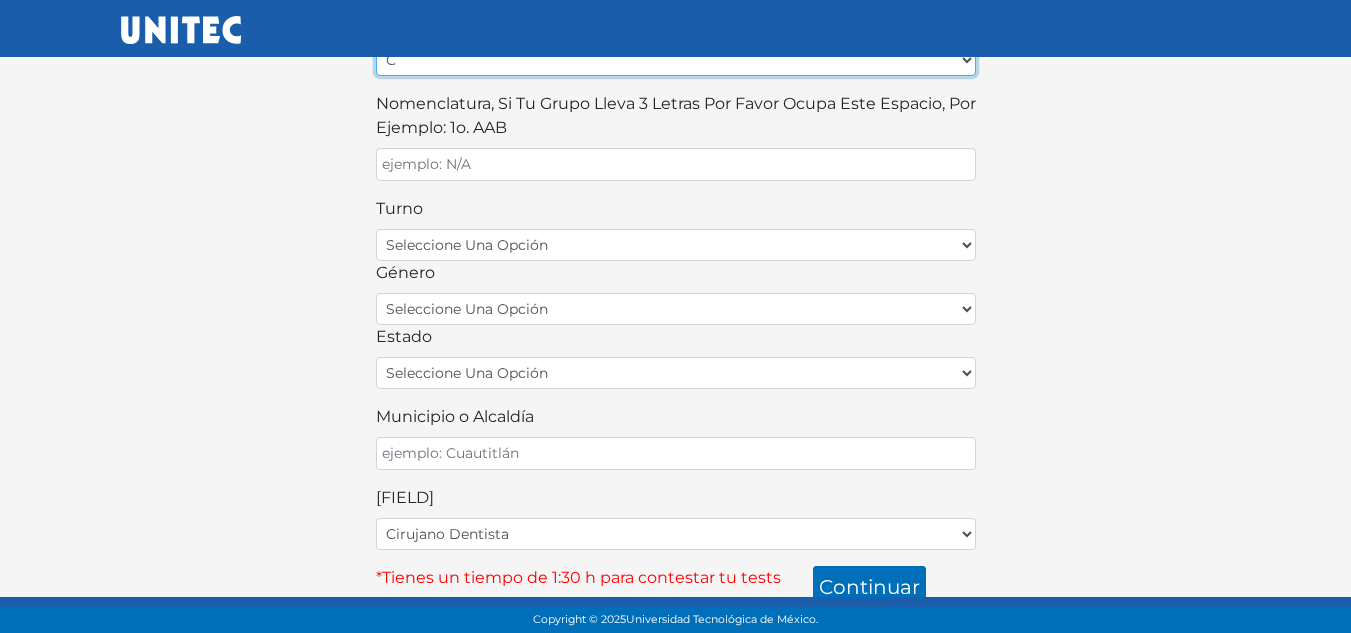scroll, scrollTop: 661, scrollLeft: 0, axis: vertical 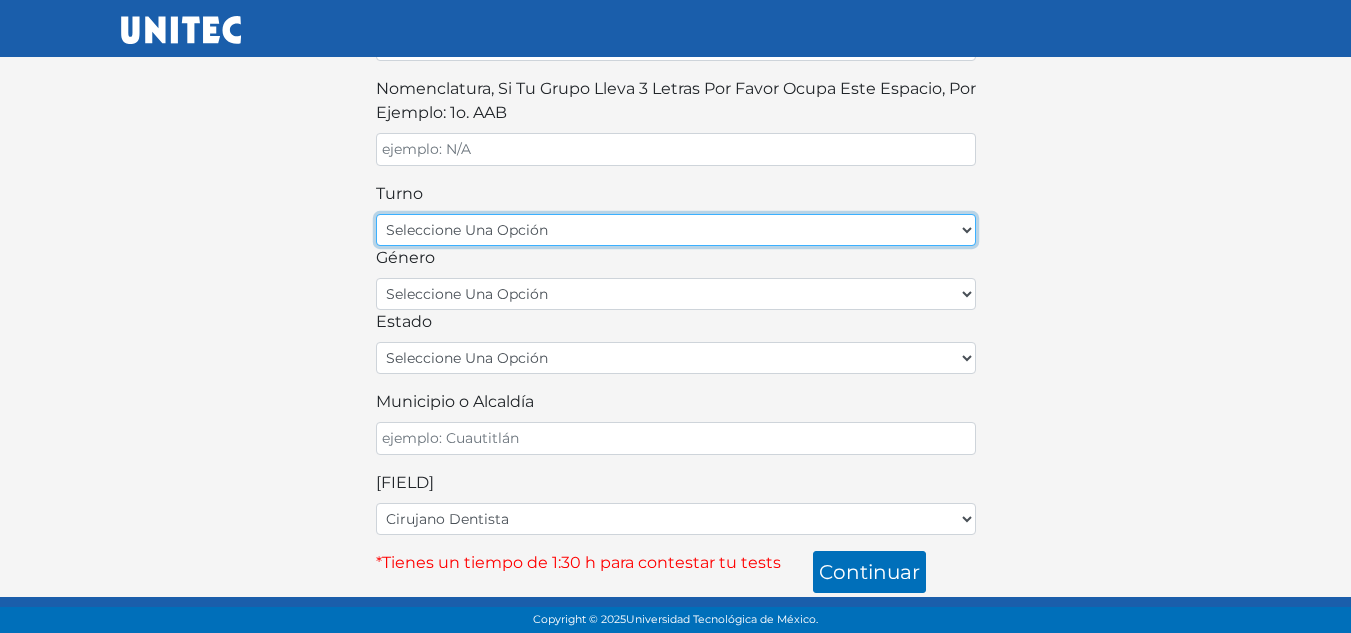 click on "seleccione una opción matutino vespertino" at bounding box center (676, 230) 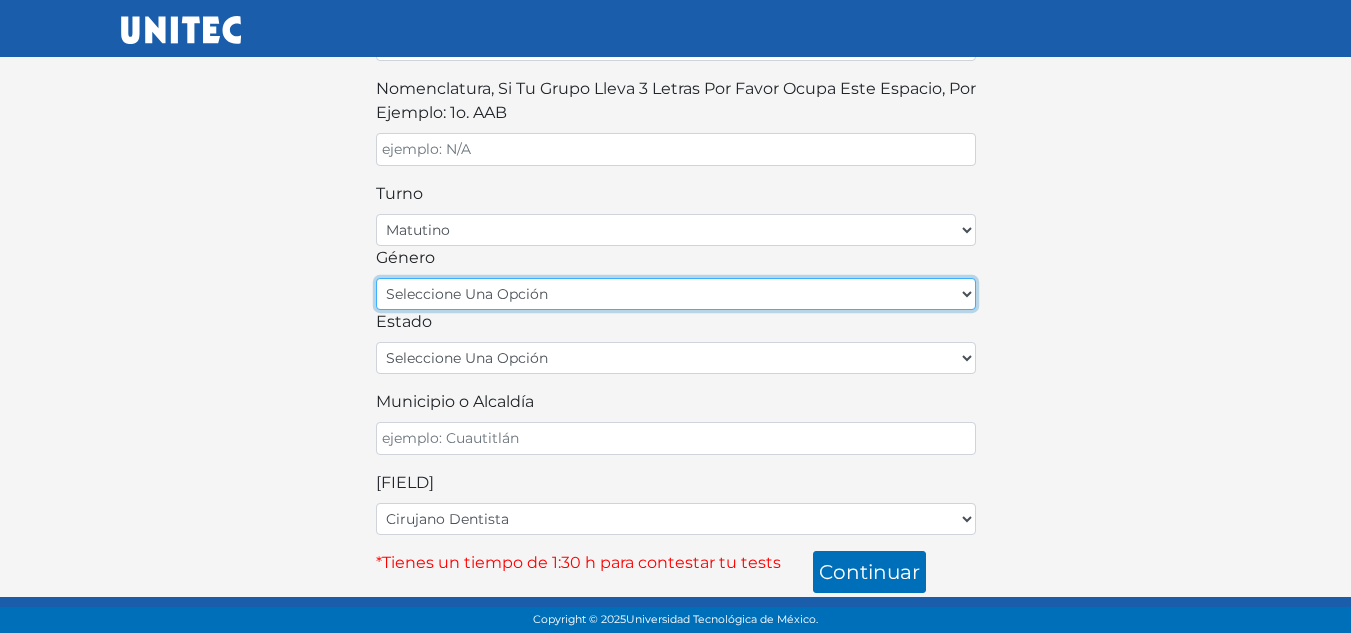 click on "seleccione una opción femenino masculino" at bounding box center (676, 294) 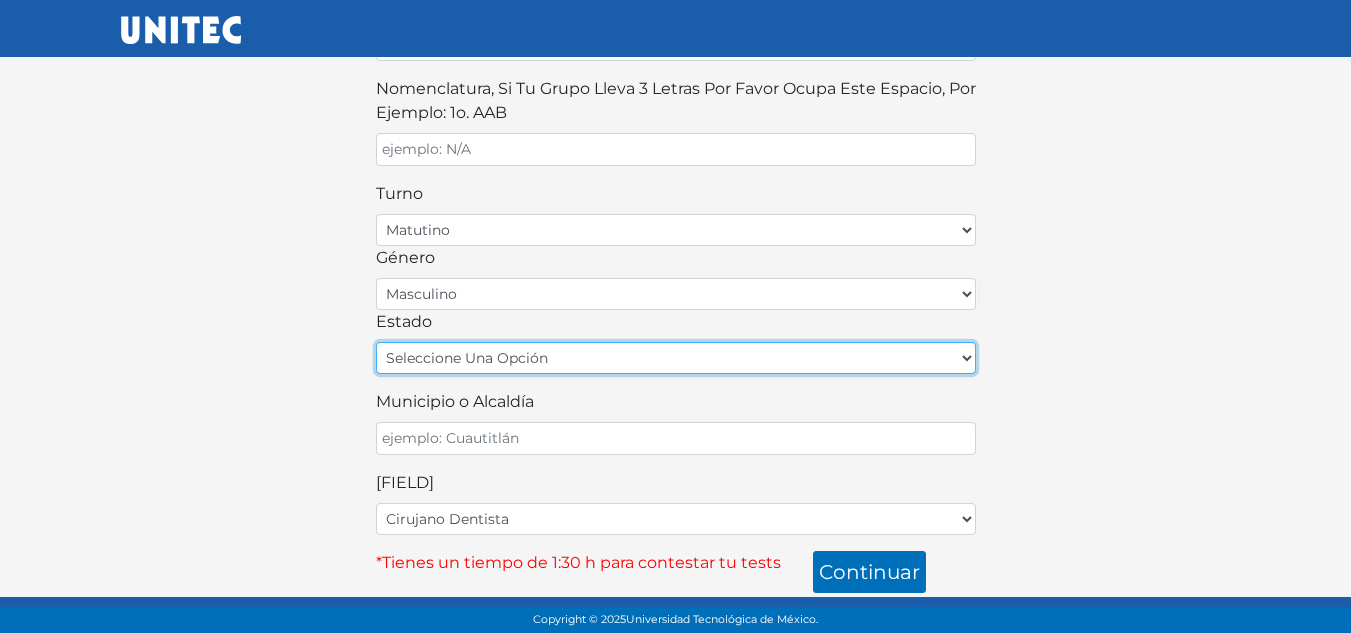 click on "seleccione una opción Aguascalientes Baja California Baja California Sur Campeche Chiapas Chihuahua Ciudad de México Coahuila Colima Durango Guanajuato Guerrero Hidalgo Jalisco México Michoacán Morelos Nayarit Nuevo León Oaxaca Puebla Querétaro Quintana Roo San Luis Potosí Sinaloa Sonora Tabasco Tamaulipas Tlaxcala Veracruz Yucatán Zacatecas" at bounding box center (676, 358) 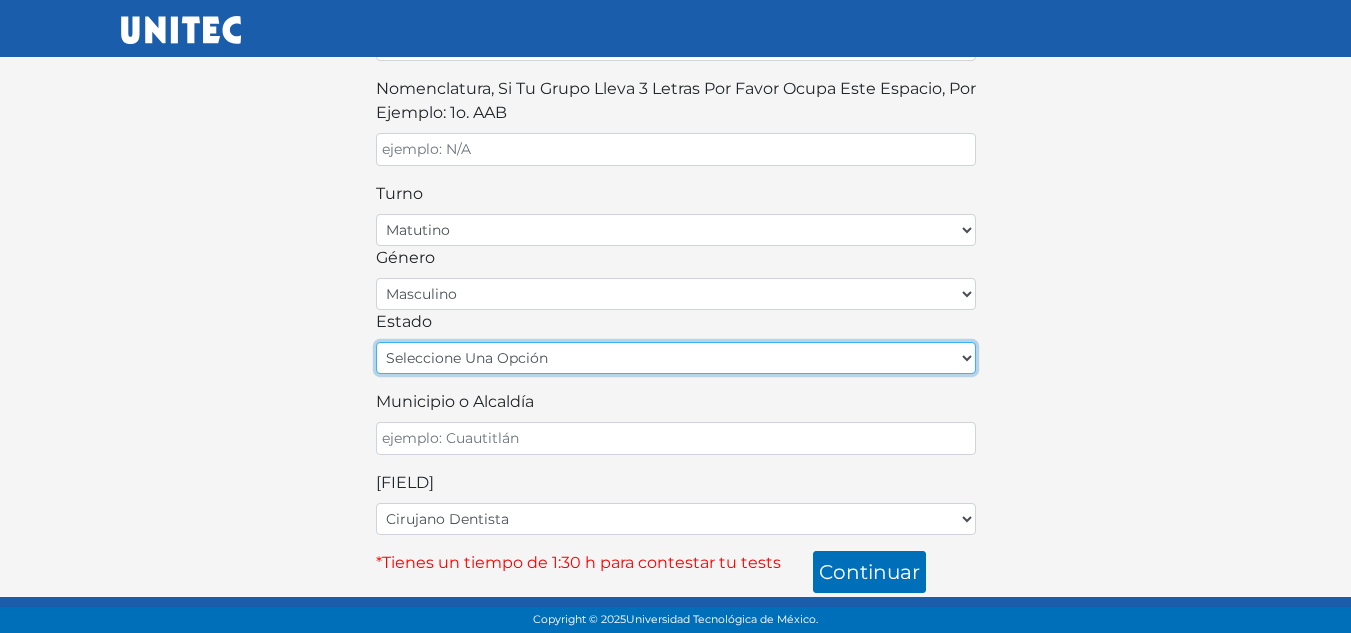 select on "MEX" 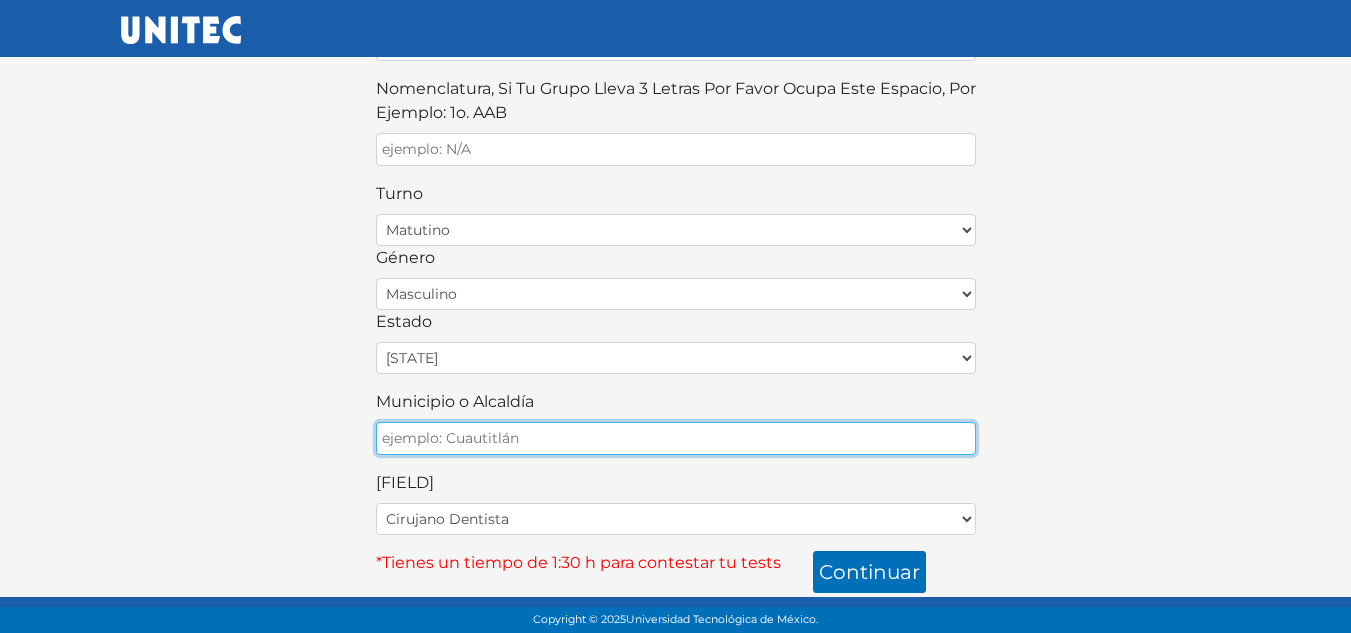 click on "Municipio o Alcaldía" at bounding box center [676, 438] 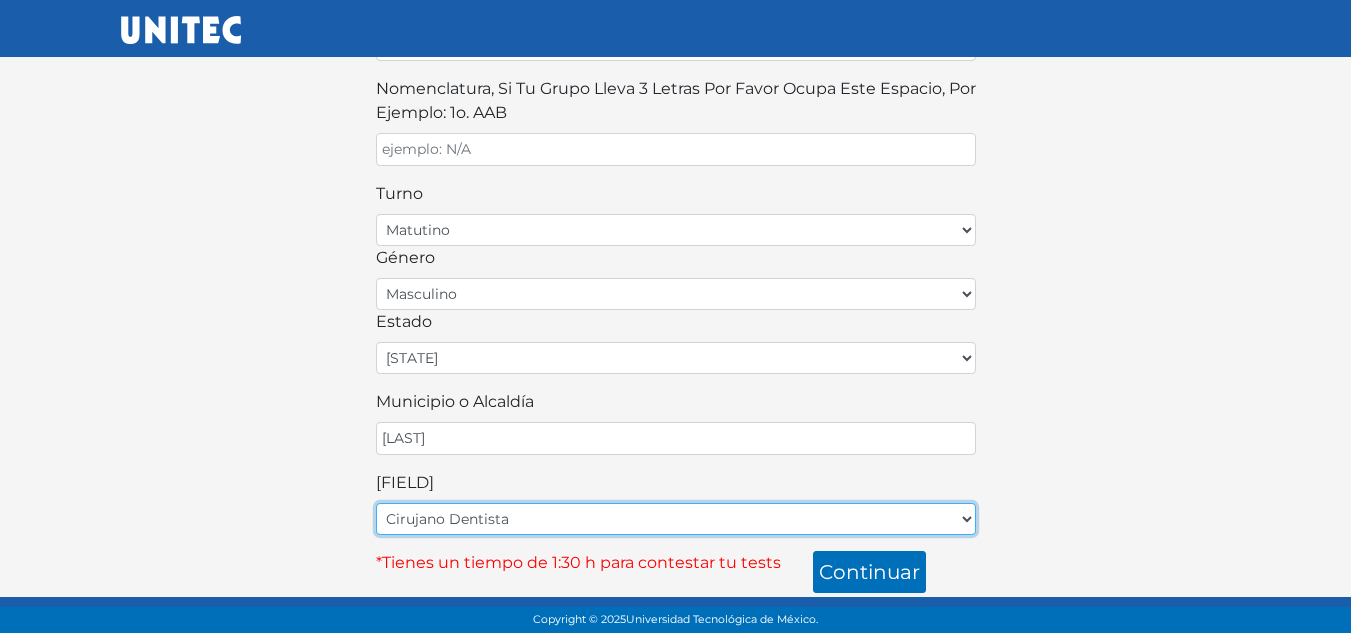 click on "Cirujano Dentista Cultura Física y Deportes Enfermería (5 materias) Enfermería (6 materias) Fisioterapia (4 materias) Fisioterapia (5 materias) Nutrición (4 materias) Nutrición (5 materias) Ing. Ambiental y Sustentabilidad Ing. Civil Ing. en Gestión de Negocios Ing. en Sistemas Computacionales Ing. en Sistemas Computacionales Ing. en Sistemas Digitales y Robótica Ing. en Telecomunicaciones y Electrónica Ing. en Industrial y de Sistemas Ing. en Industrial y de Sistemas Ing. Mecánica Ing. Mecatrónica Ing. Química Administración de Empresas Administración de Empresas de Entretenimiento y Comunicación Administración de Tecnologías de la Información Administración Financiera Arquitectura Ciencias de la Comunicación Comercio Internacional Contaduría Pública Contaduría Pública y Finanzas Criminología Derecho Diseño de Modas Diseño Gráfico Diseño Industrial Diseño, Animación y Arte Digital Economía Finanzas Gastronomía Internacional en Turismo y Reuniones (5 materias) Mercadotecnia" at bounding box center (676, 519) 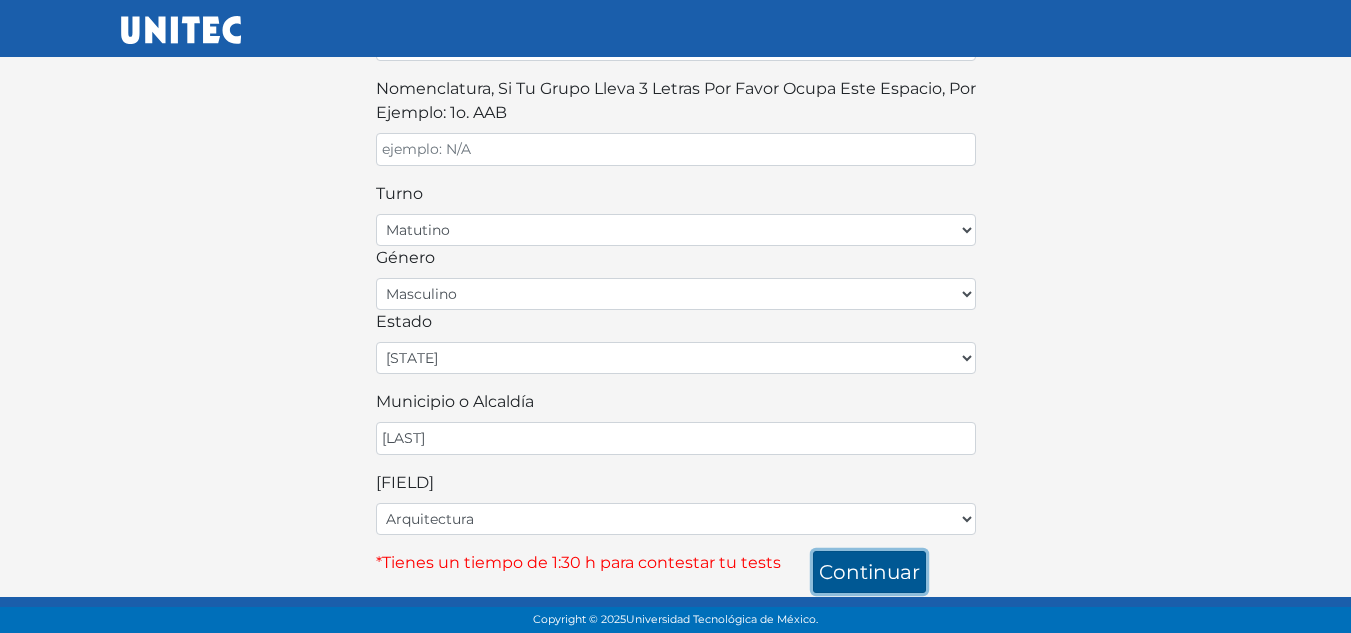 click on "continuar" at bounding box center [869, 572] 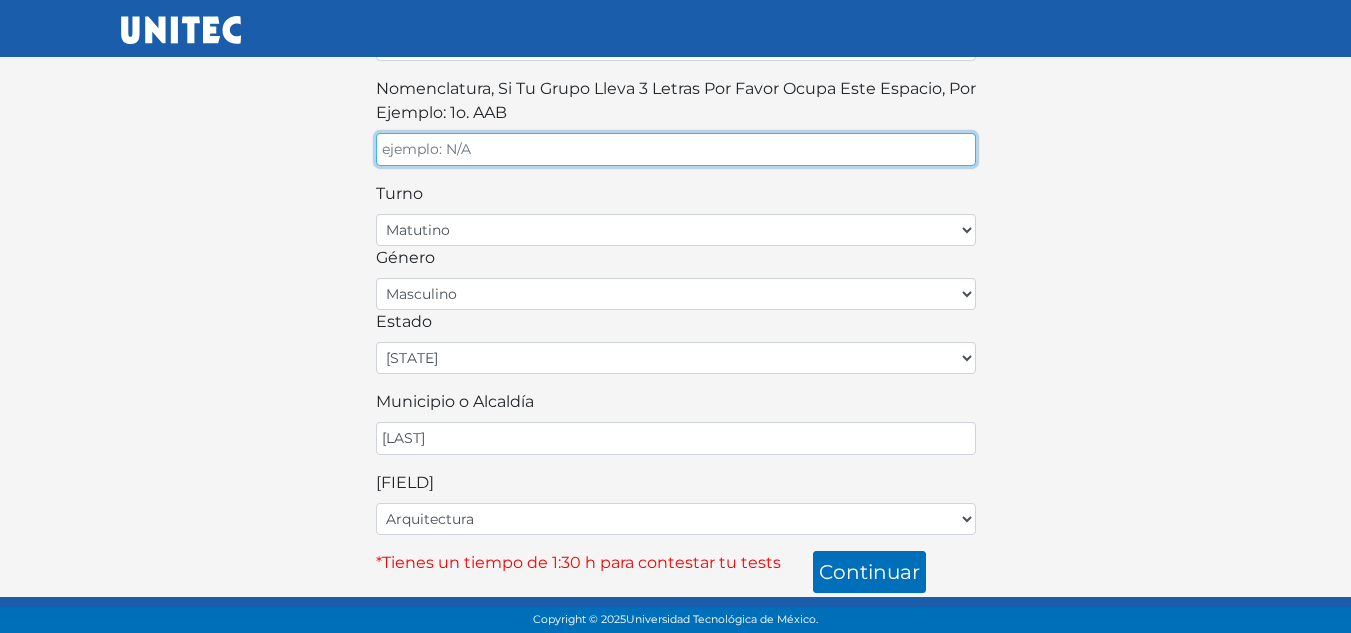 click on "Nomenclatura, si tu grupo lleva 3 letras por favor ocupa este espacio, por ejemplo: 1o. AAB" at bounding box center [676, 149] 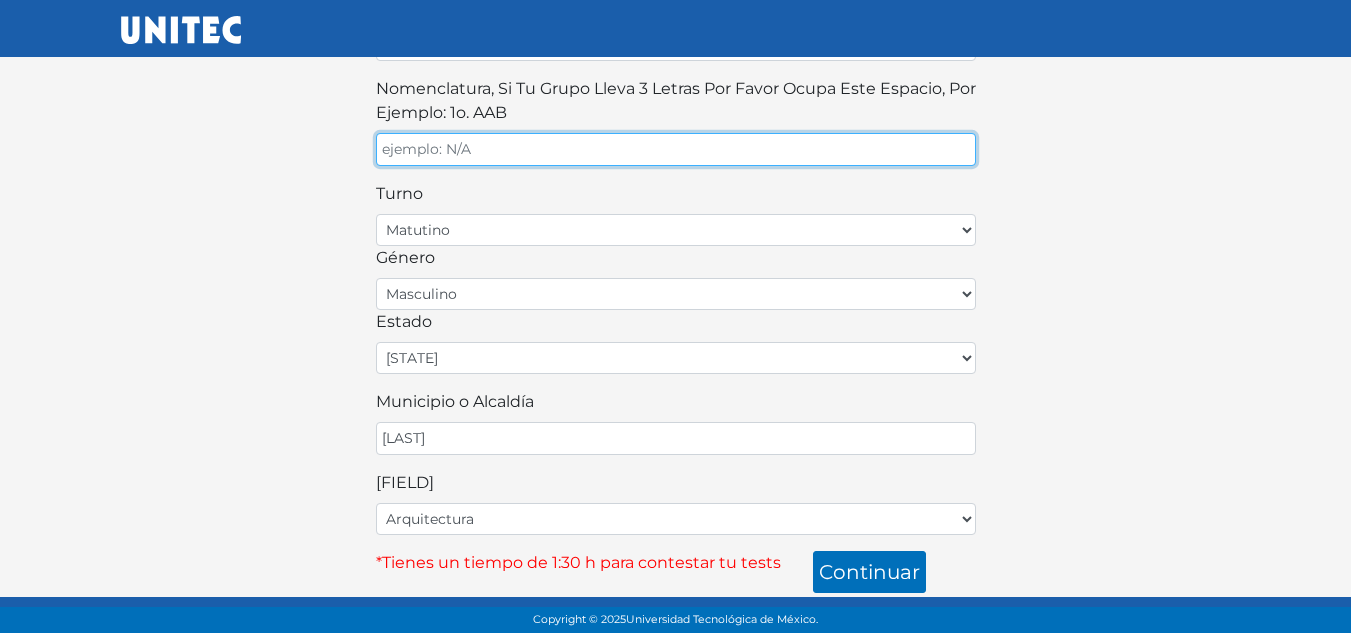 type on "c2" 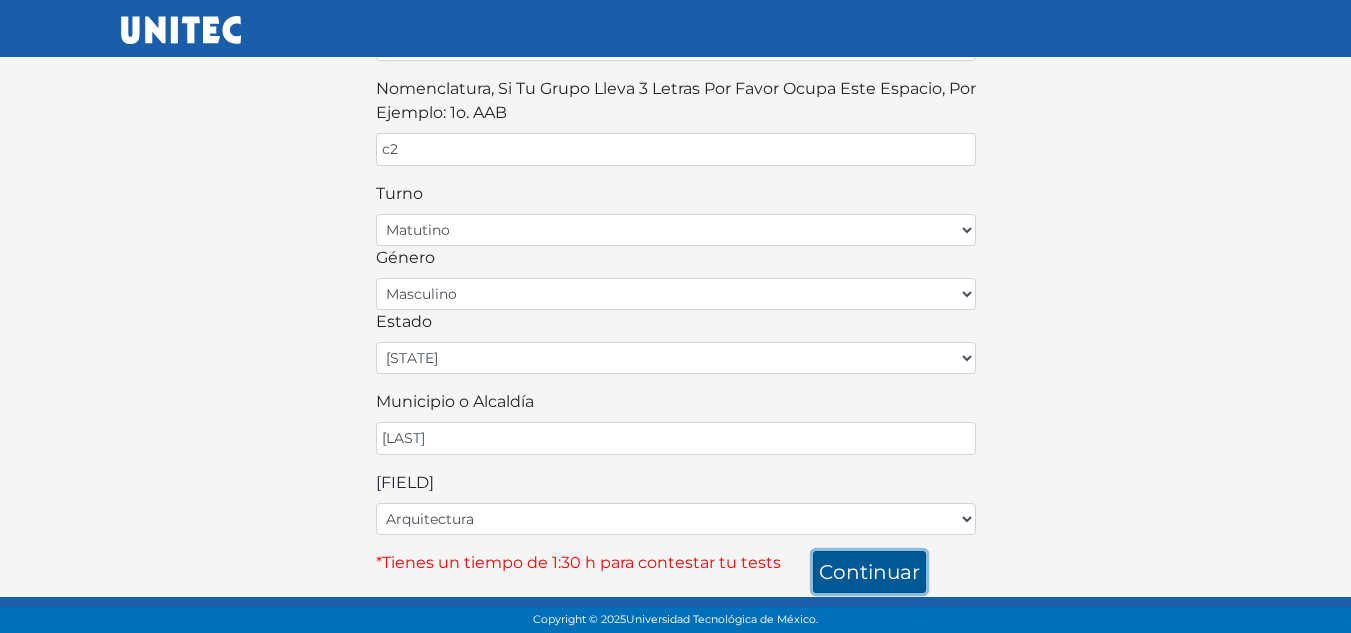 click on "continuar" at bounding box center (869, 572) 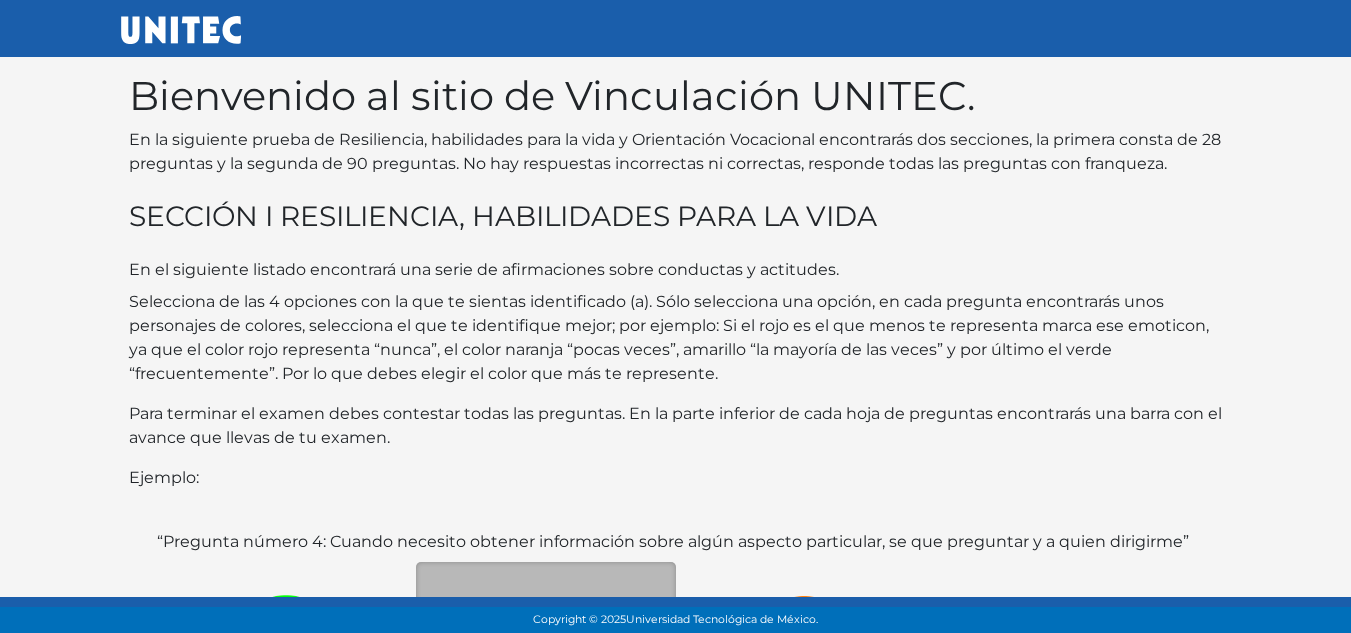 scroll, scrollTop: 0, scrollLeft: 0, axis: both 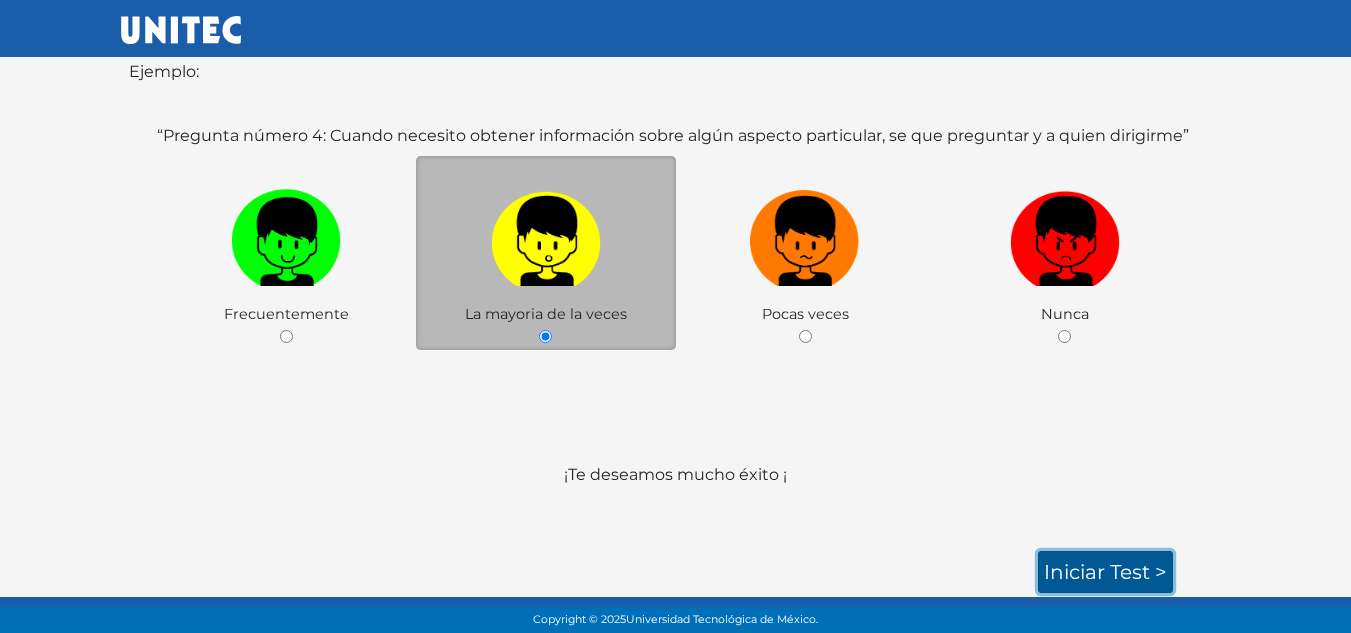 click on "Iniciar test >" at bounding box center (1105, 572) 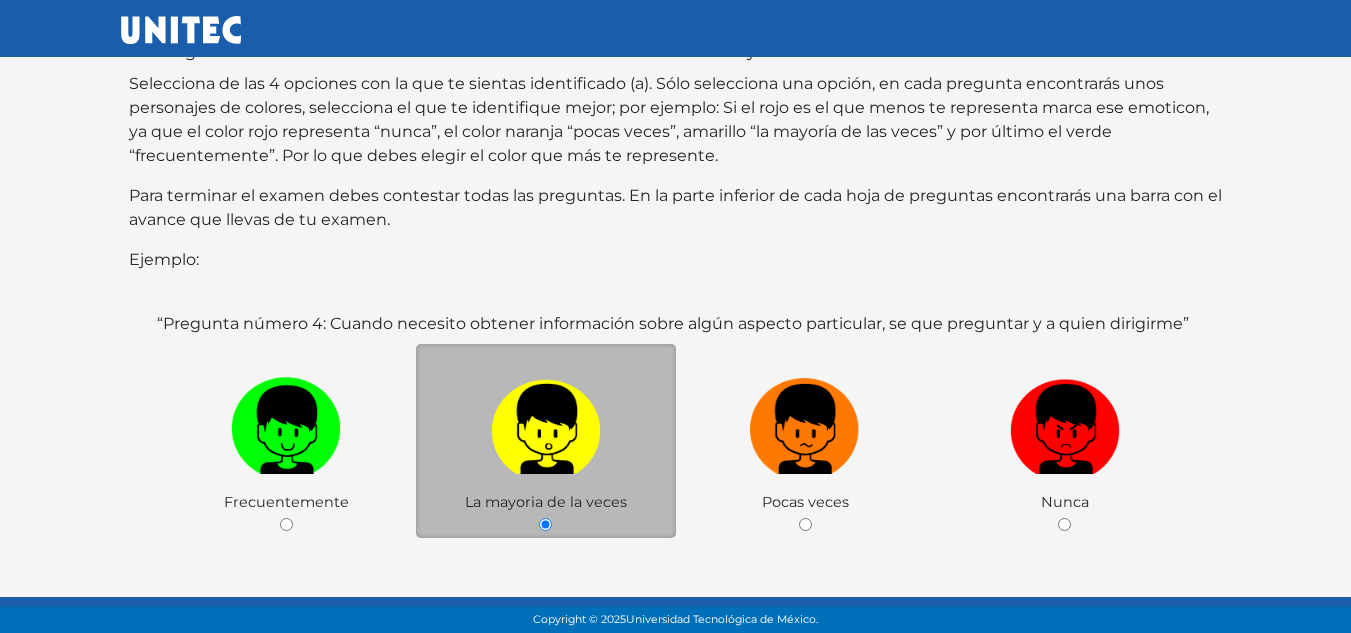 scroll, scrollTop: 235, scrollLeft: 0, axis: vertical 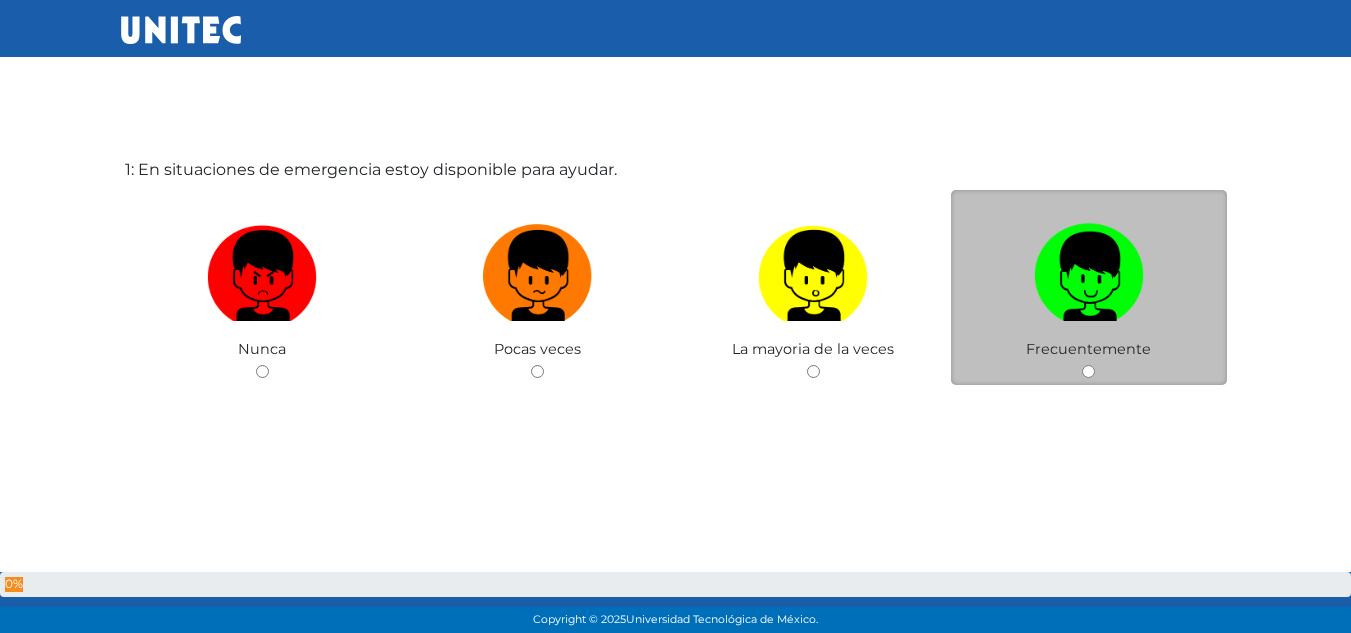 click on "Frecuentemente" at bounding box center (1089, 287) 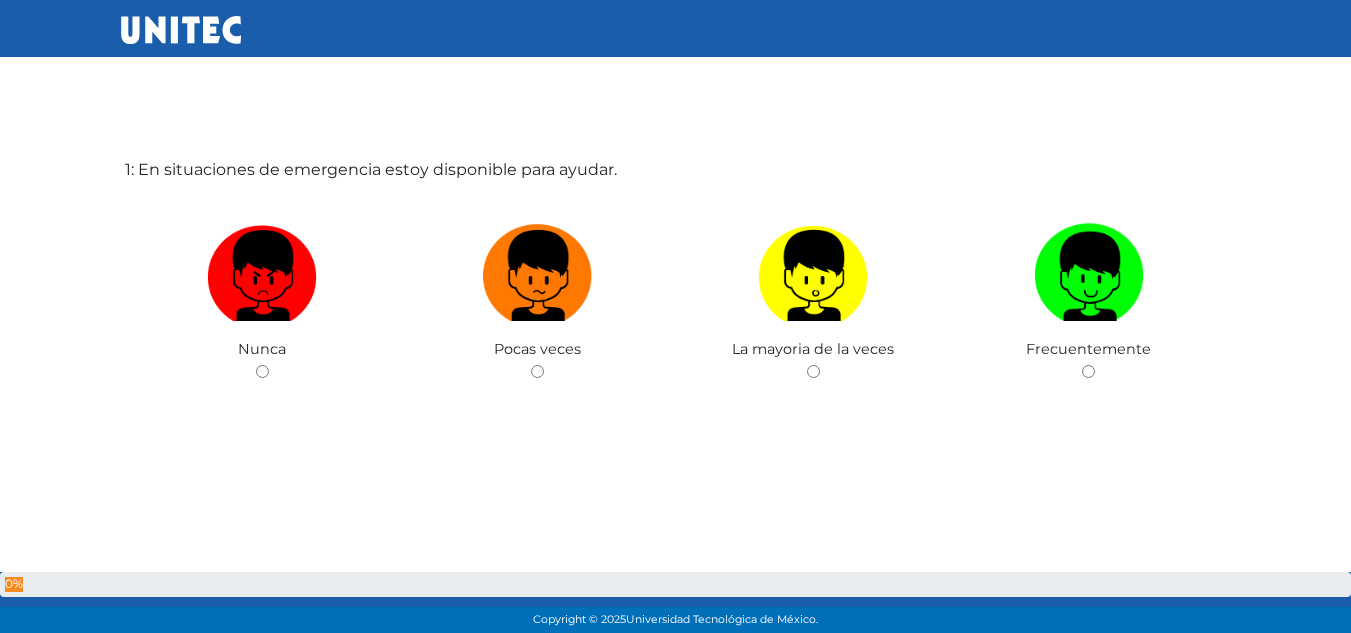 scroll, scrollTop: 0, scrollLeft: 0, axis: both 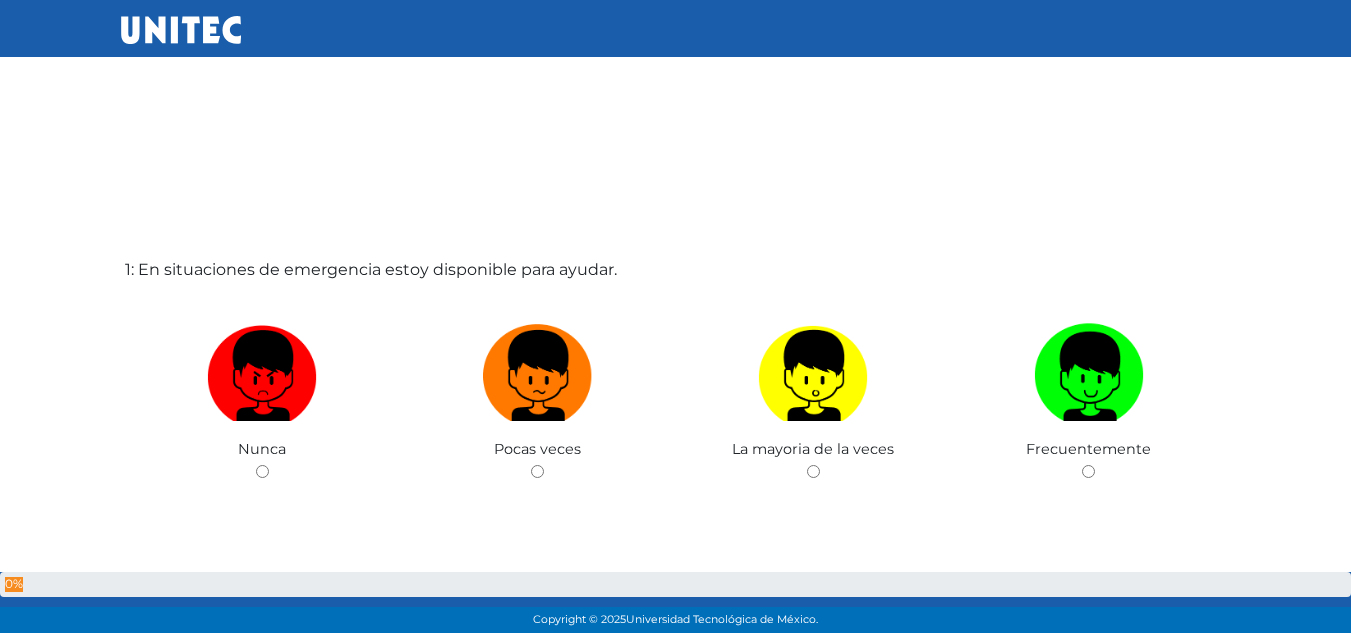 click at bounding box center [181, 30] 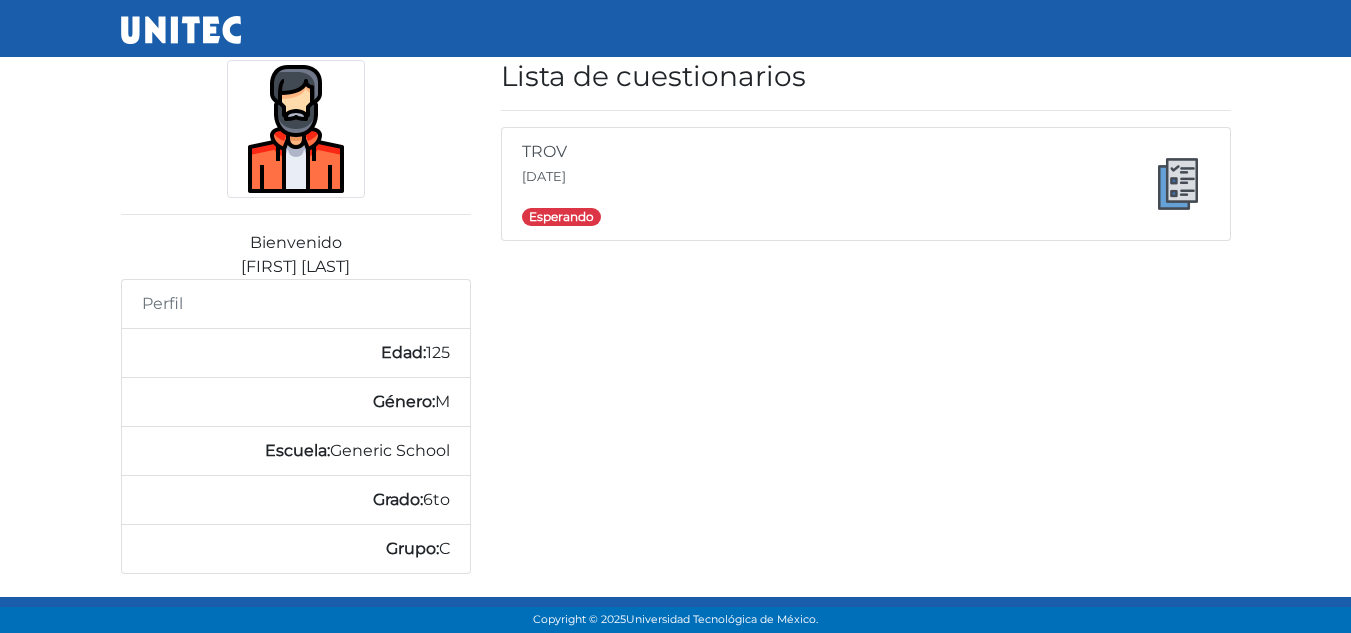 scroll, scrollTop: 0, scrollLeft: 0, axis: both 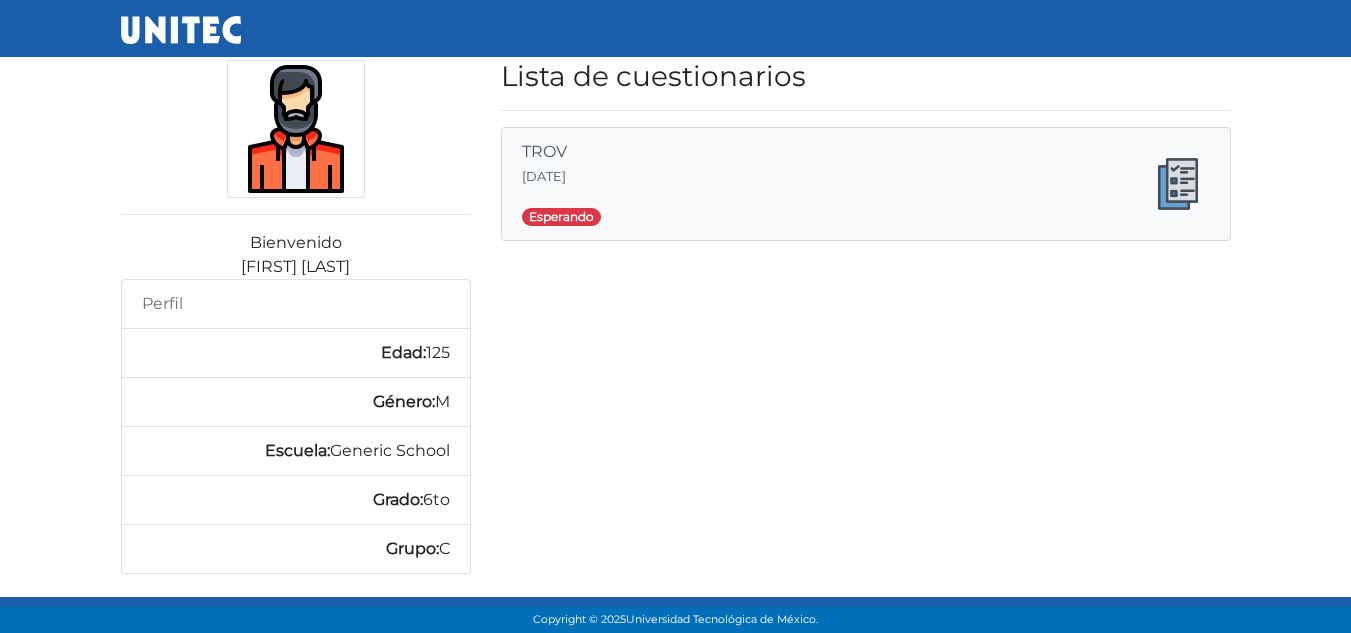 click on "Esperando" at bounding box center [561, 217] 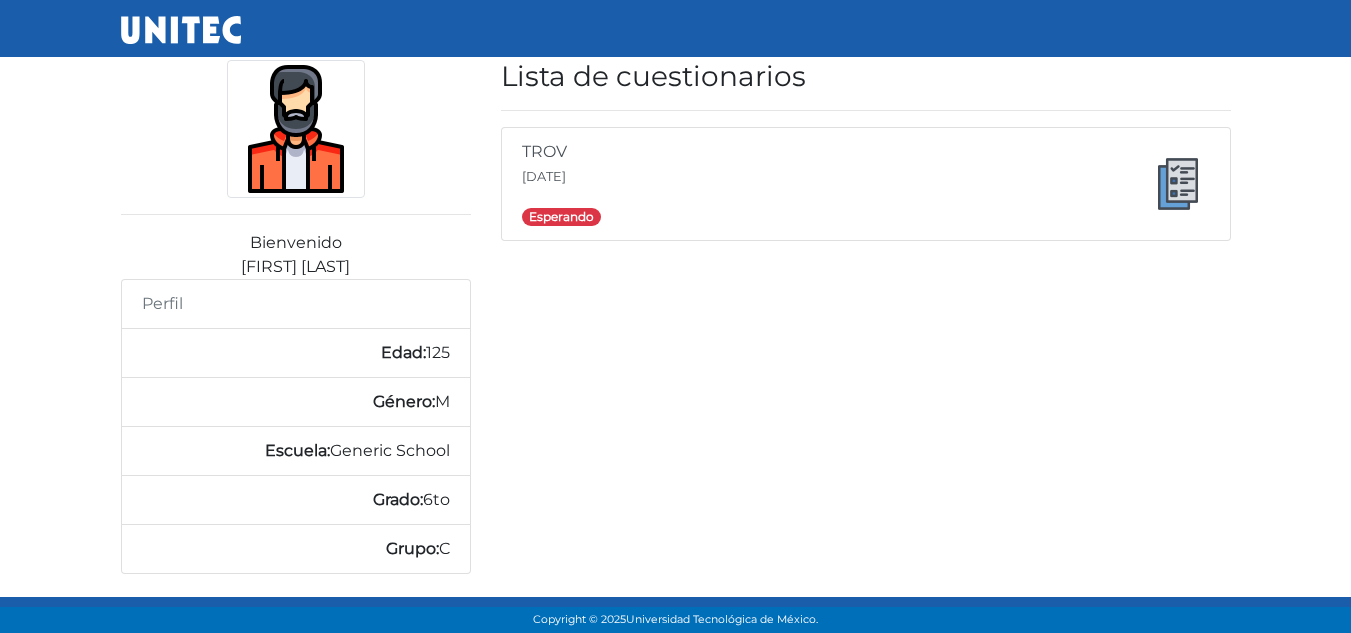 click on "Género:" at bounding box center [404, 401] 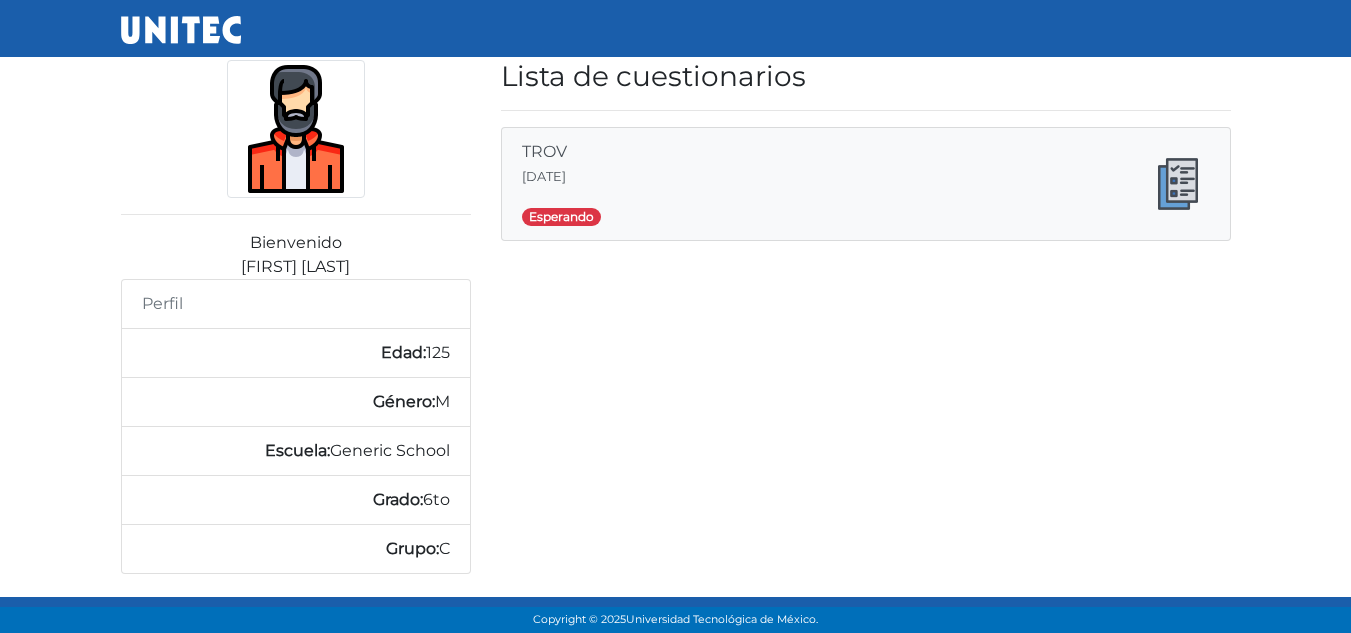 click on "Esperando" at bounding box center (561, 217) 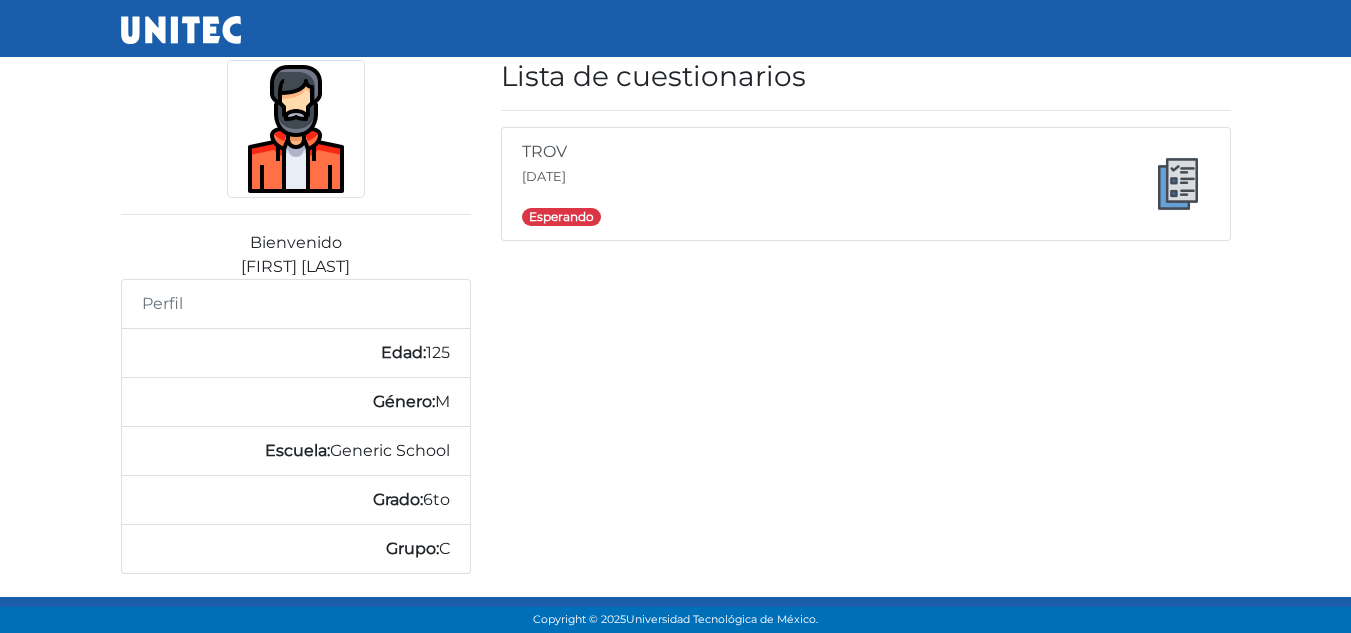 click at bounding box center [296, 129] 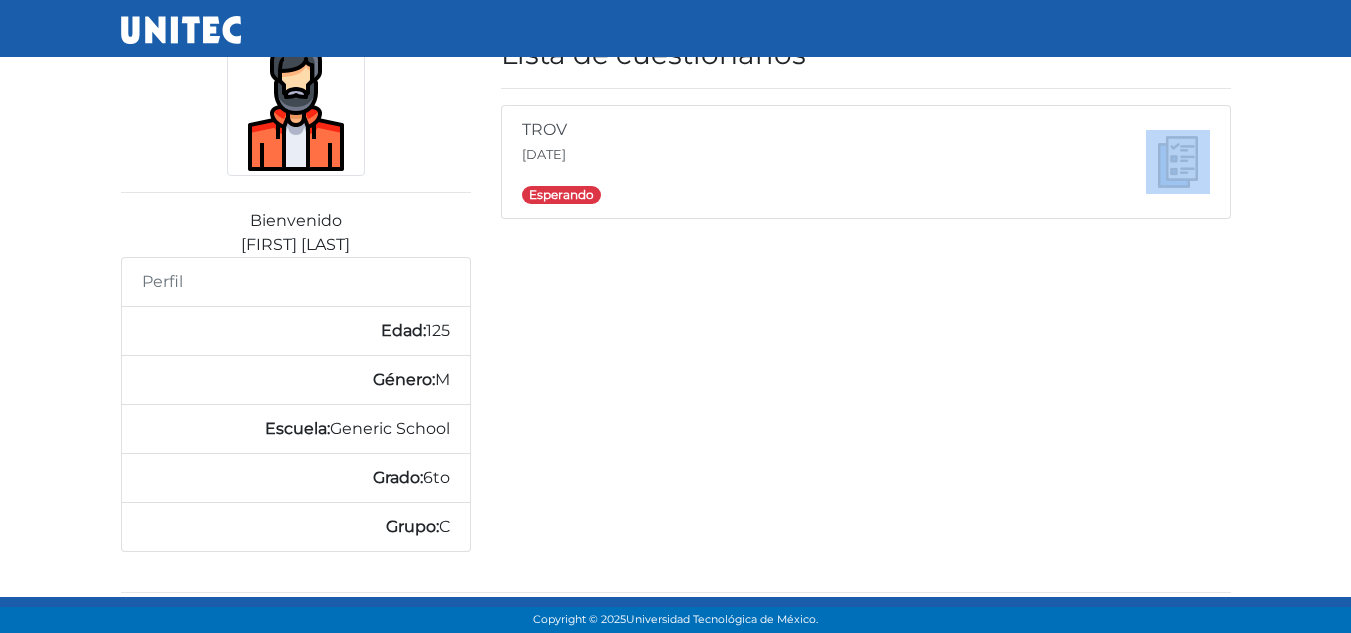 drag, startPoint x: 1336, startPoint y: 224, endPoint x: 1336, endPoint y: 171, distance: 53 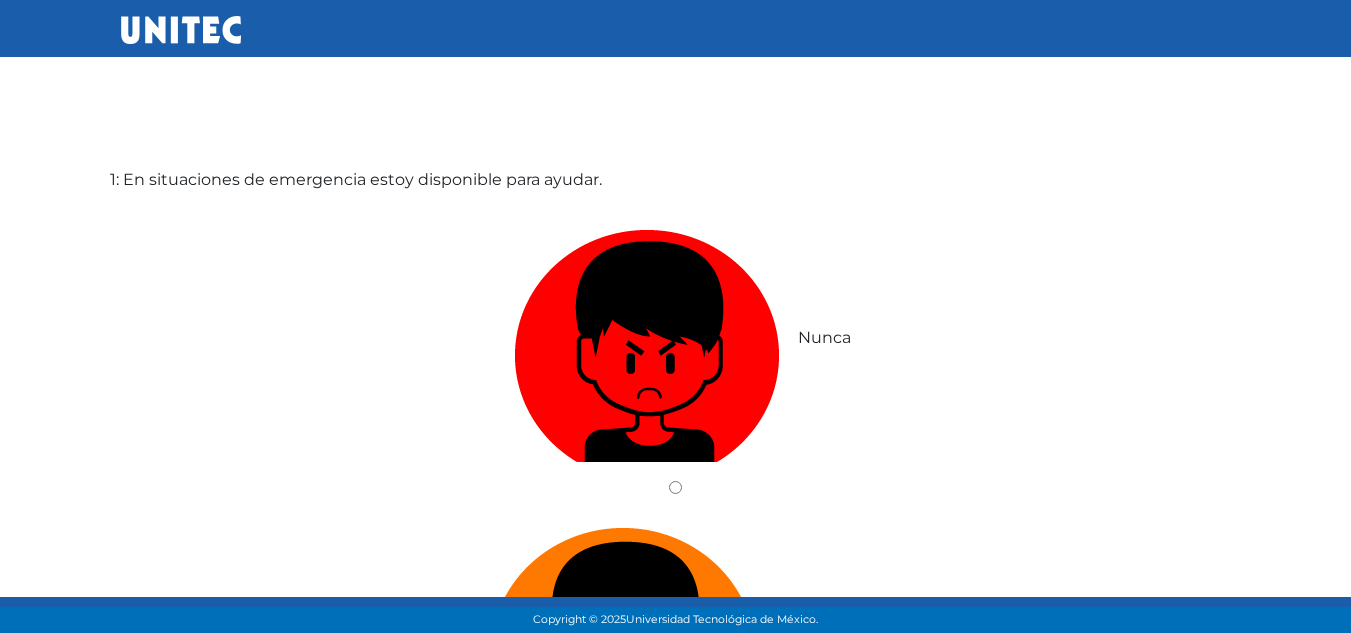 scroll, scrollTop: 60, scrollLeft: 0, axis: vertical 